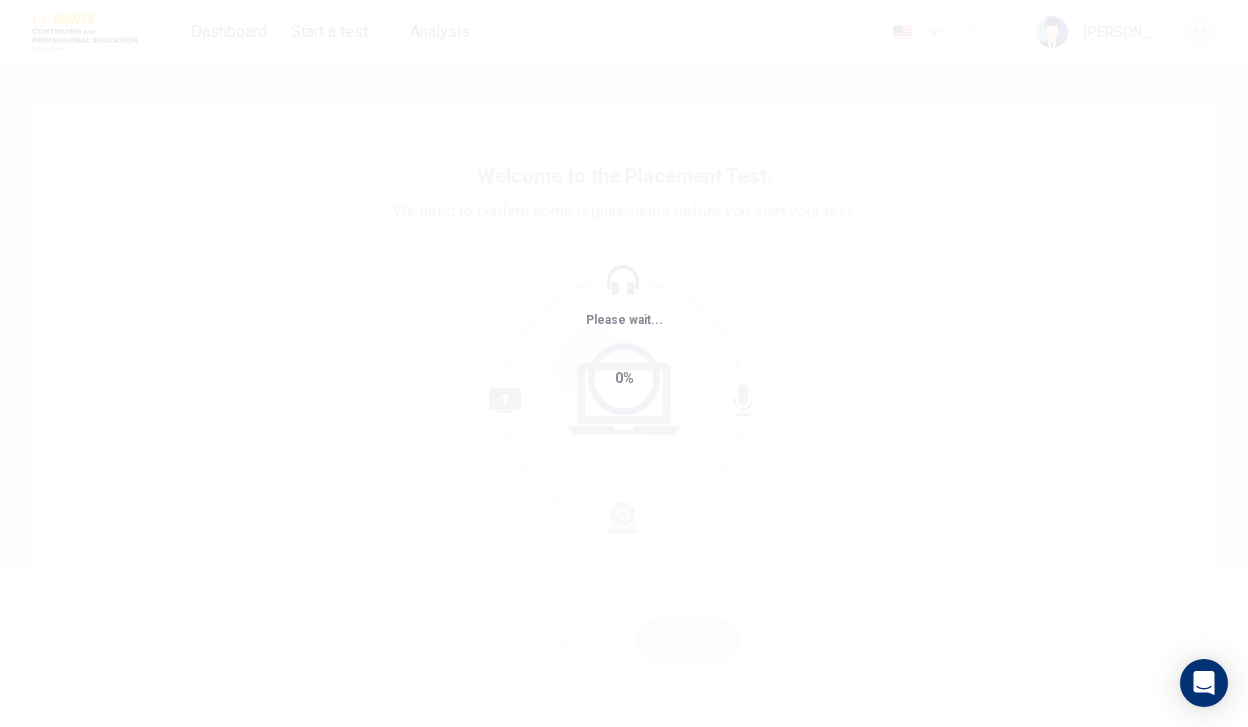 scroll, scrollTop: 0, scrollLeft: 0, axis: both 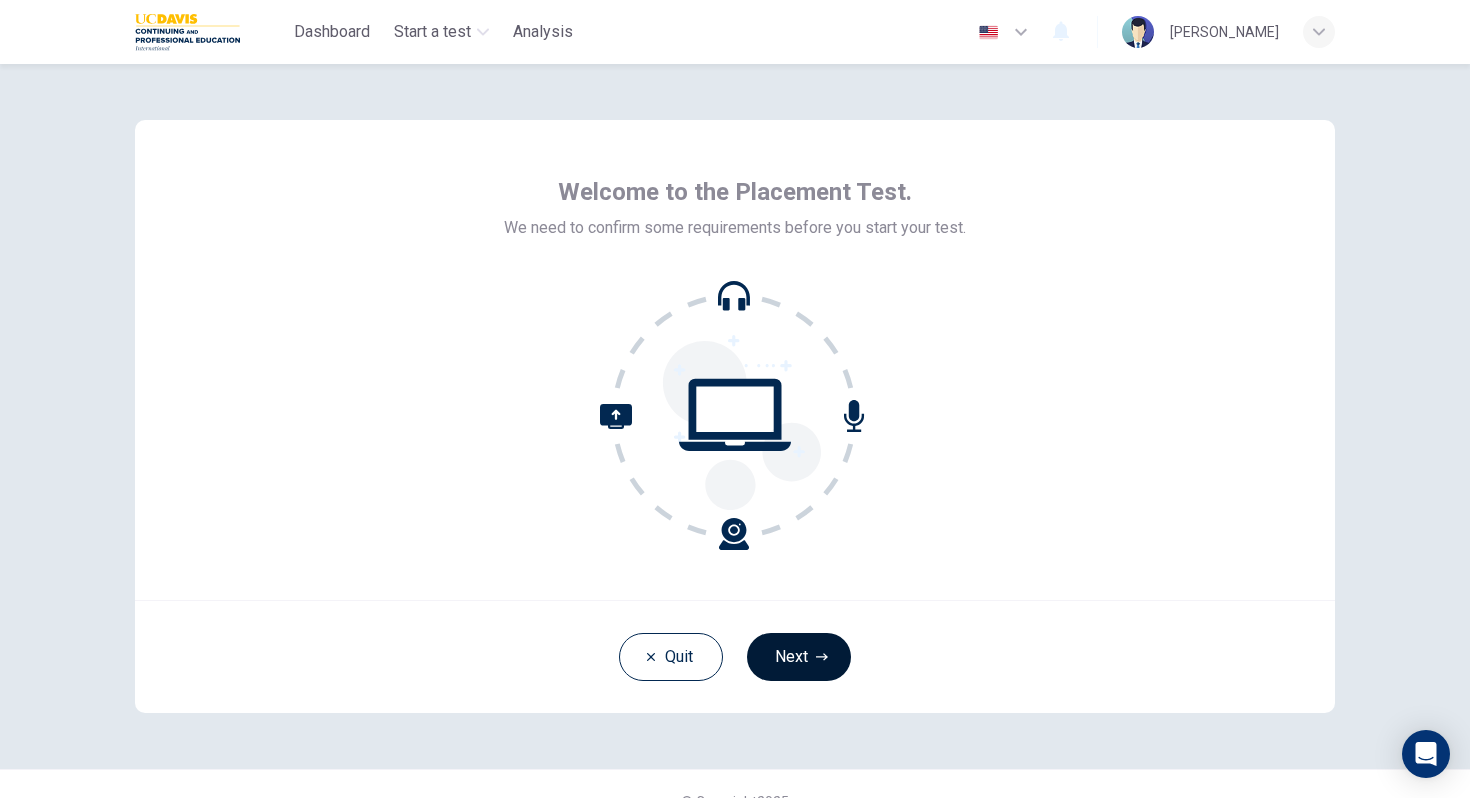 click on "Next" at bounding box center (799, 657) 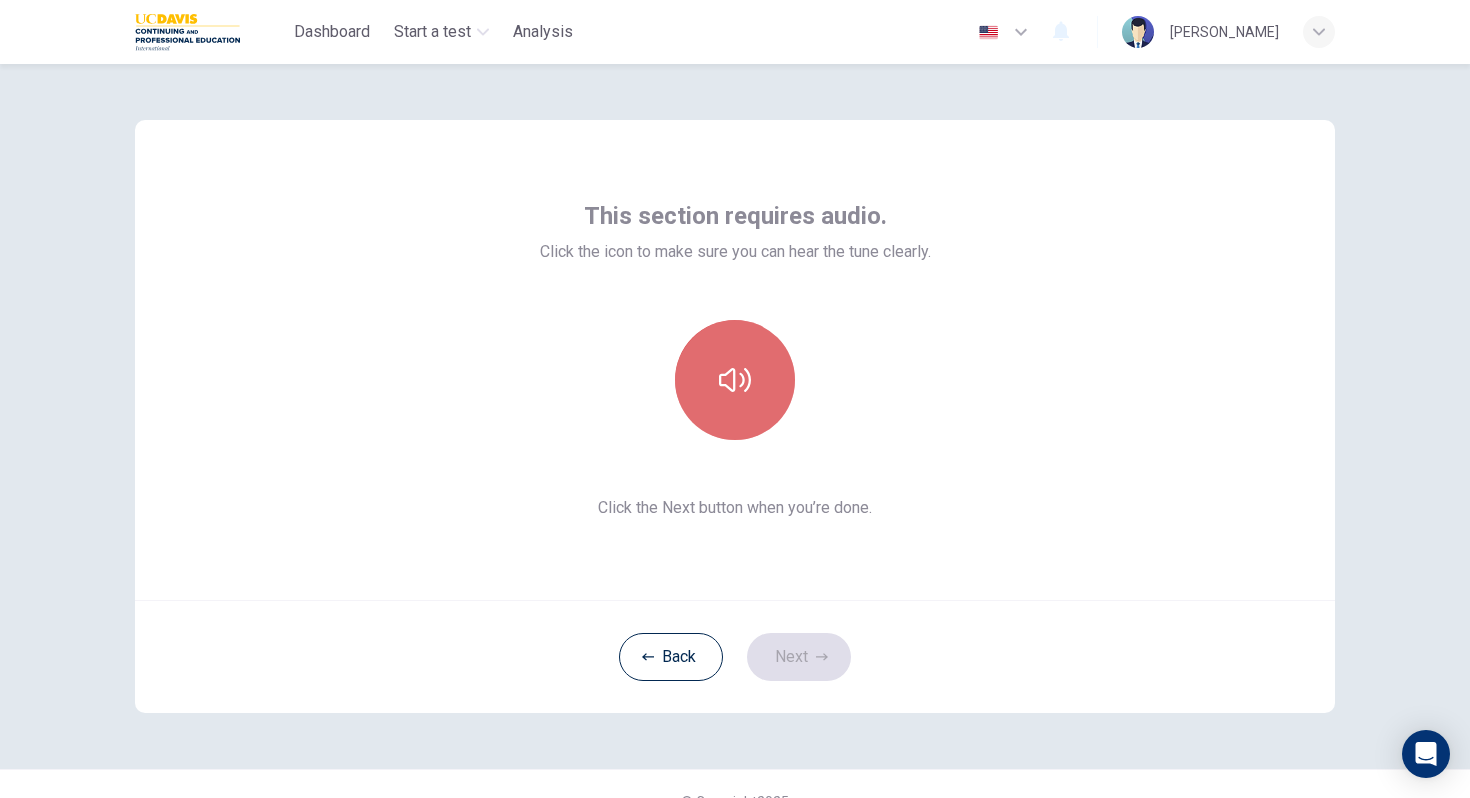 click at bounding box center [735, 380] 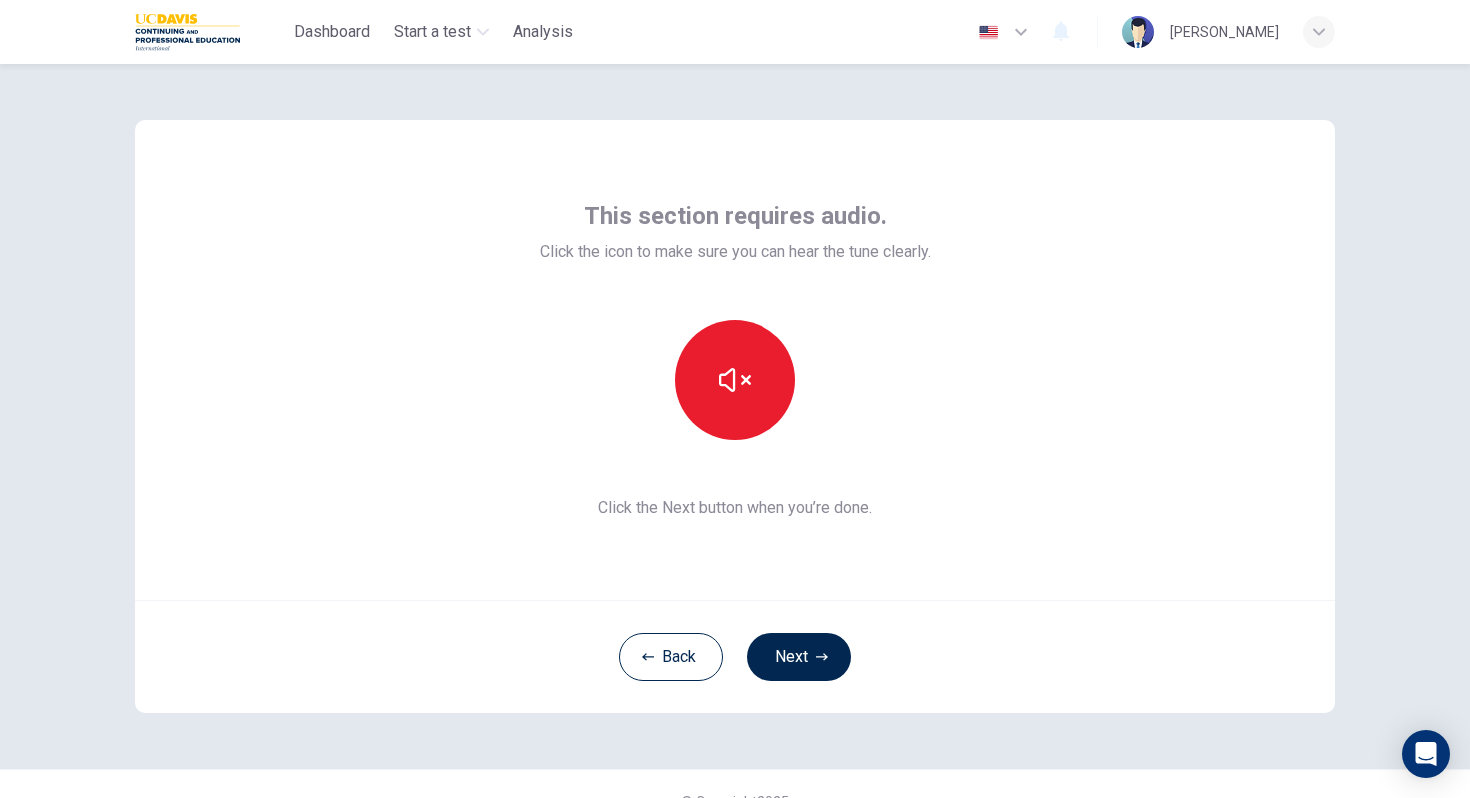 click on "This section requires audio. Click the icon to make sure you can hear the tune clearly. Click the Next button when you’re done." at bounding box center (735, 360) 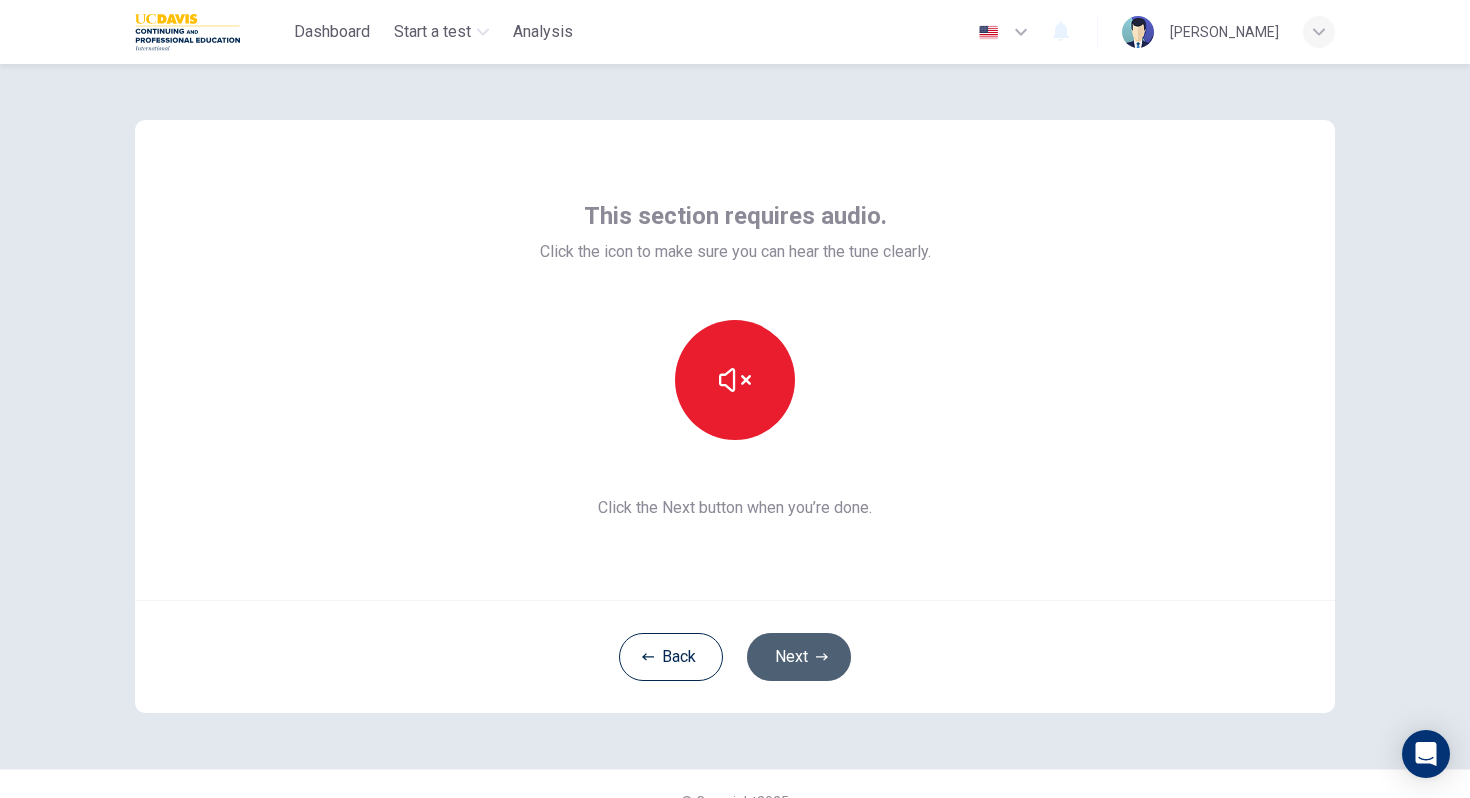 click on "Next" at bounding box center [799, 657] 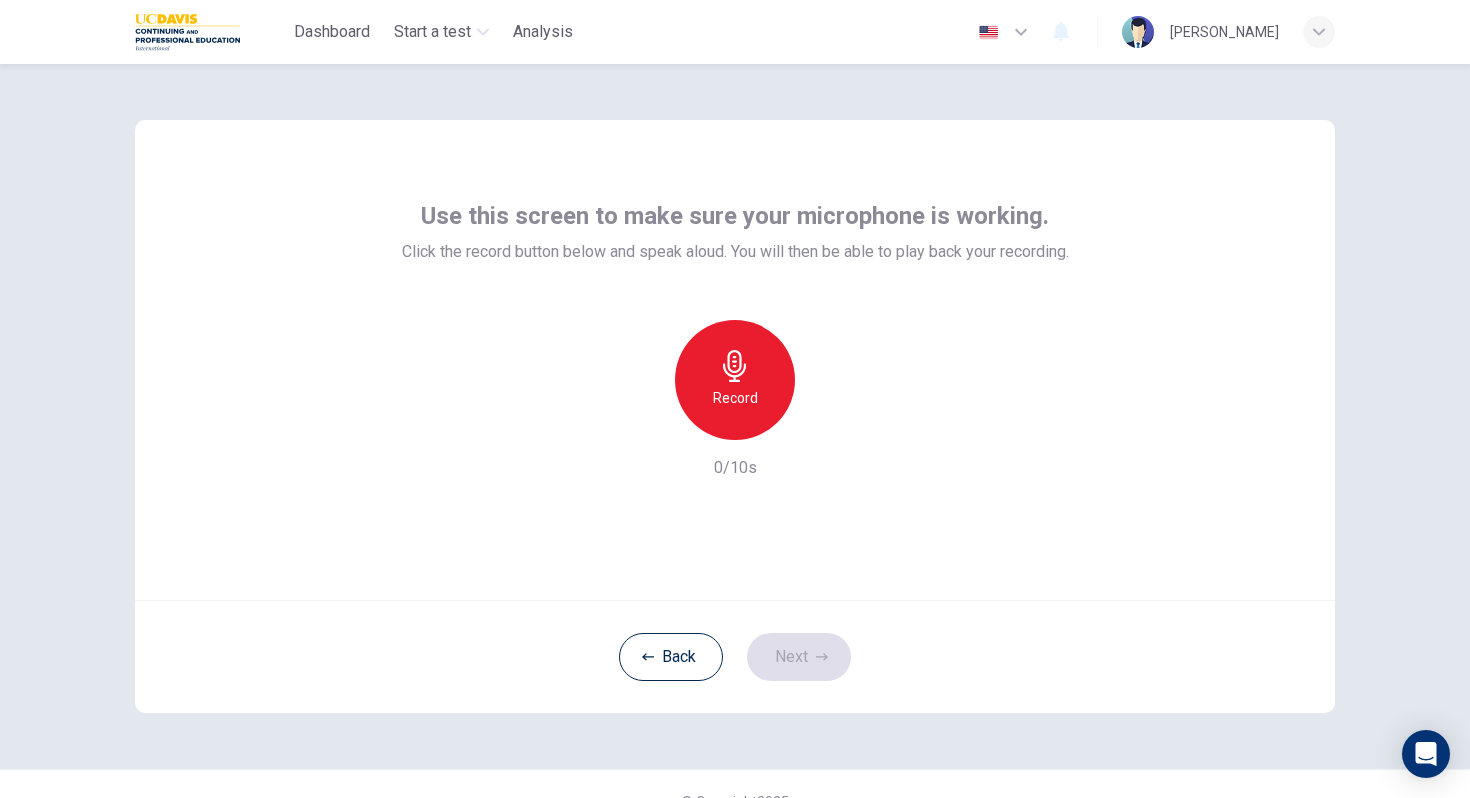 click on "Record" at bounding box center (735, 380) 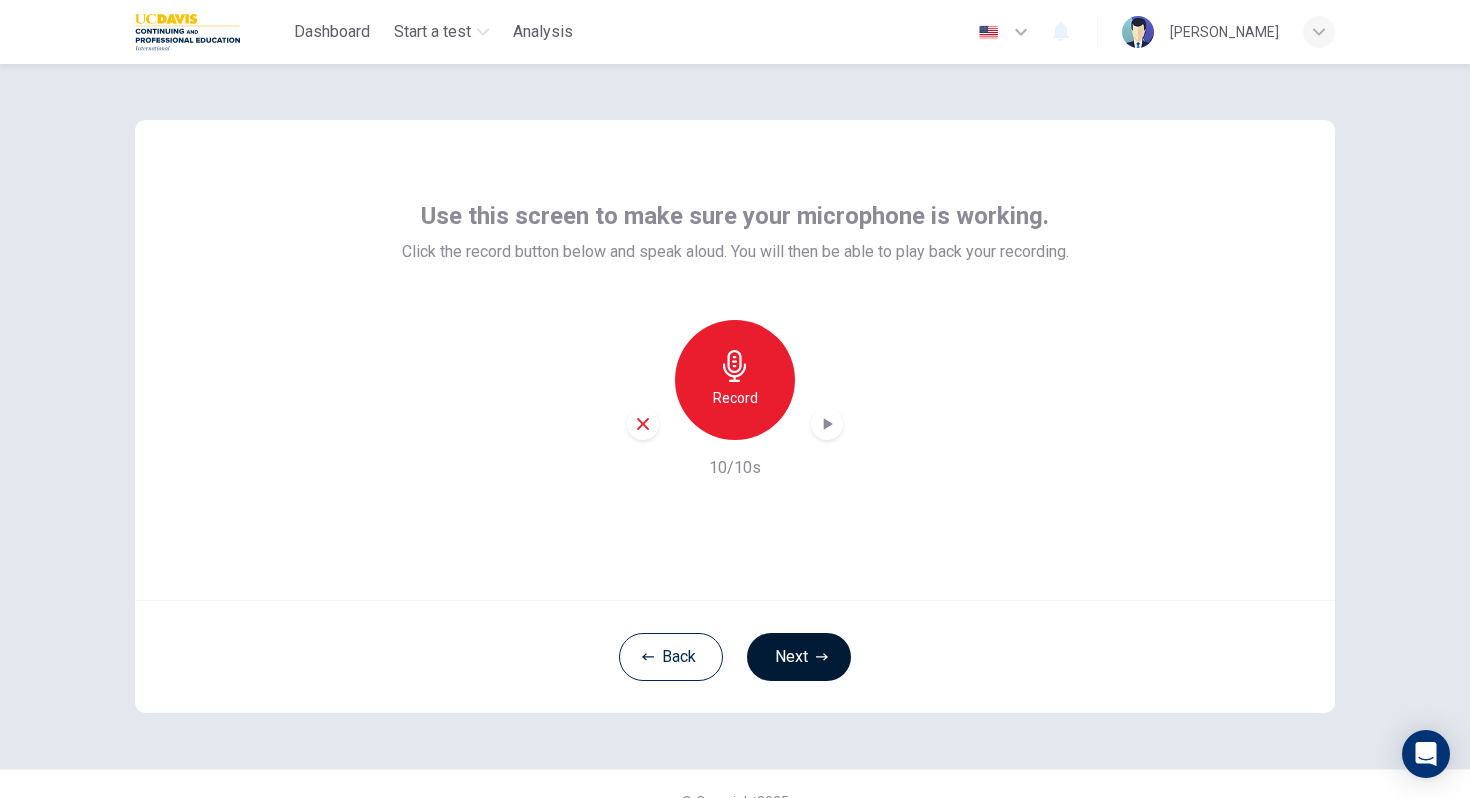click 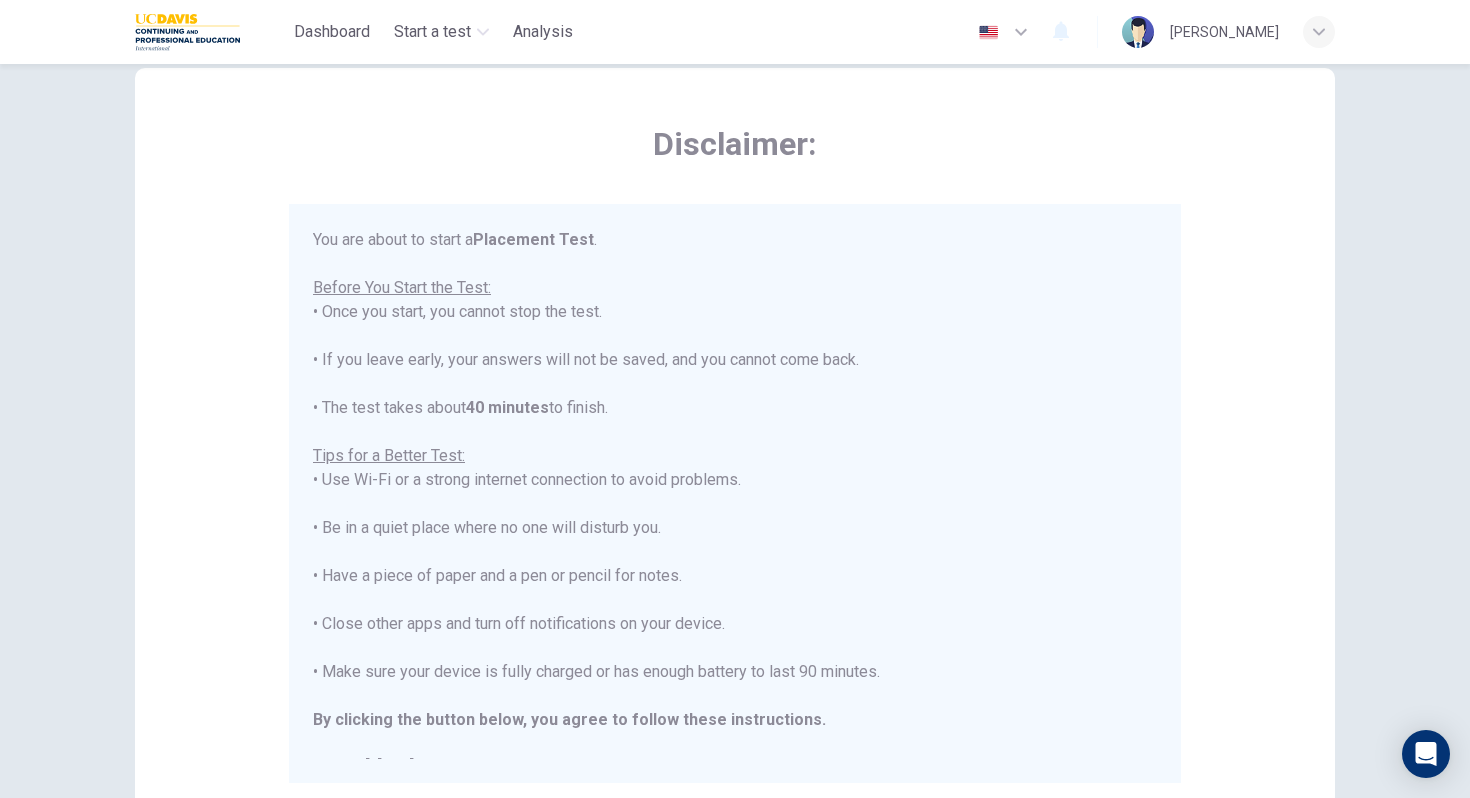 scroll, scrollTop: 61, scrollLeft: 0, axis: vertical 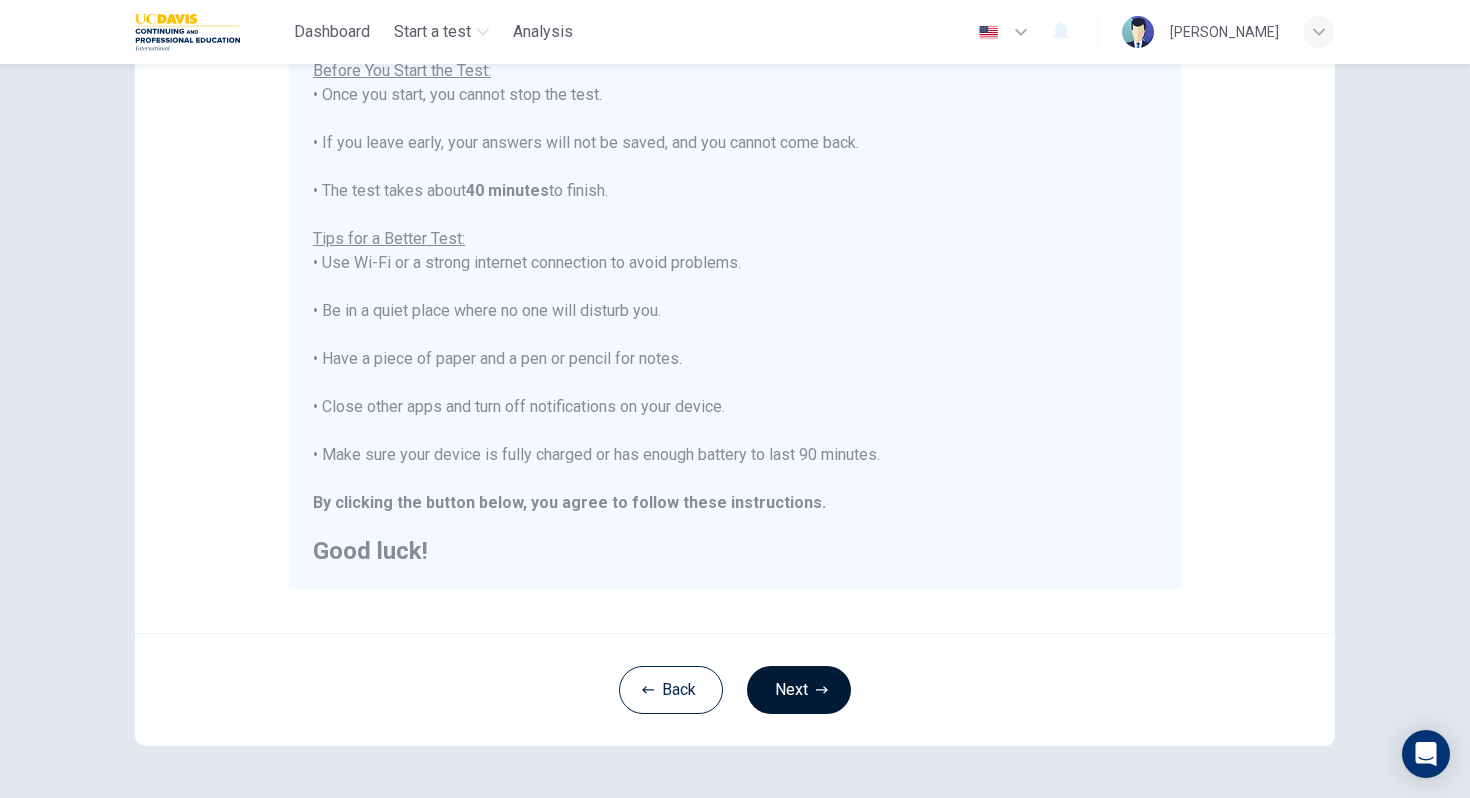 click on "Next" at bounding box center (799, 690) 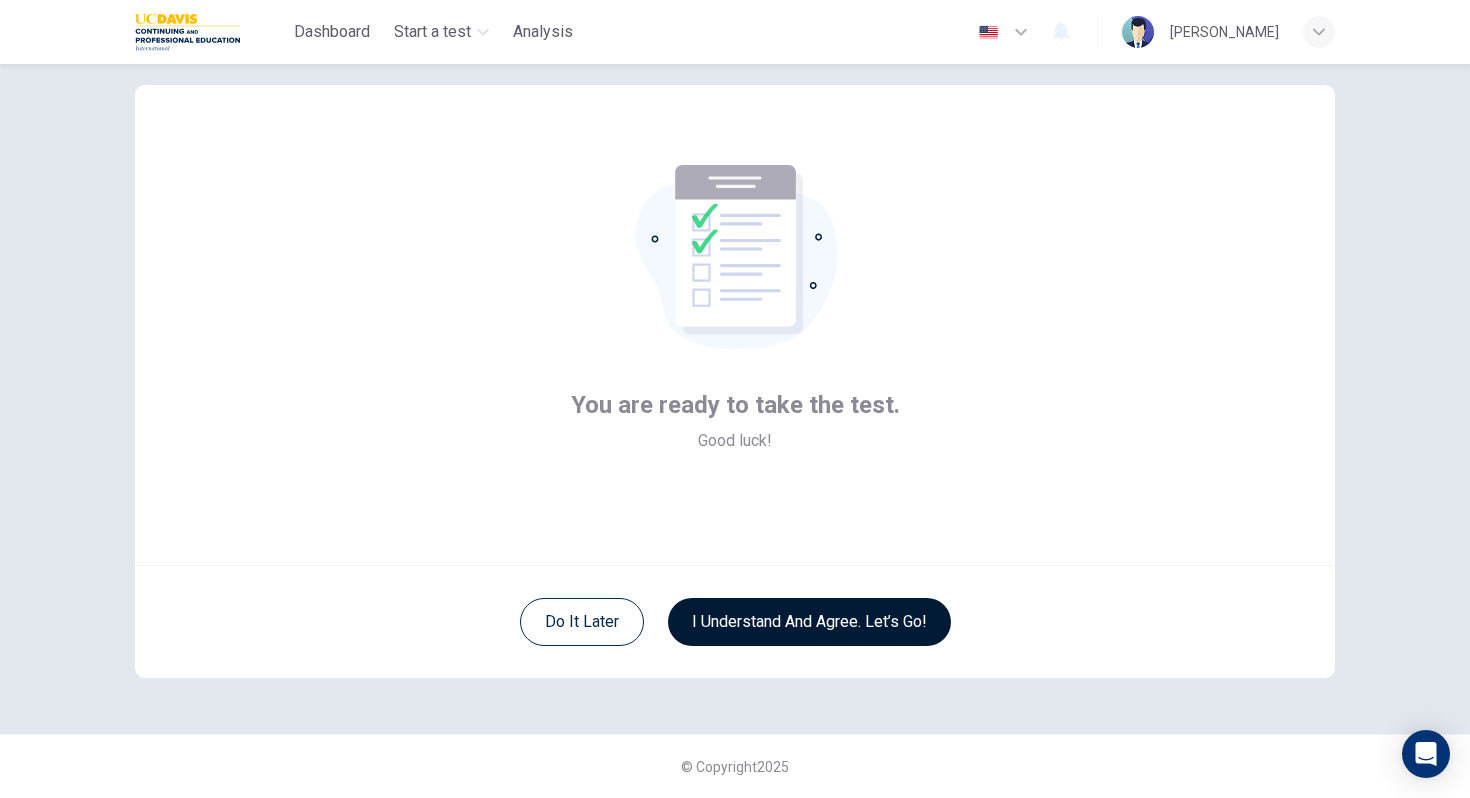 scroll, scrollTop: 35, scrollLeft: 0, axis: vertical 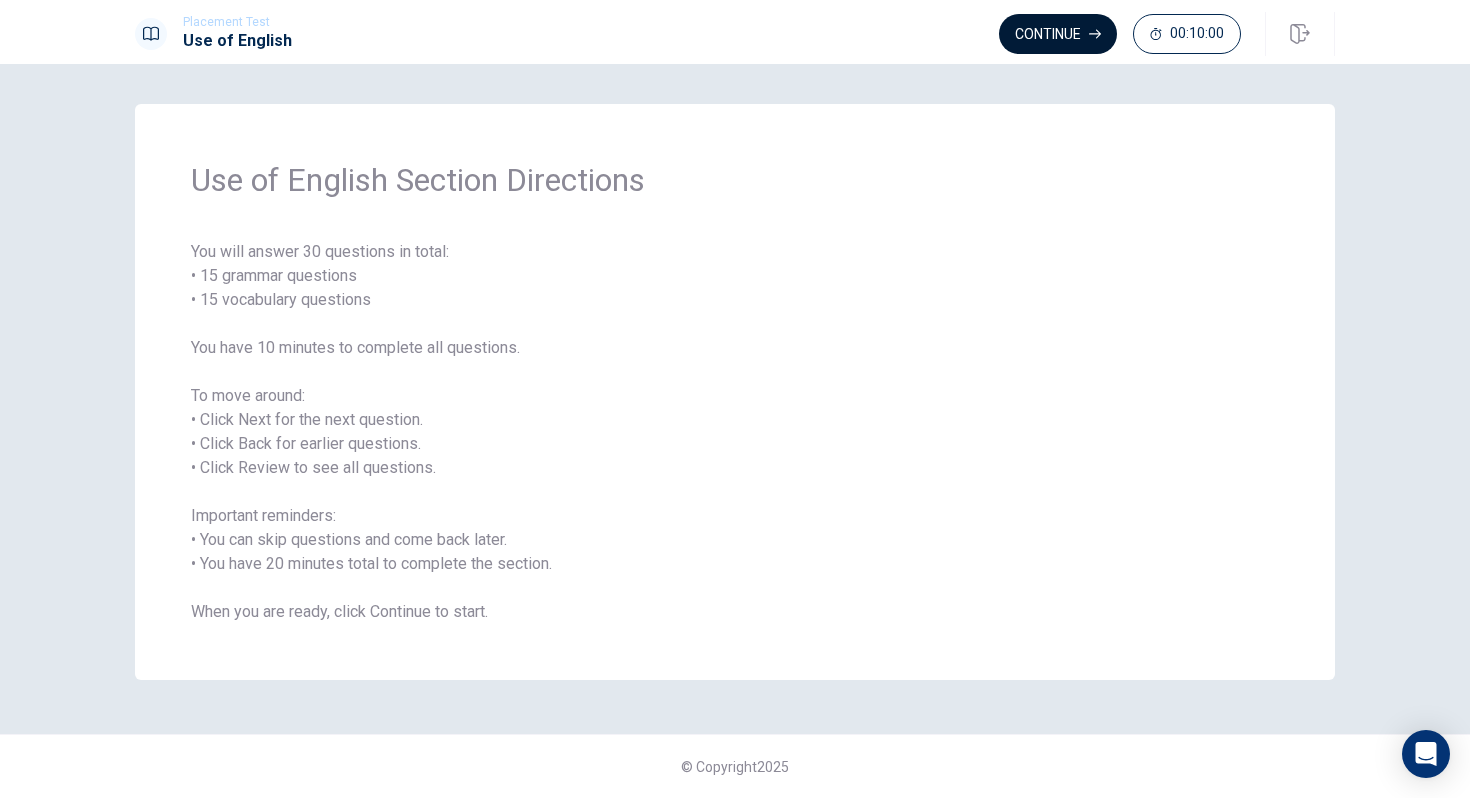 click on "Continue" at bounding box center [1058, 34] 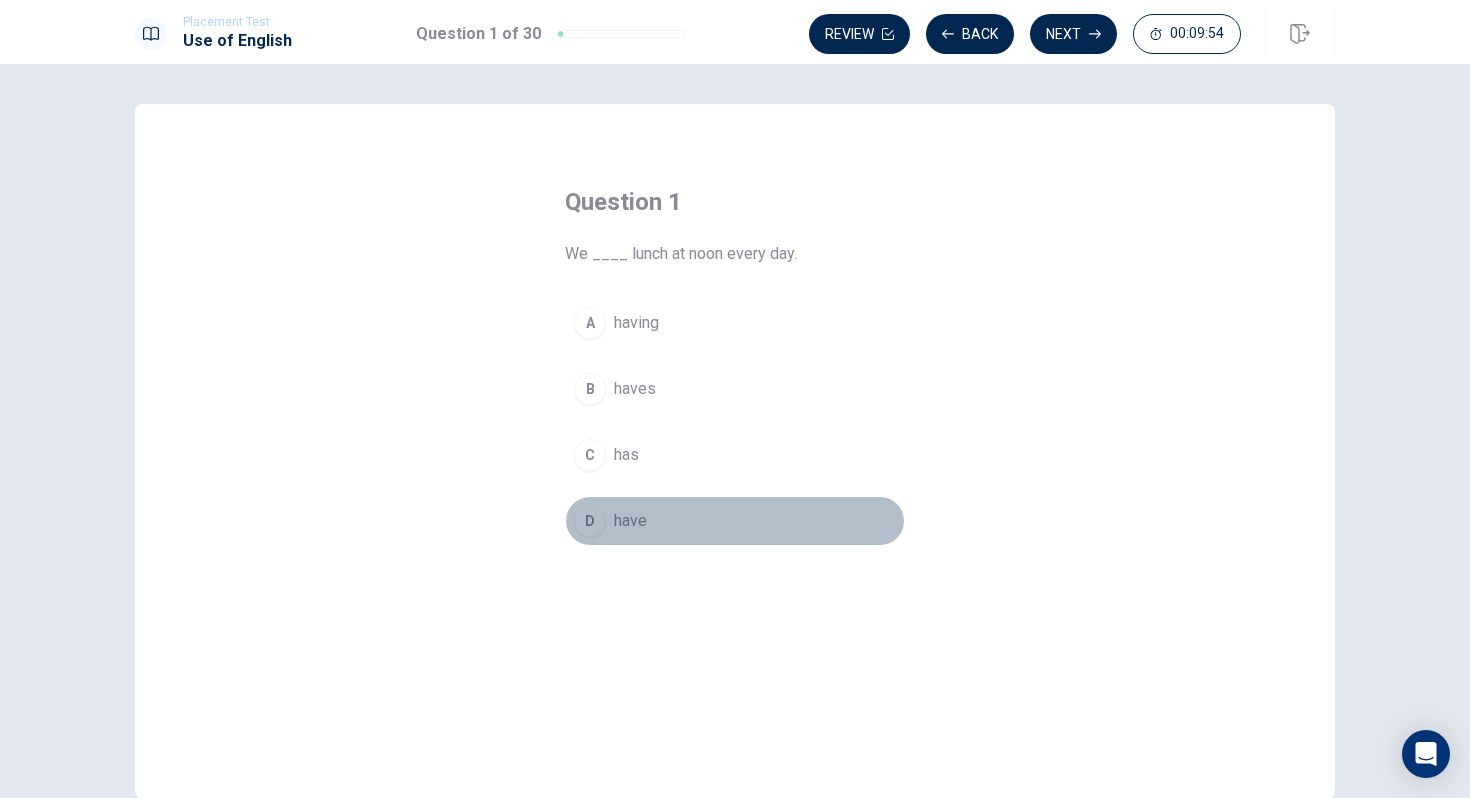 click on "D" at bounding box center (590, 521) 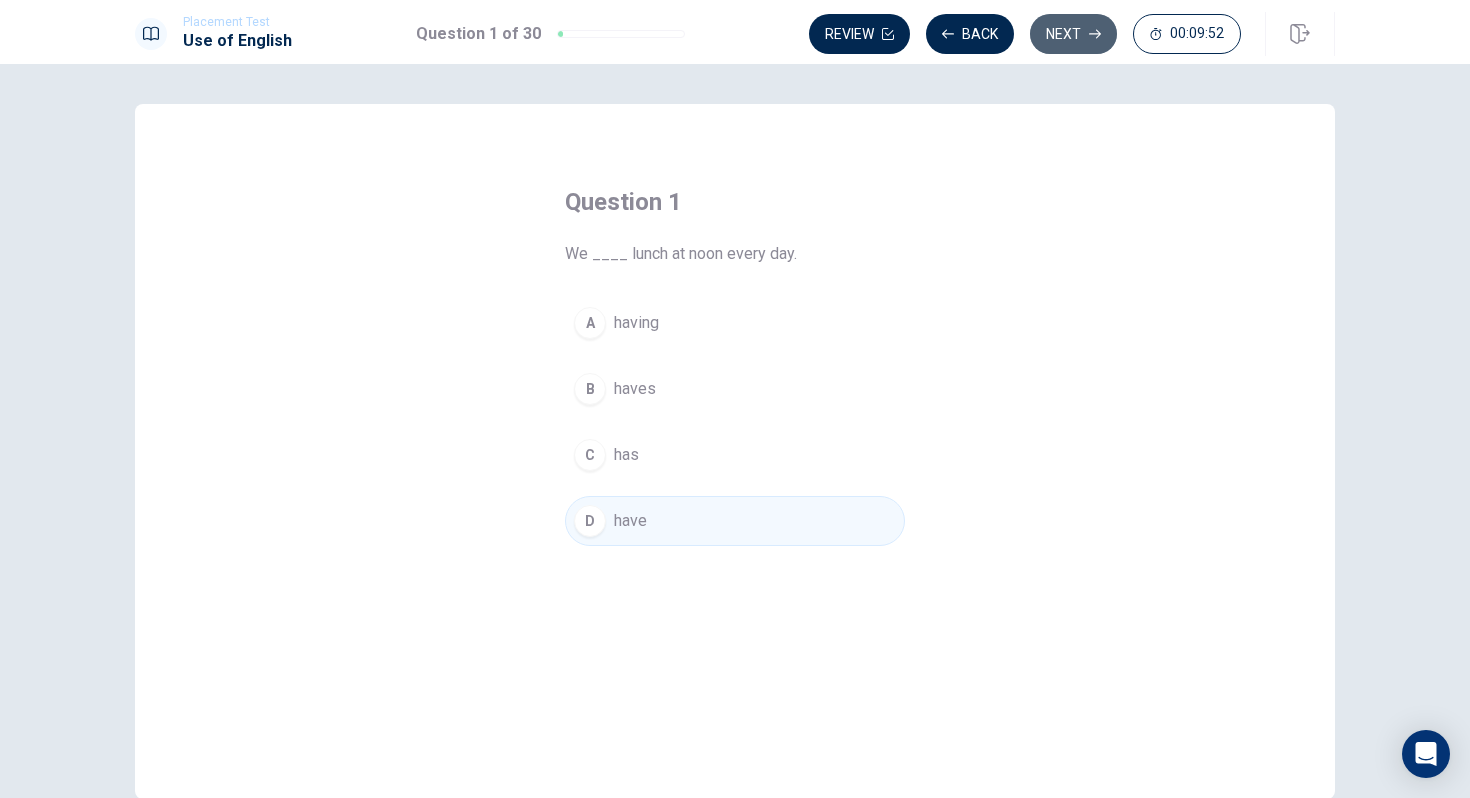 click on "Next" at bounding box center (1073, 34) 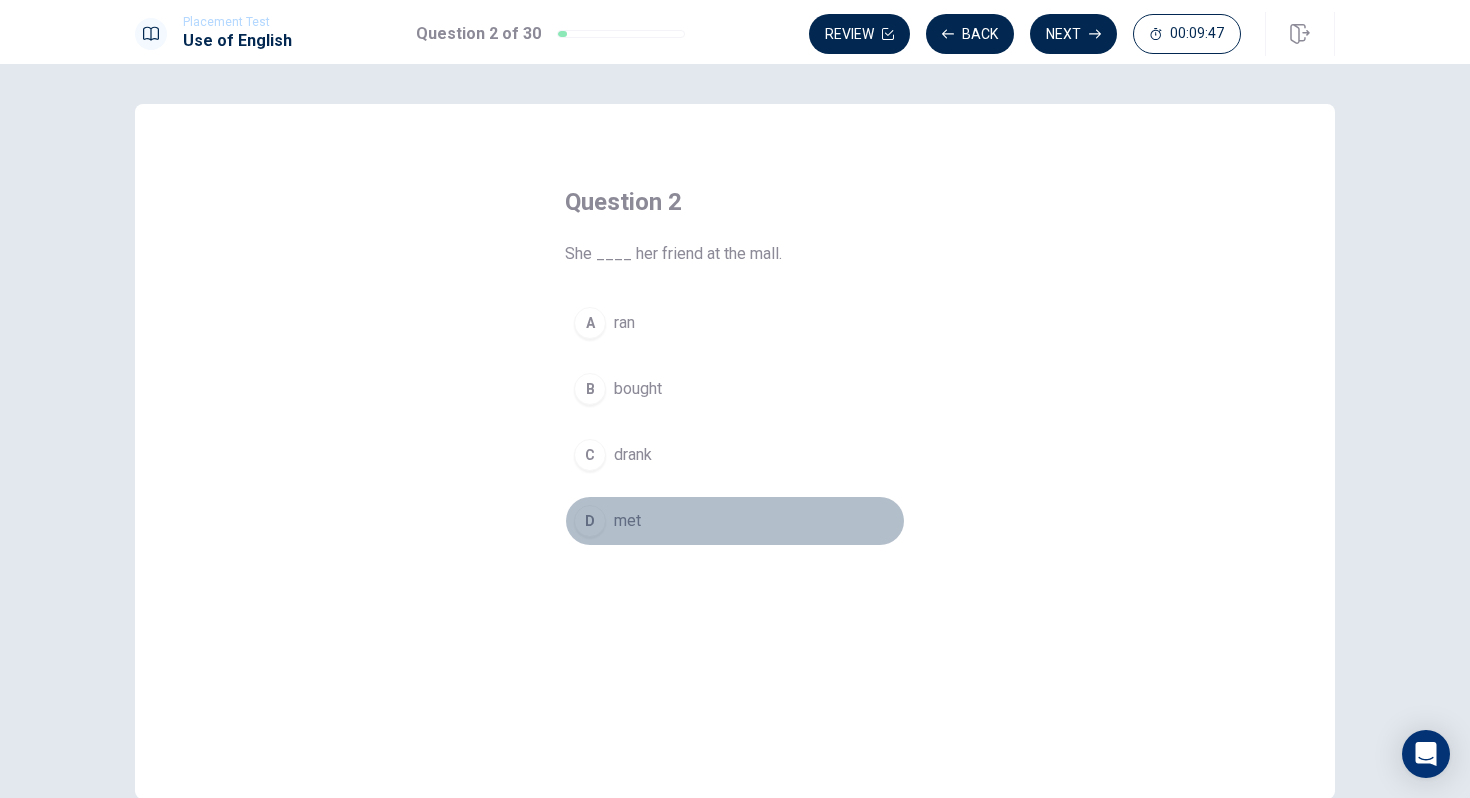 click on "D met" at bounding box center [735, 521] 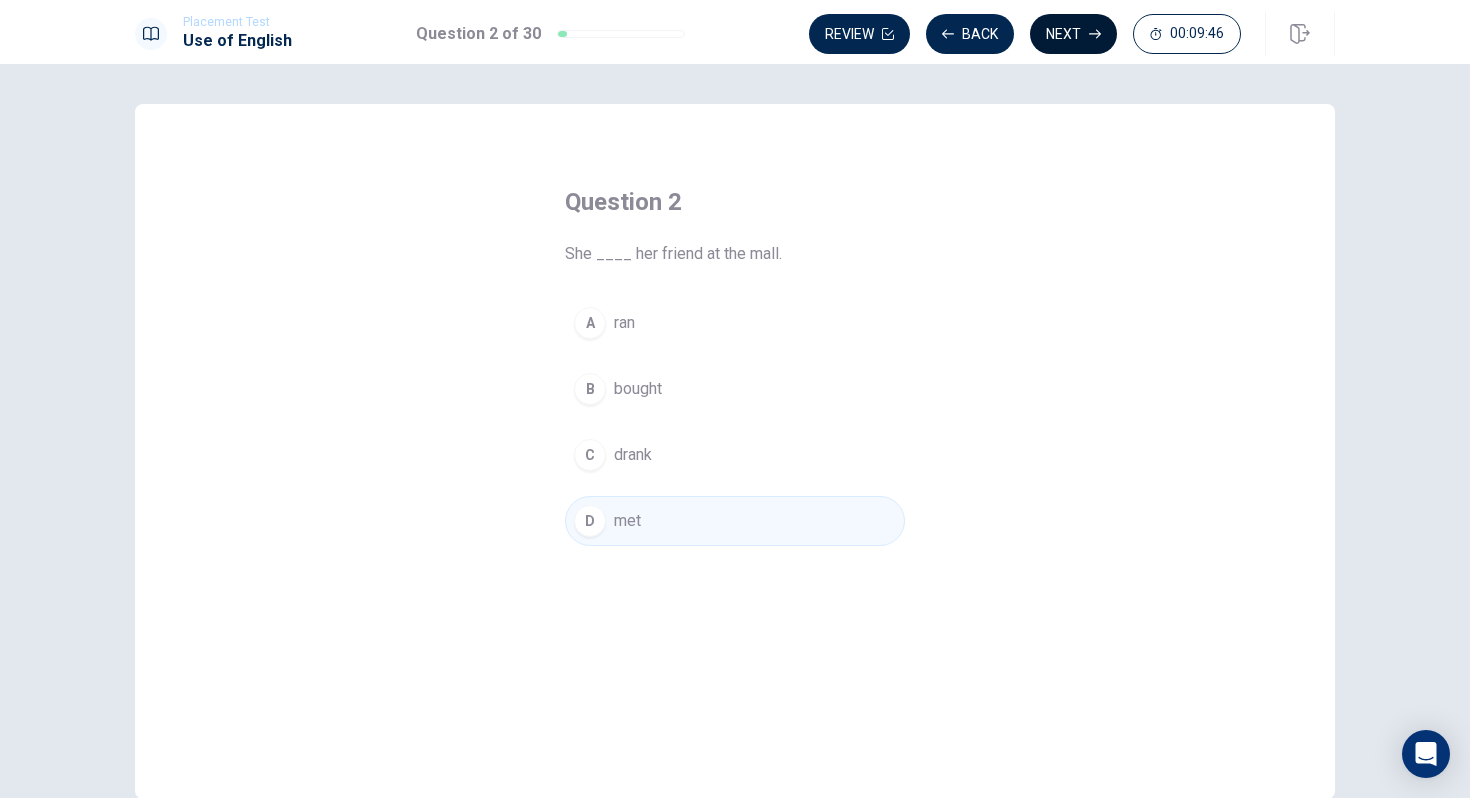 click on "Next" at bounding box center (1073, 34) 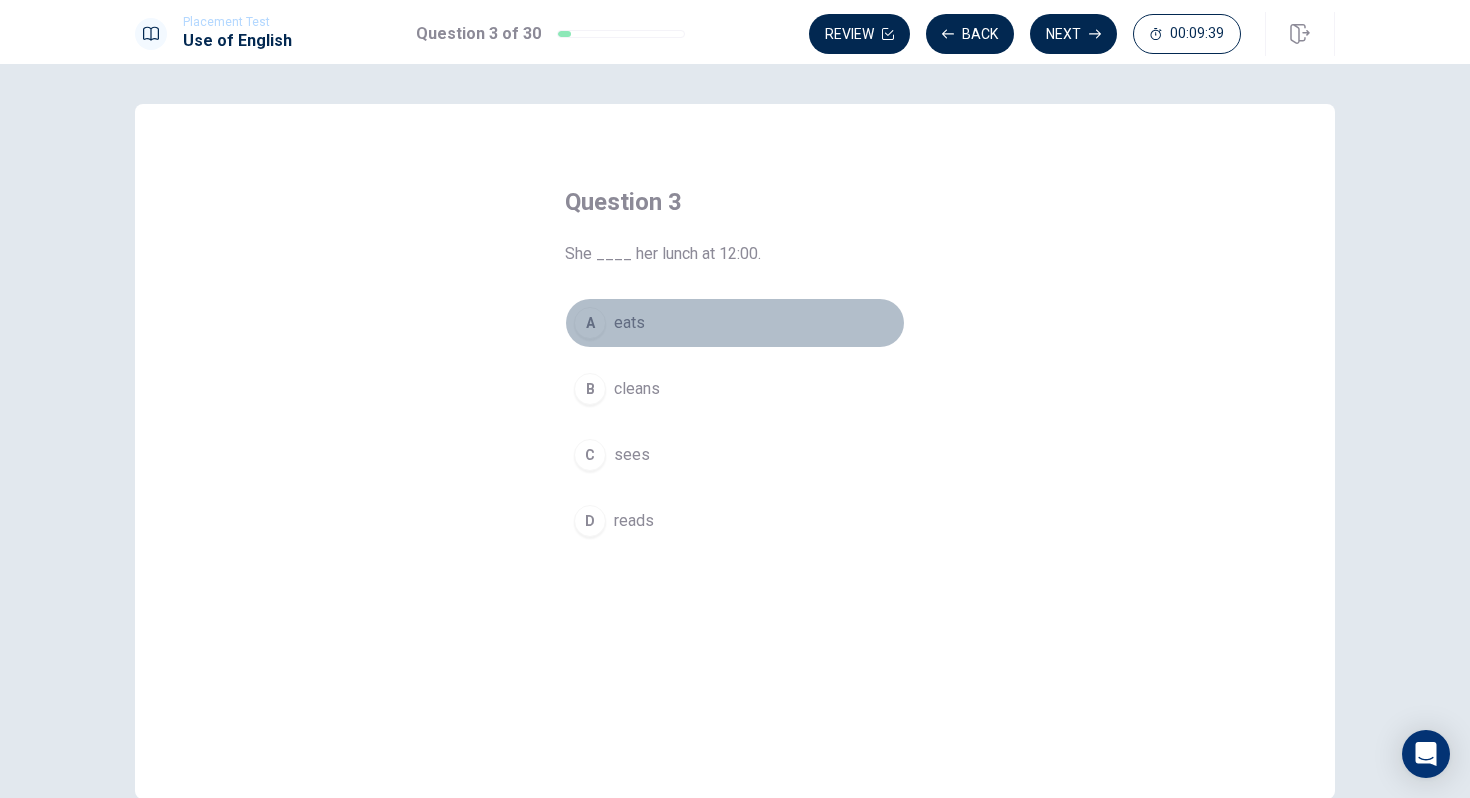 click on "eats" at bounding box center [629, 323] 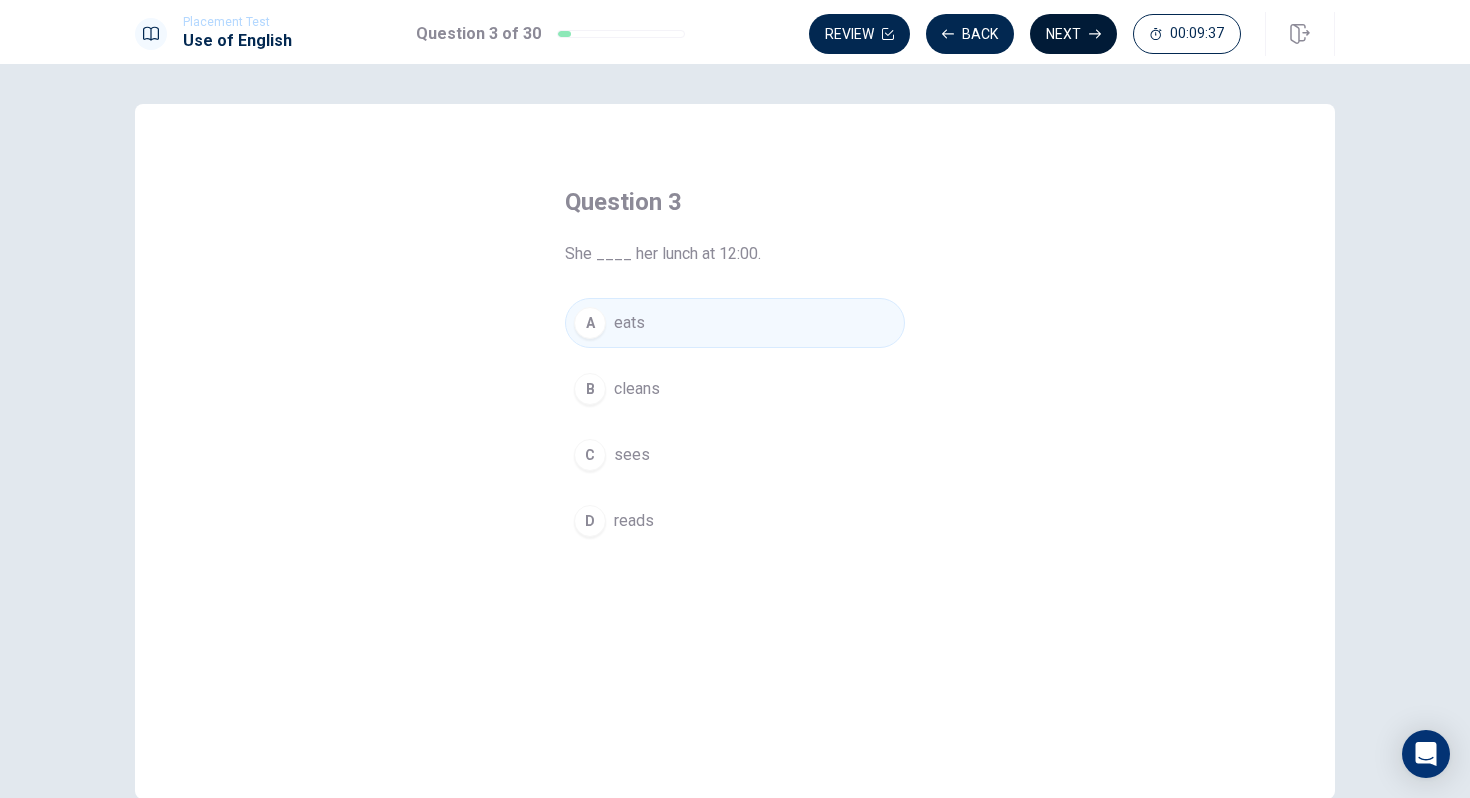 click on "Next" at bounding box center [1073, 34] 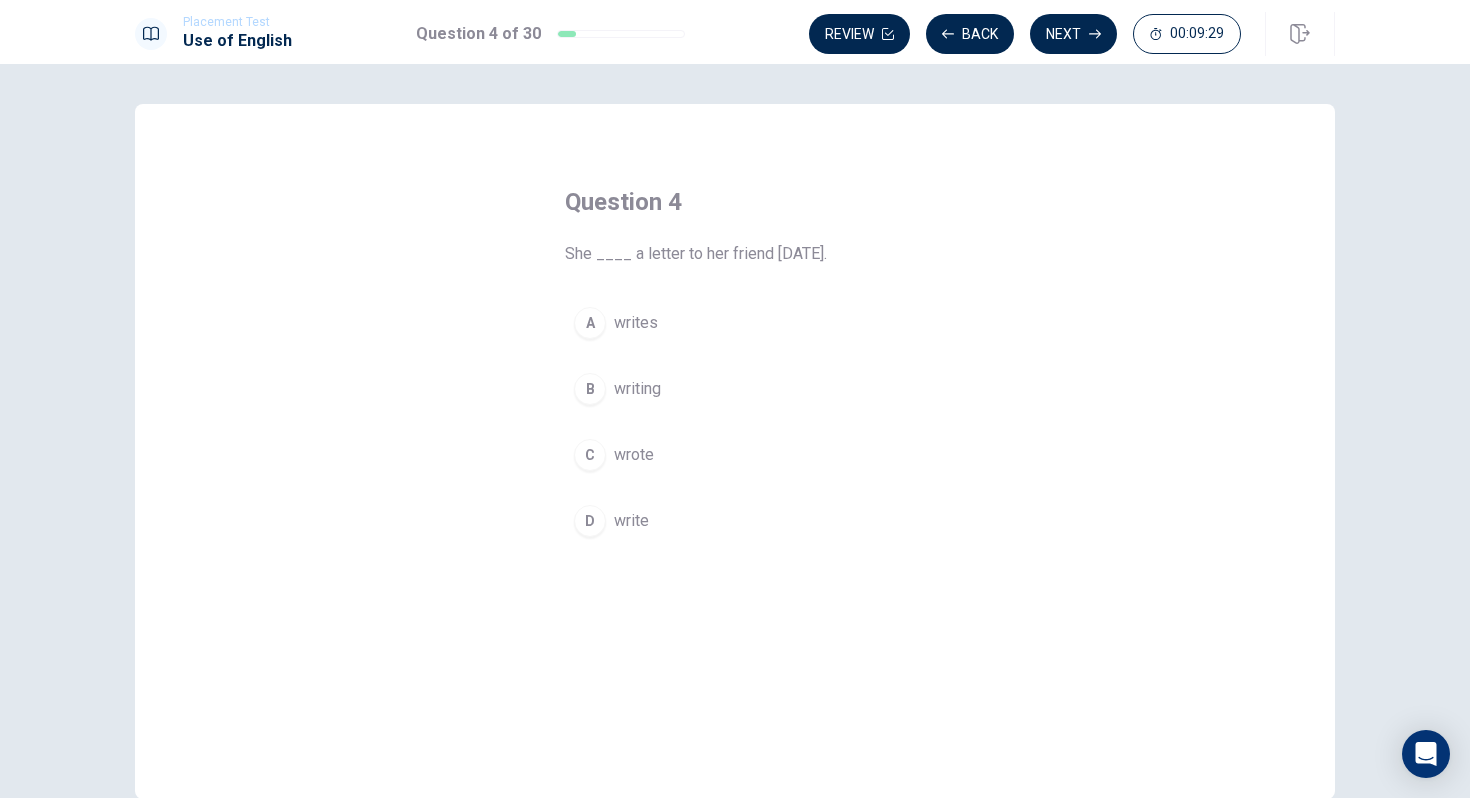 click on "wrote" at bounding box center [634, 455] 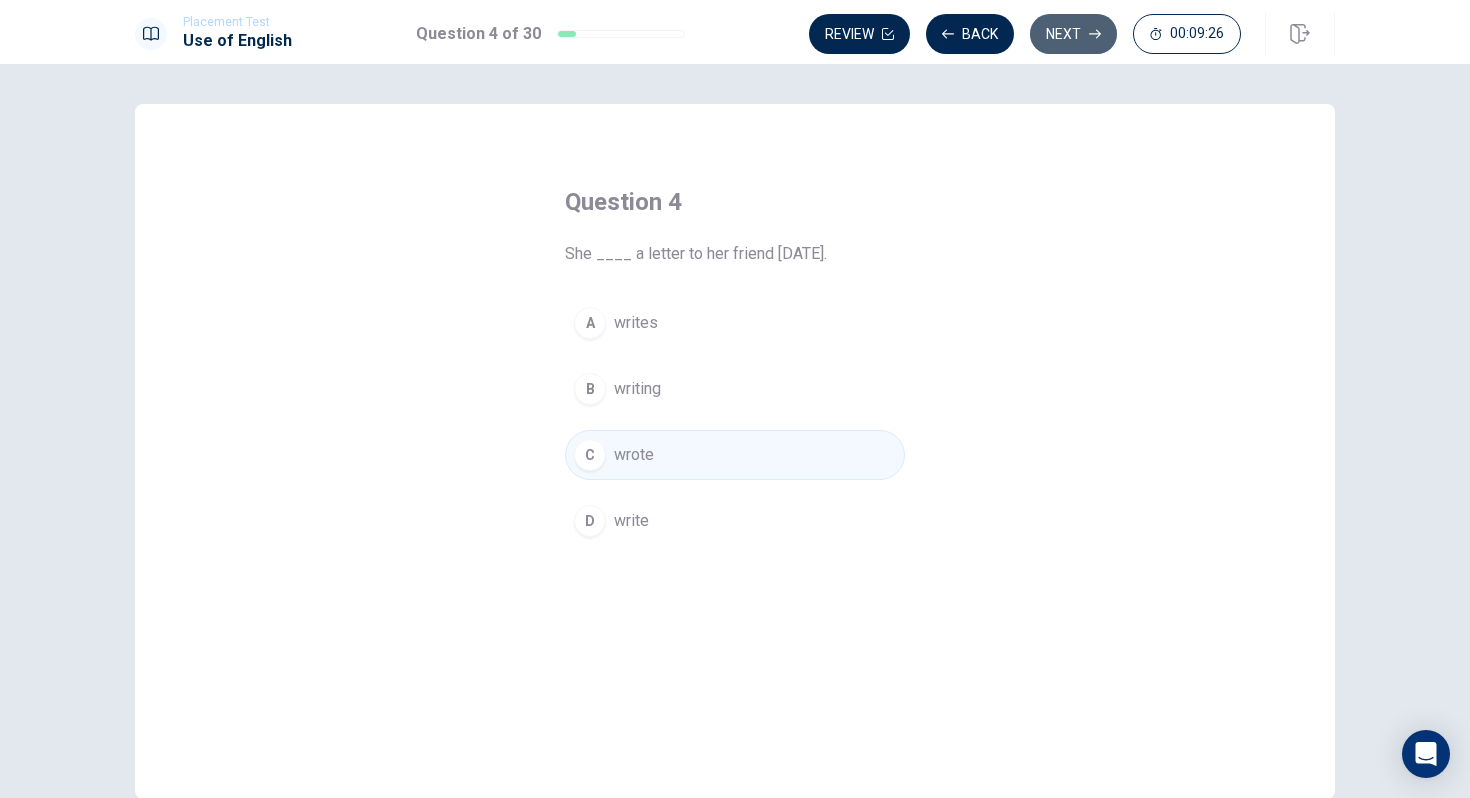 click on "Next" at bounding box center (1073, 34) 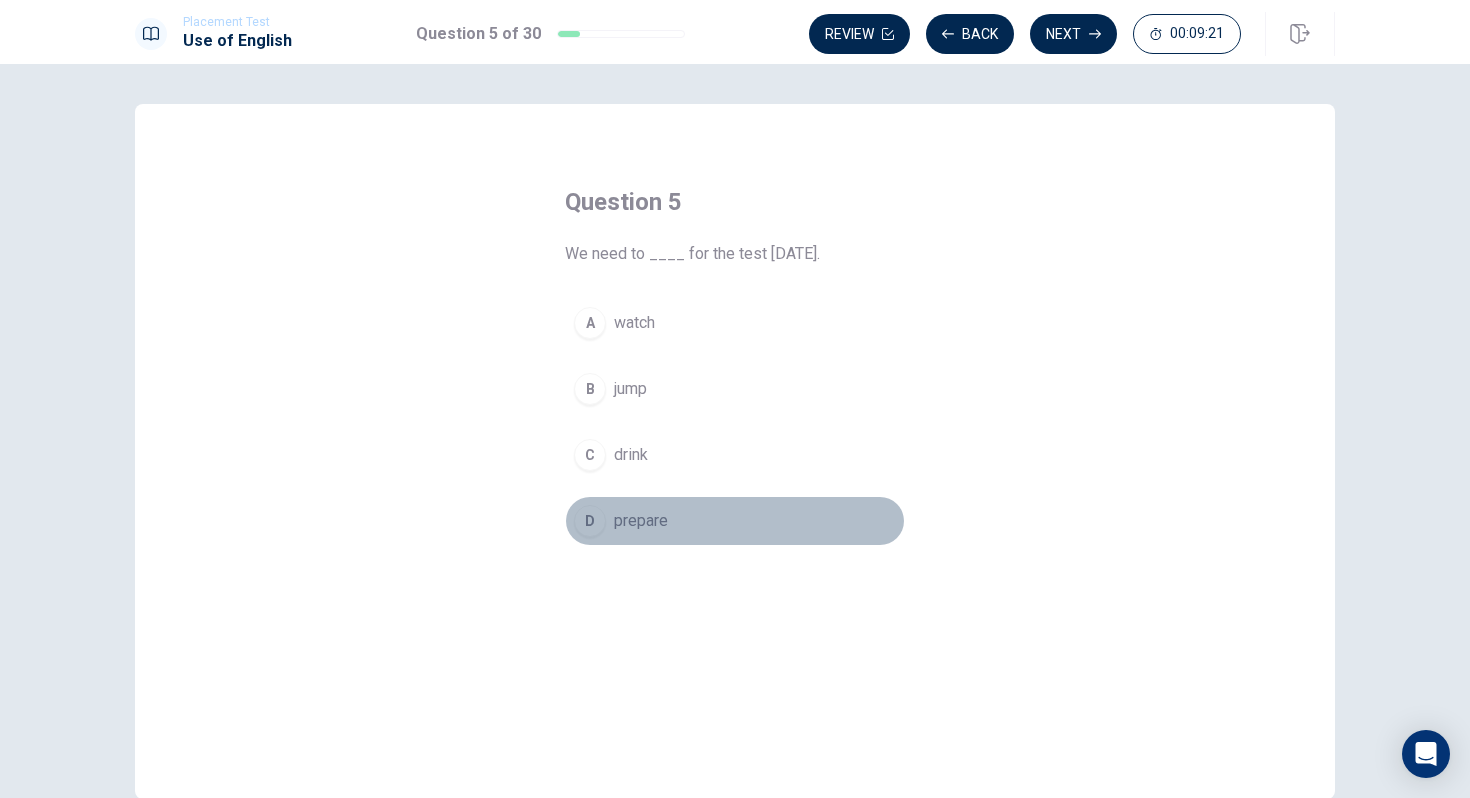 click on "prepare" at bounding box center [641, 521] 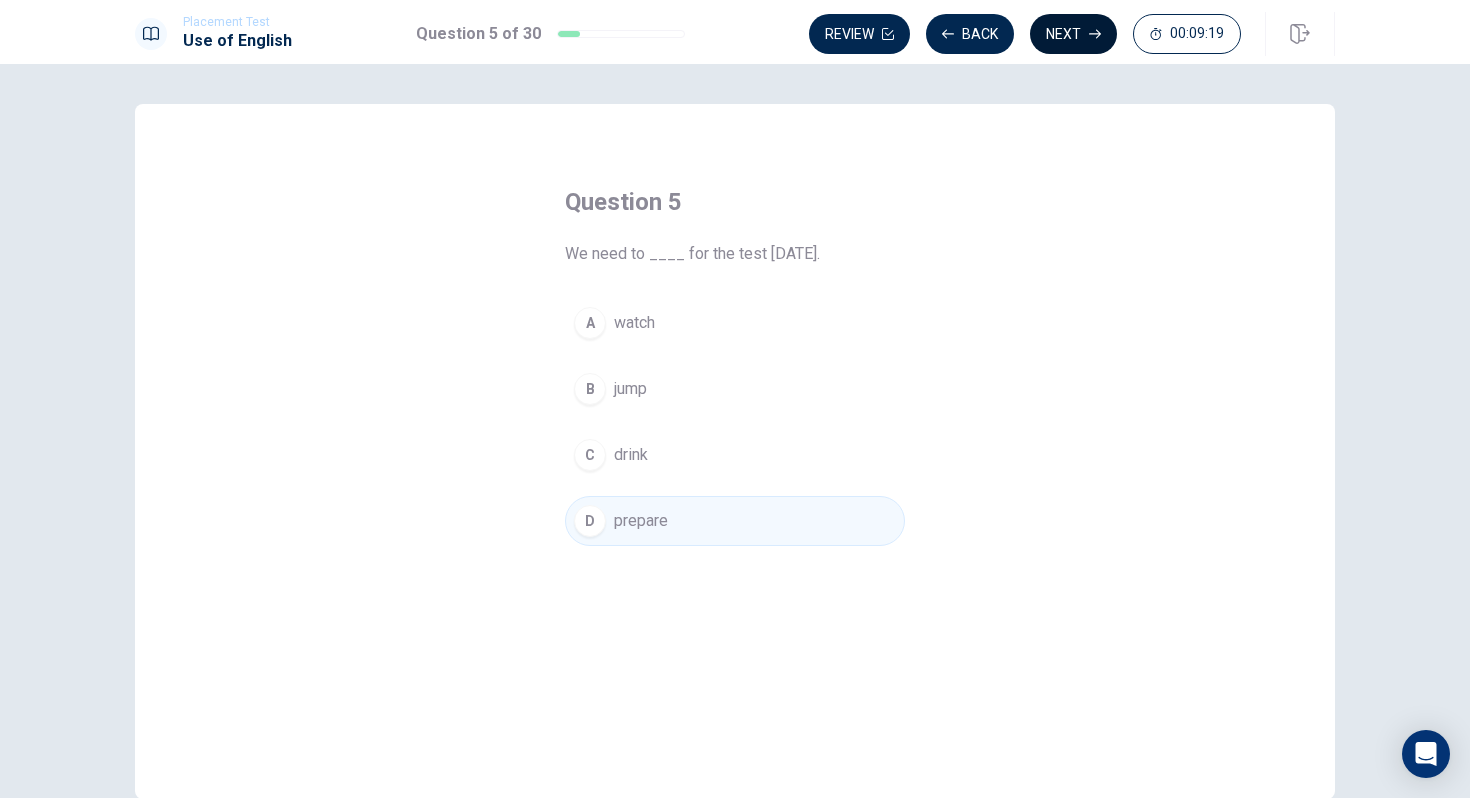 click on "Next" at bounding box center [1073, 34] 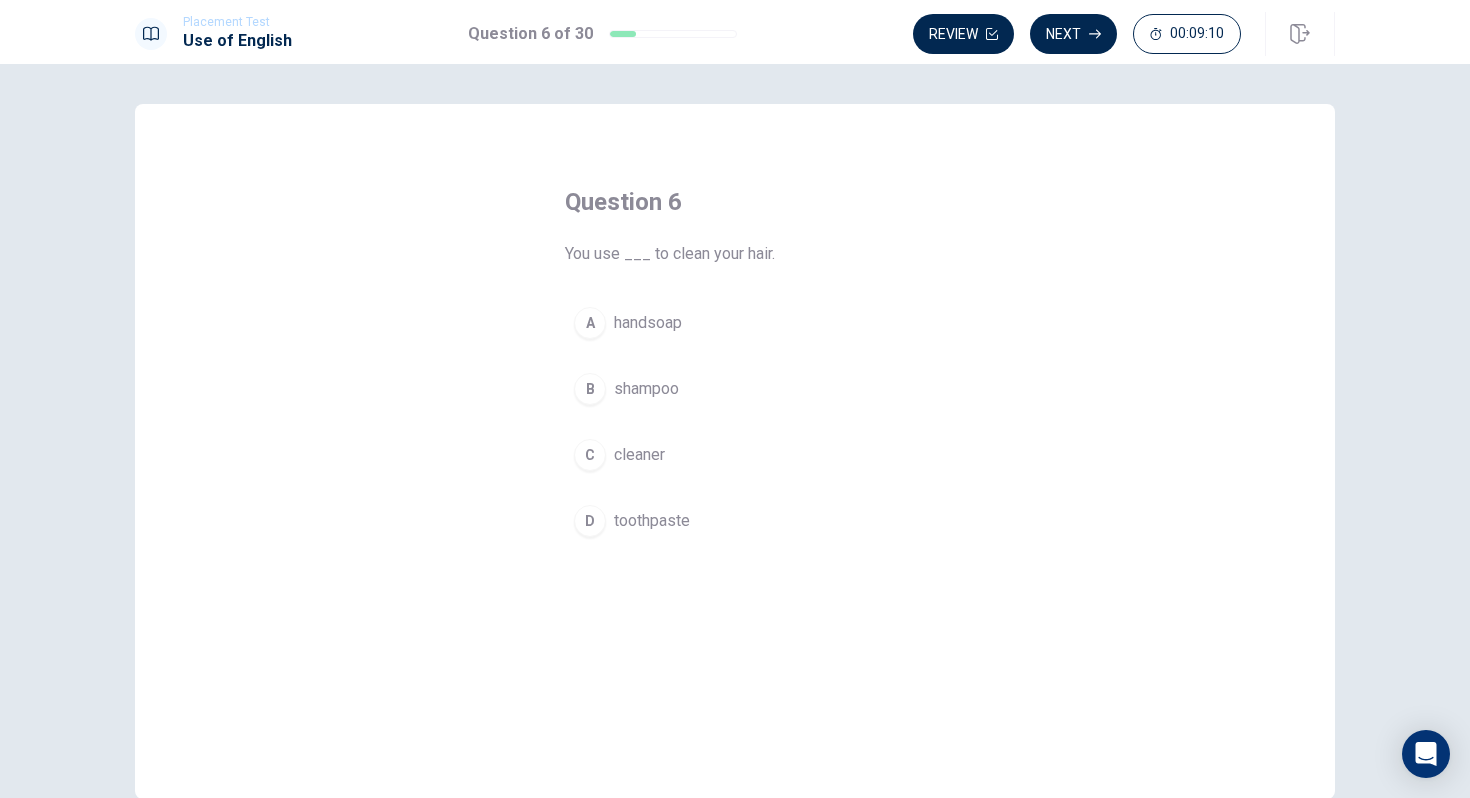 click on "shampoo" at bounding box center [646, 389] 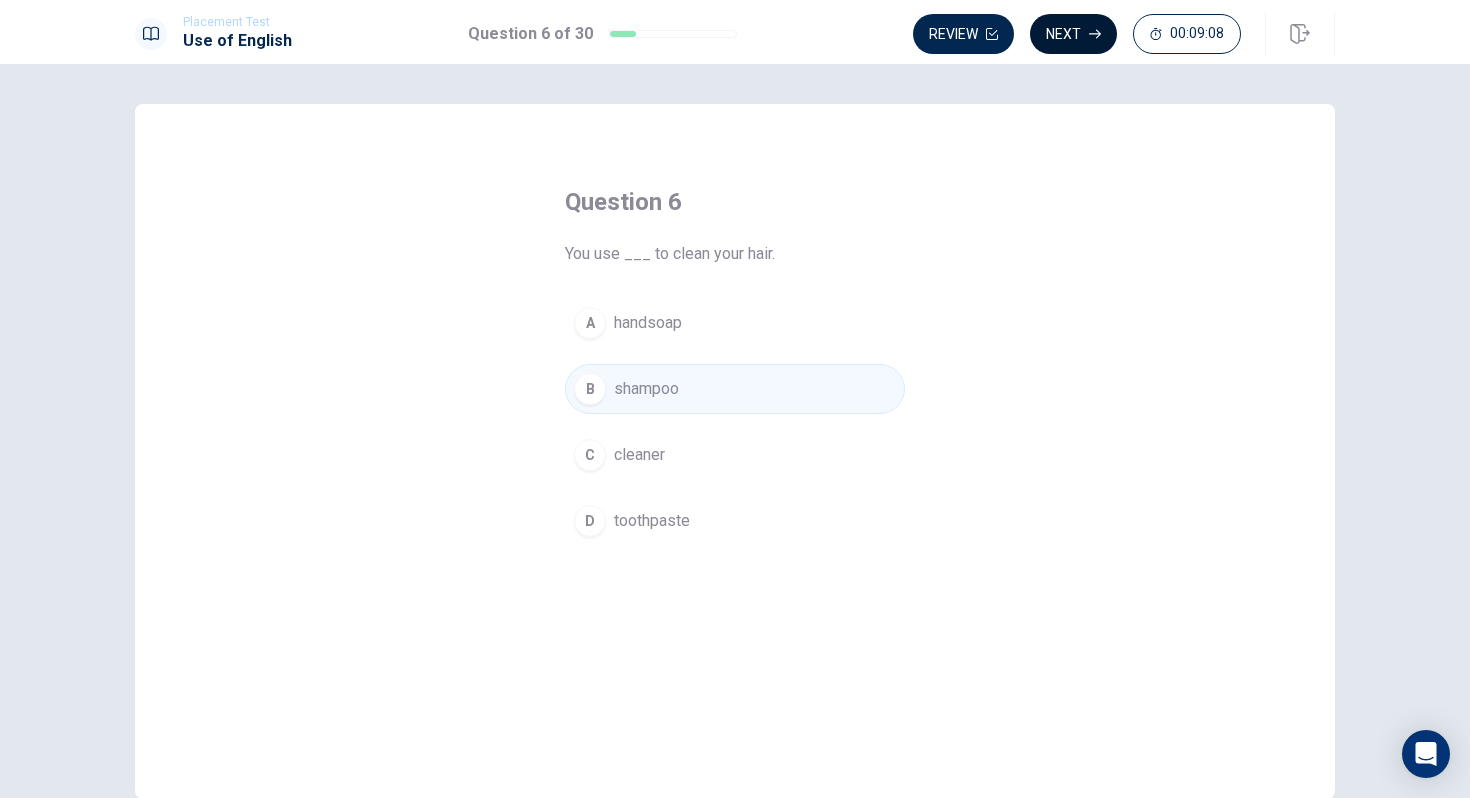 click on "Next" at bounding box center [1073, 34] 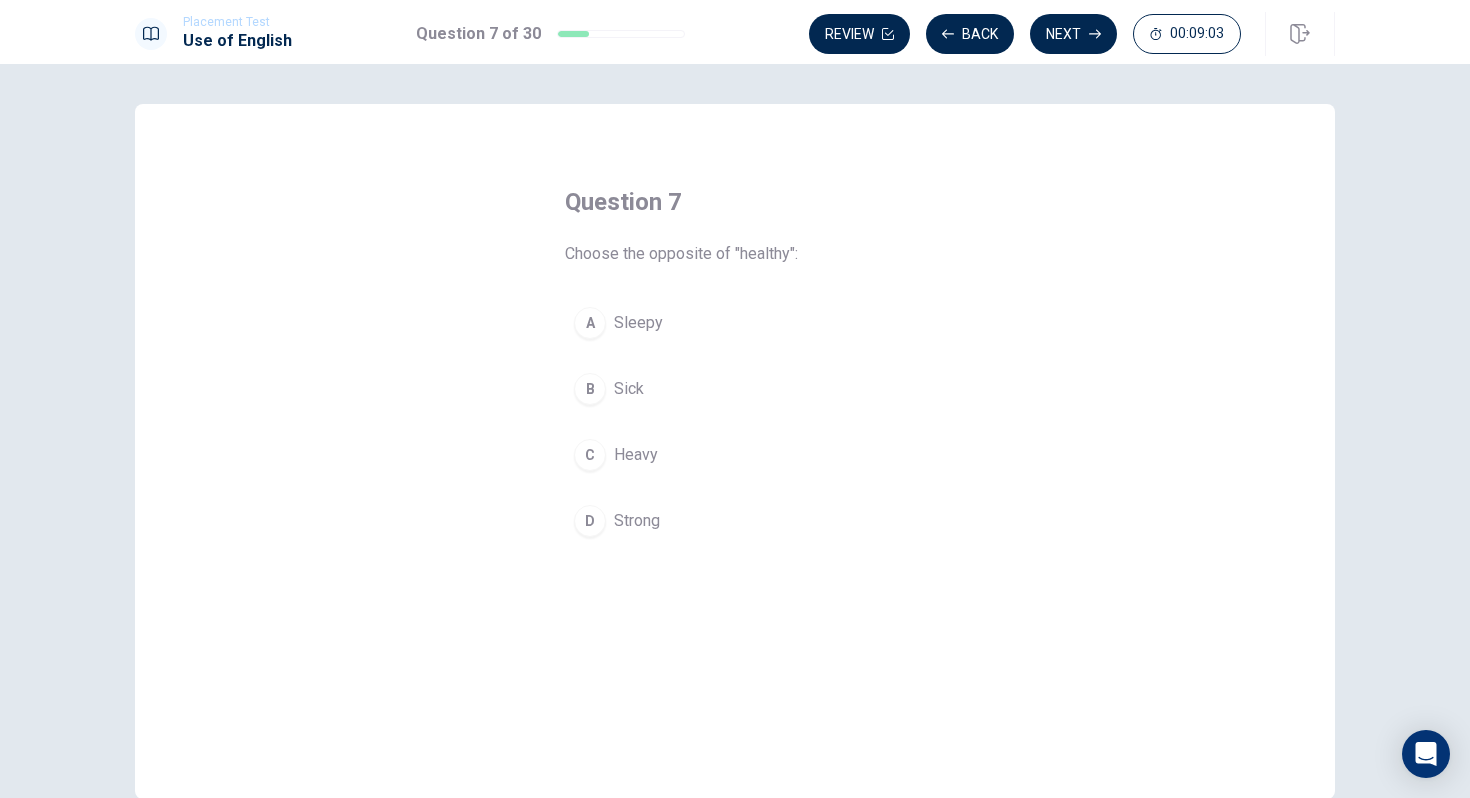 click on "Sick" at bounding box center (629, 389) 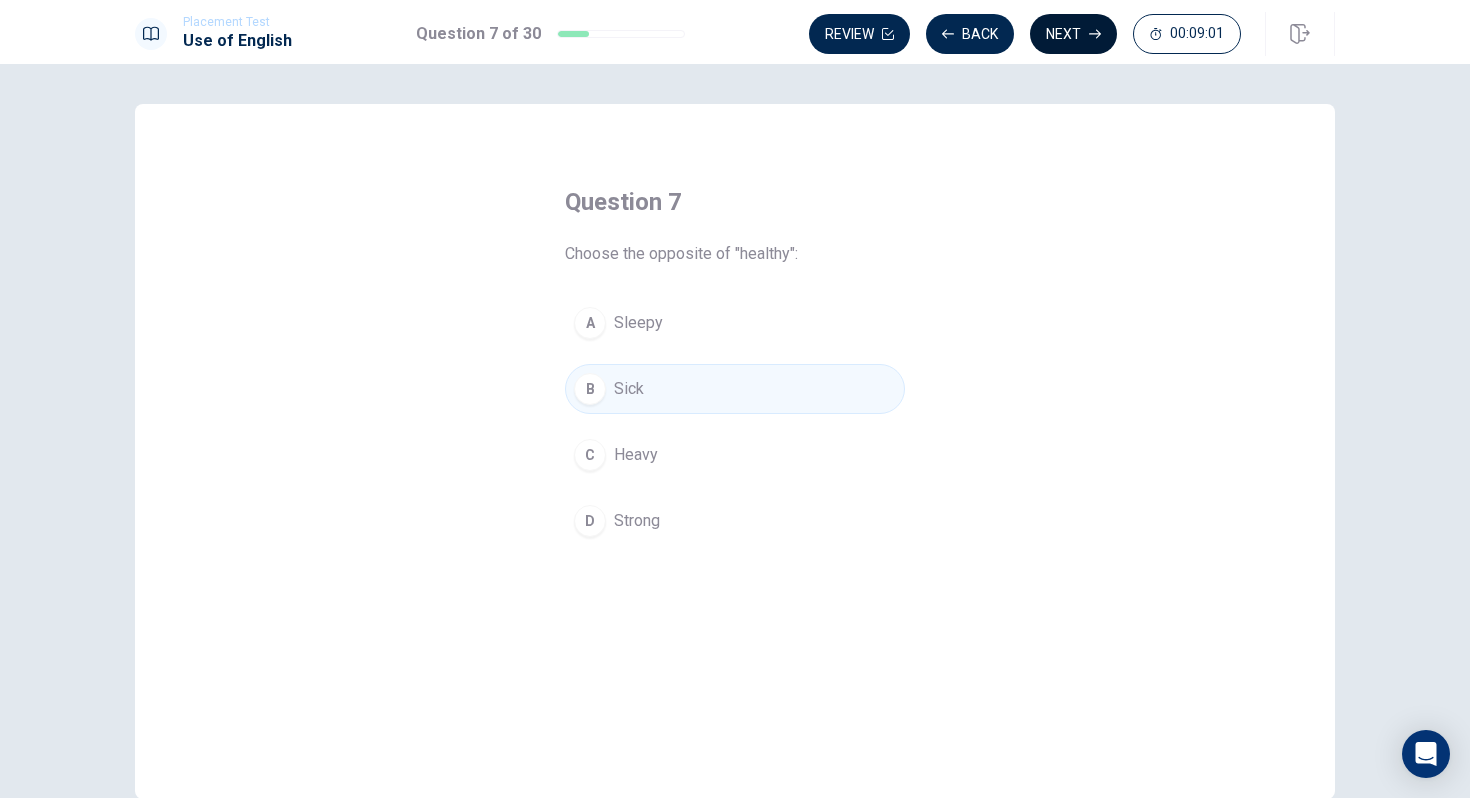 click on "Next" at bounding box center [1073, 34] 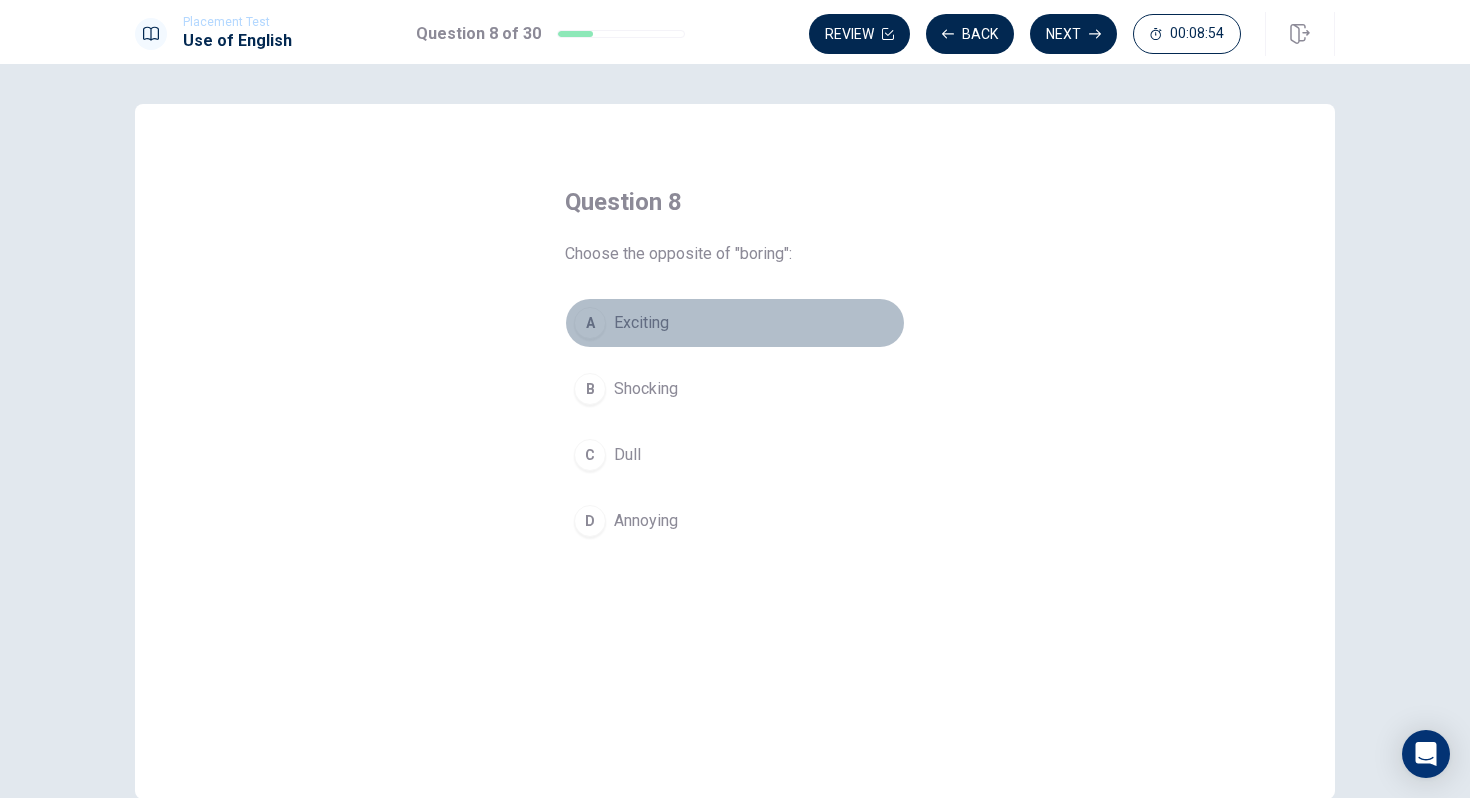 click on "Exciting" at bounding box center (641, 323) 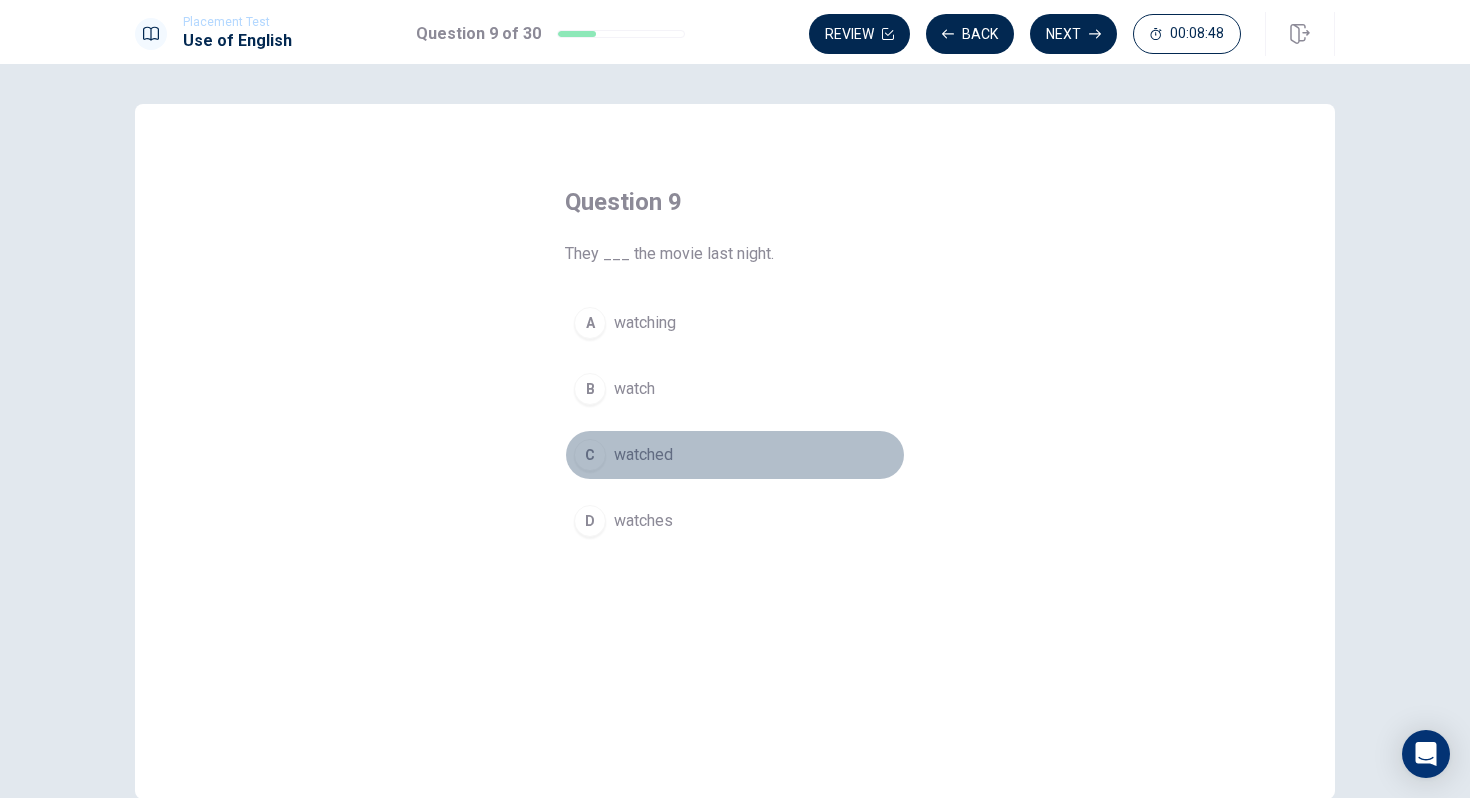 click on "watched" at bounding box center [643, 455] 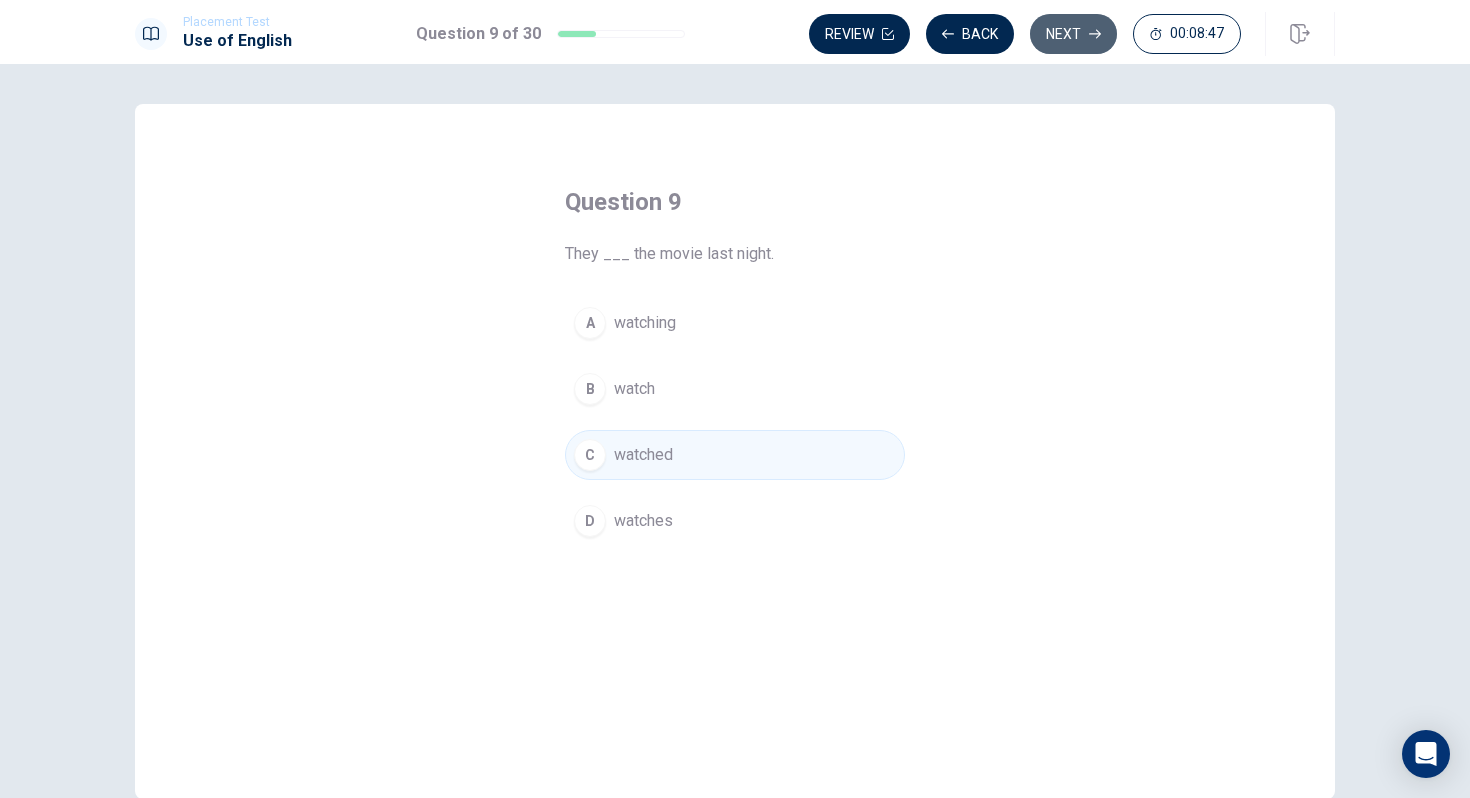 click on "Next" at bounding box center [1073, 34] 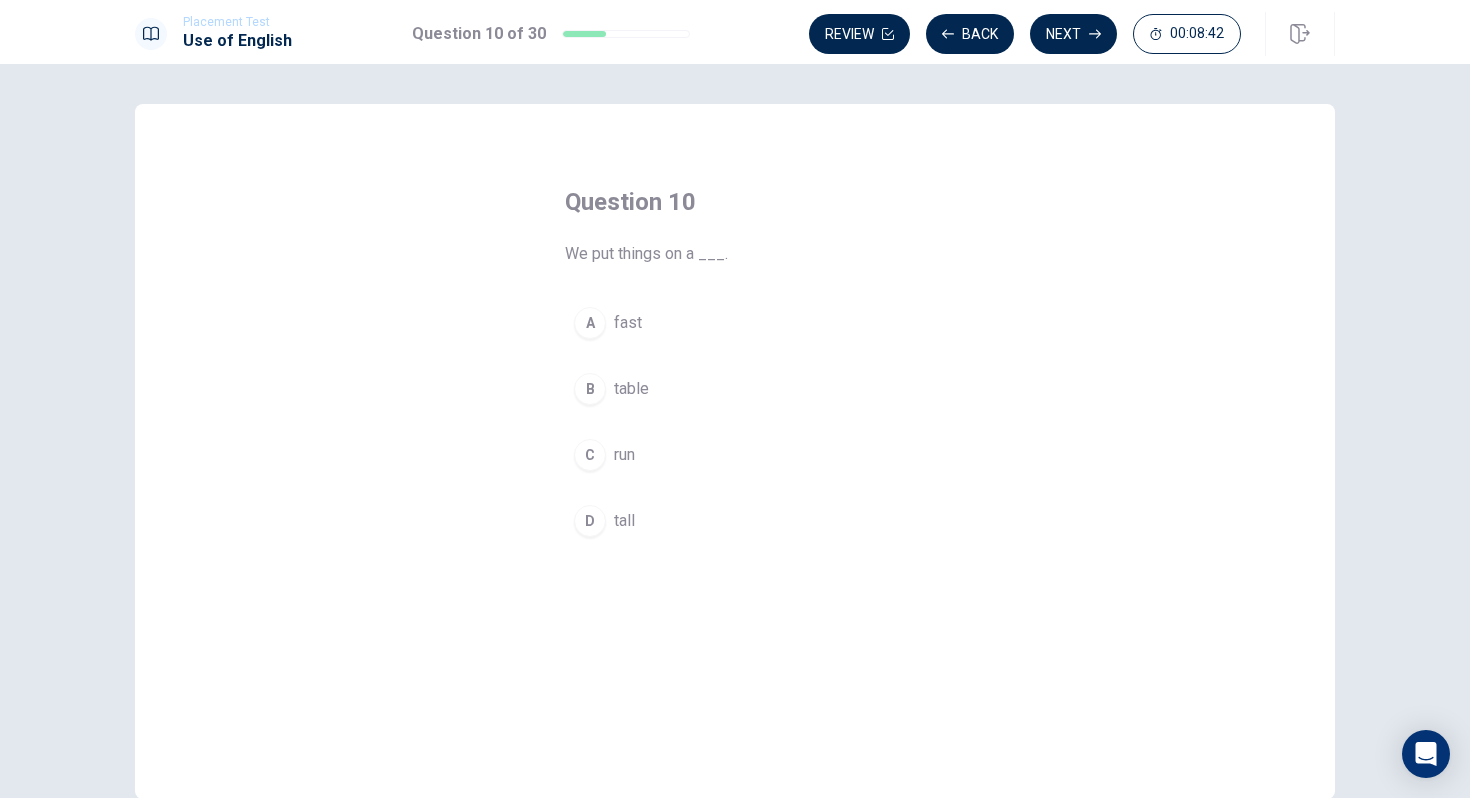 click on "B" at bounding box center (590, 389) 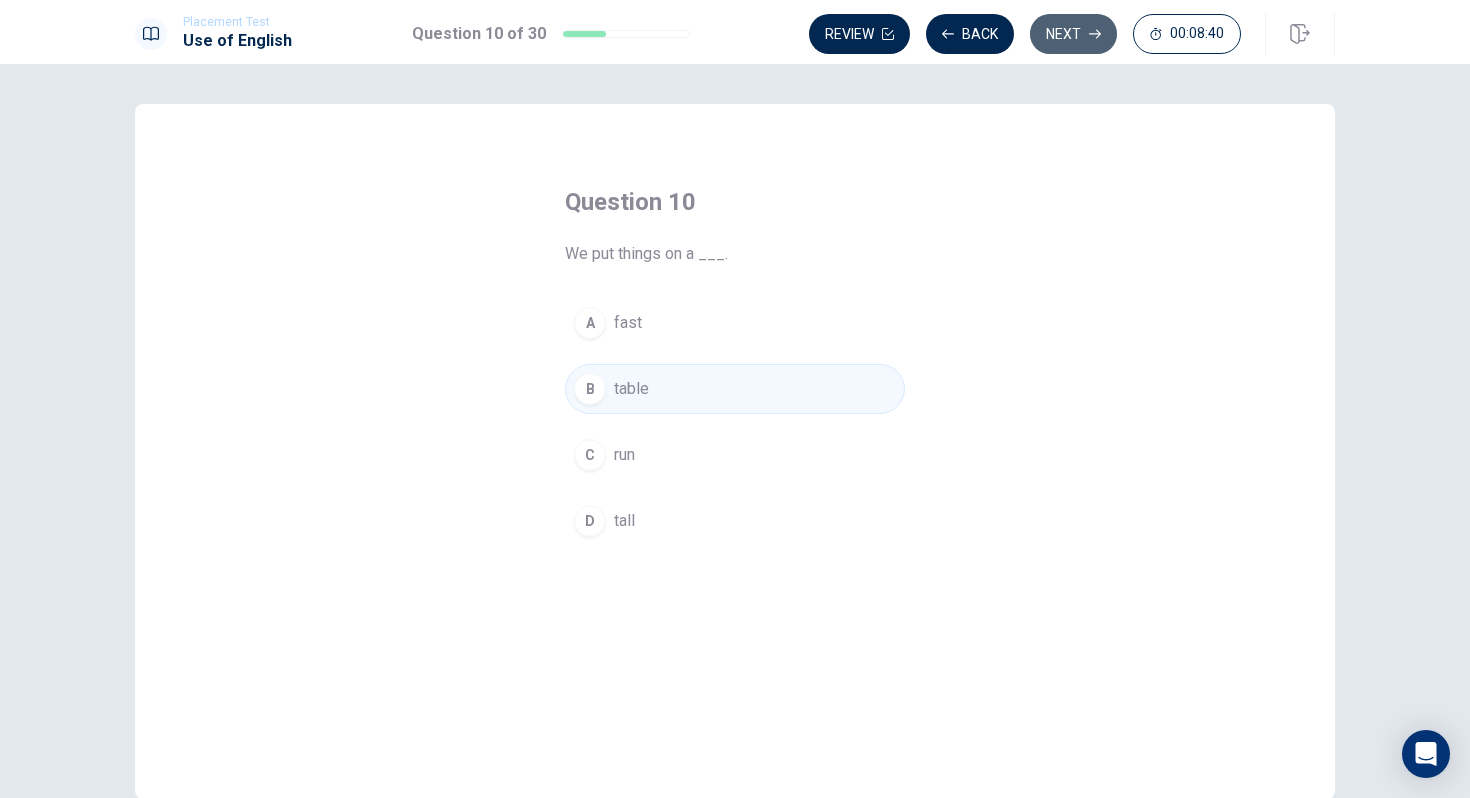 click on "Next" at bounding box center [1073, 34] 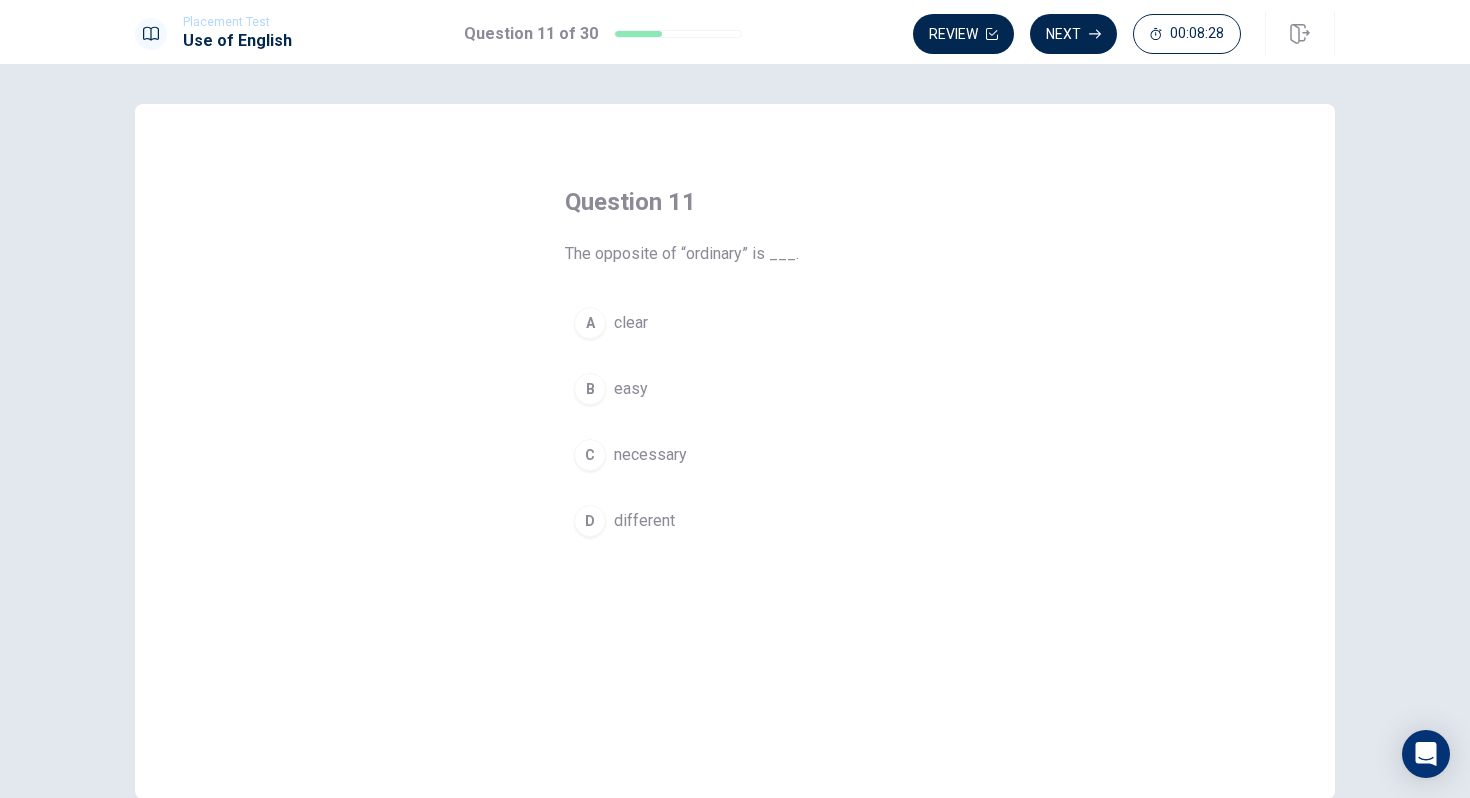 click on "different" at bounding box center (644, 521) 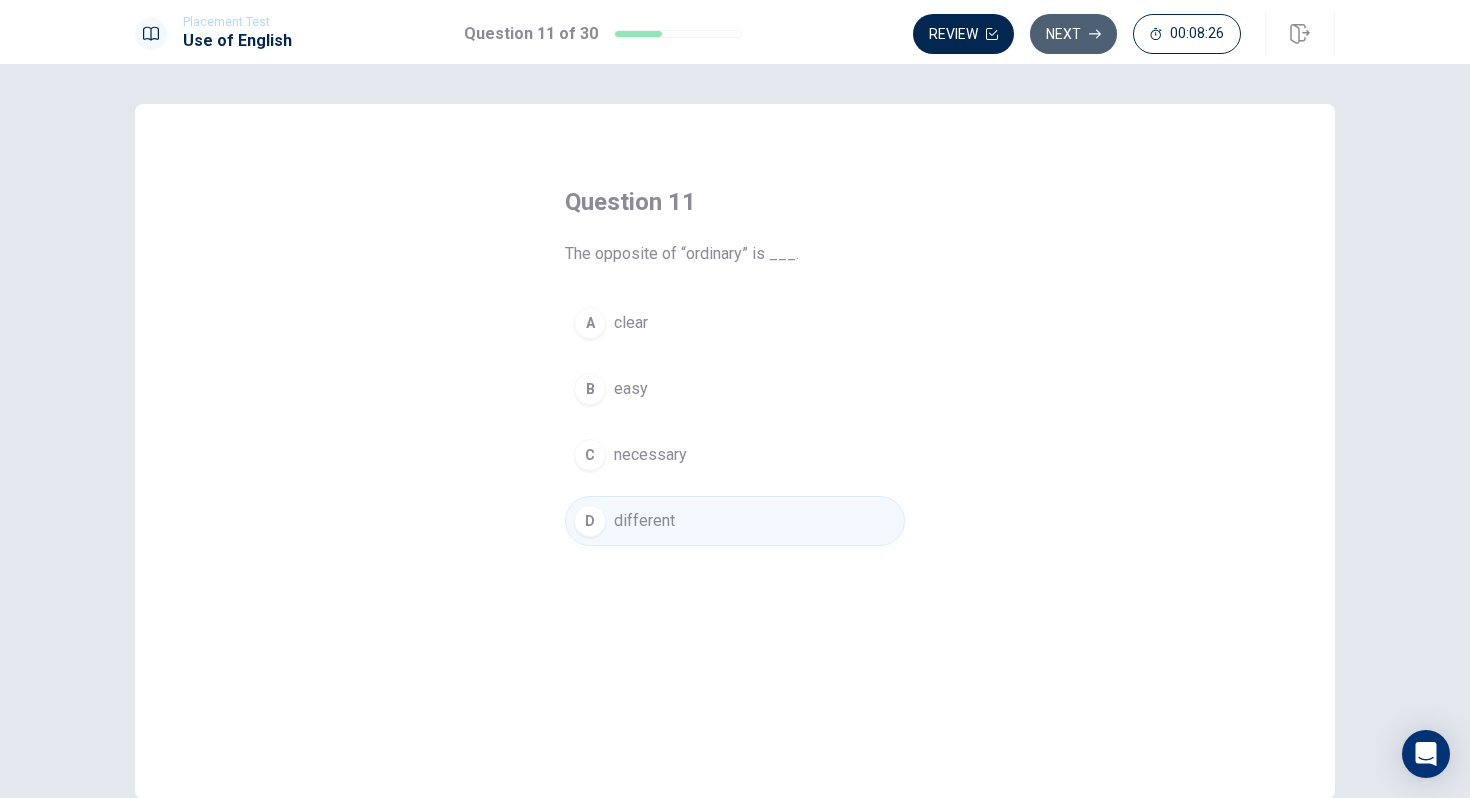 click on "Next" at bounding box center (1073, 34) 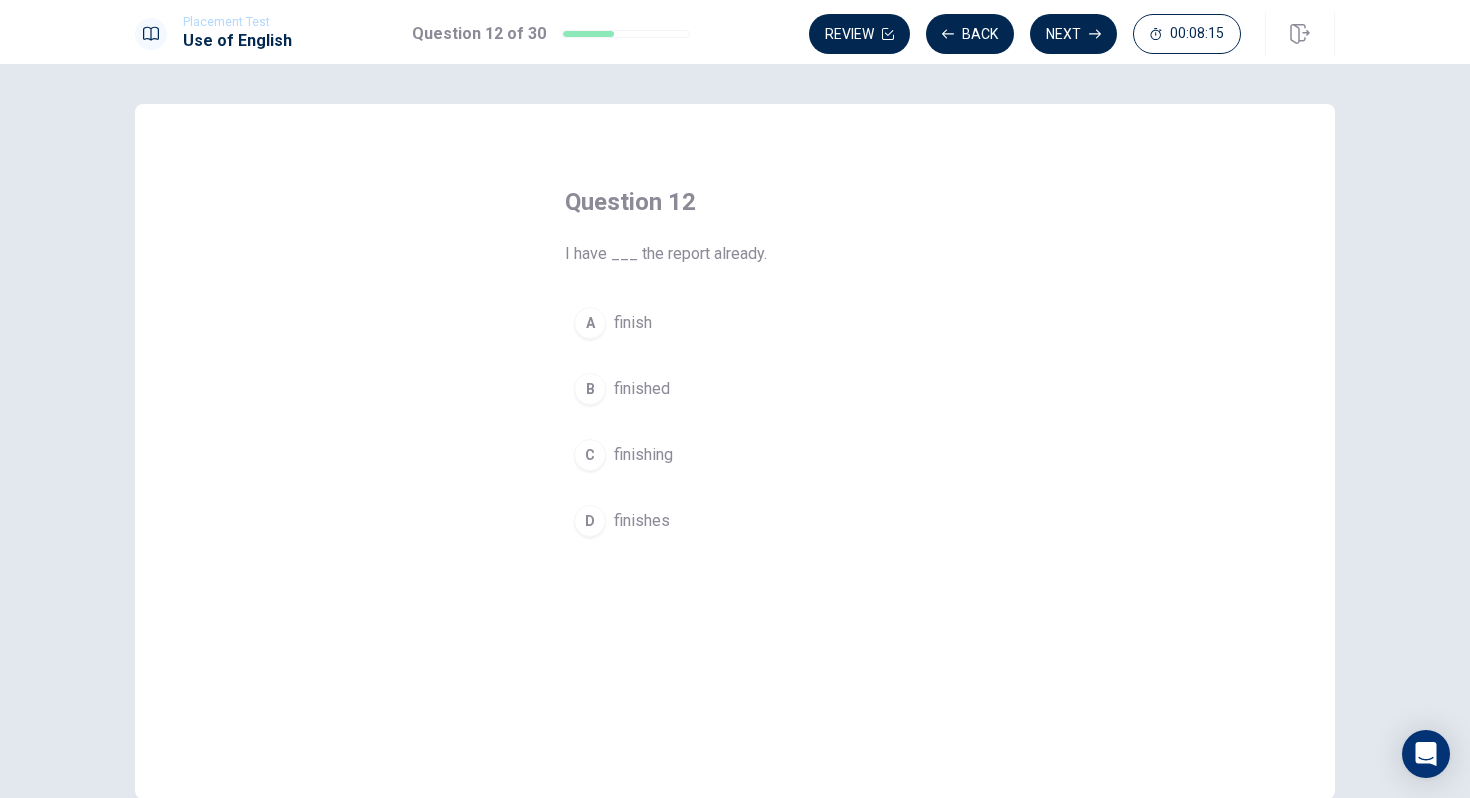 click on "finished" at bounding box center [642, 389] 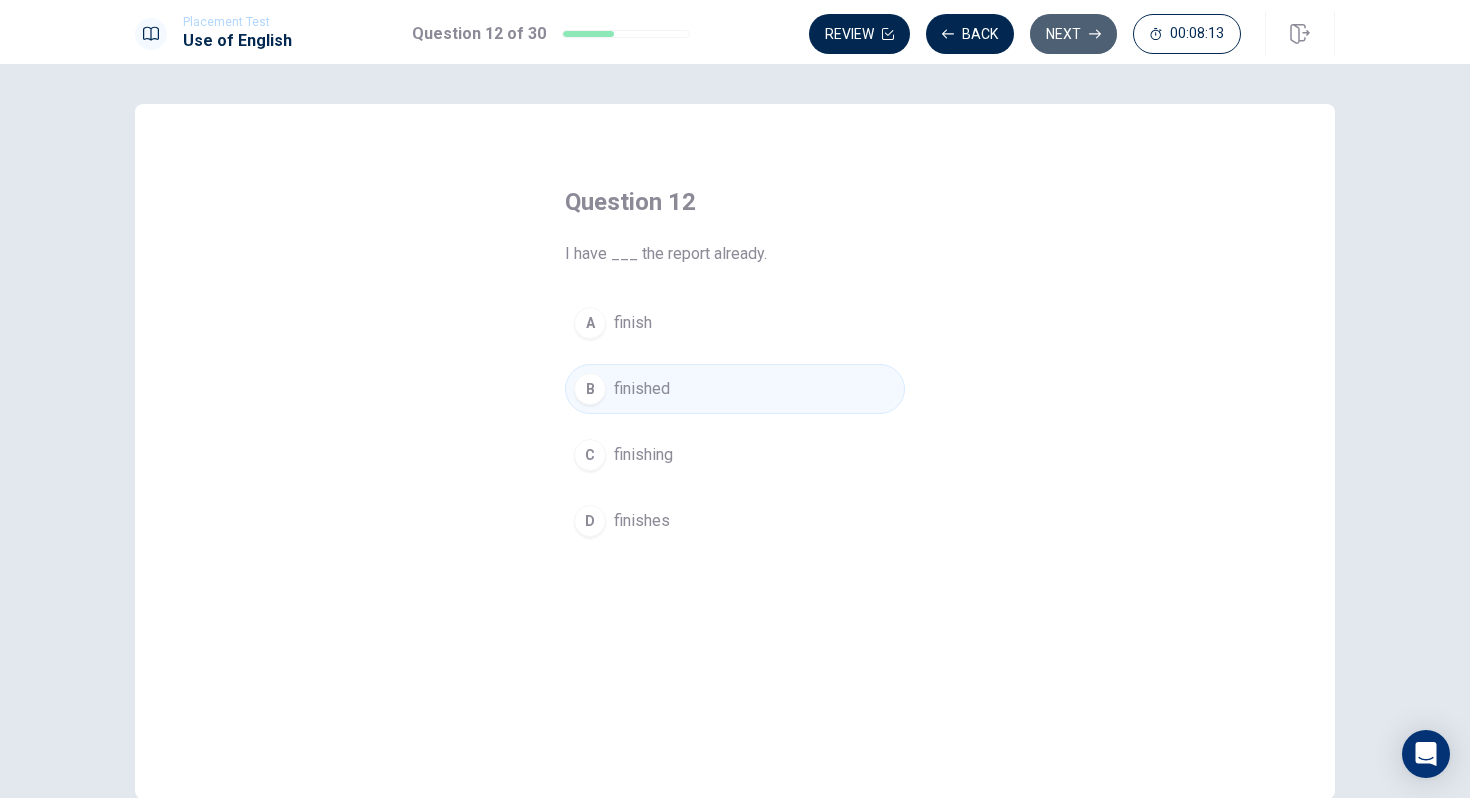 click on "Next" at bounding box center [1073, 34] 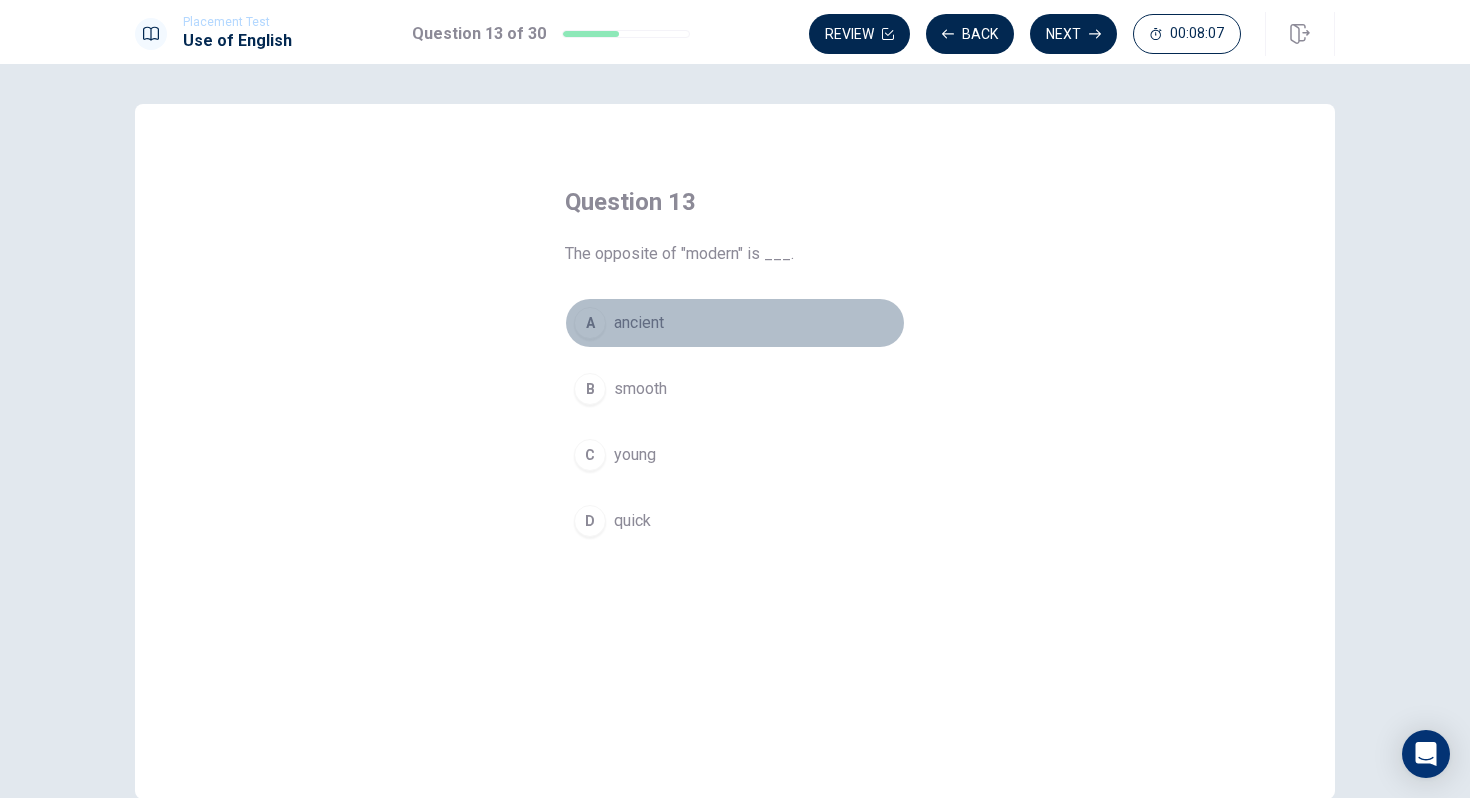 click on "ancient" at bounding box center (639, 323) 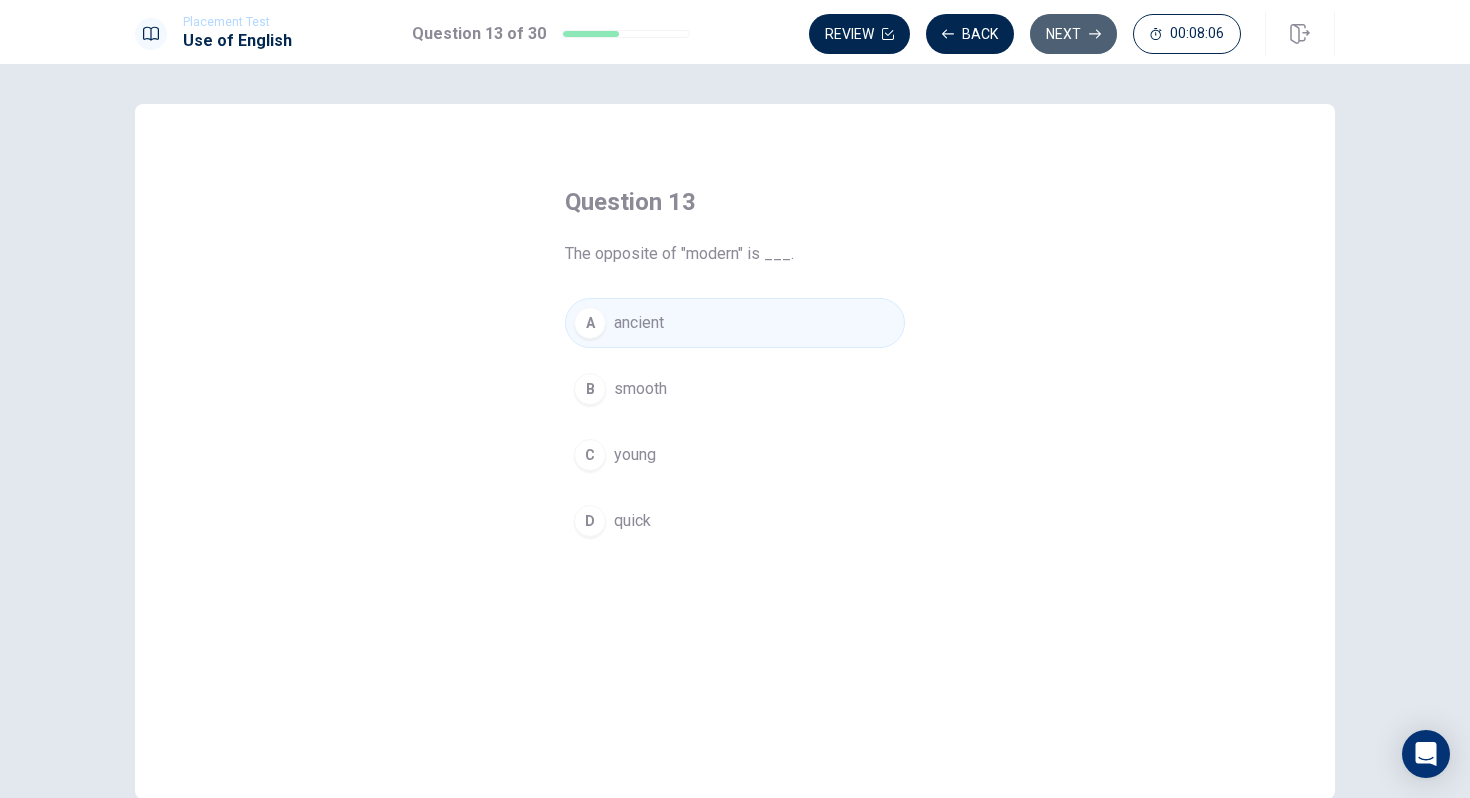 click on "Next" at bounding box center [1073, 34] 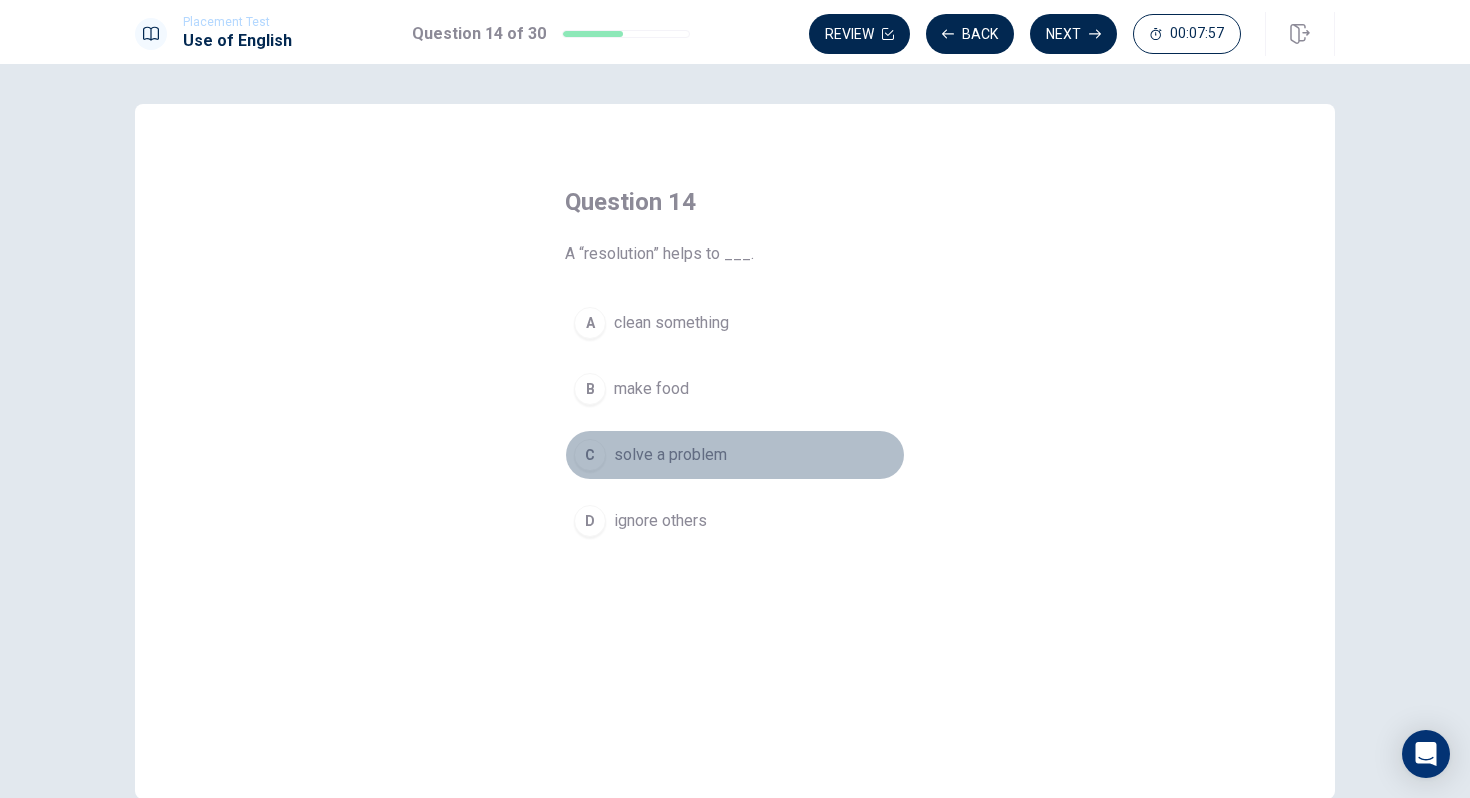 click on "solve a problem" at bounding box center [670, 455] 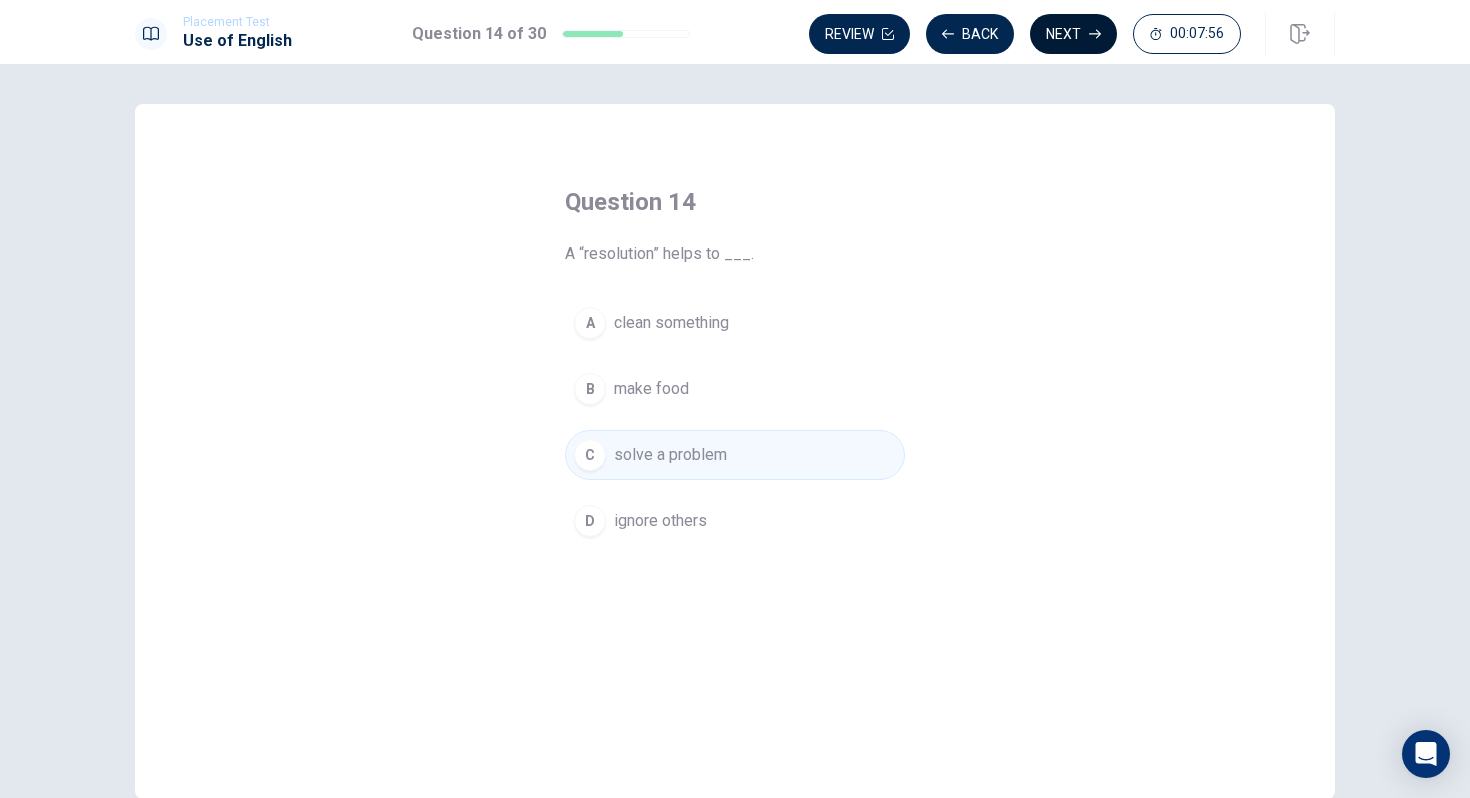click on "Next" at bounding box center (1073, 34) 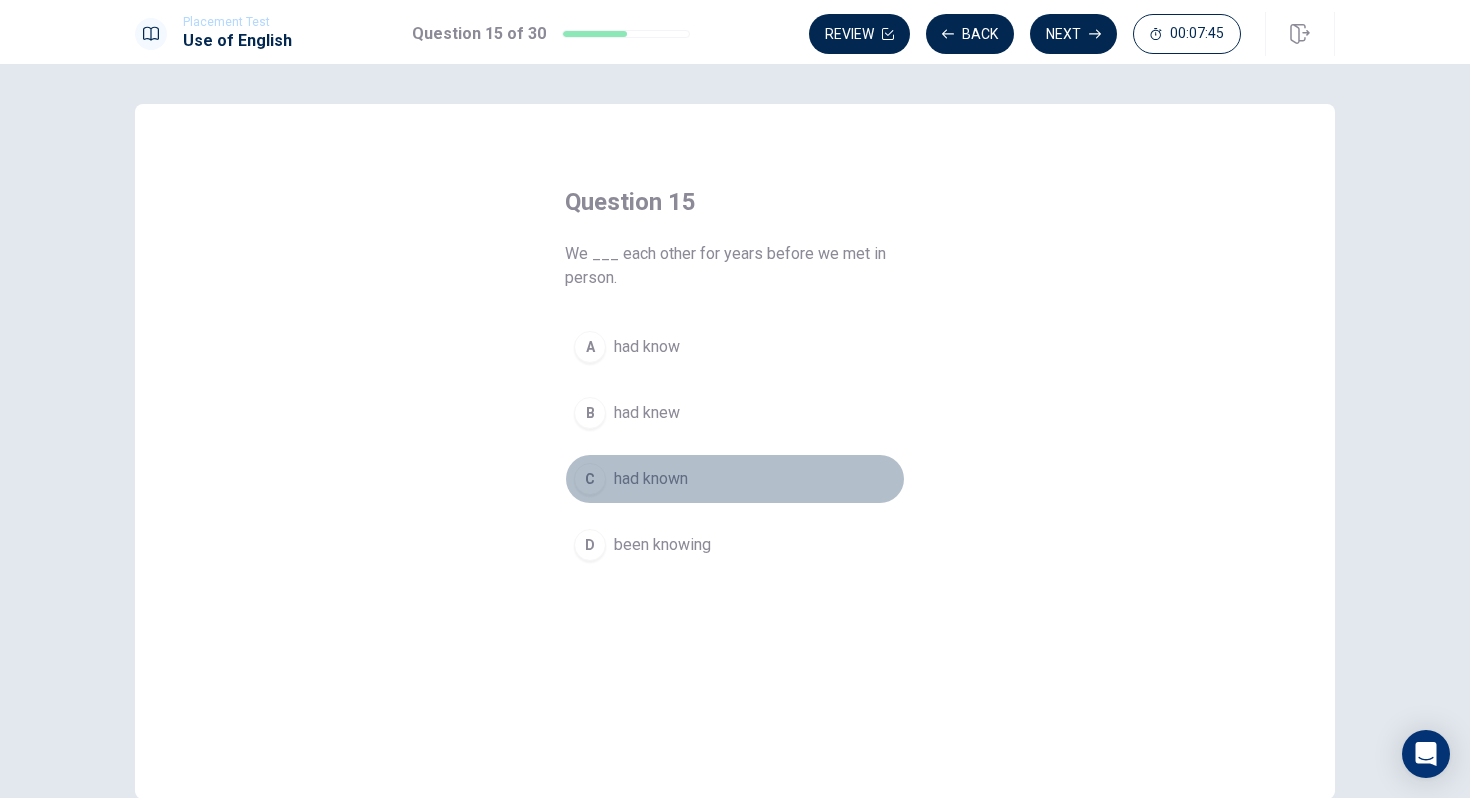 click on "C had known" at bounding box center (735, 479) 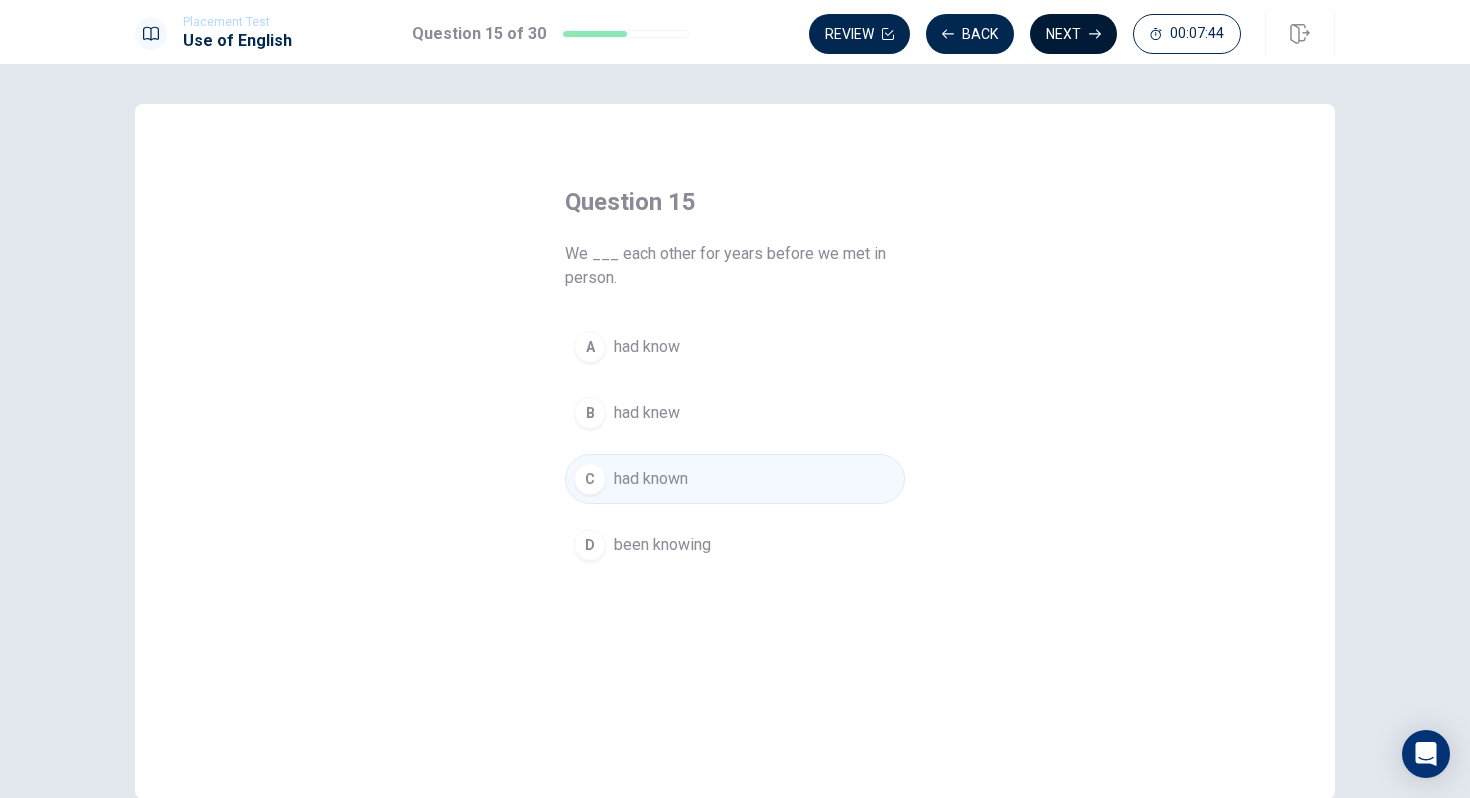 click on "Next" at bounding box center [1073, 34] 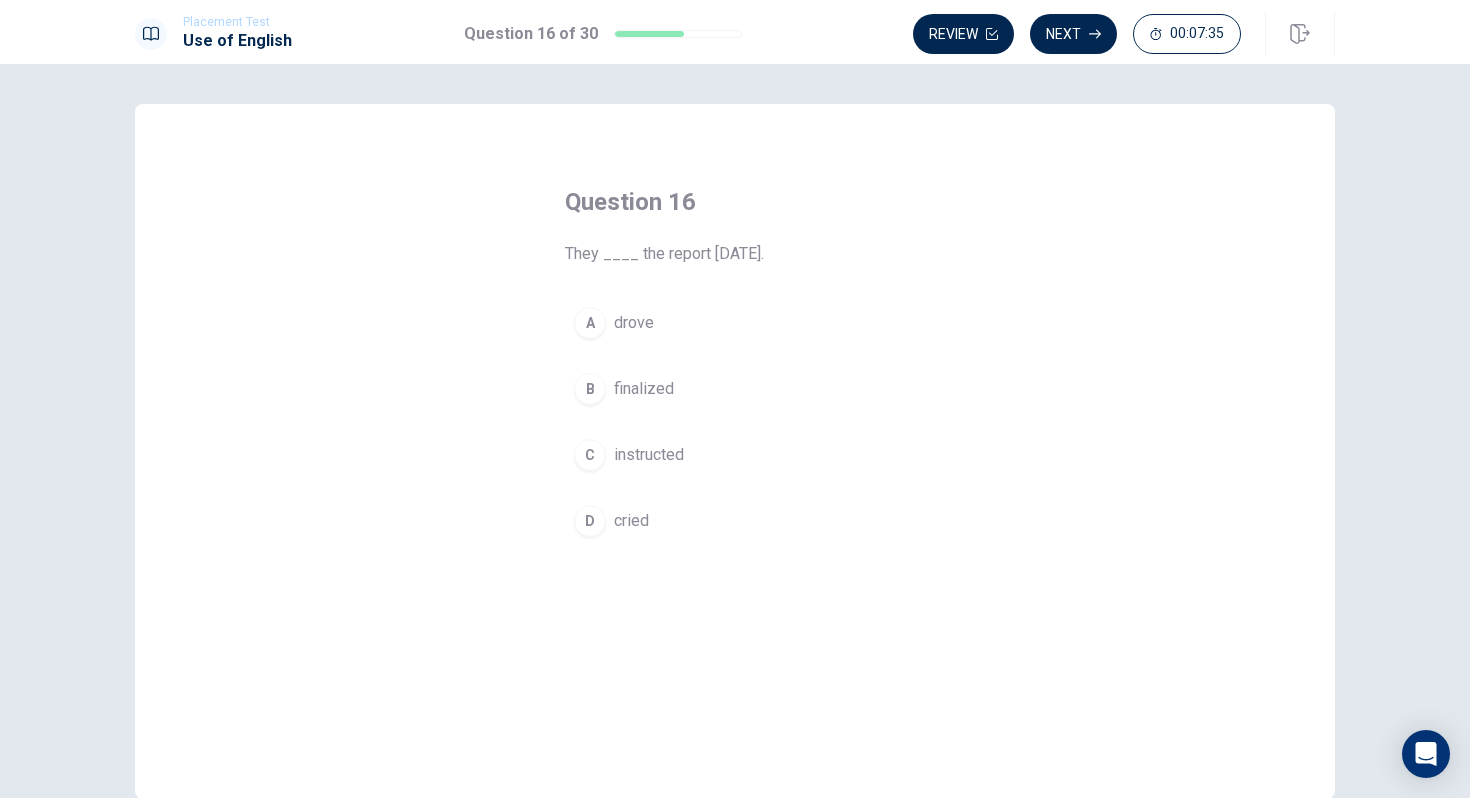 click on "finalized" at bounding box center [644, 389] 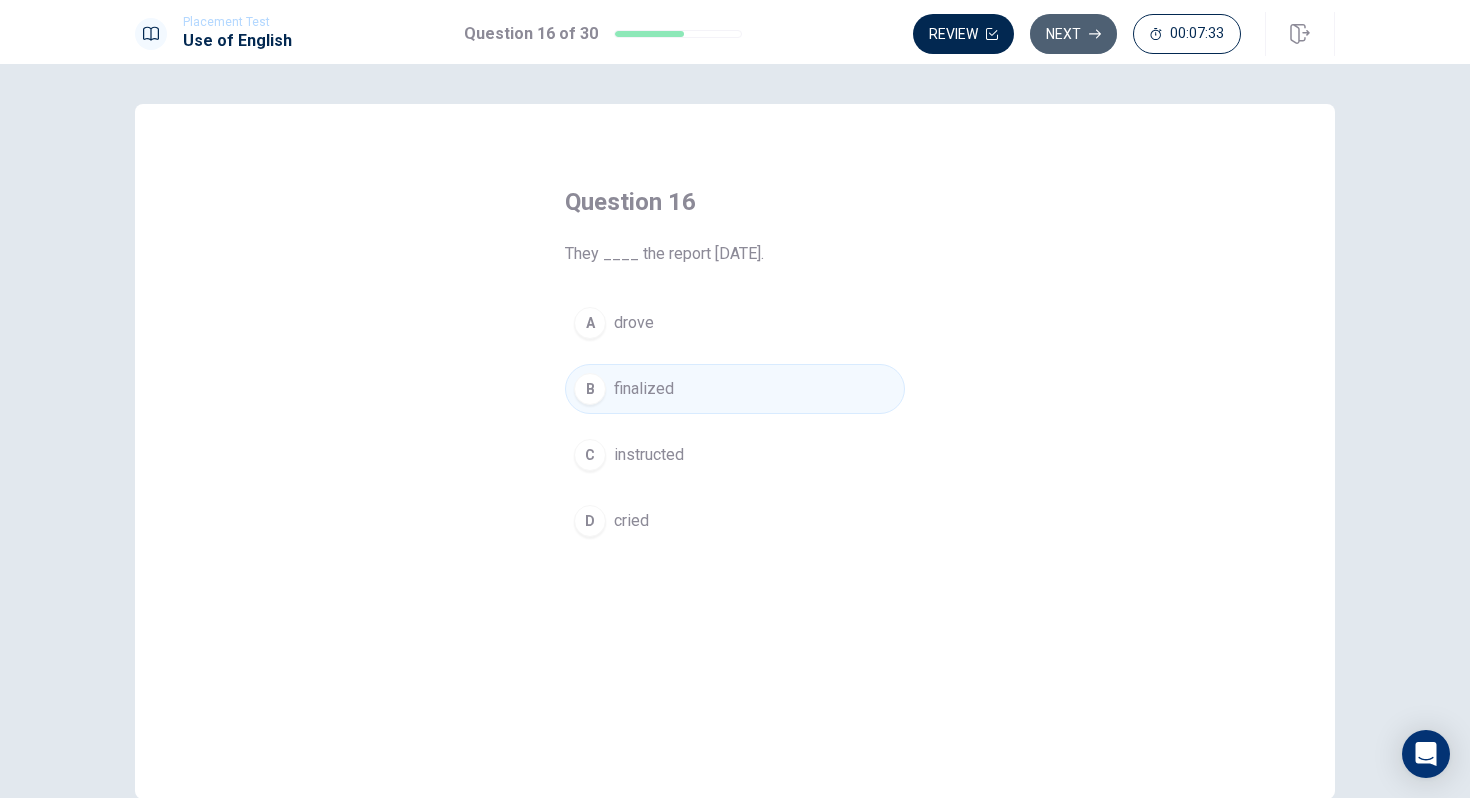 click on "Next" at bounding box center [1073, 34] 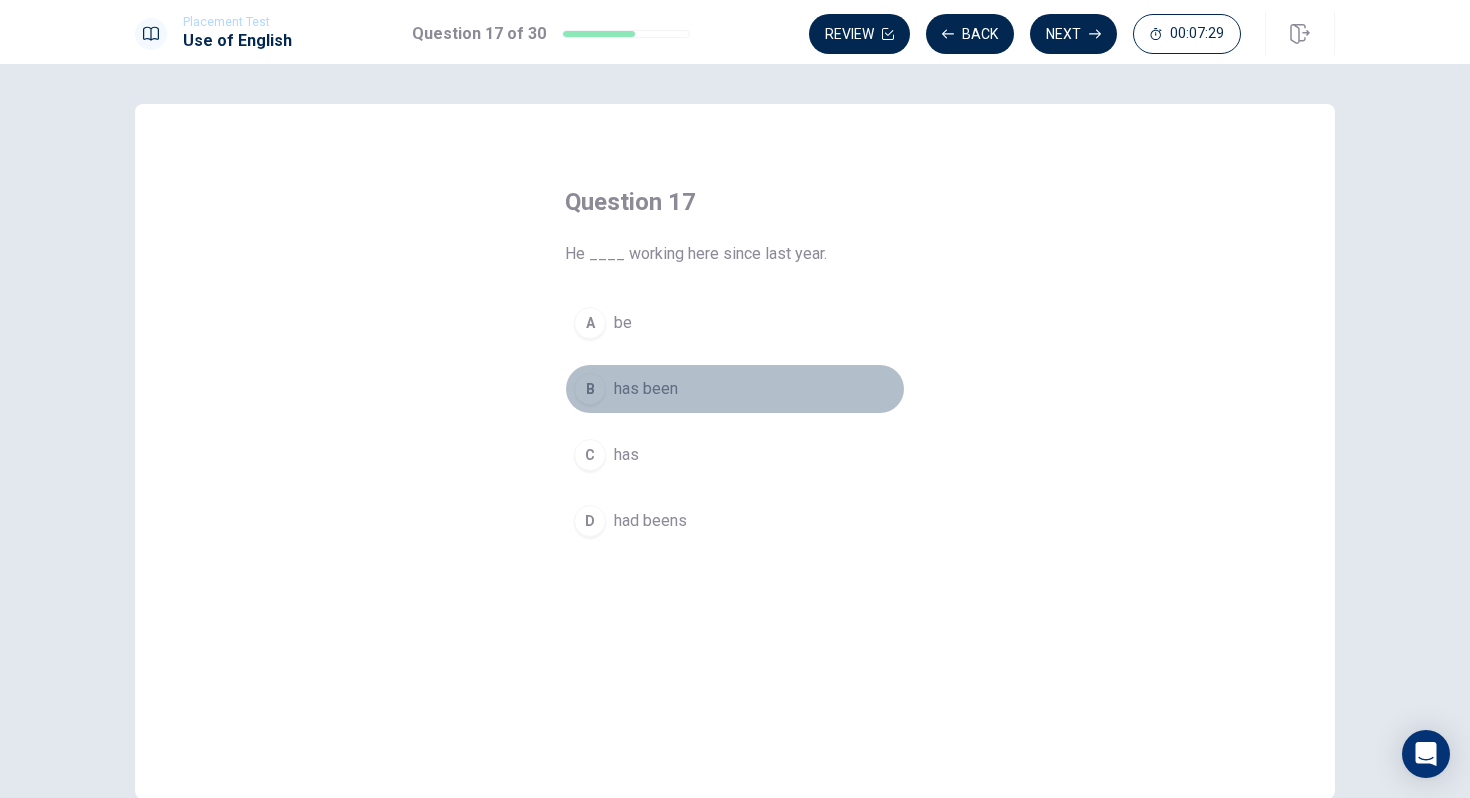 click on "has been" at bounding box center [646, 389] 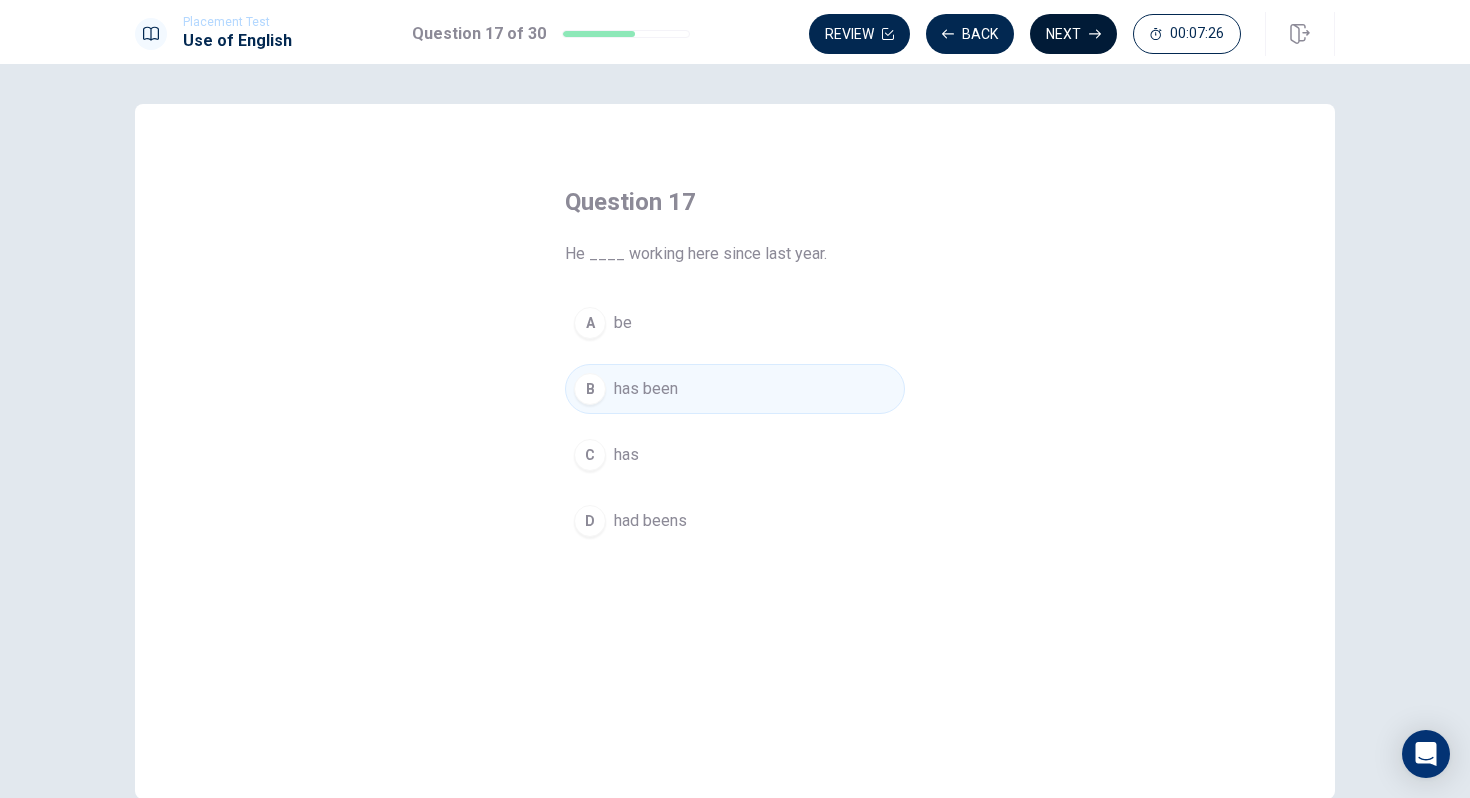 click on "Next" at bounding box center (1073, 34) 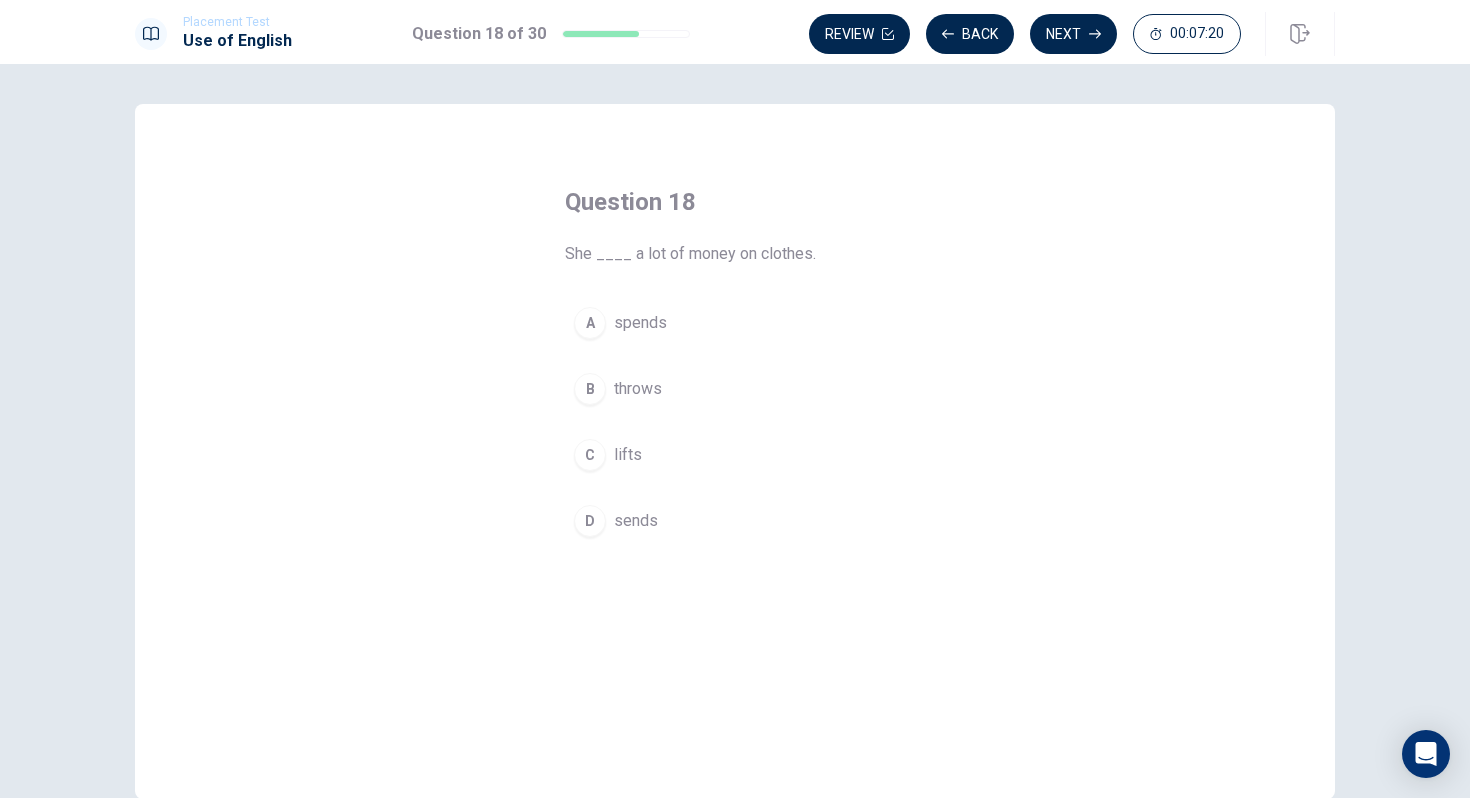 click on "spends" at bounding box center [640, 323] 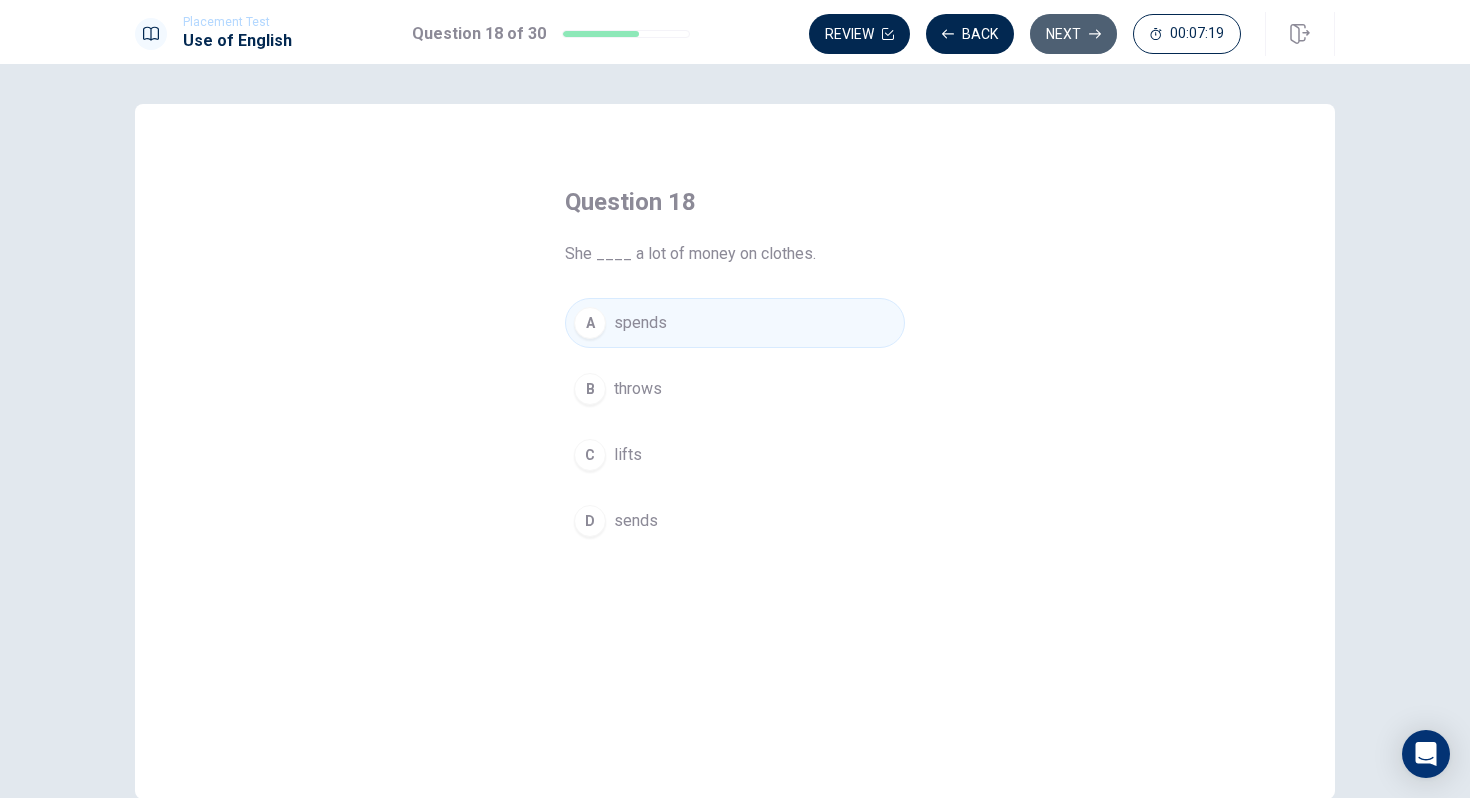 click on "Next" at bounding box center (1073, 34) 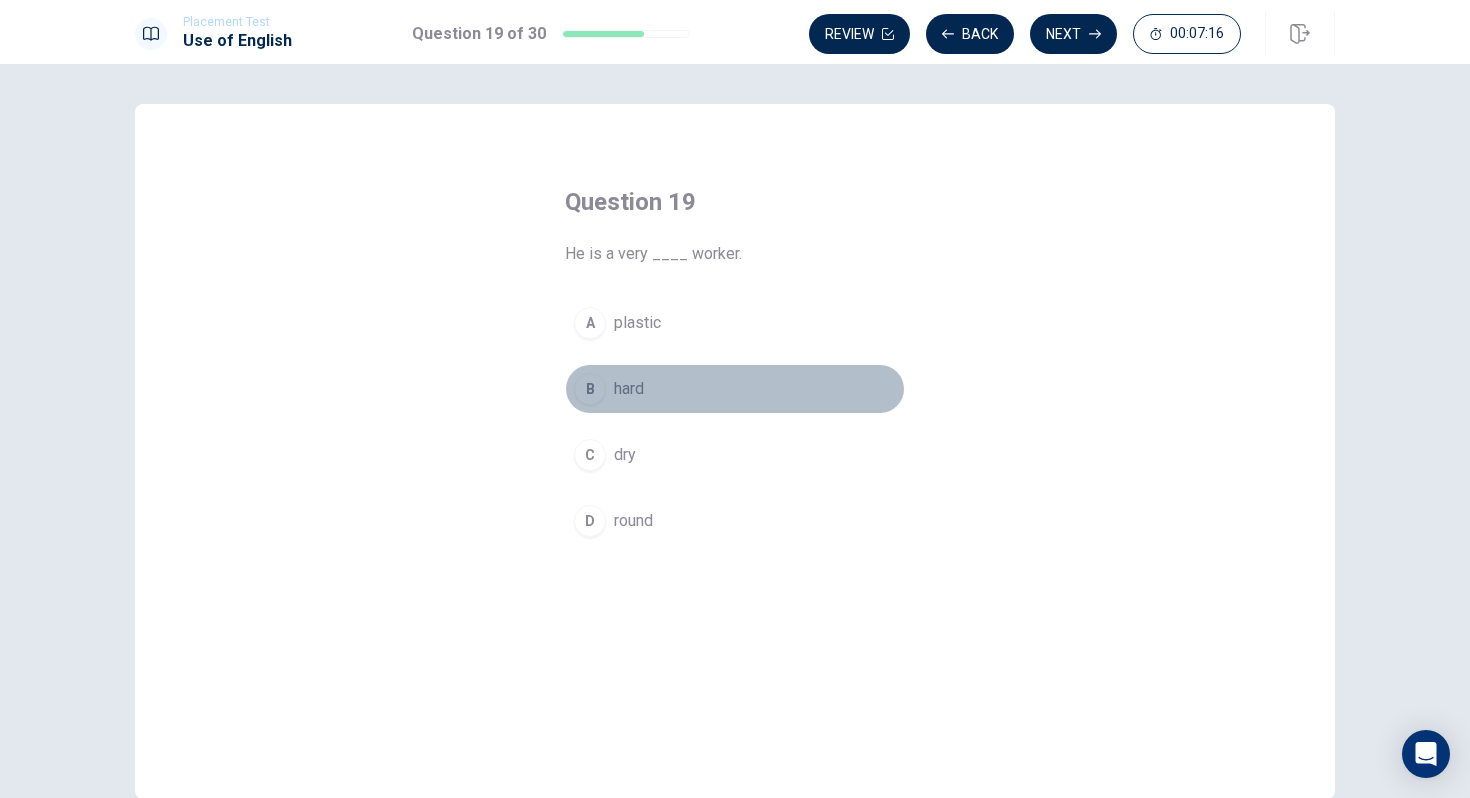 click on "B hard" at bounding box center (735, 389) 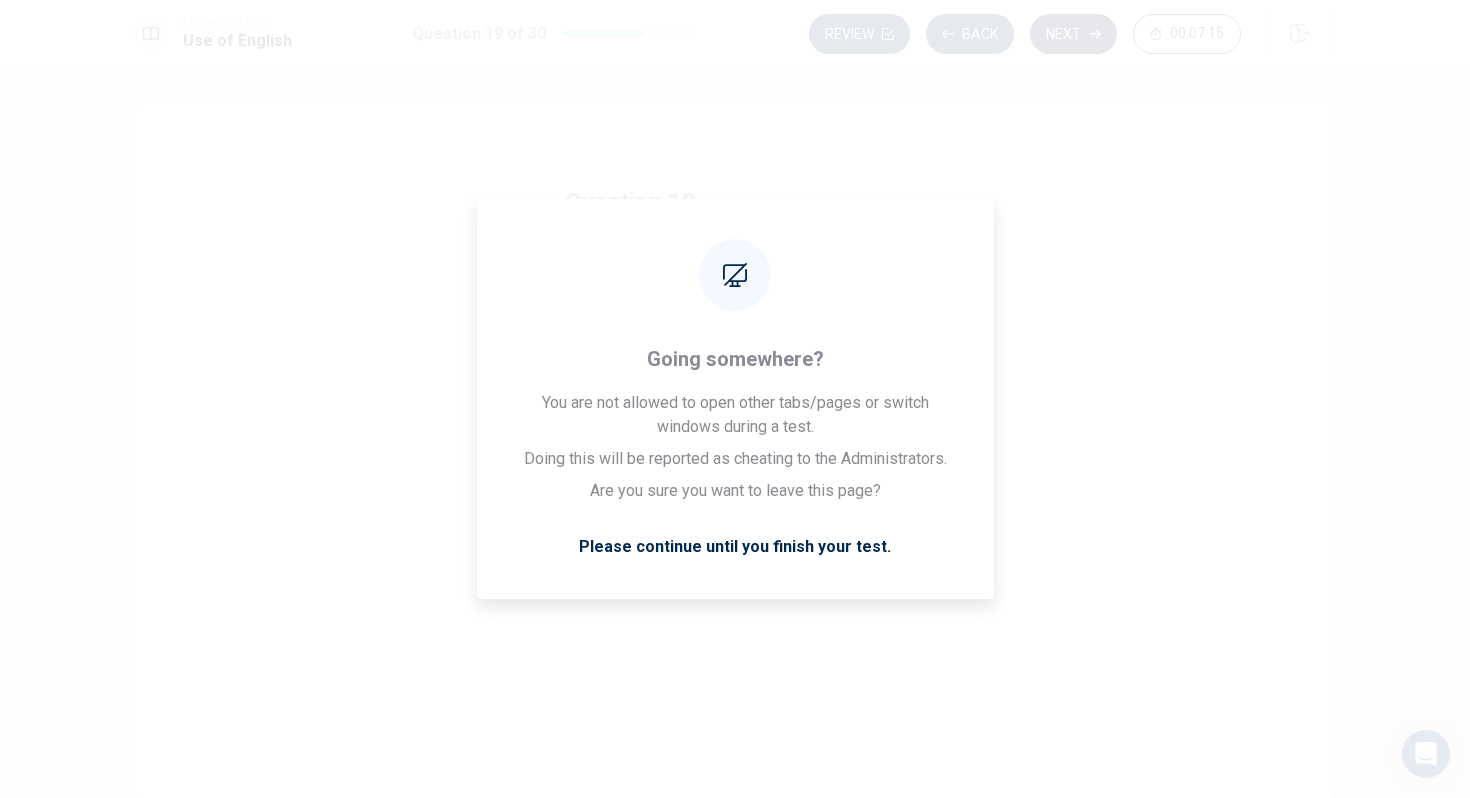 click on "Next" at bounding box center (1073, 34) 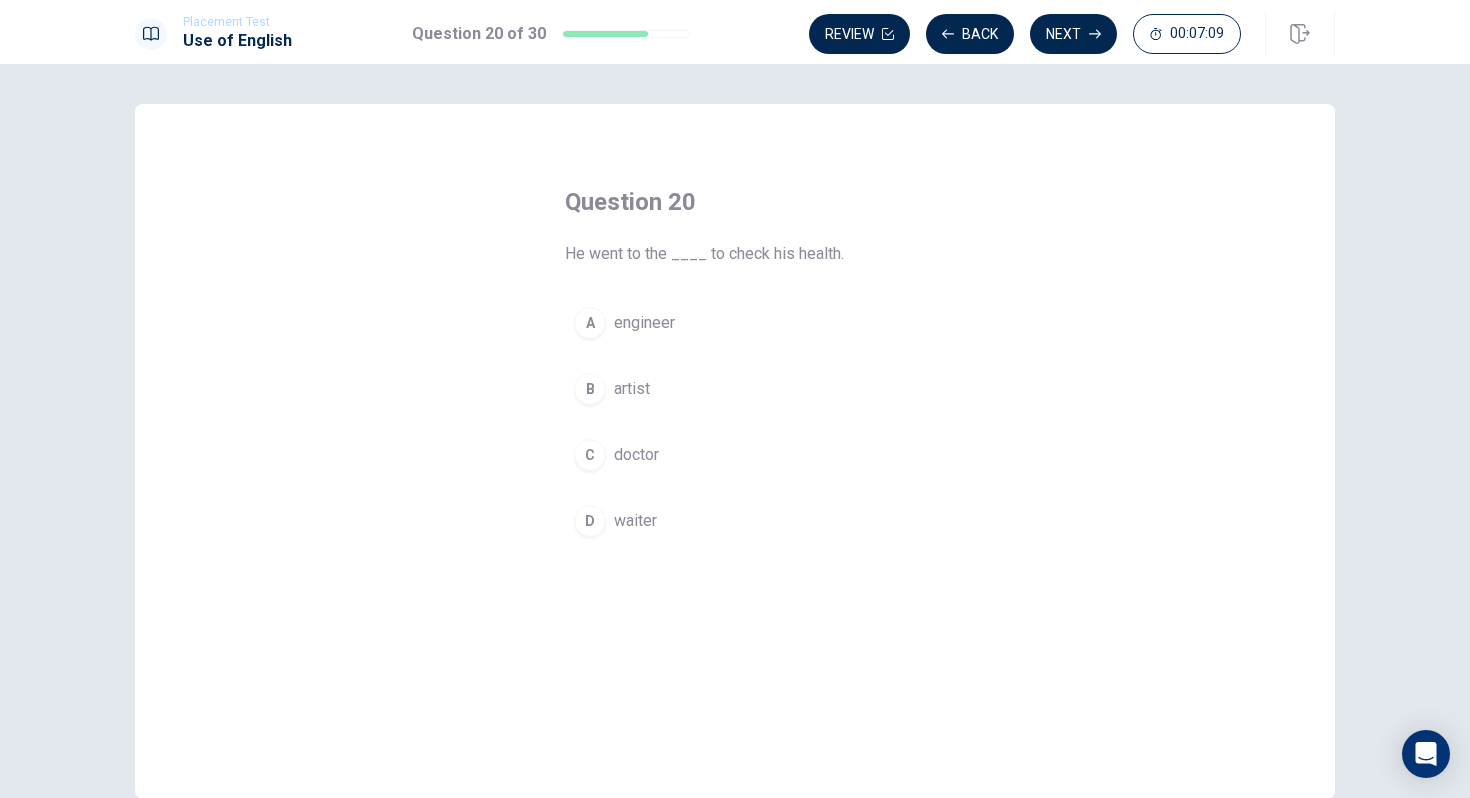 click on "C doctor" at bounding box center (735, 455) 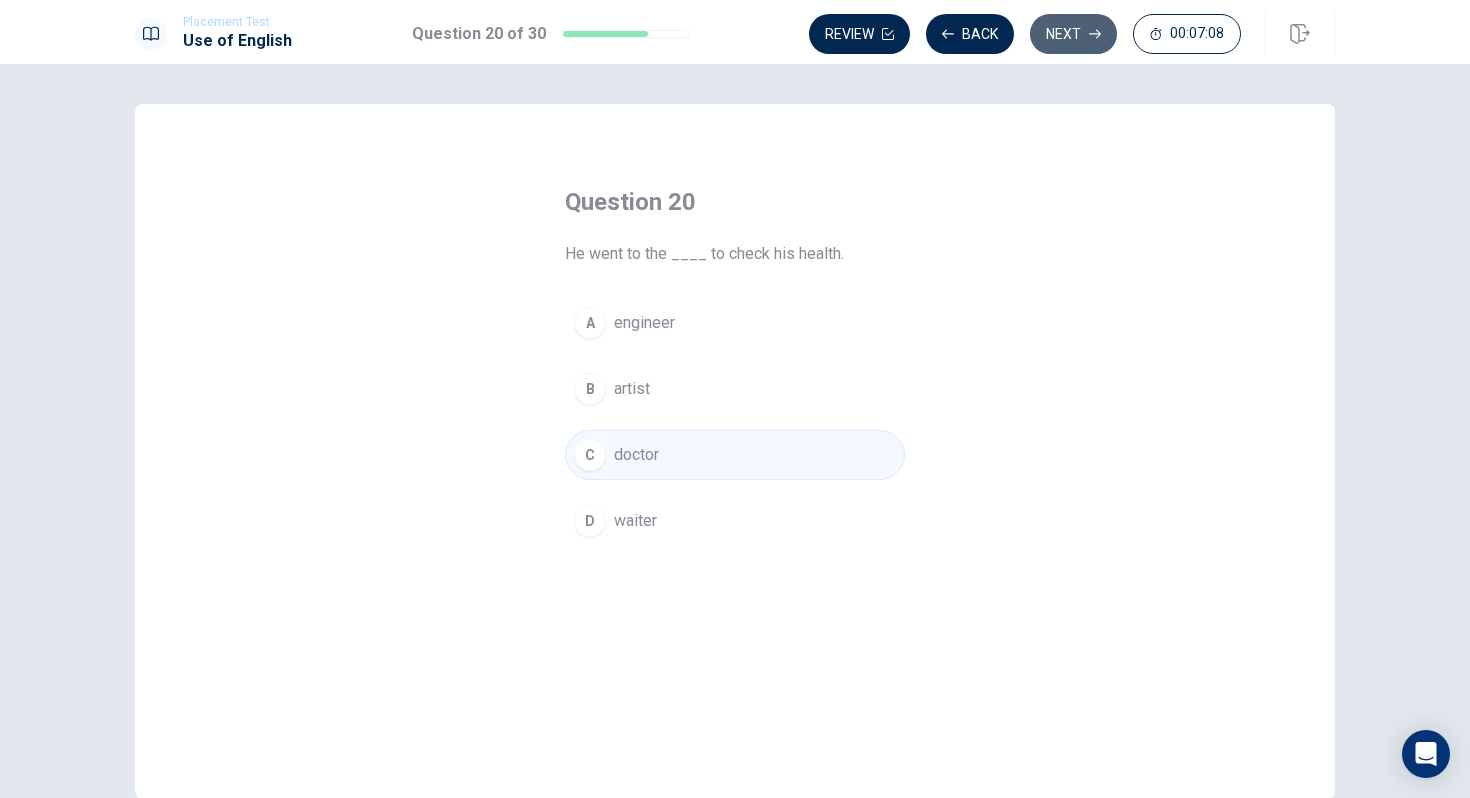 click on "Next" at bounding box center [1073, 34] 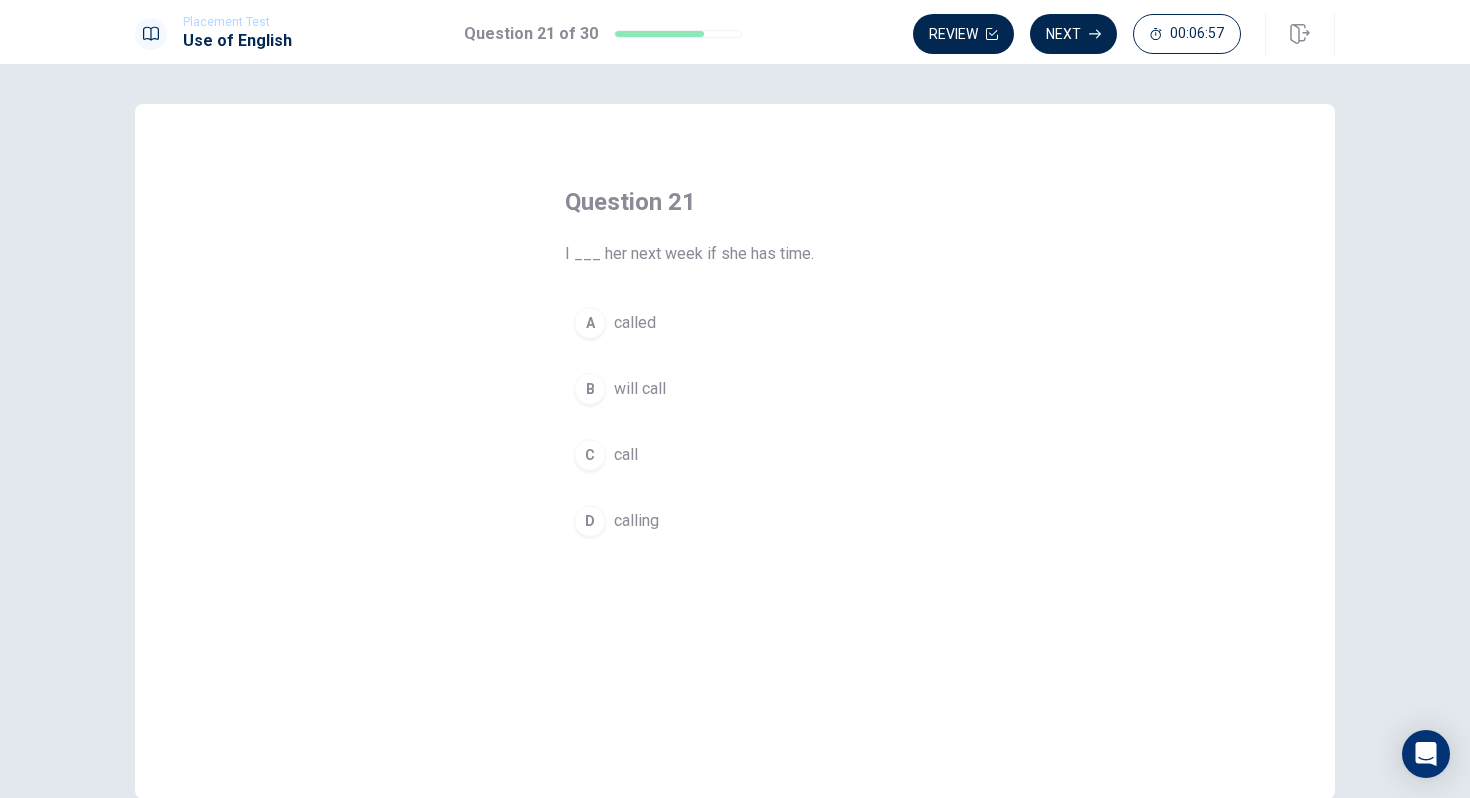 click on "called" at bounding box center [635, 323] 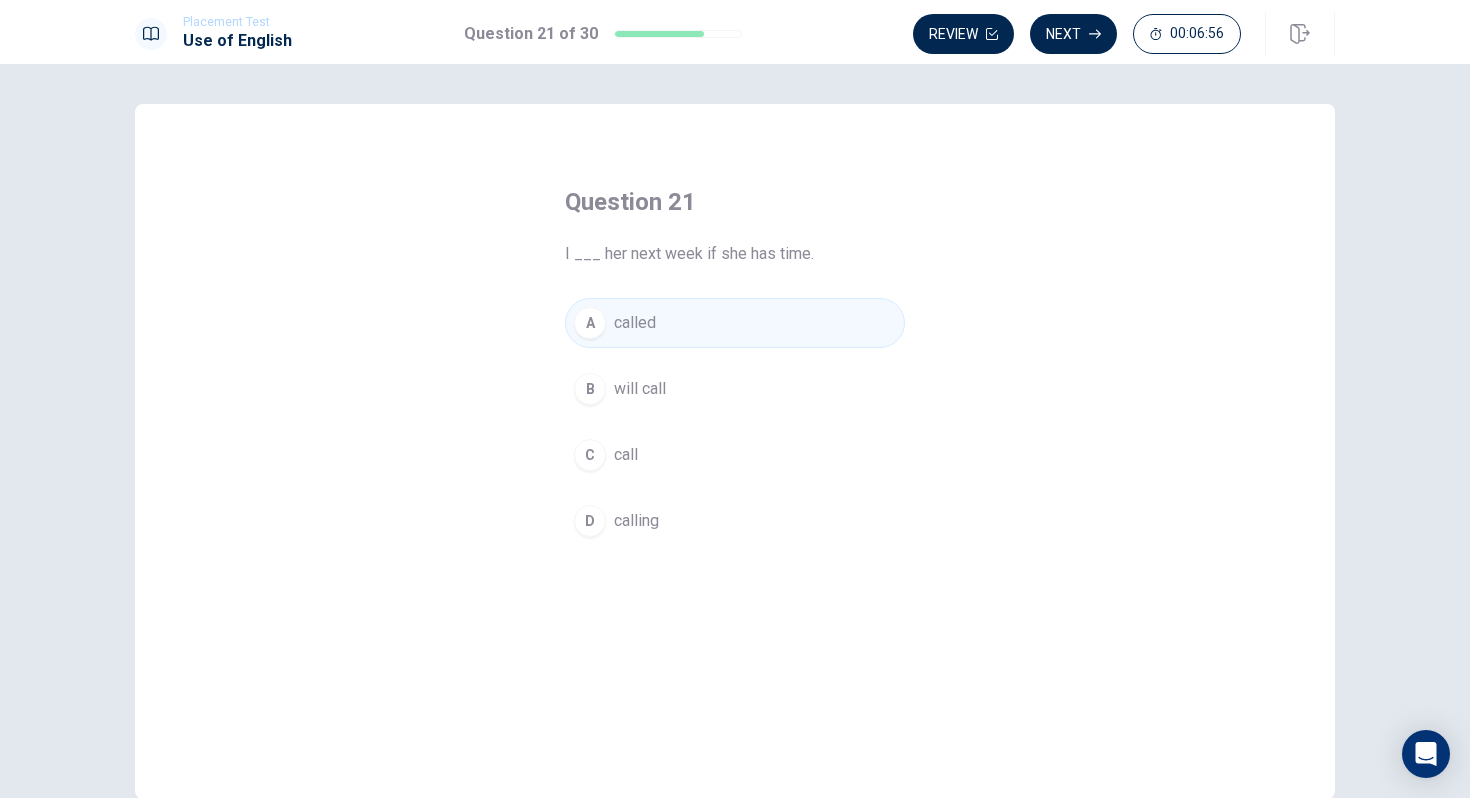 click on "will call" at bounding box center (640, 389) 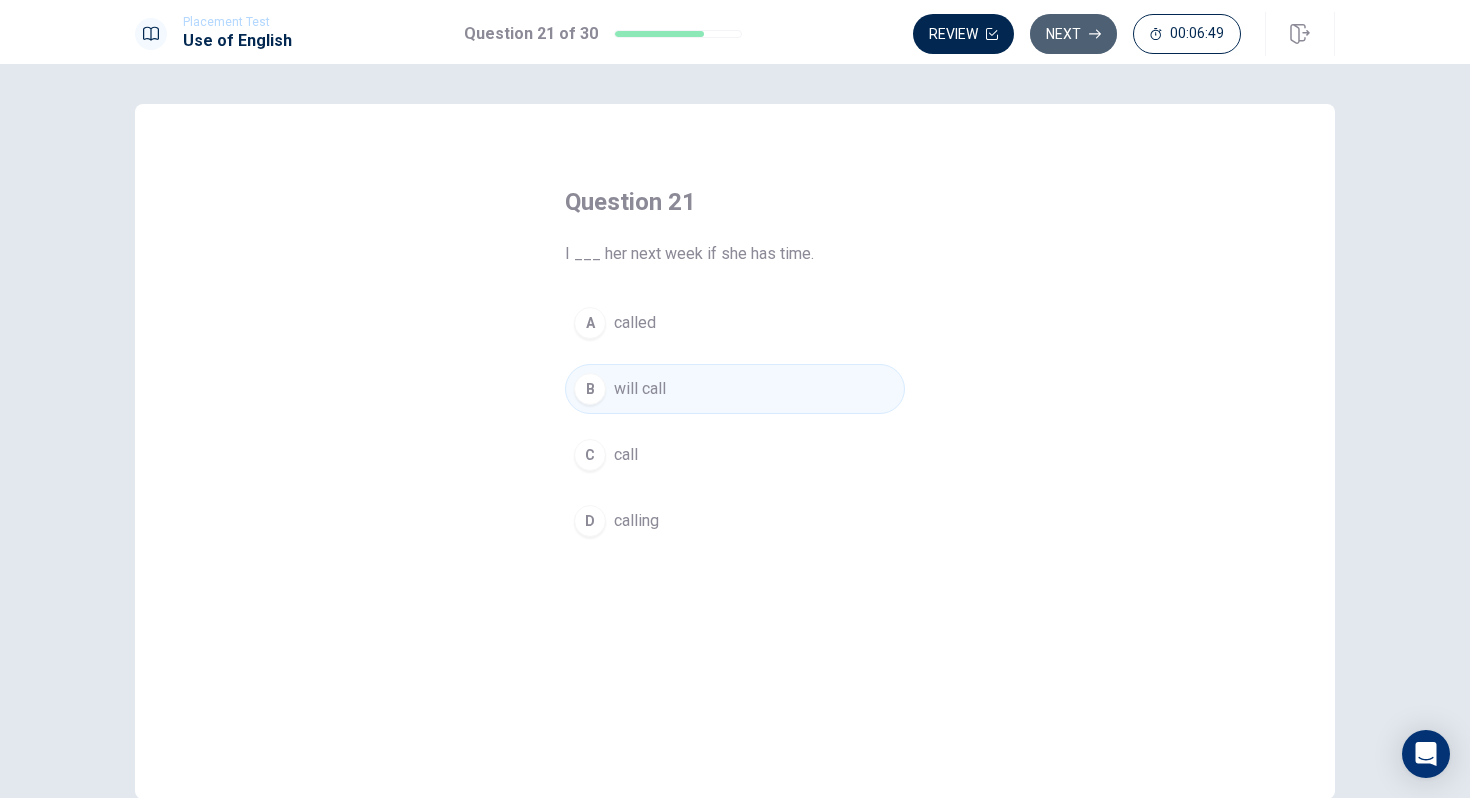 click on "Next" at bounding box center (1073, 34) 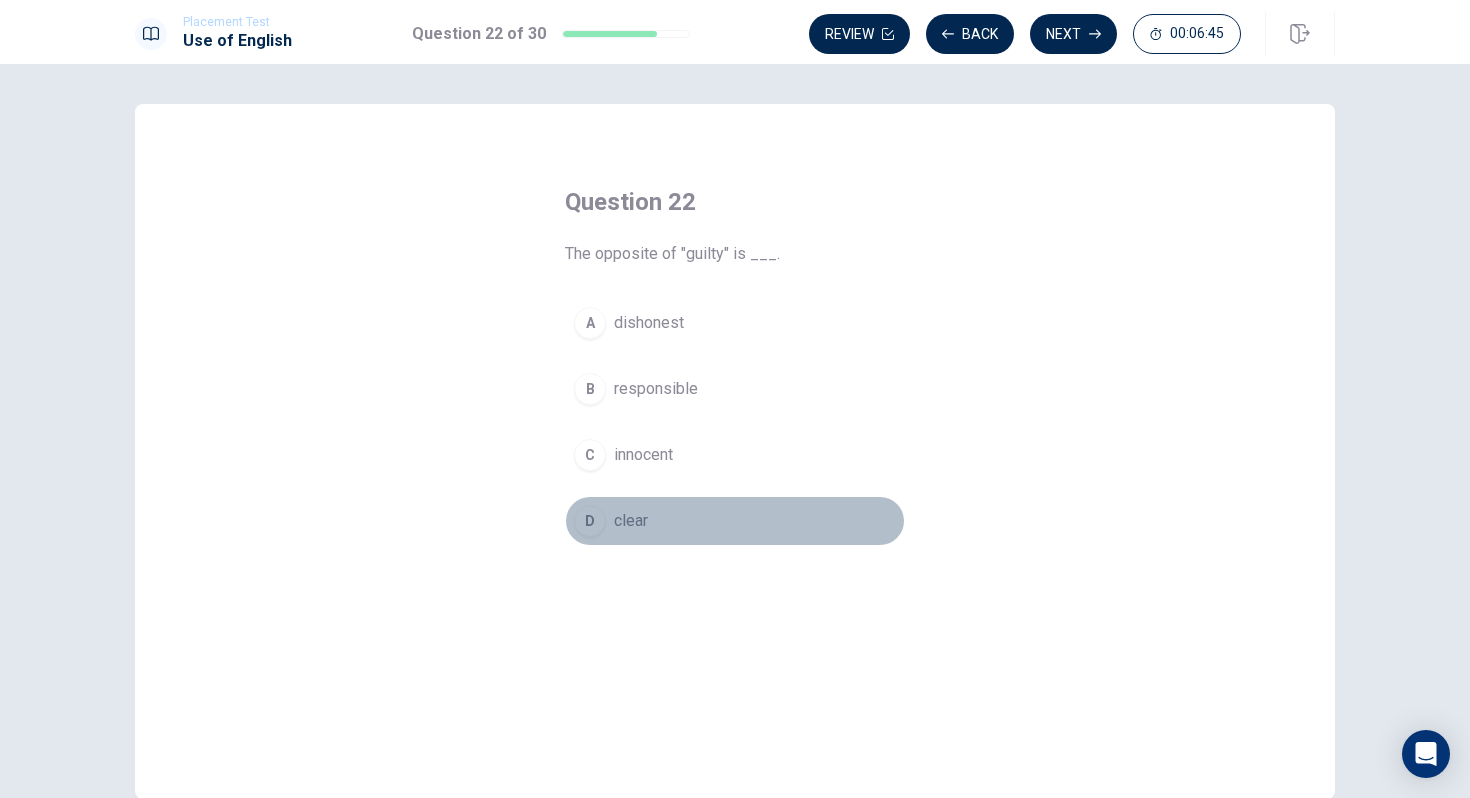 click on "D clear" at bounding box center [735, 521] 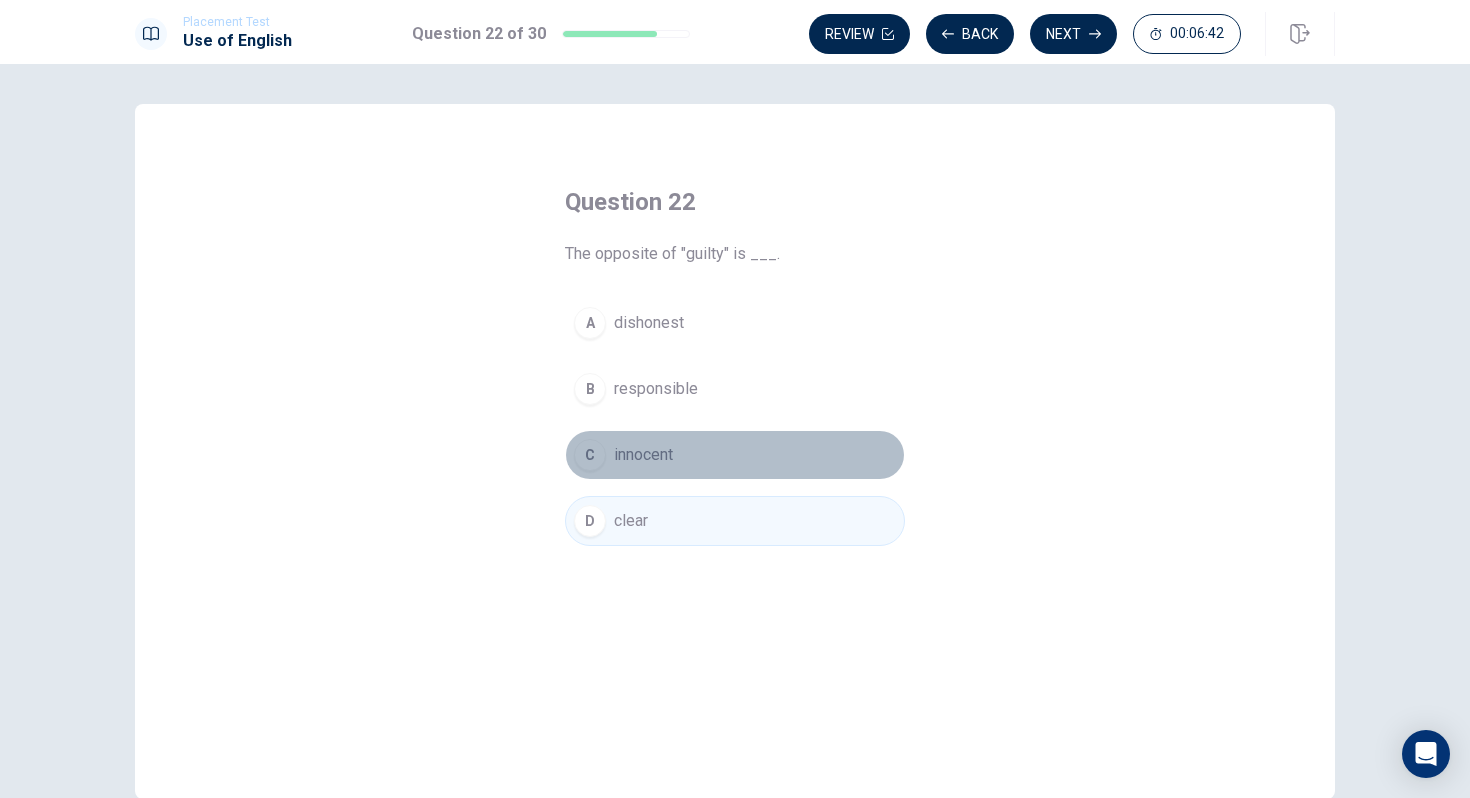 drag, startPoint x: 605, startPoint y: 463, endPoint x: 673, endPoint y: 453, distance: 68.73136 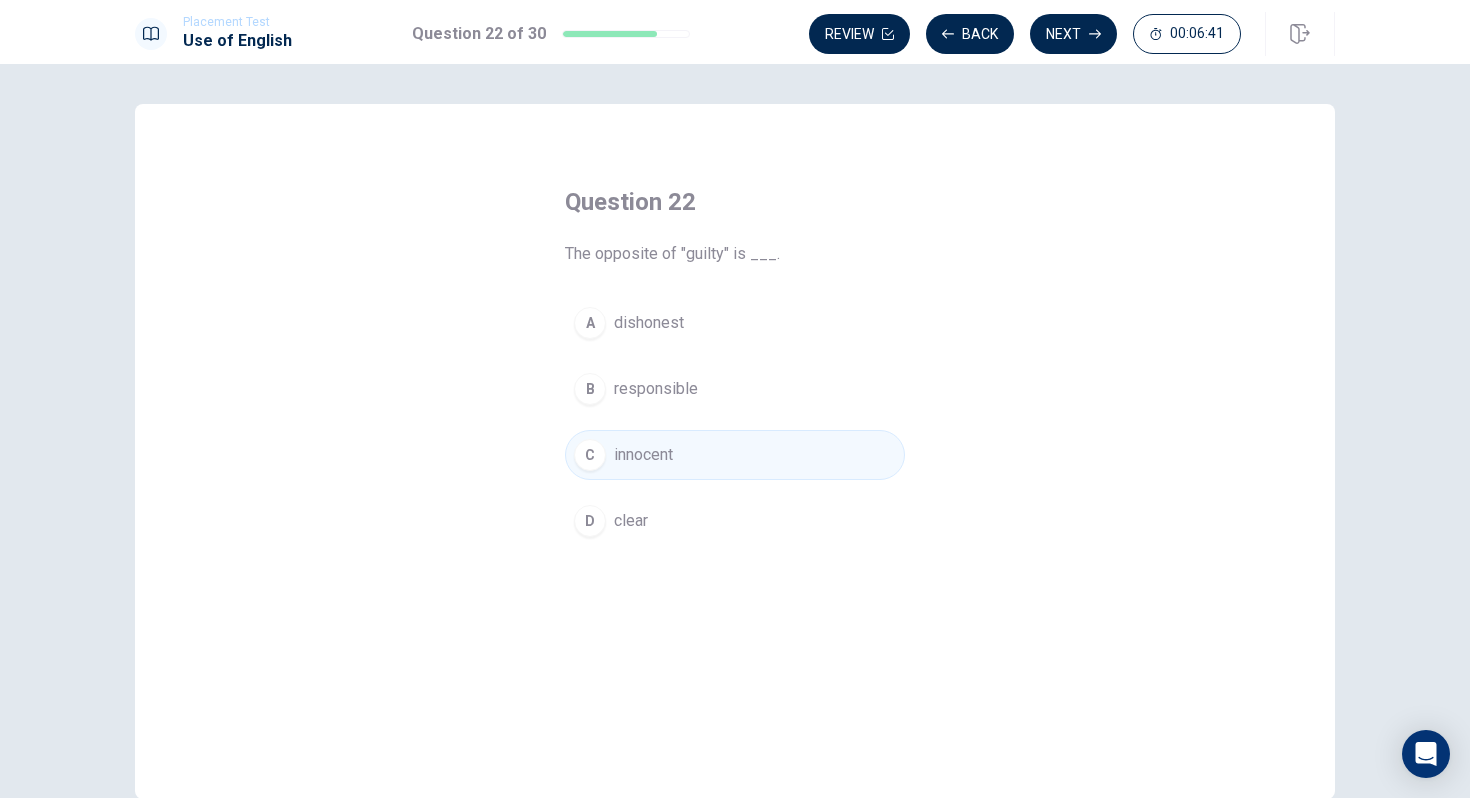 type 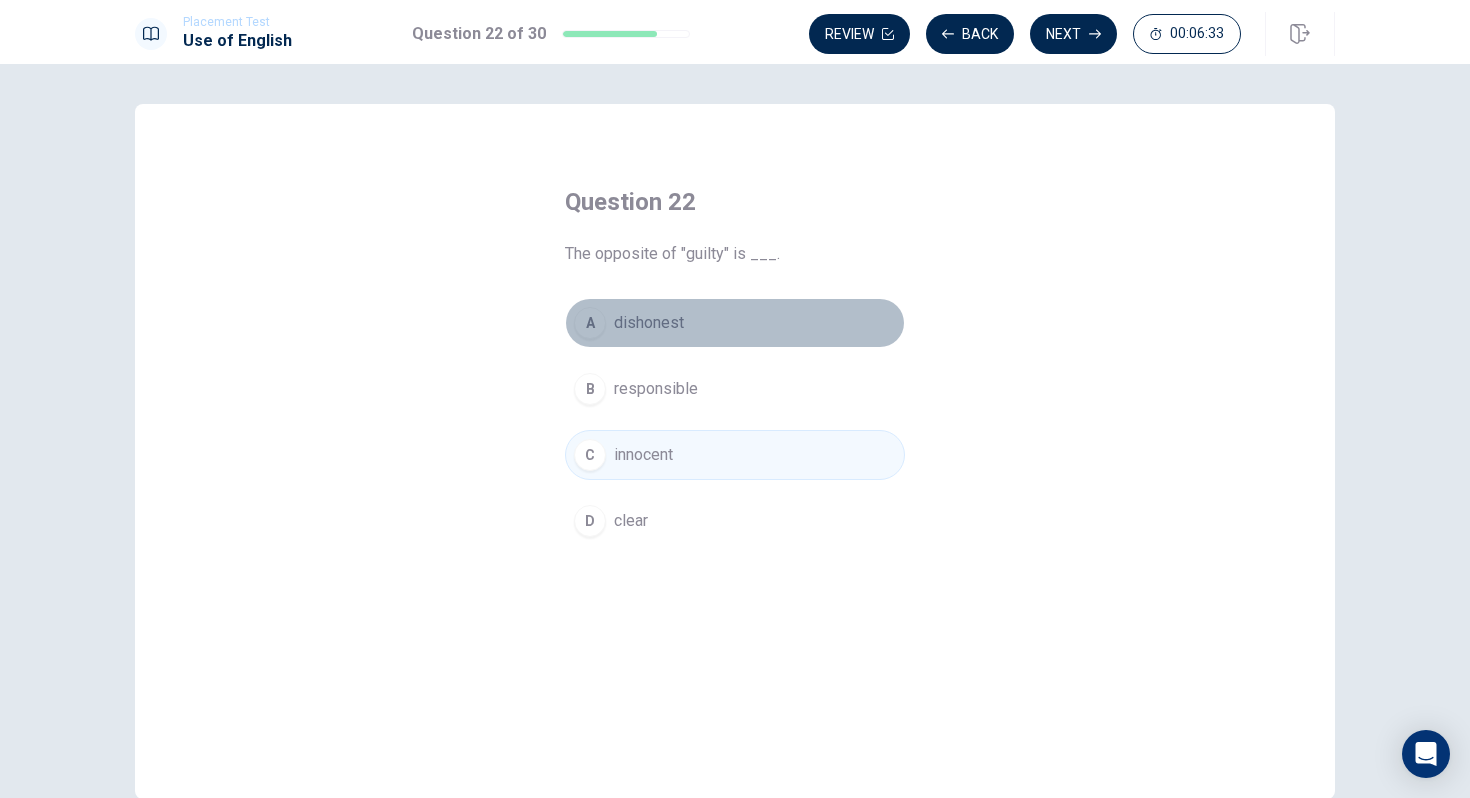 click on "A dishonest" at bounding box center (735, 323) 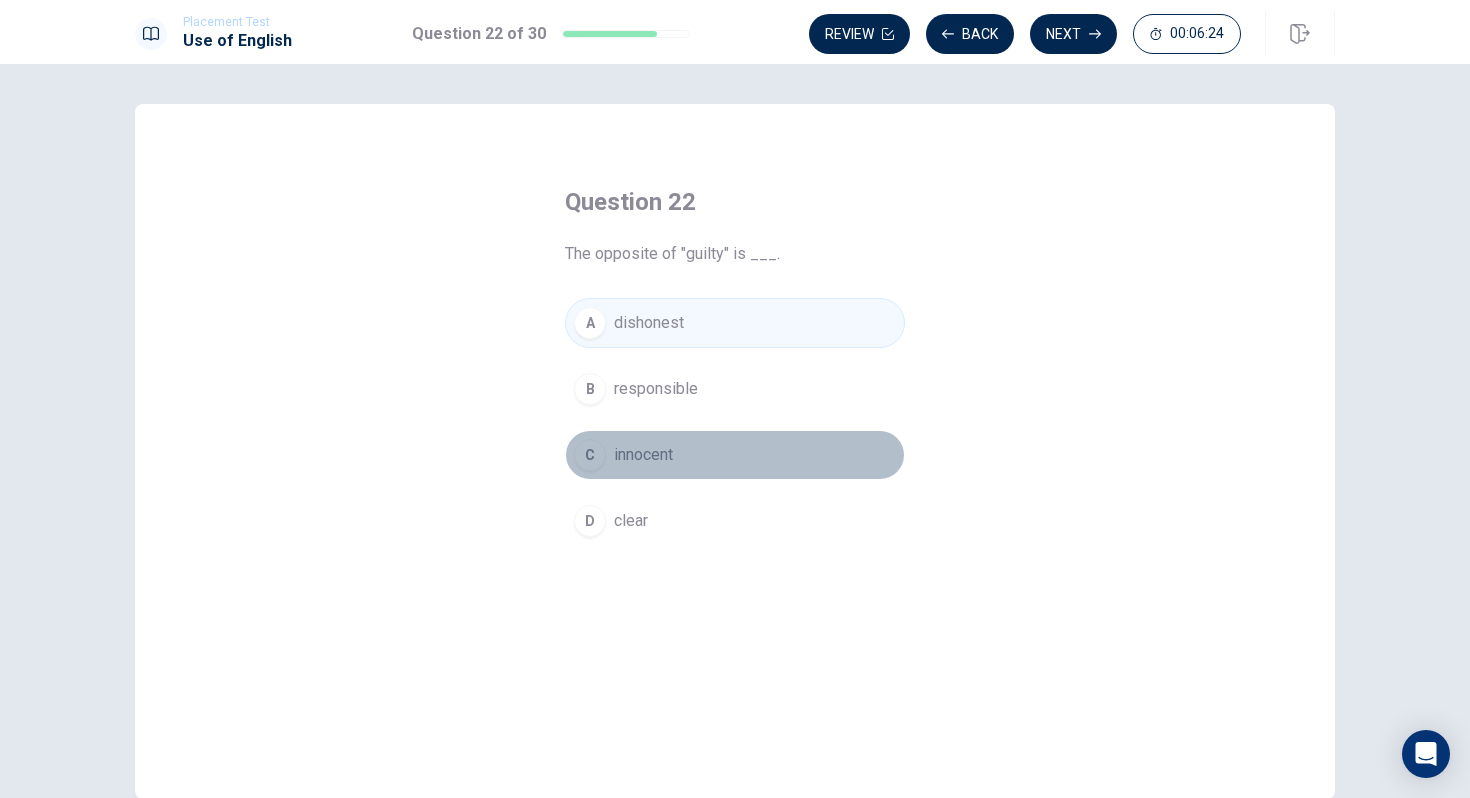 click on "C" at bounding box center [590, 455] 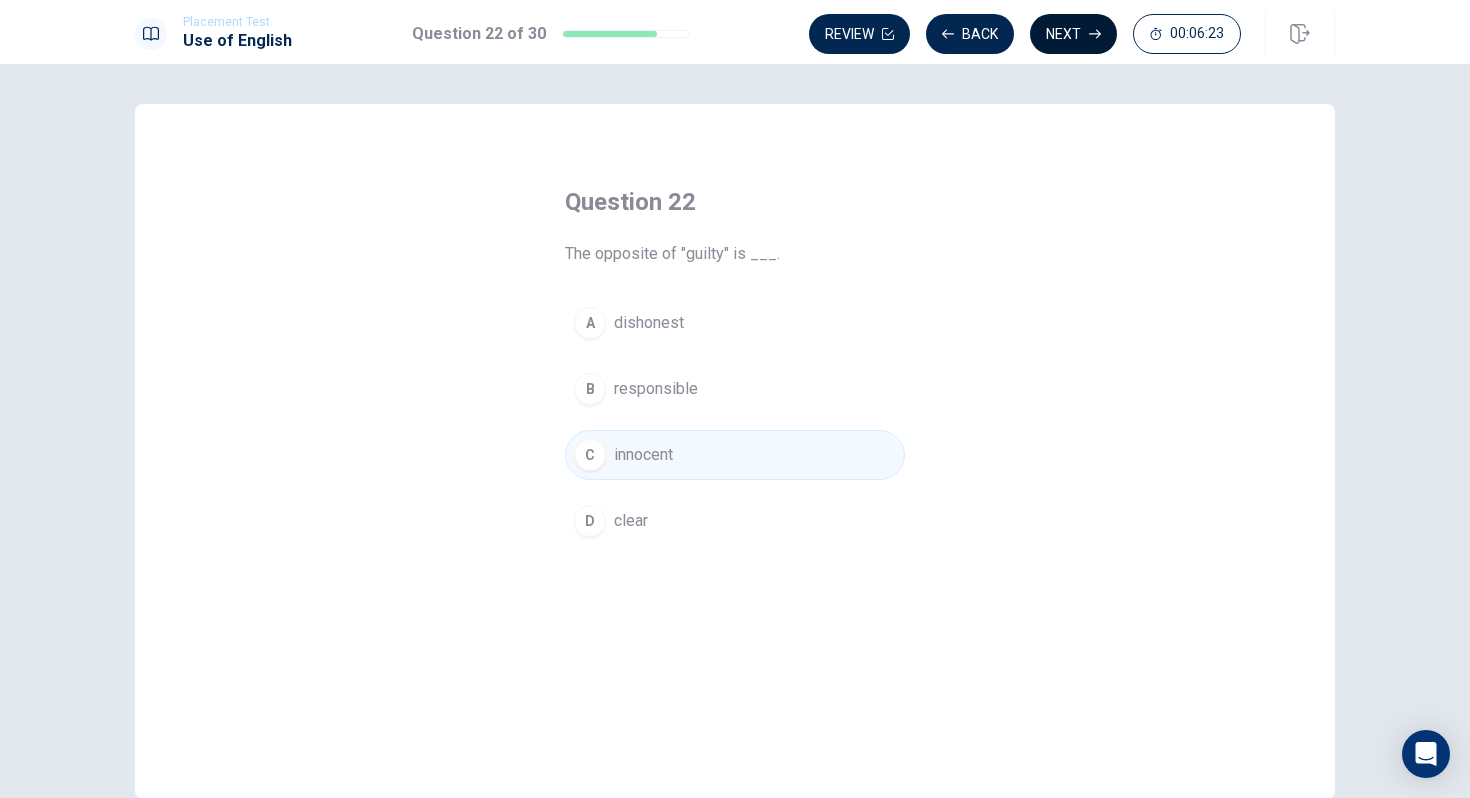 click 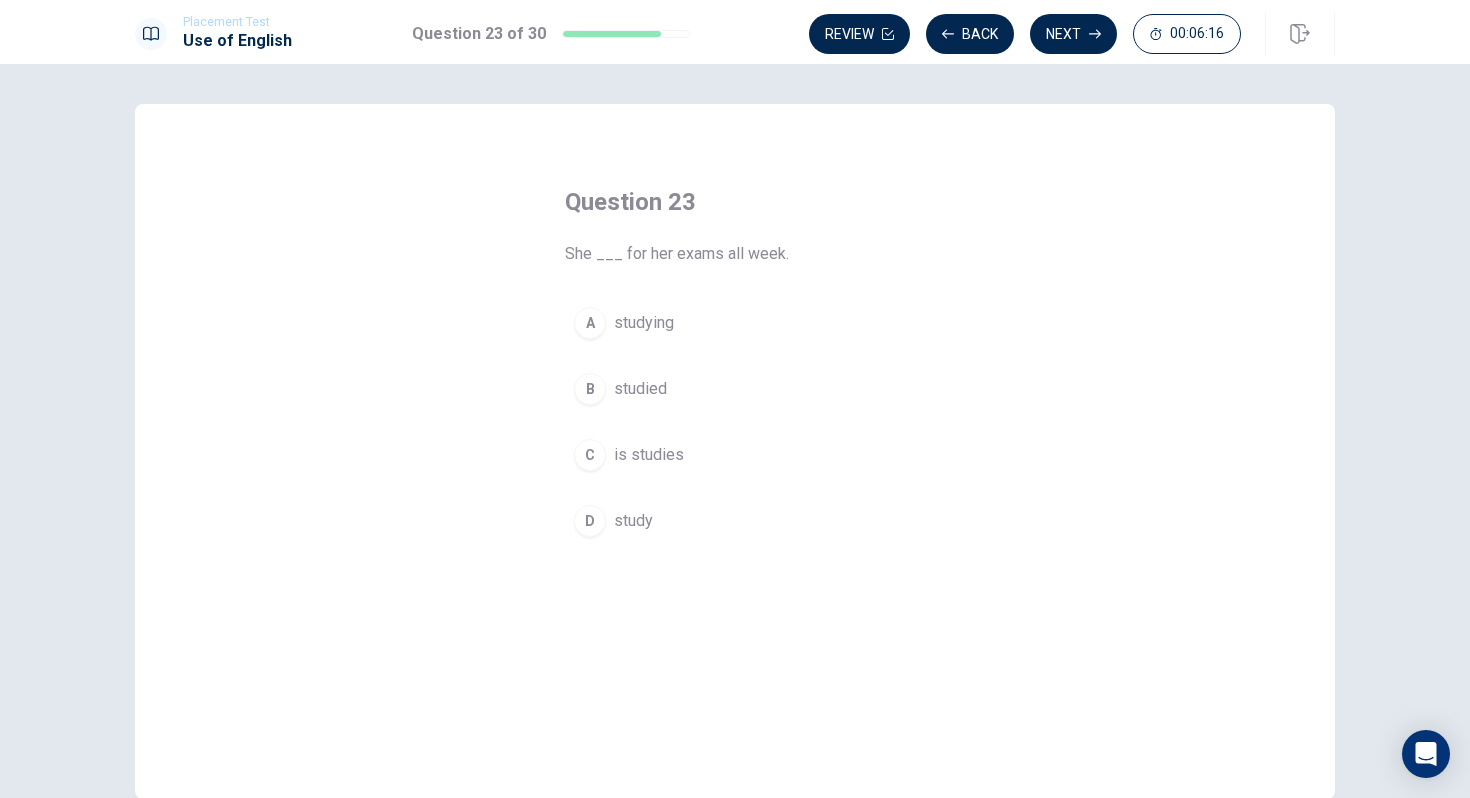 click on "studied" at bounding box center [640, 389] 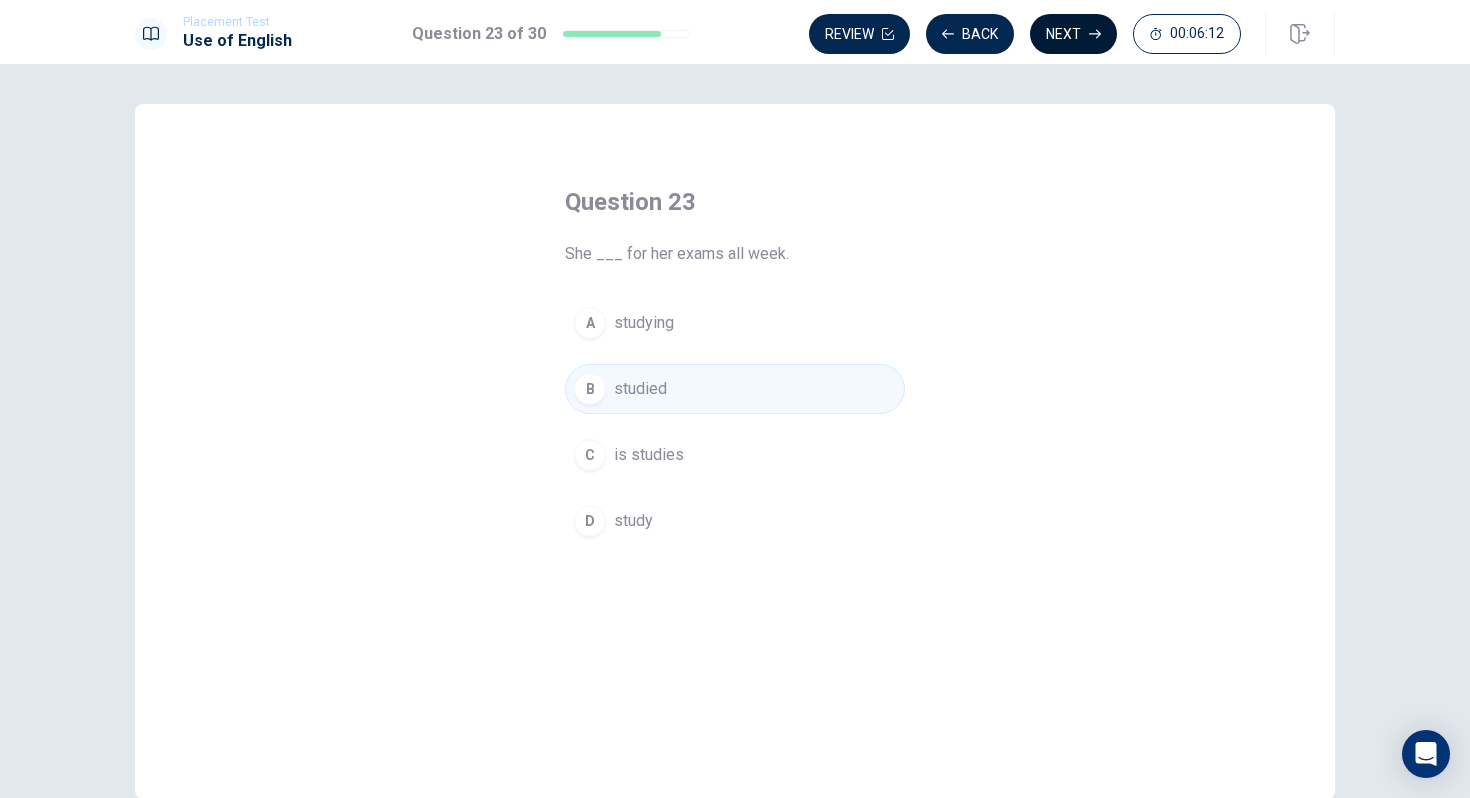 click on "Next" at bounding box center (1073, 34) 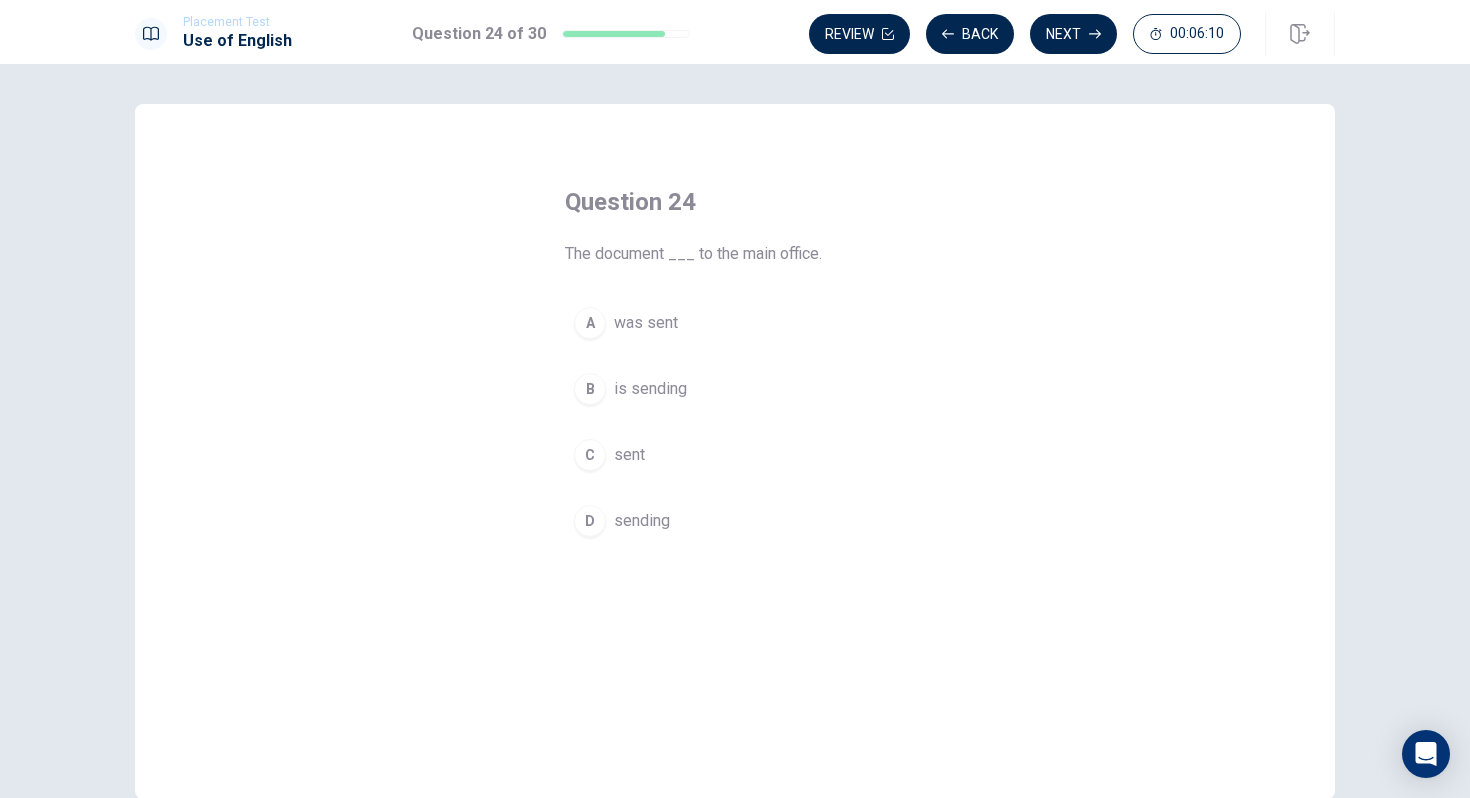 drag, startPoint x: 565, startPoint y: 258, endPoint x: 750, endPoint y: 236, distance: 186.30351 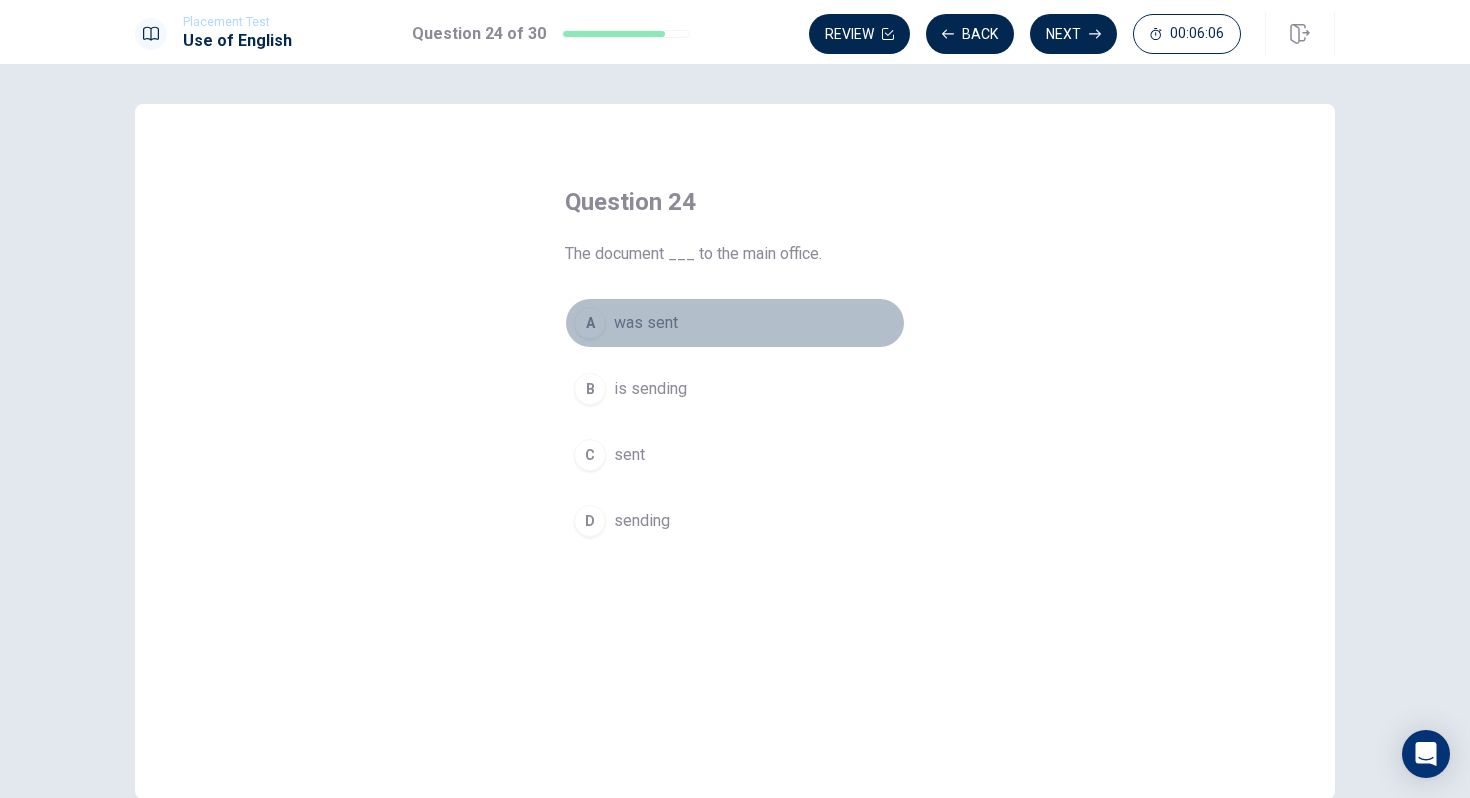 click on "was sent" at bounding box center (646, 323) 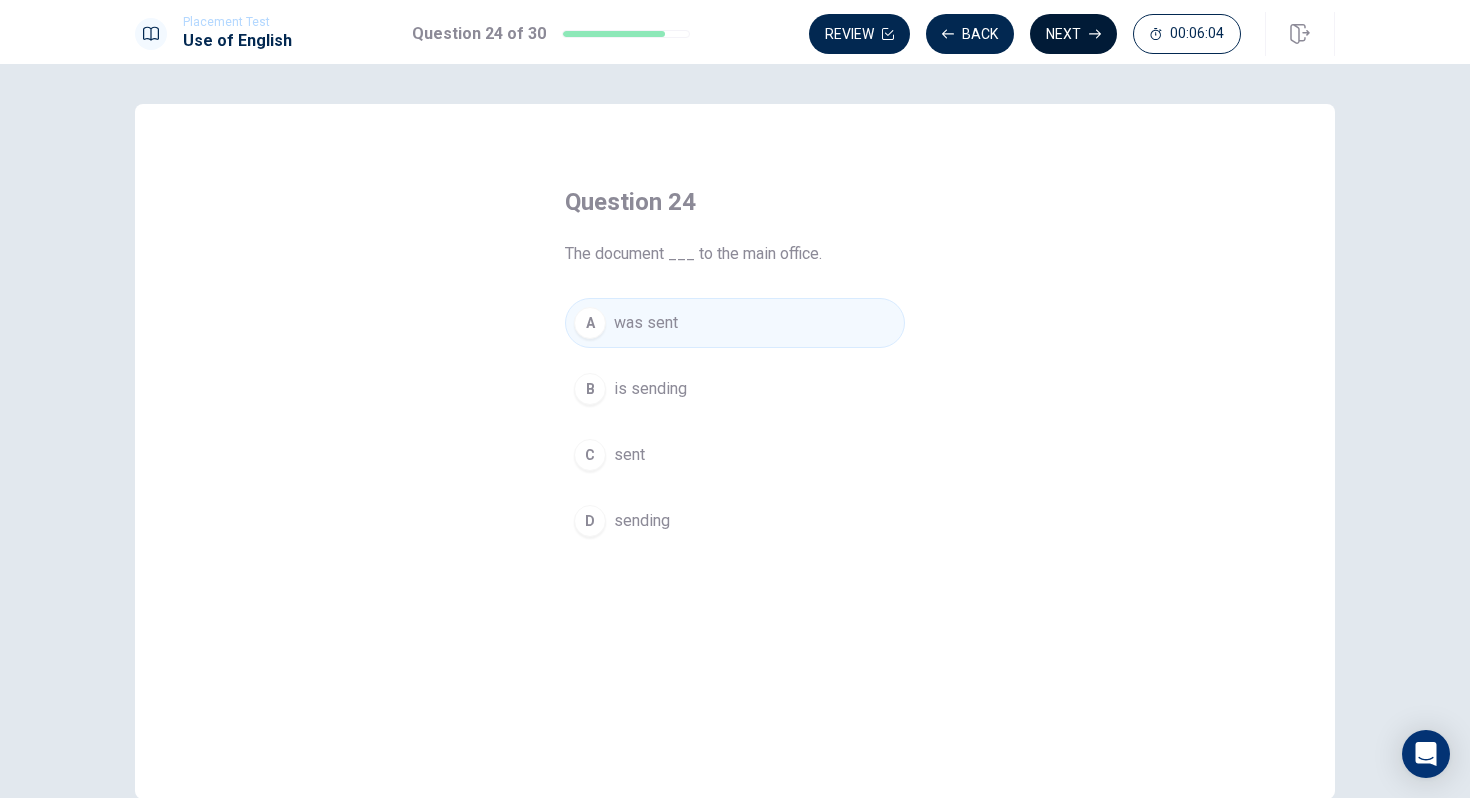 click on "Next" at bounding box center [1073, 34] 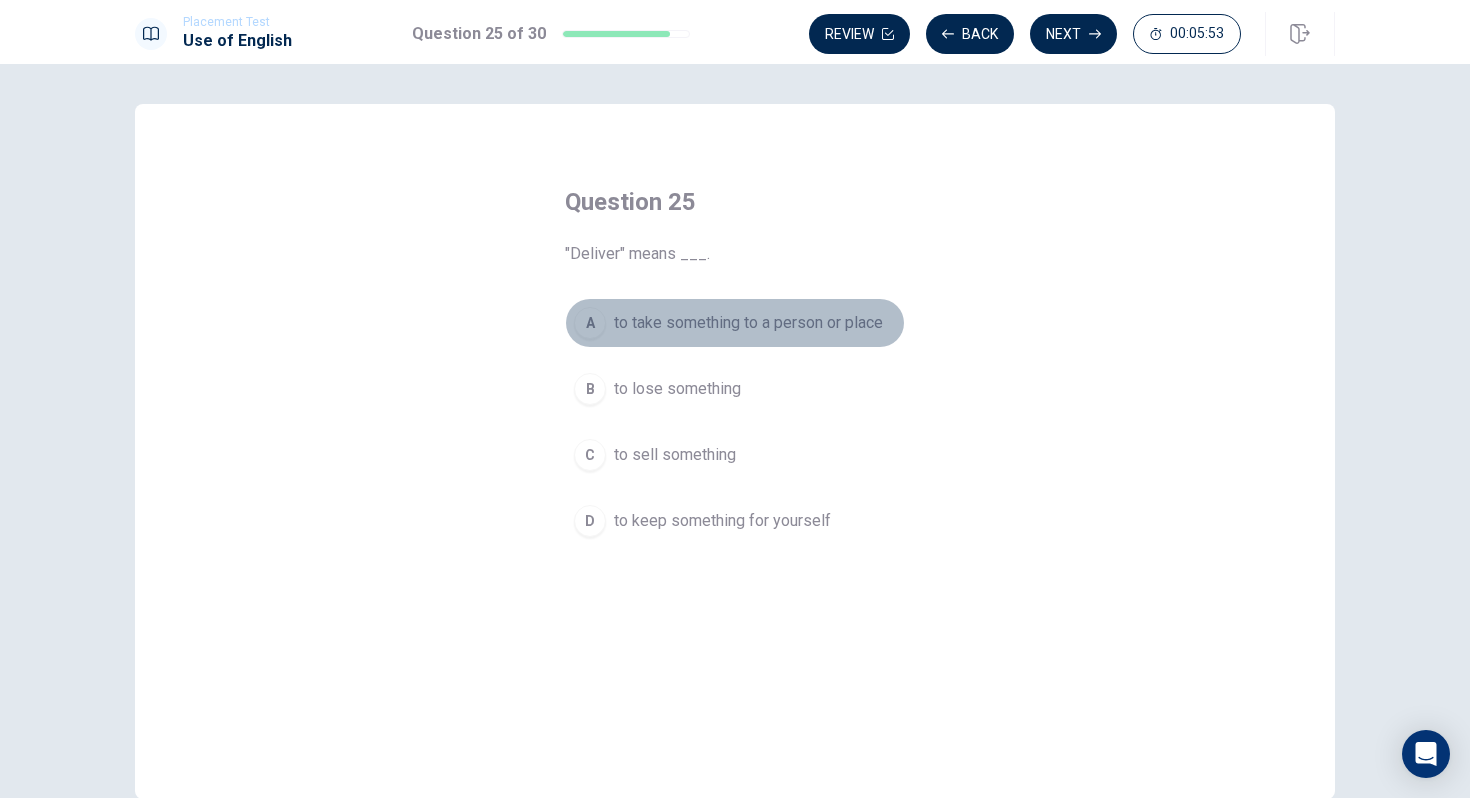 click on "A to take something to a person or place" at bounding box center (735, 323) 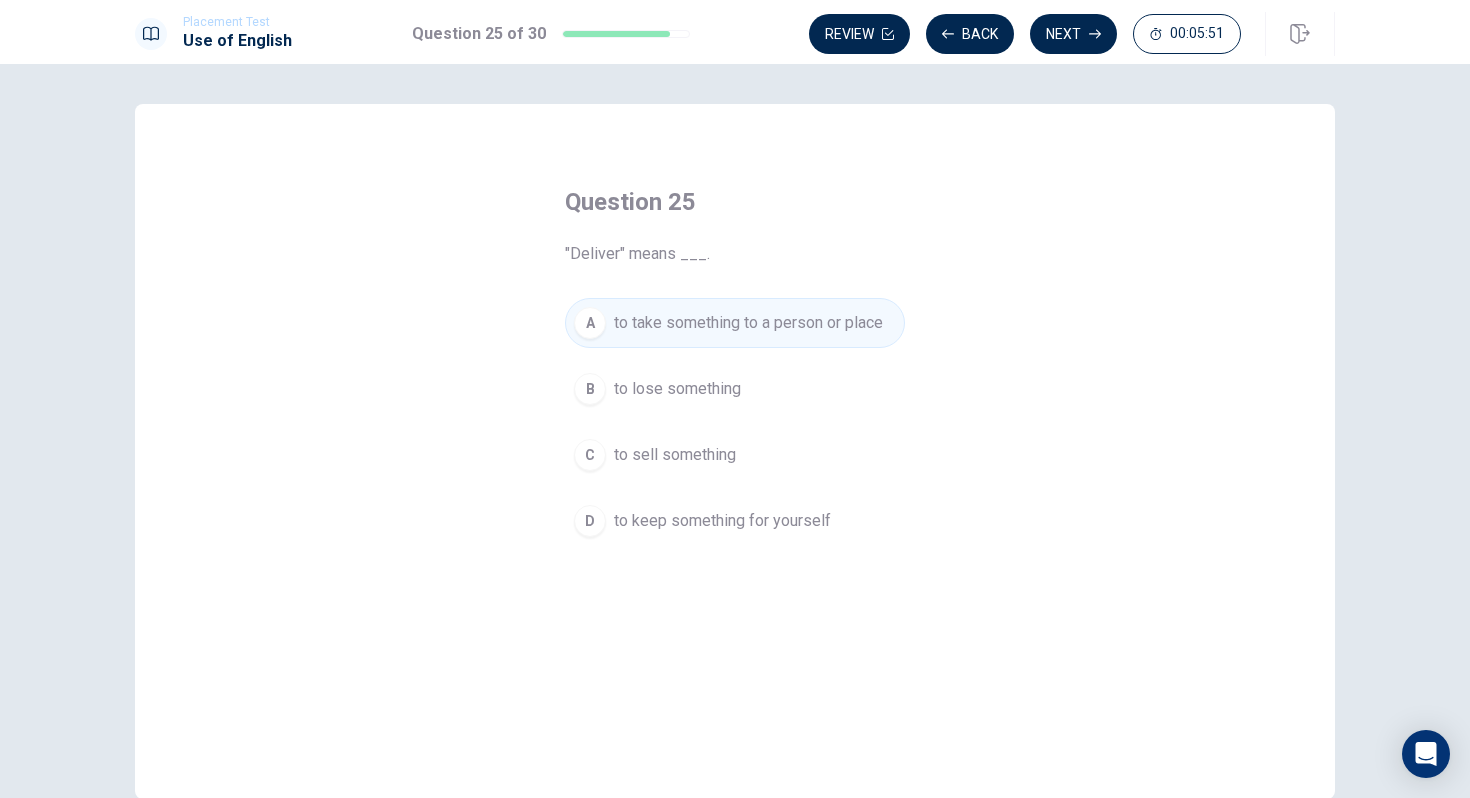 click on "Question 25 "Deliver" means ___. A to take something to a person or place
B to lose something
C to sell something D to keep something for yourself" at bounding box center (735, 366) 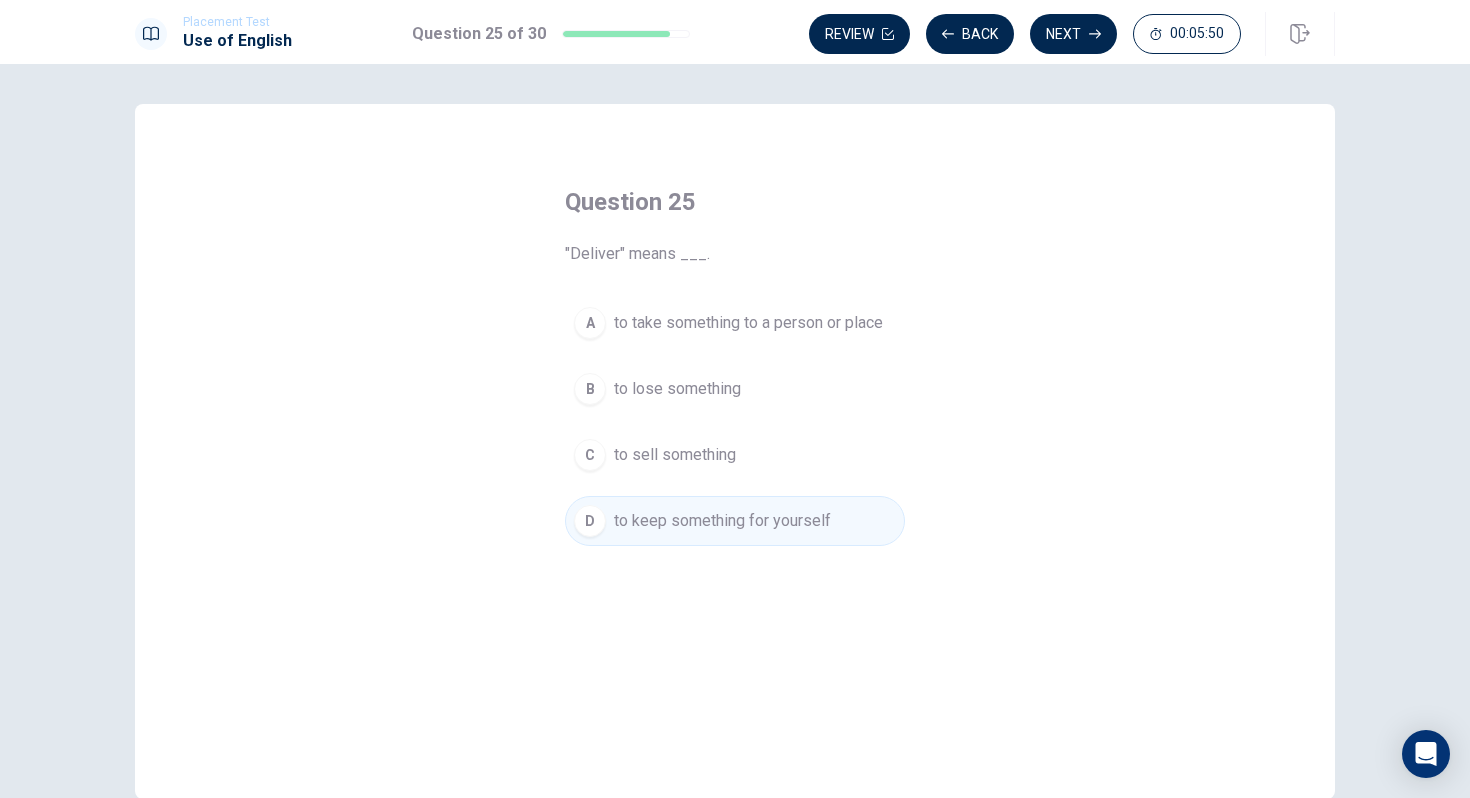click on "to sell something" at bounding box center (675, 455) 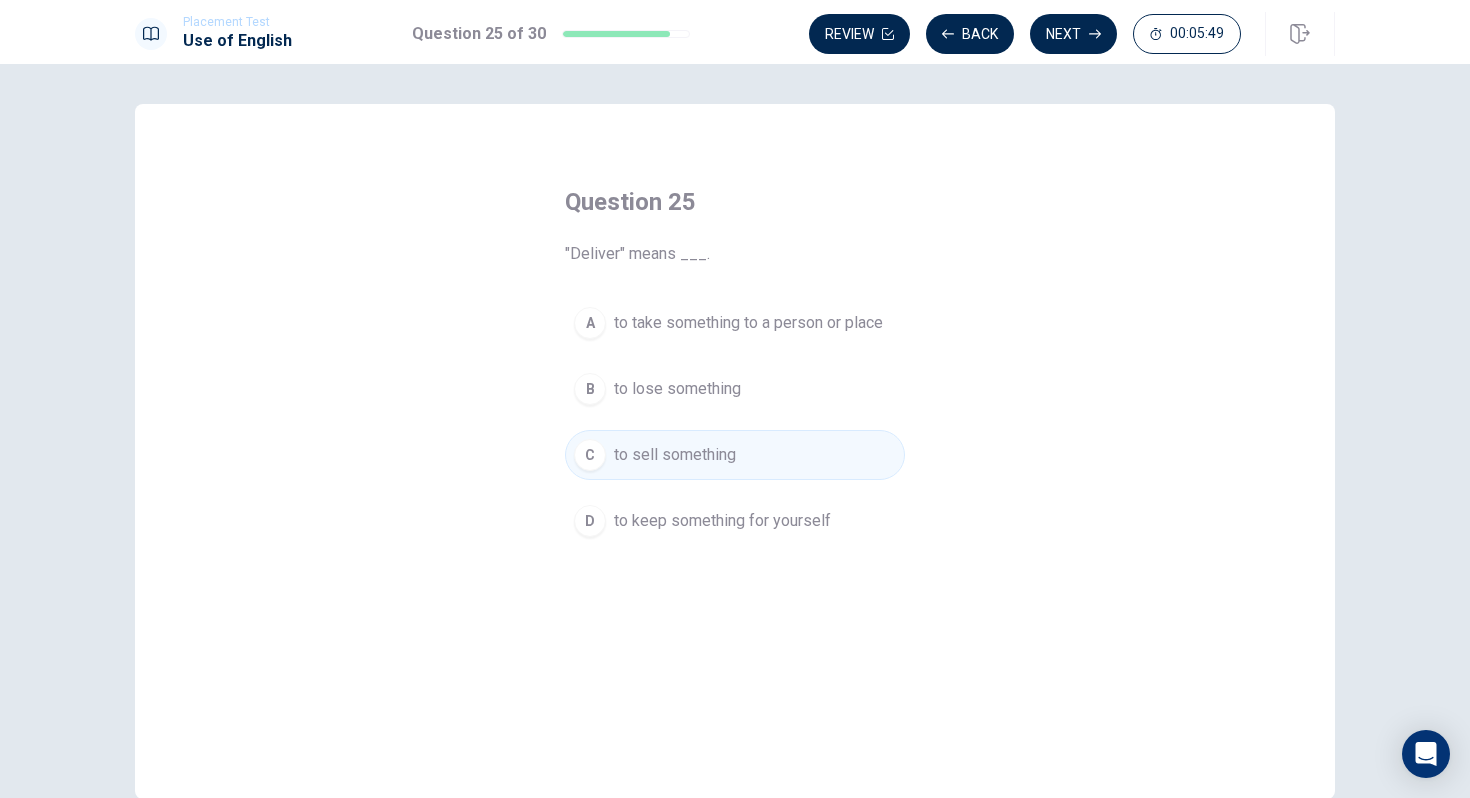 click on "to keep something for yourself" at bounding box center [722, 521] 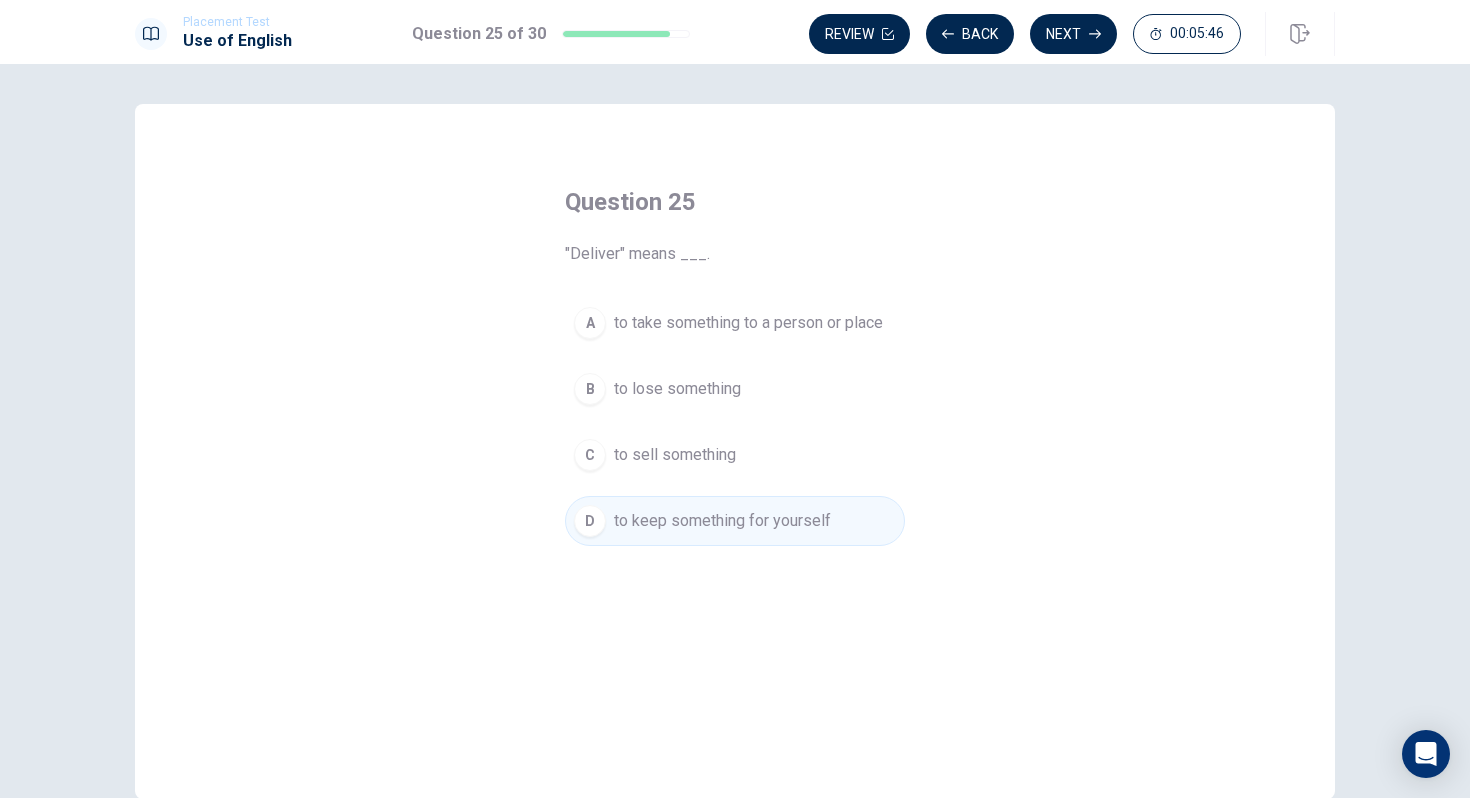 click on "to take something to a person or place" at bounding box center (748, 323) 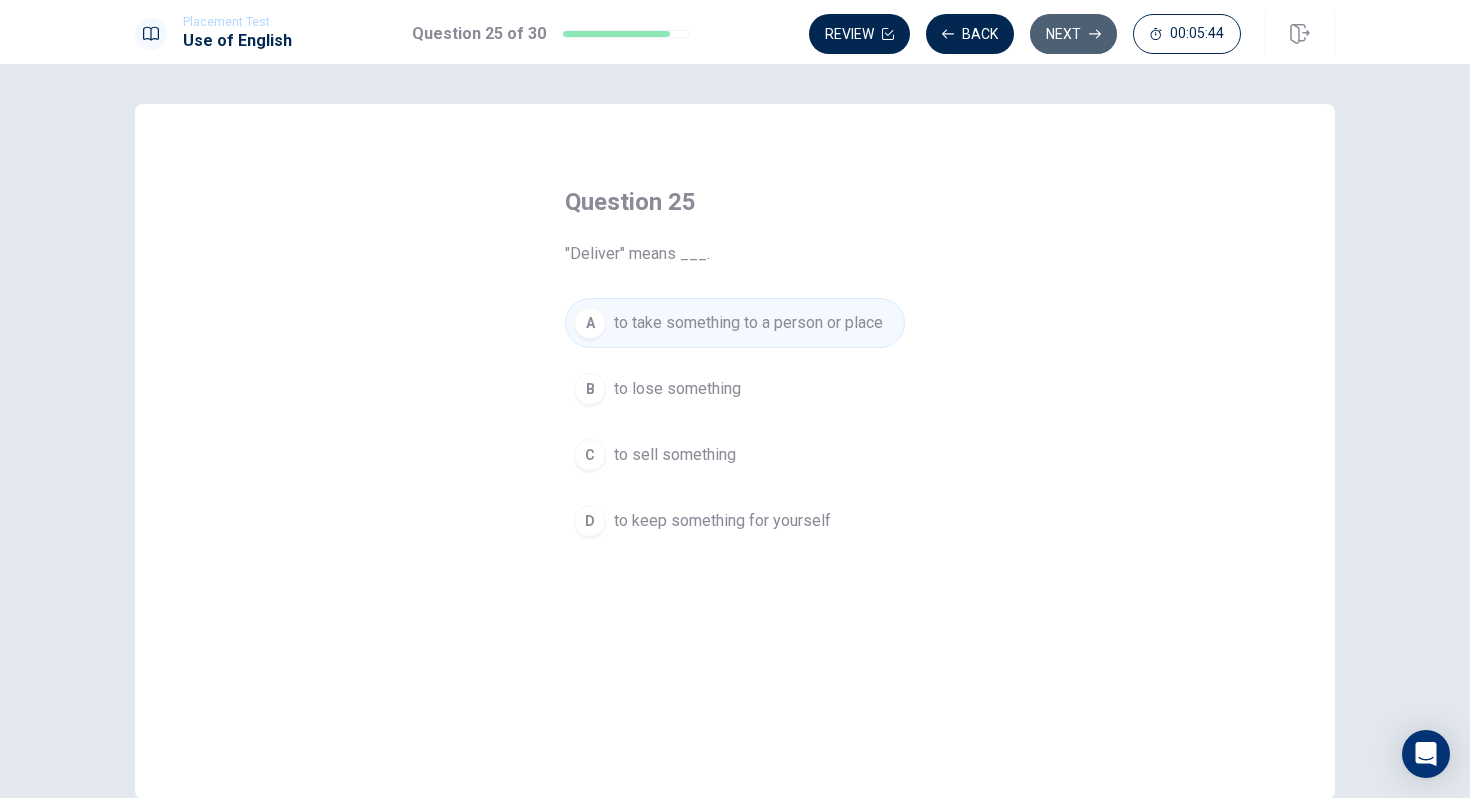 click on "Next" at bounding box center (1073, 34) 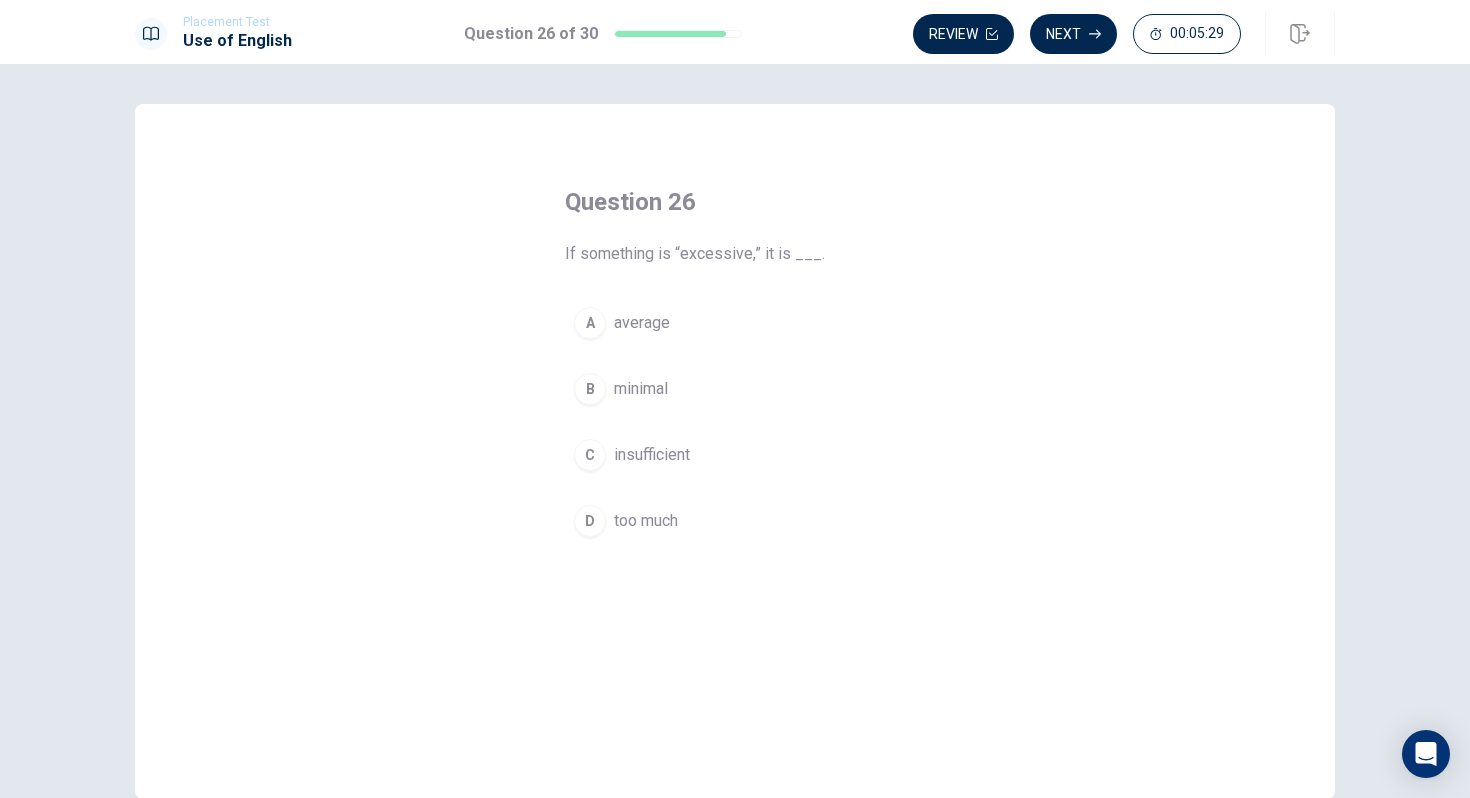 click on "too much" at bounding box center [646, 521] 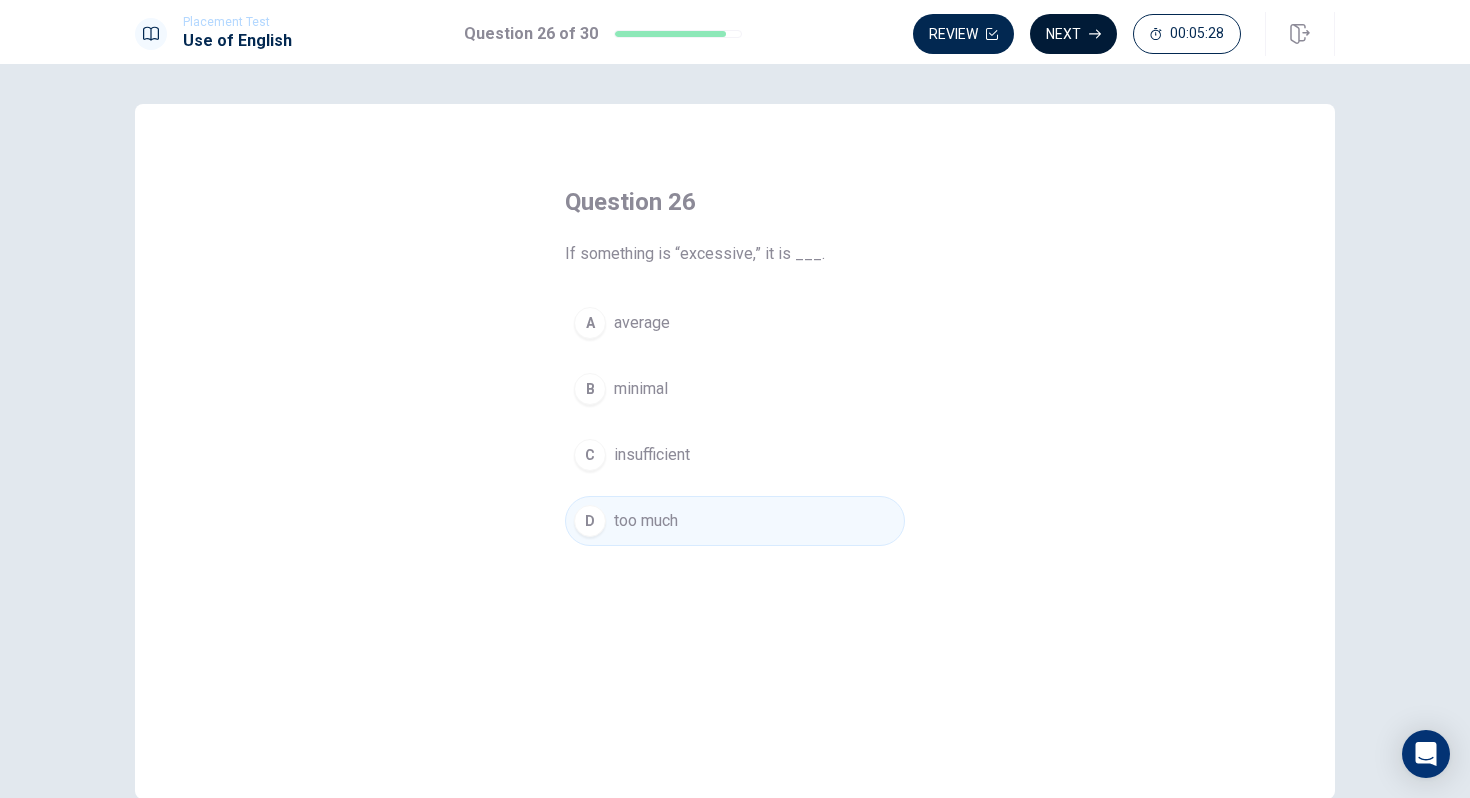 click on "Next" at bounding box center (1073, 34) 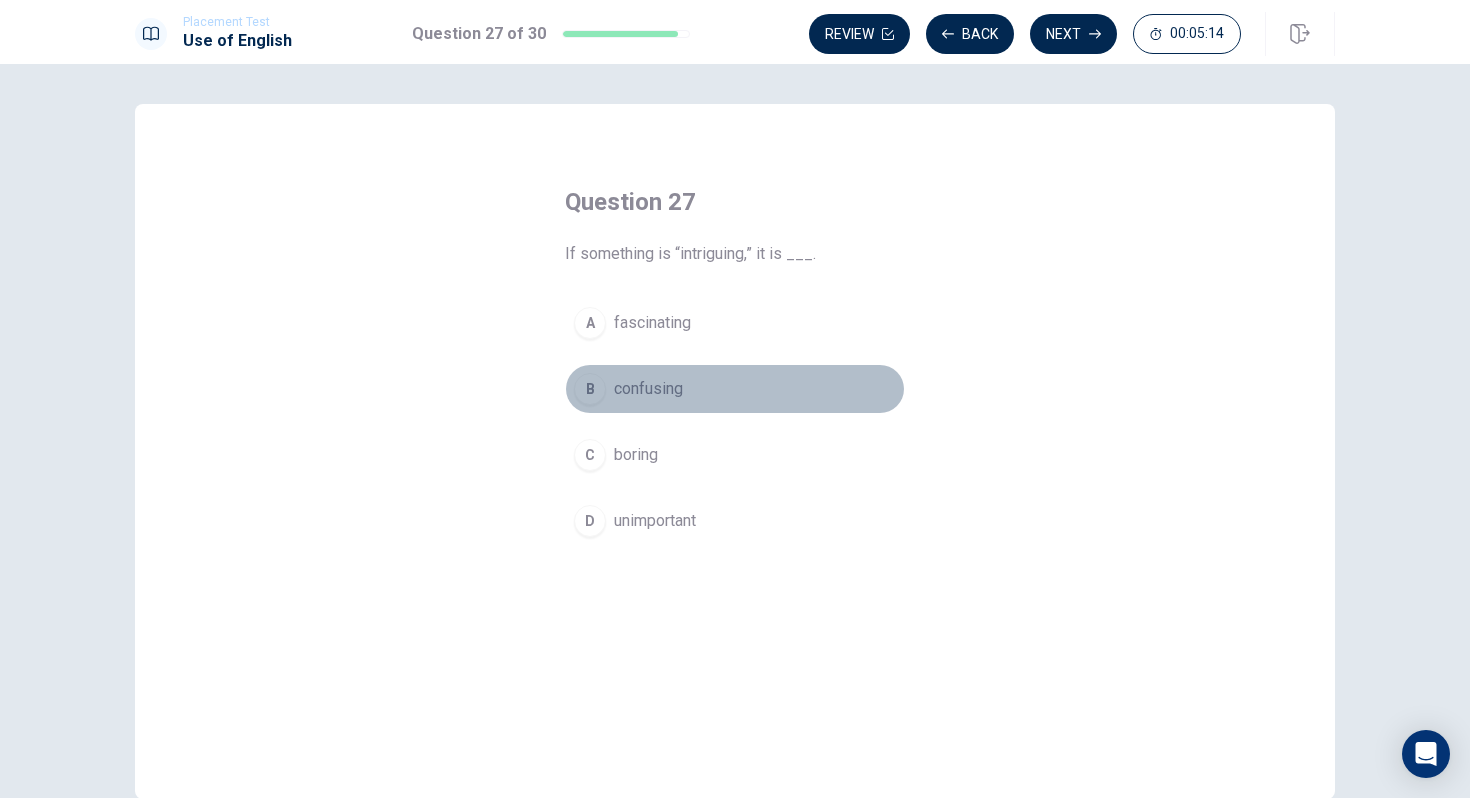 click on "confusing" at bounding box center [648, 389] 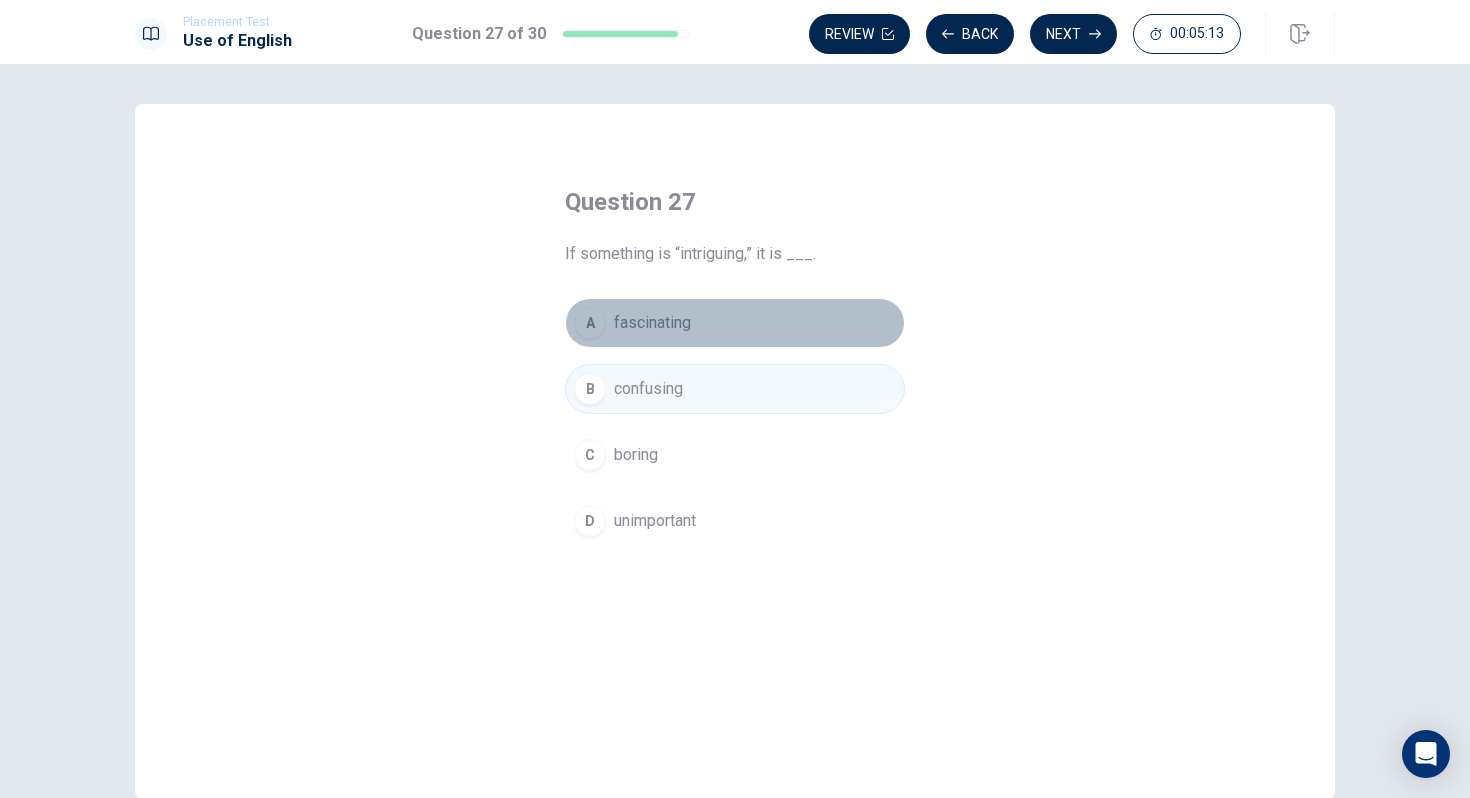 click on "fascinating" at bounding box center (652, 323) 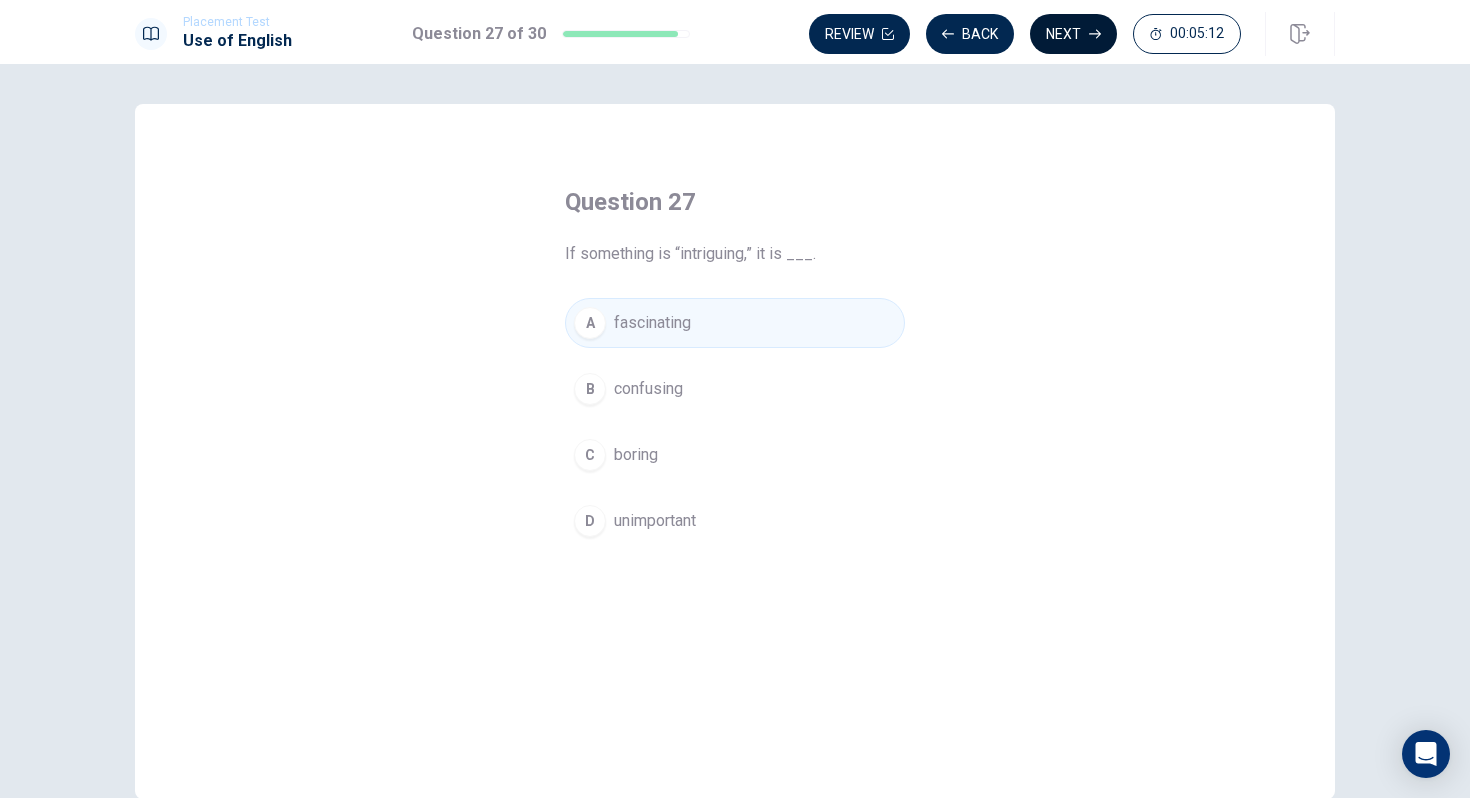 click on "Next" at bounding box center (1073, 34) 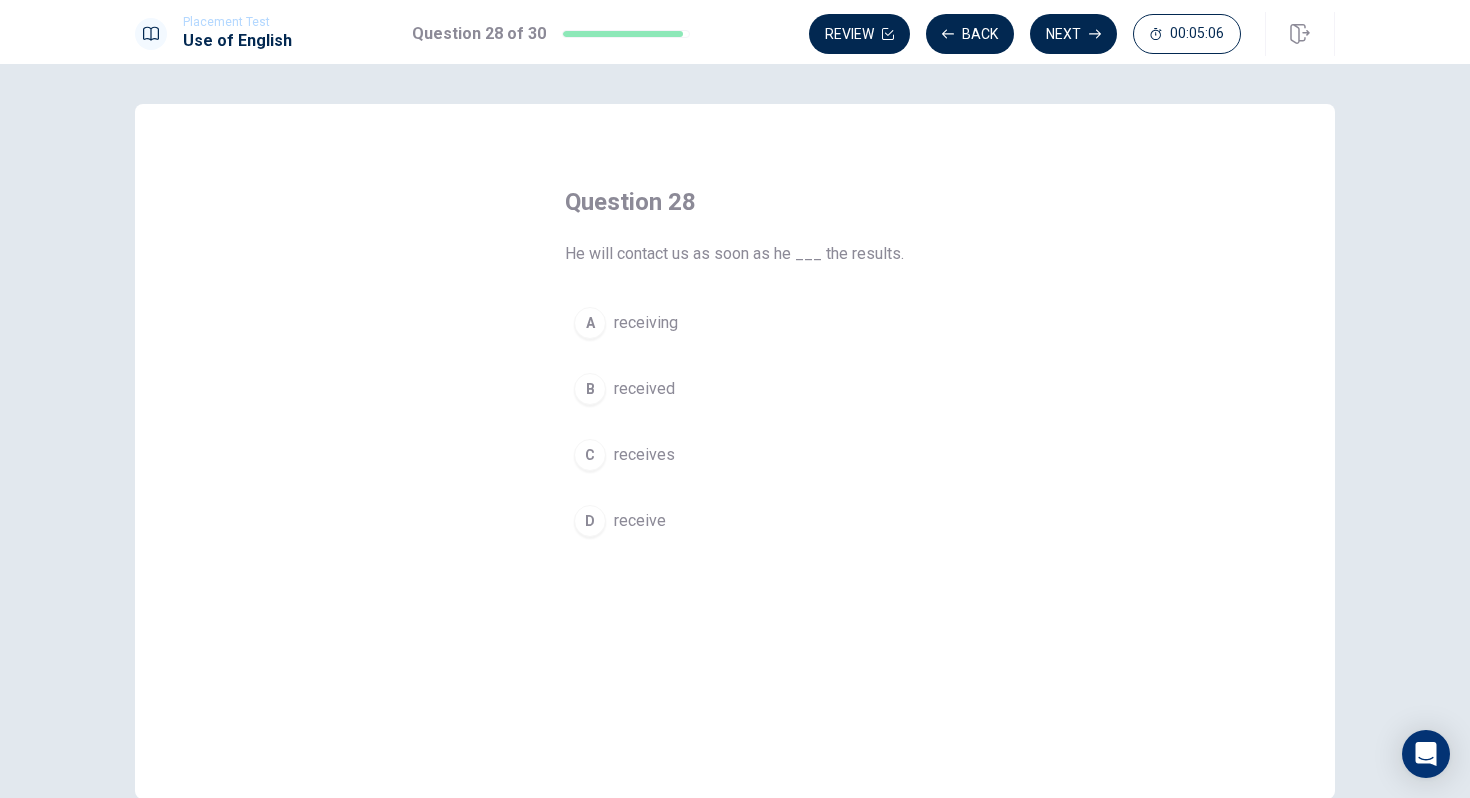 click on "B received" at bounding box center (735, 389) 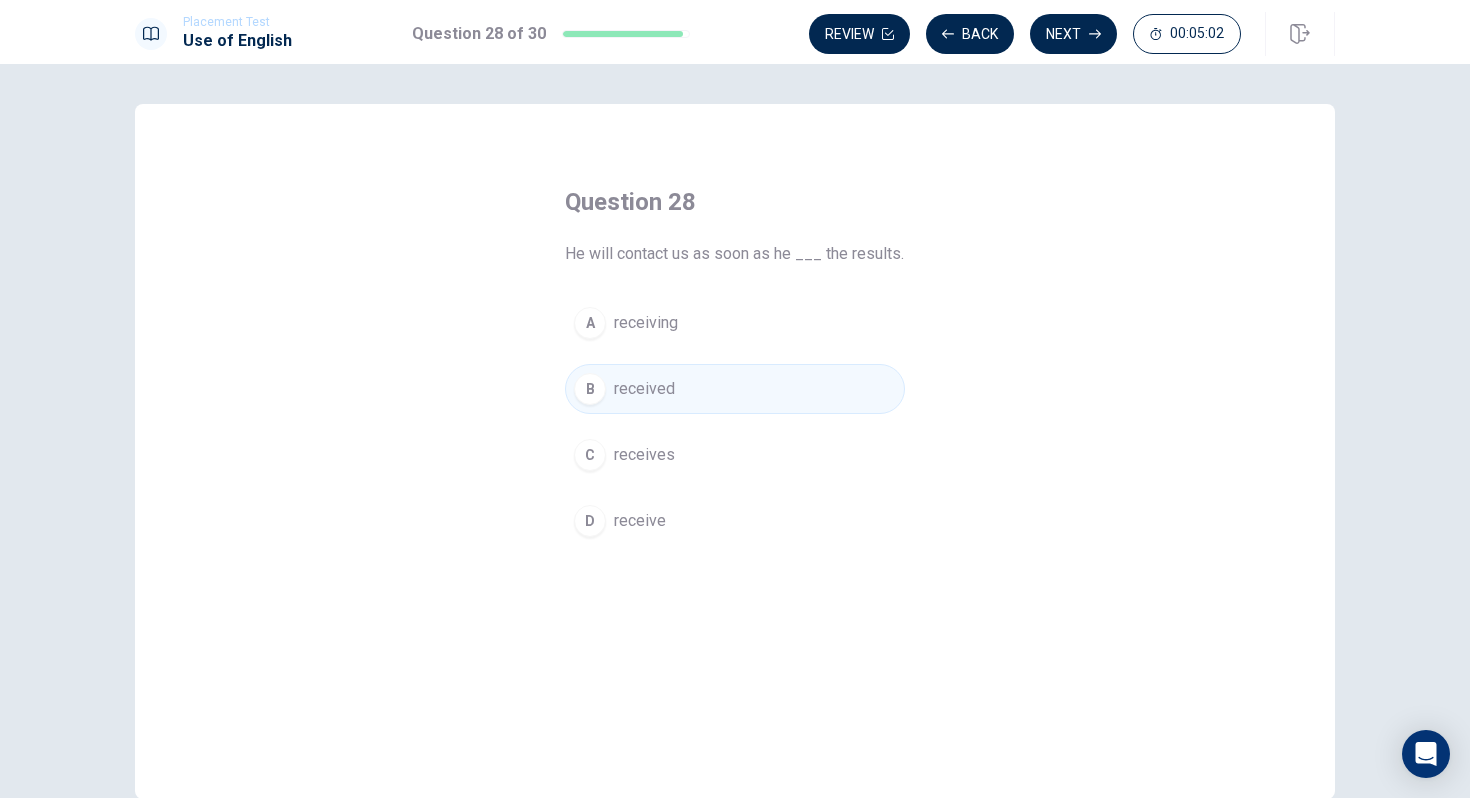 click on "C receives" at bounding box center (735, 455) 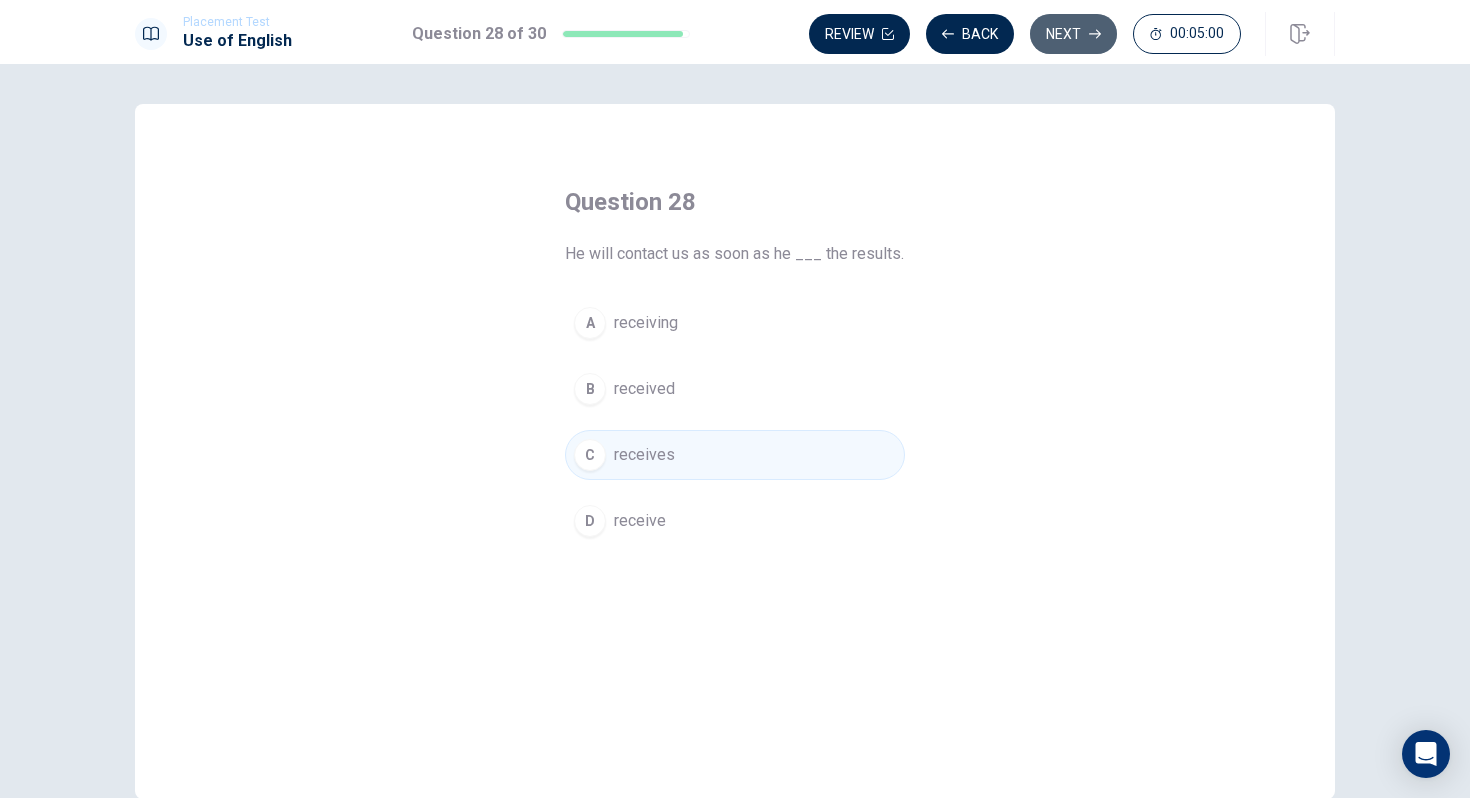 click on "Next" at bounding box center [1073, 34] 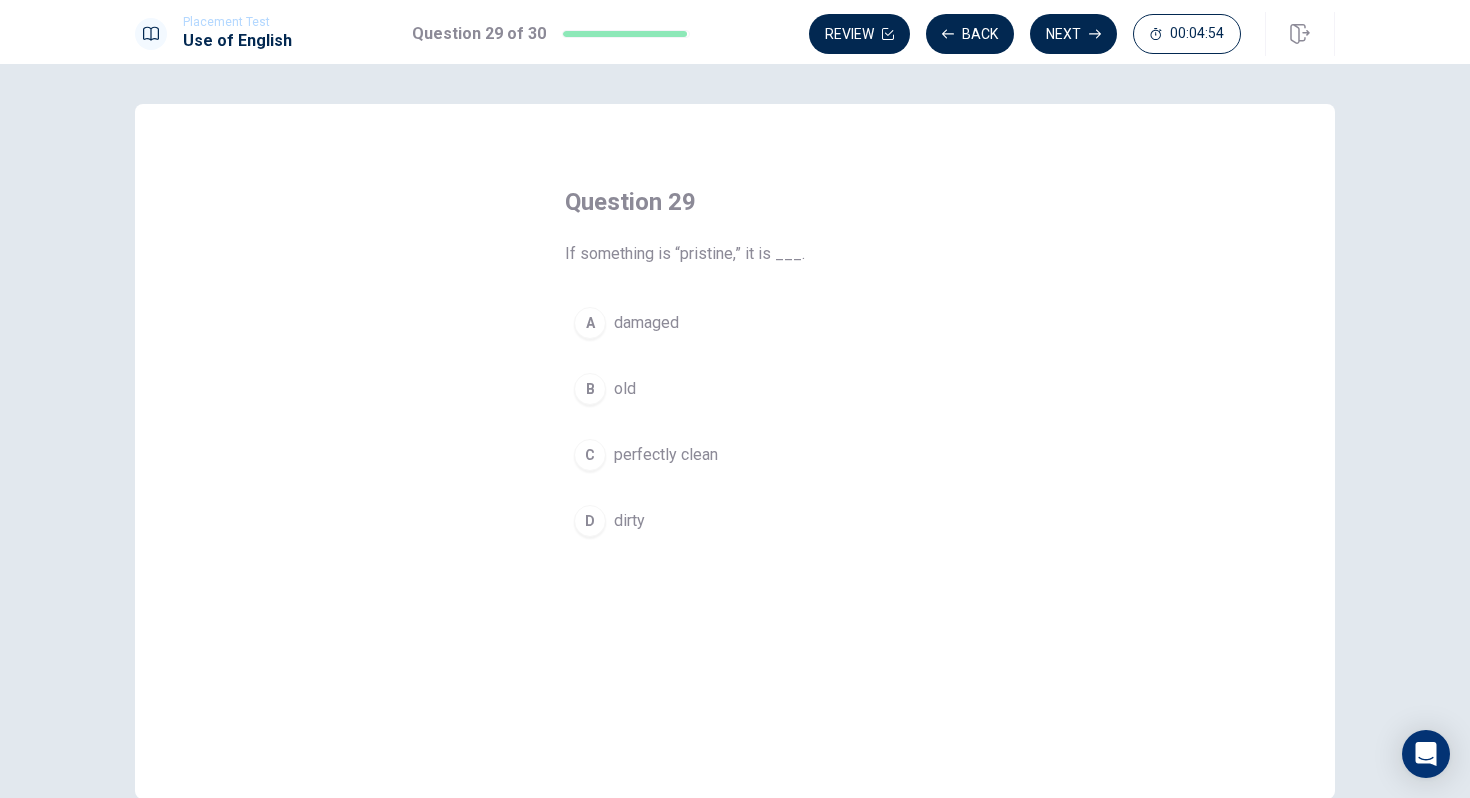 click on "perfectly clean" at bounding box center (666, 455) 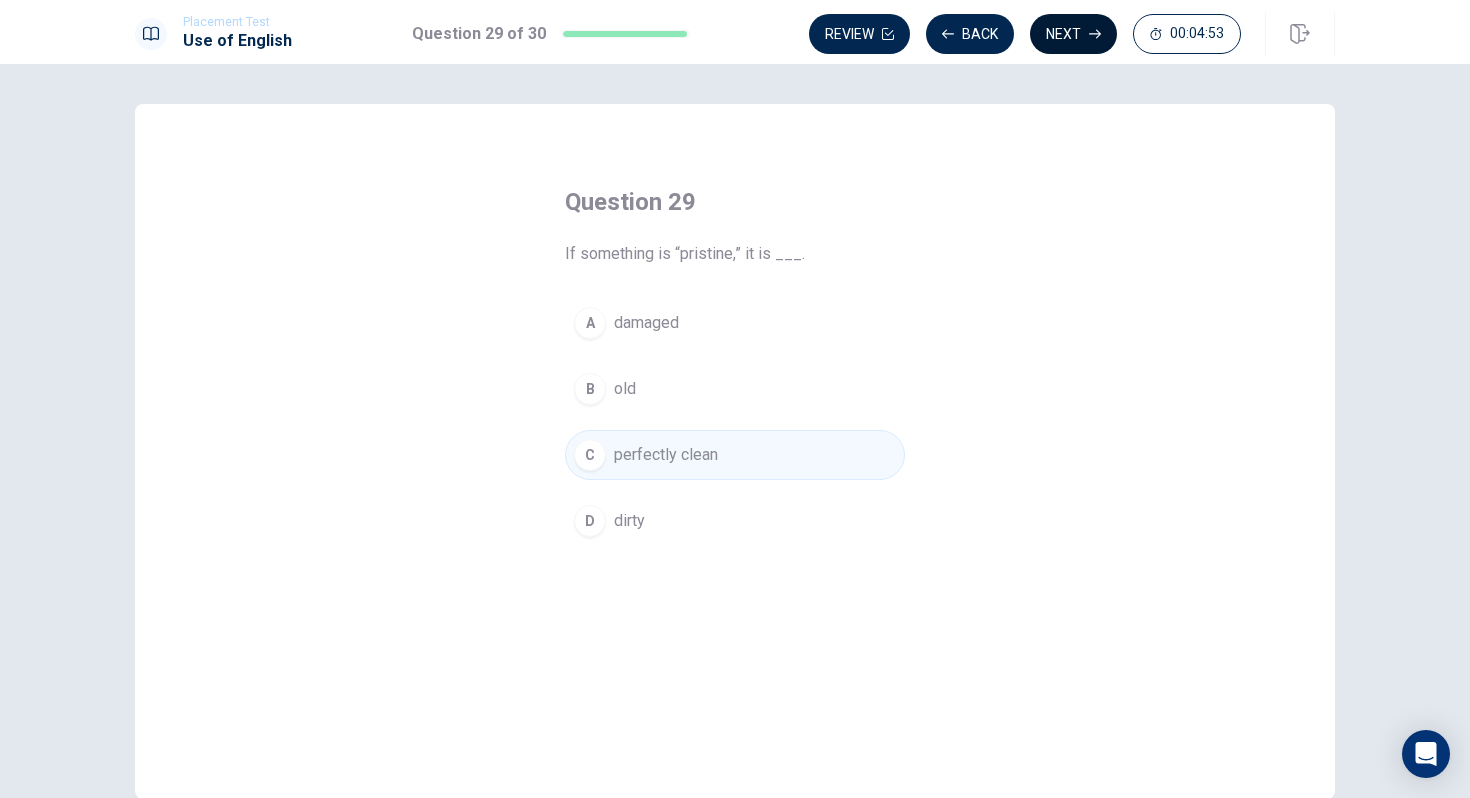 click on "Next" at bounding box center [1073, 34] 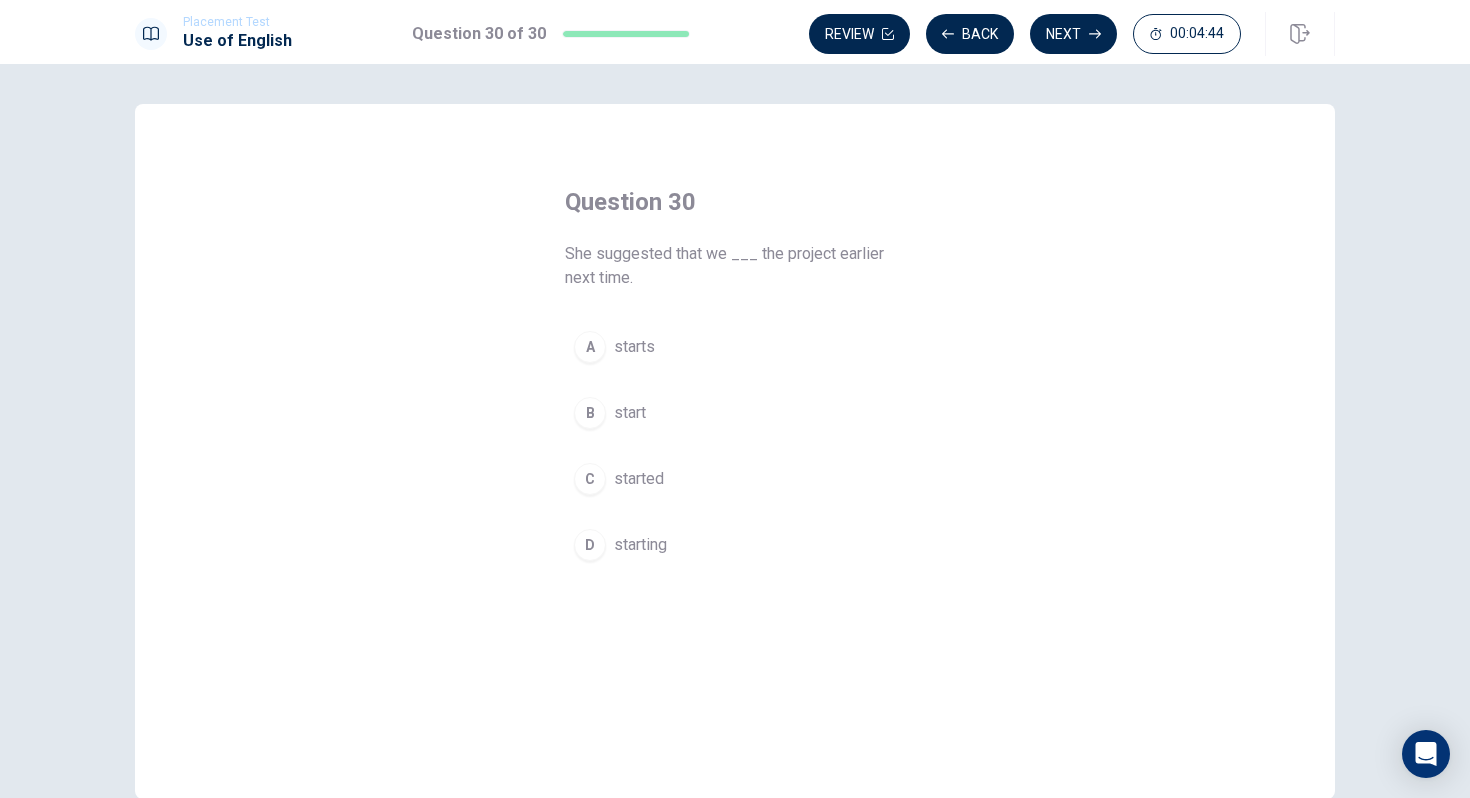 click on "A starts" at bounding box center [735, 347] 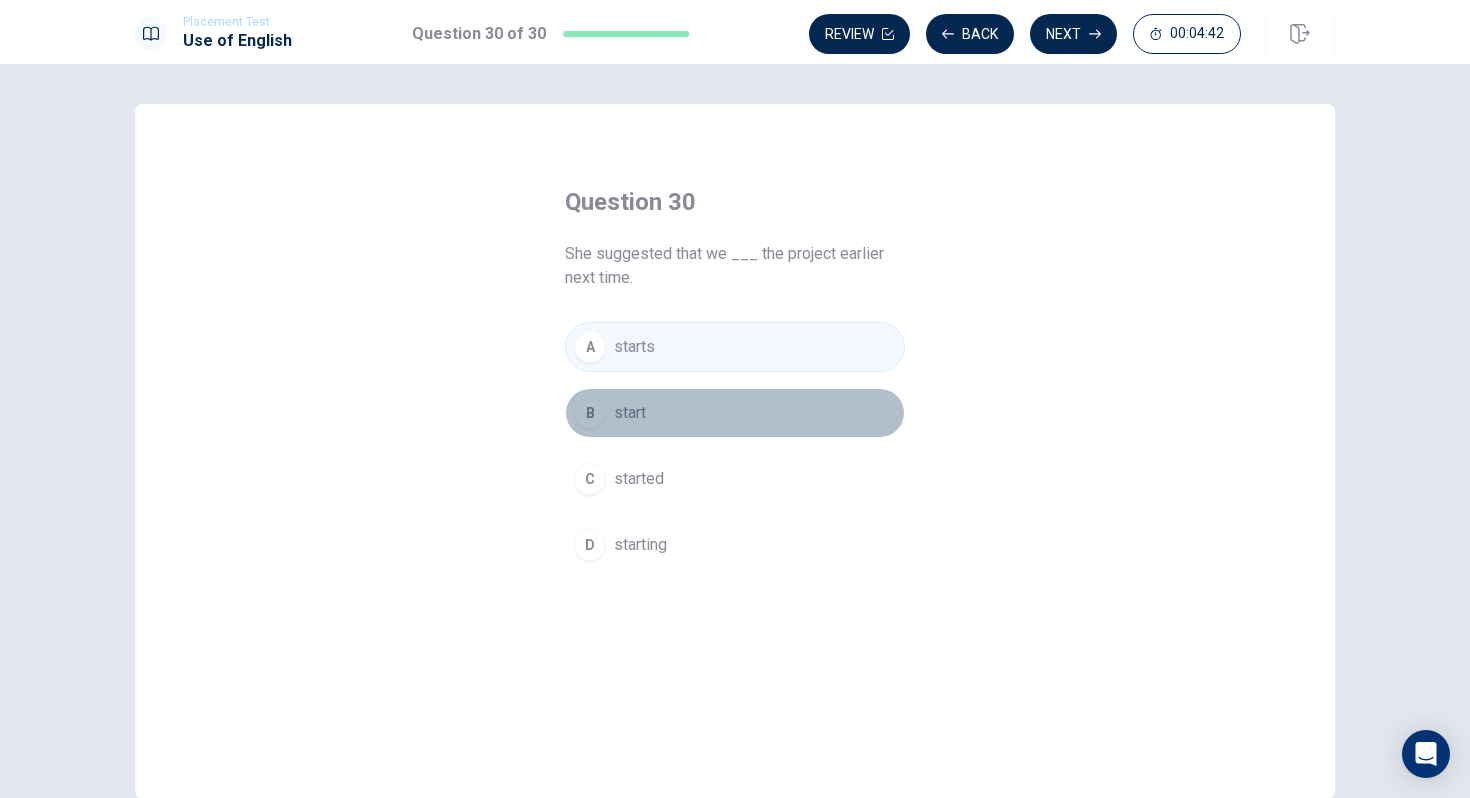 click on "B start" at bounding box center [735, 413] 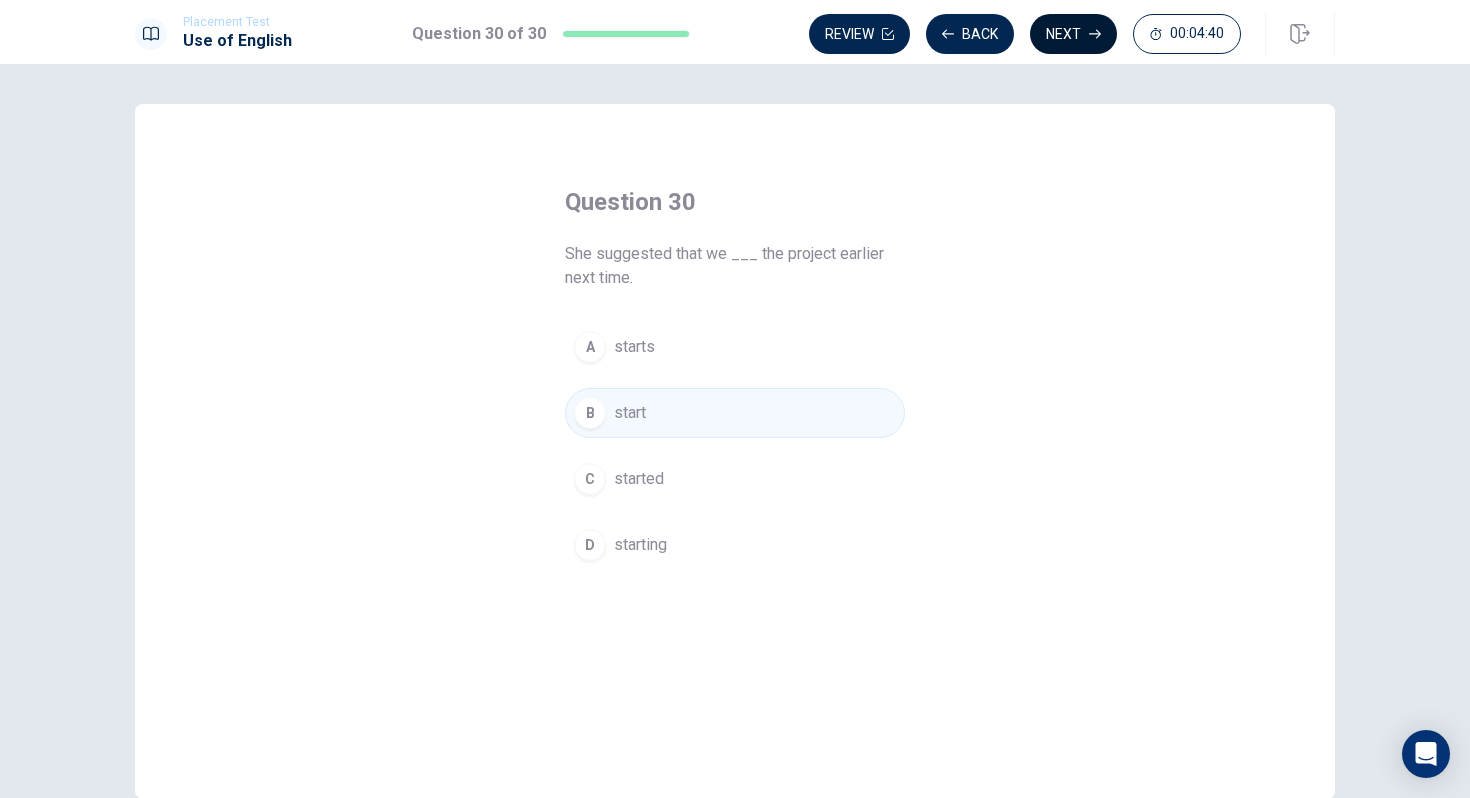 click on "Next" at bounding box center (1073, 34) 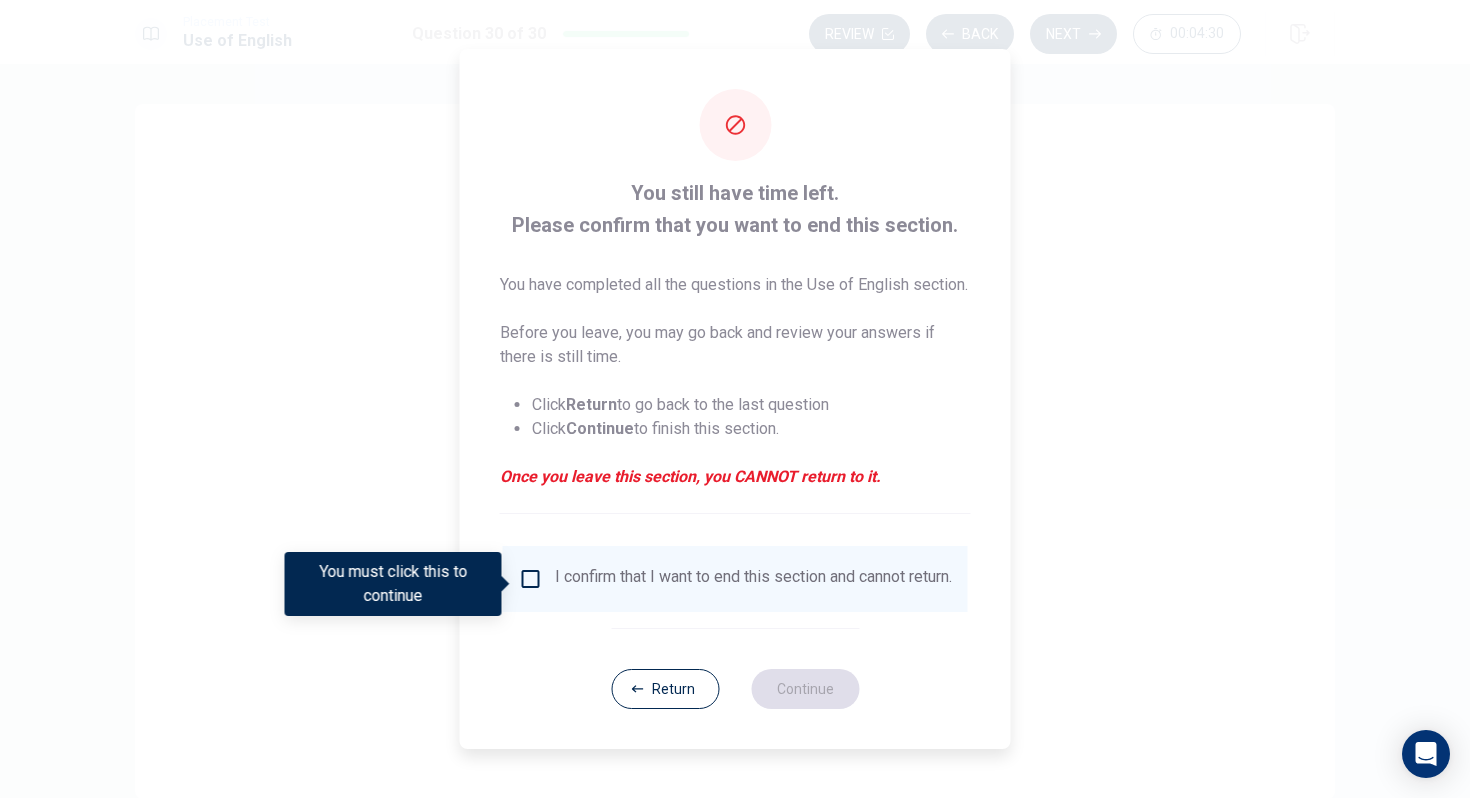 drag, startPoint x: 492, startPoint y: 284, endPoint x: 652, endPoint y: 277, distance: 160.15305 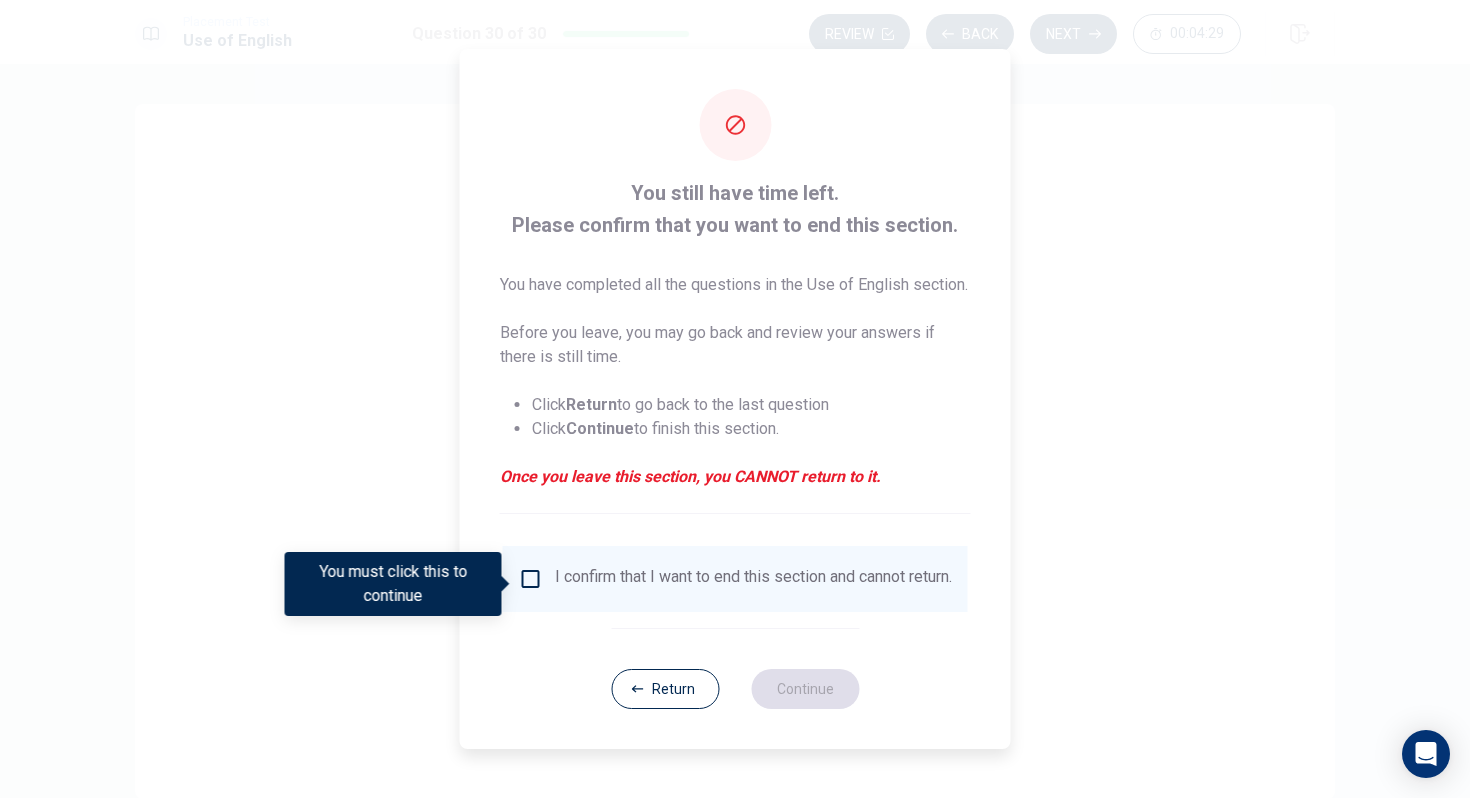 click on "Click  Return  to go back to the last question" at bounding box center (751, 405) 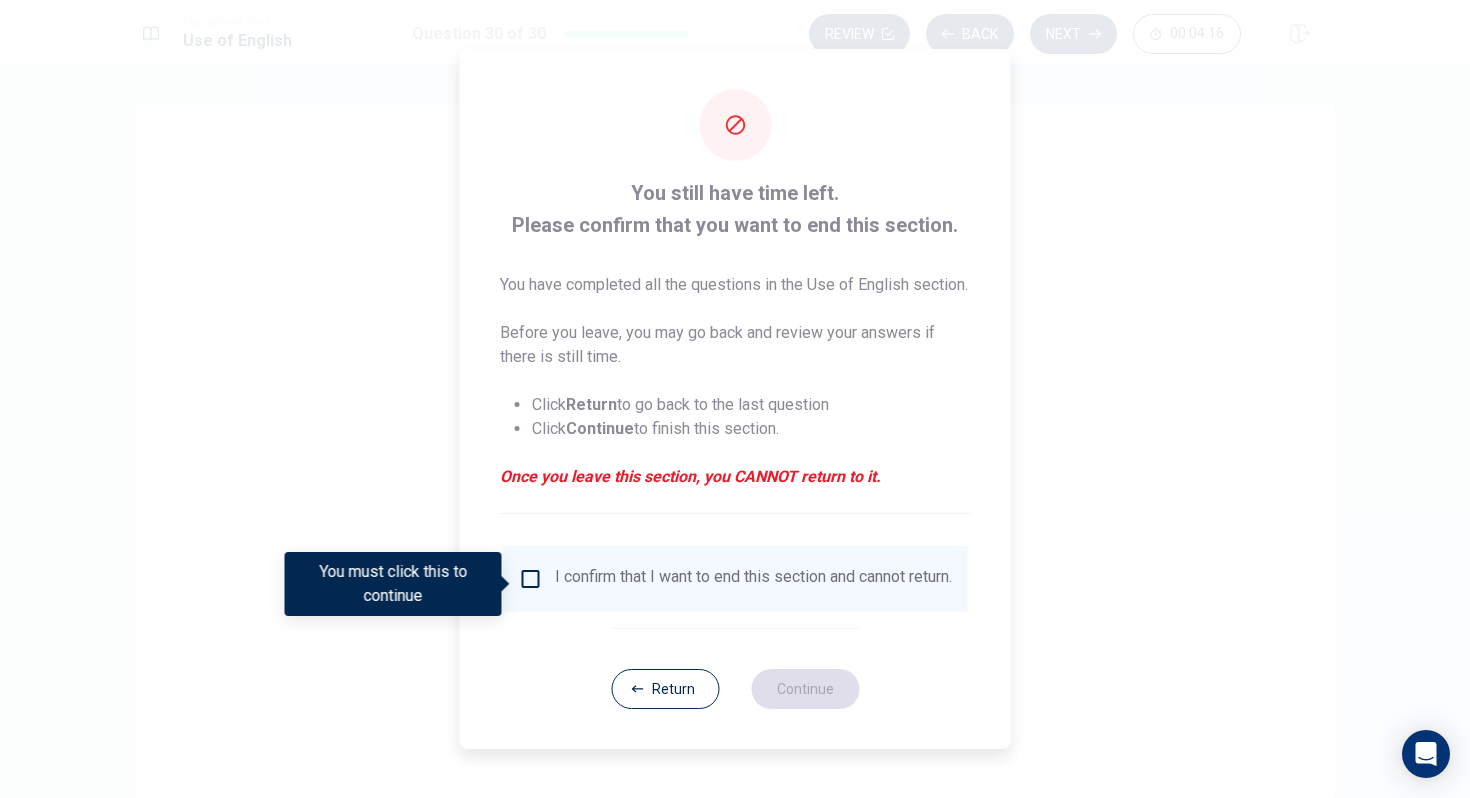 click at bounding box center [531, 579] 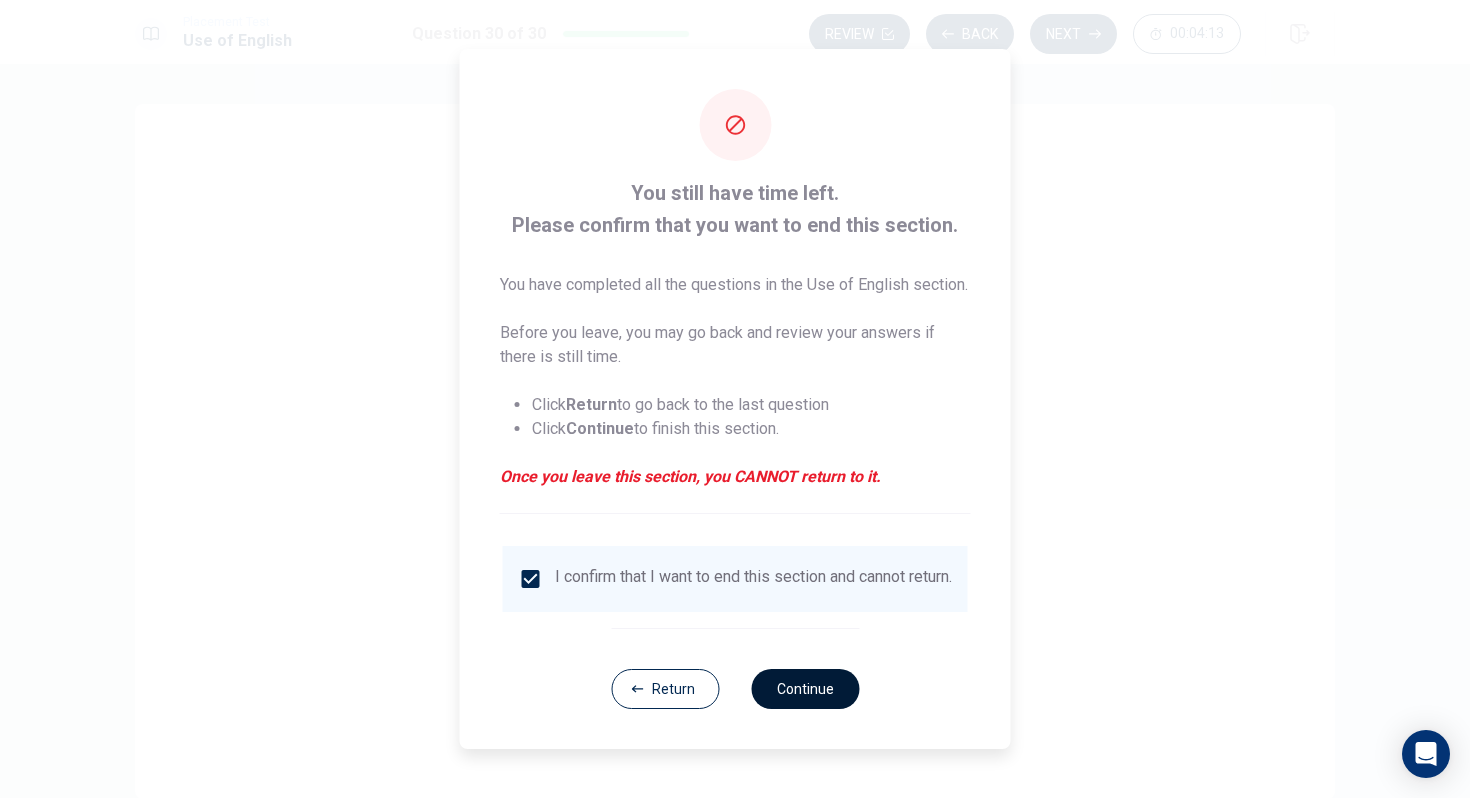 click on "Continue" at bounding box center [805, 689] 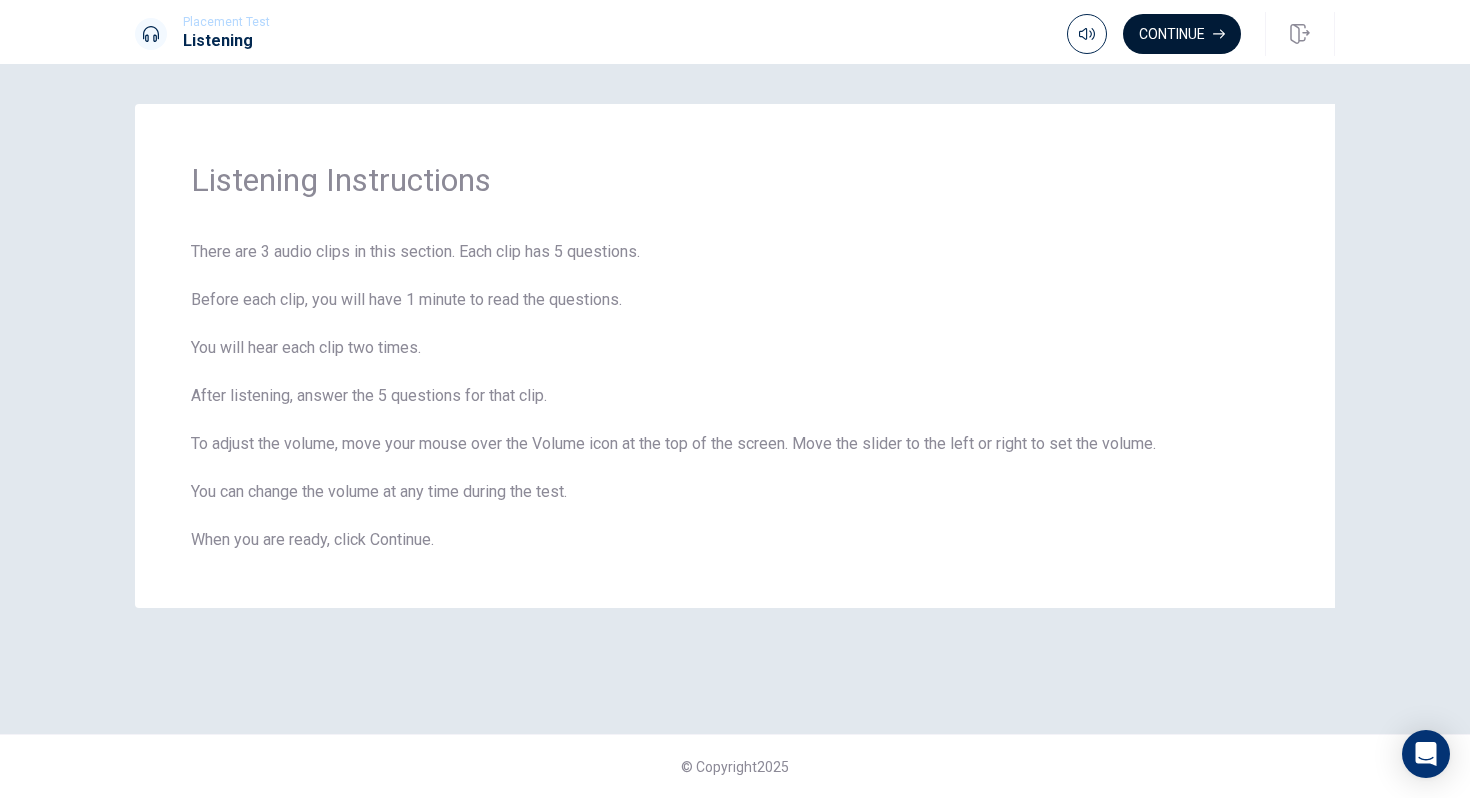 click 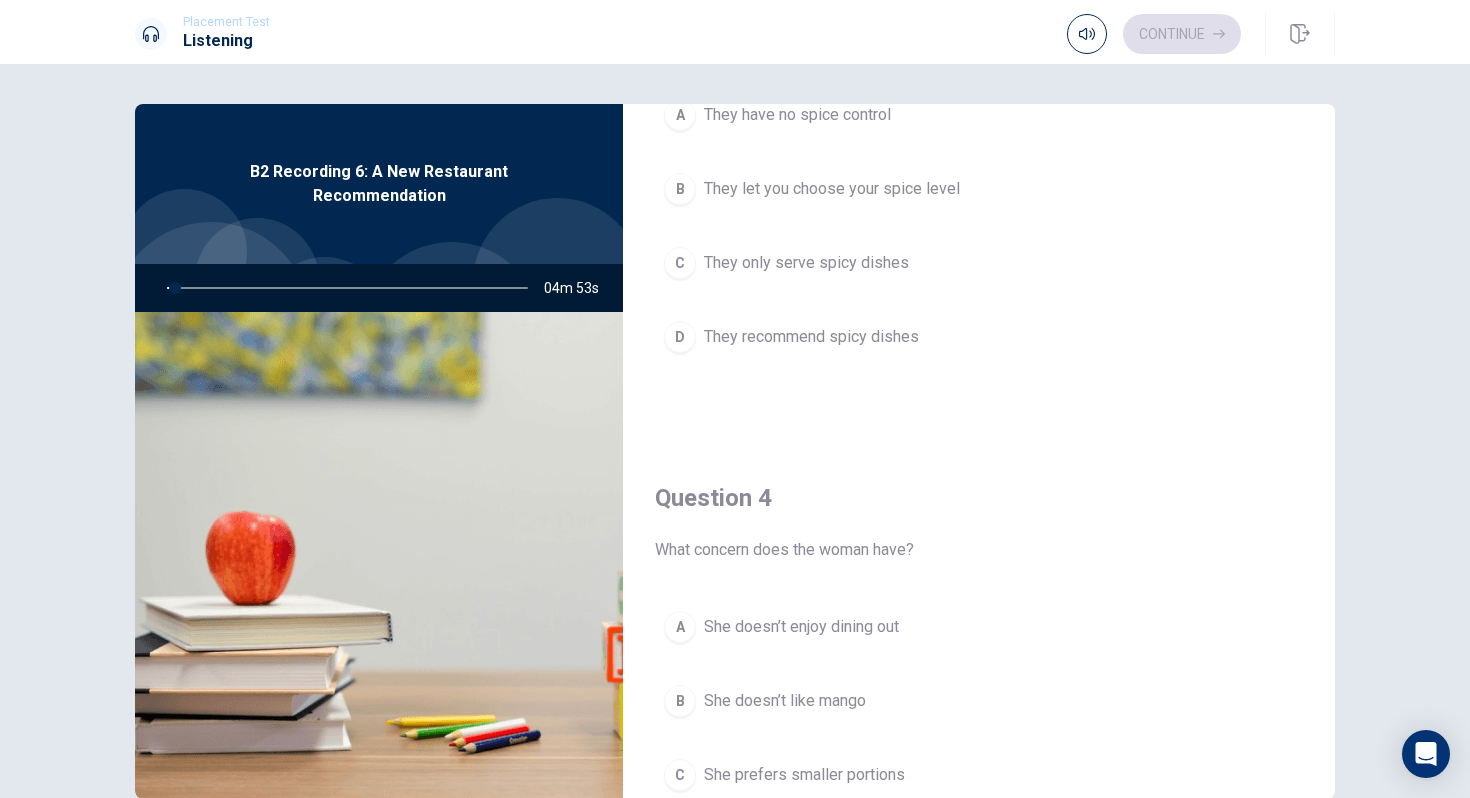 scroll, scrollTop: 1865, scrollLeft: 0, axis: vertical 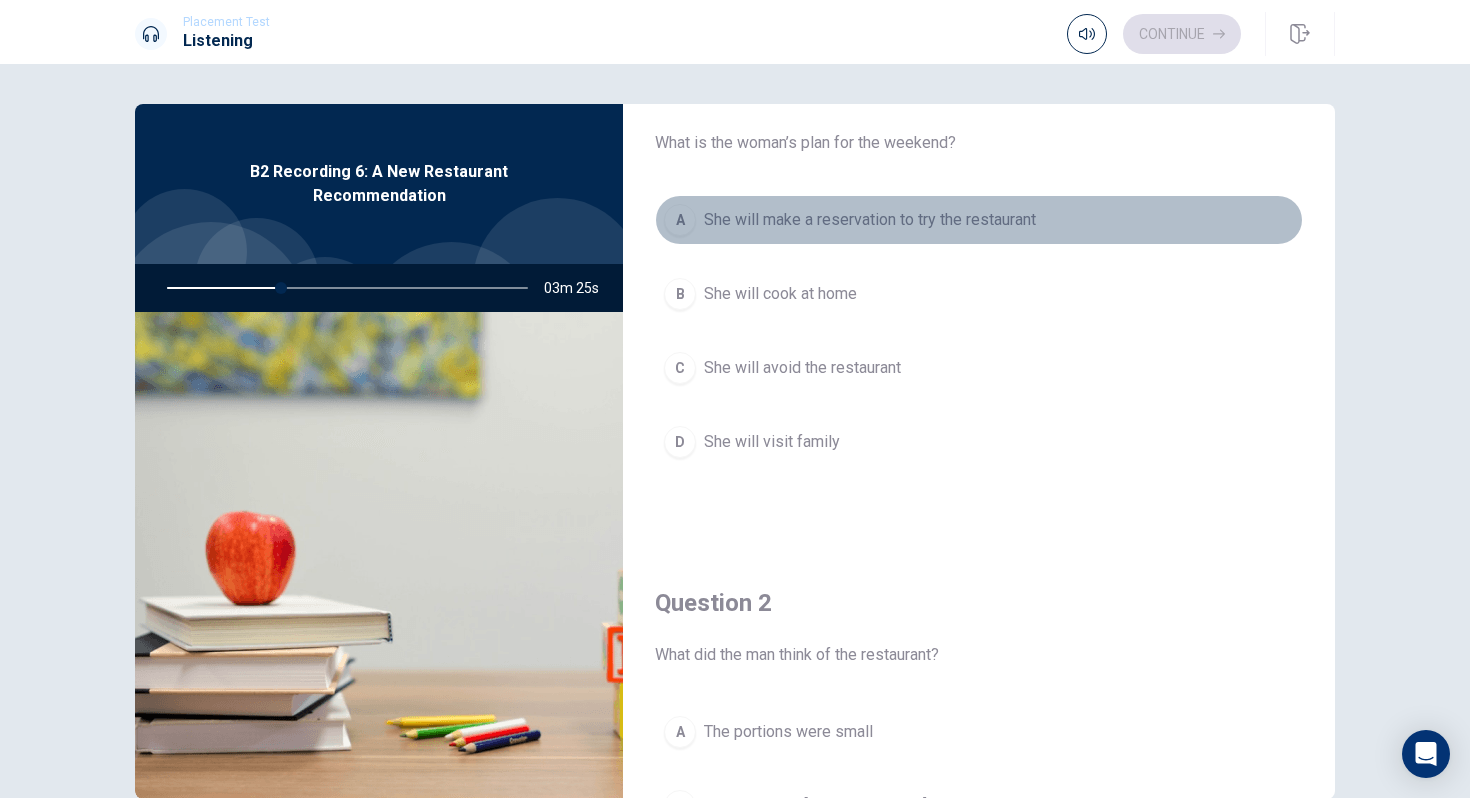 click on "A She will make a reservation to try the restaurant" at bounding box center [979, 220] 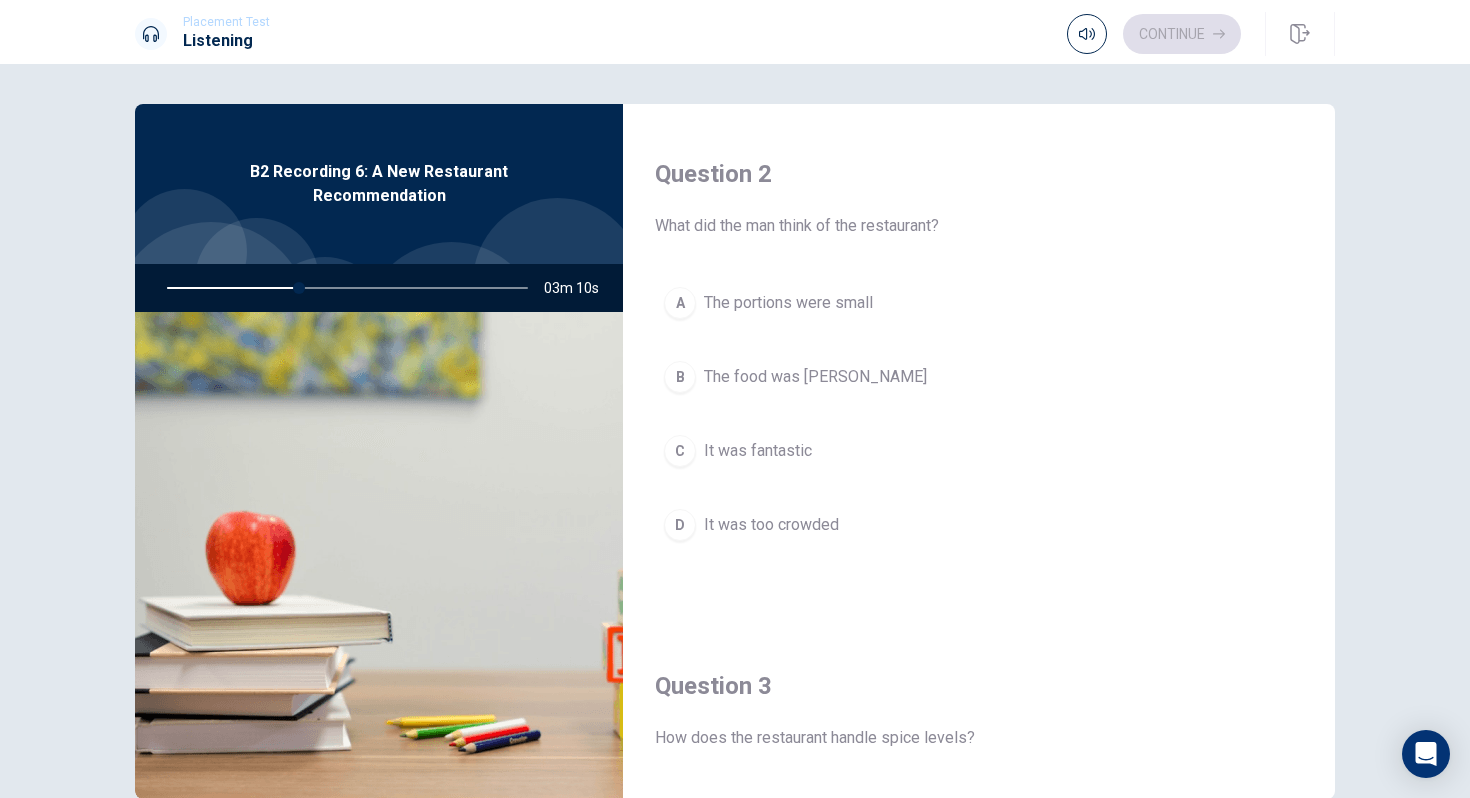 scroll, scrollTop: 512, scrollLeft: 0, axis: vertical 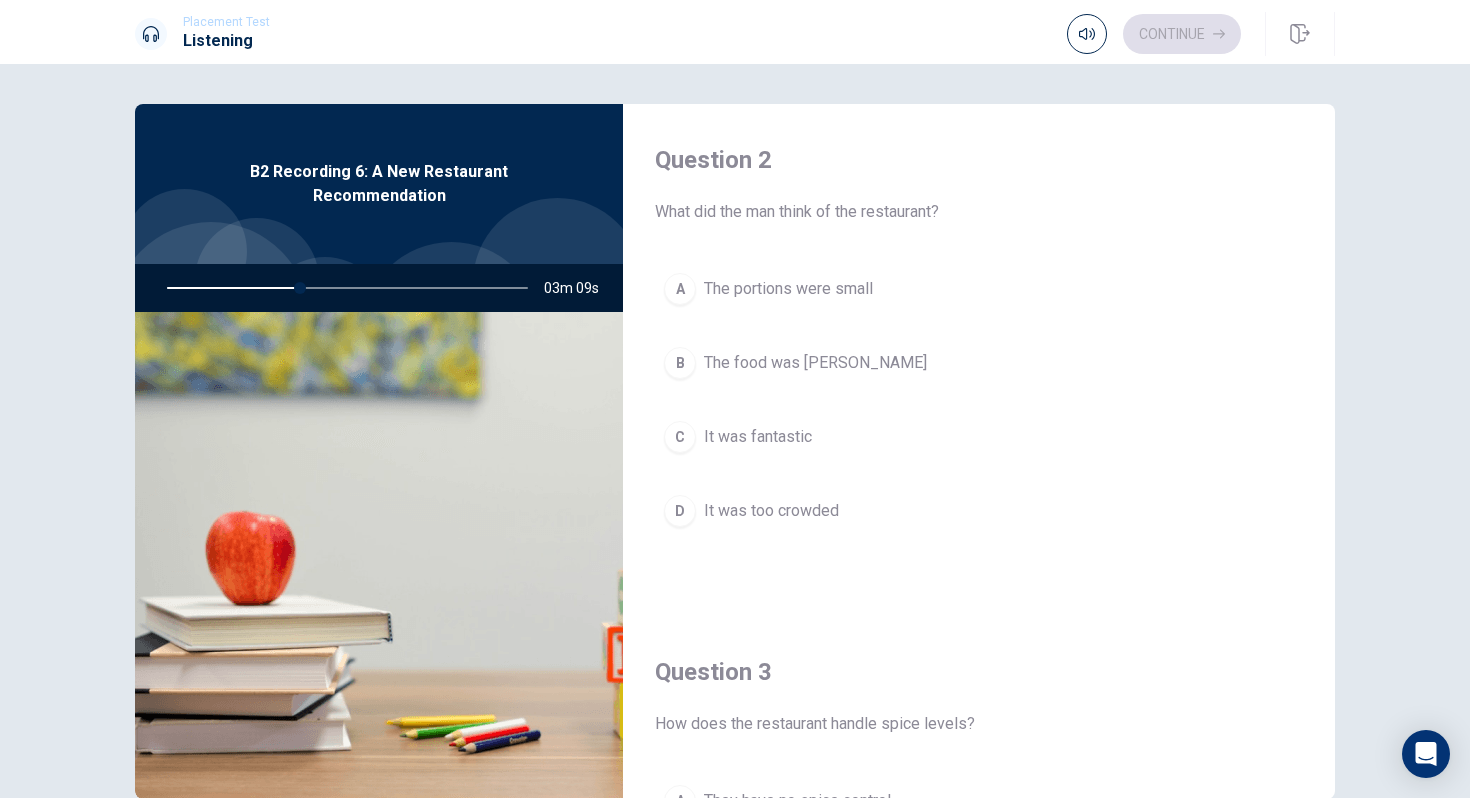 click on "It was fantastic" at bounding box center [758, 437] 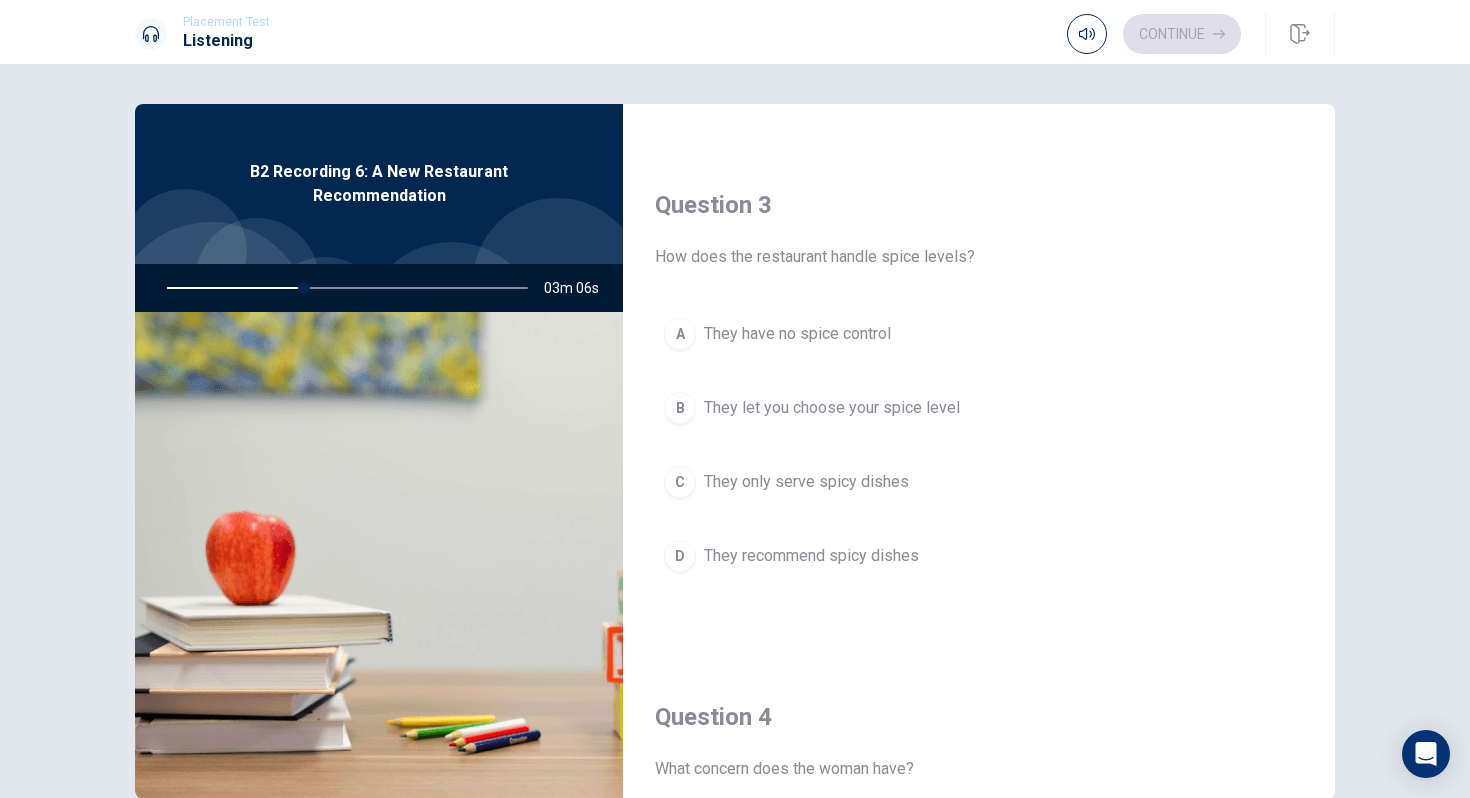 scroll, scrollTop: 984, scrollLeft: 0, axis: vertical 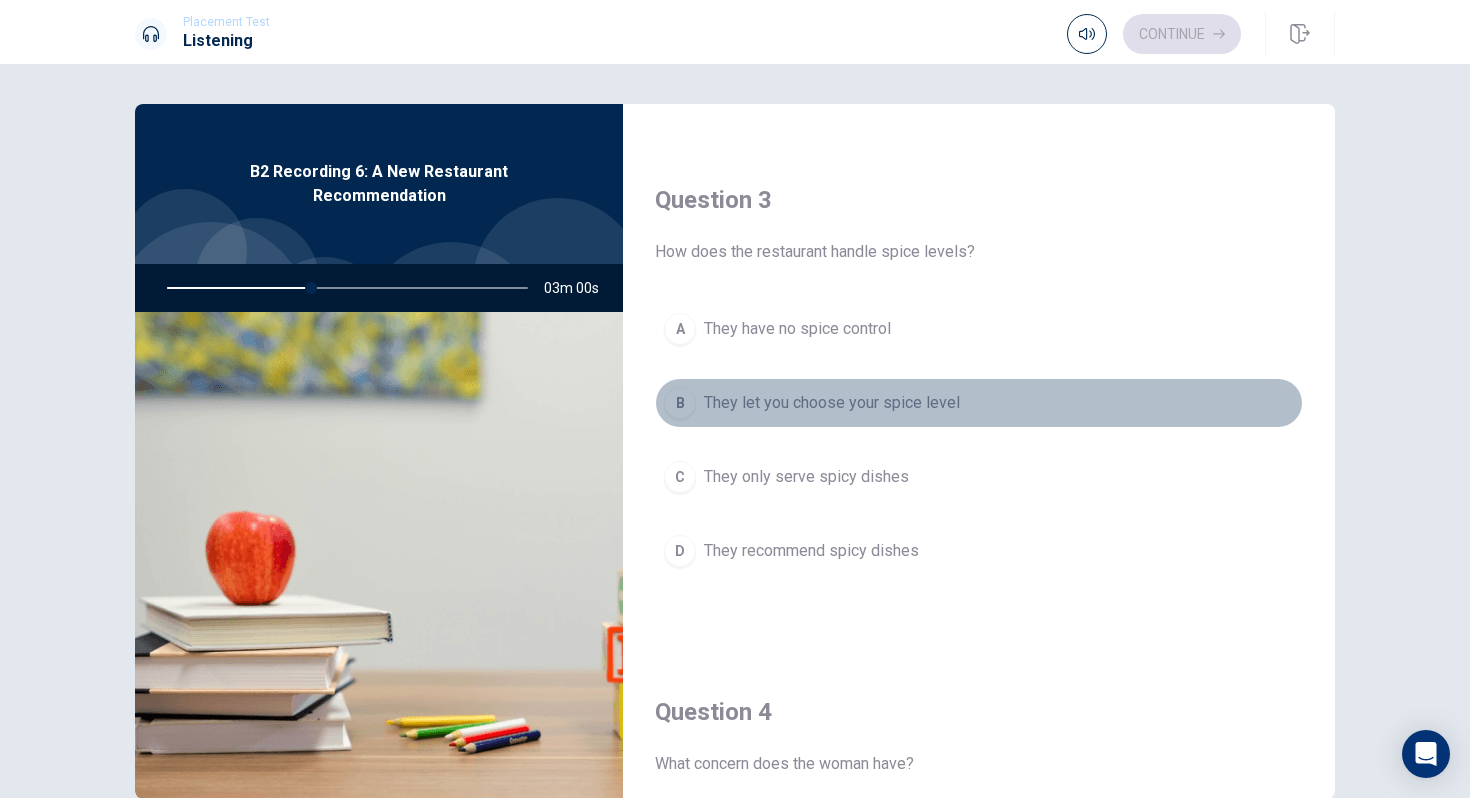 click on "B They let you choose your spice level" at bounding box center [979, 403] 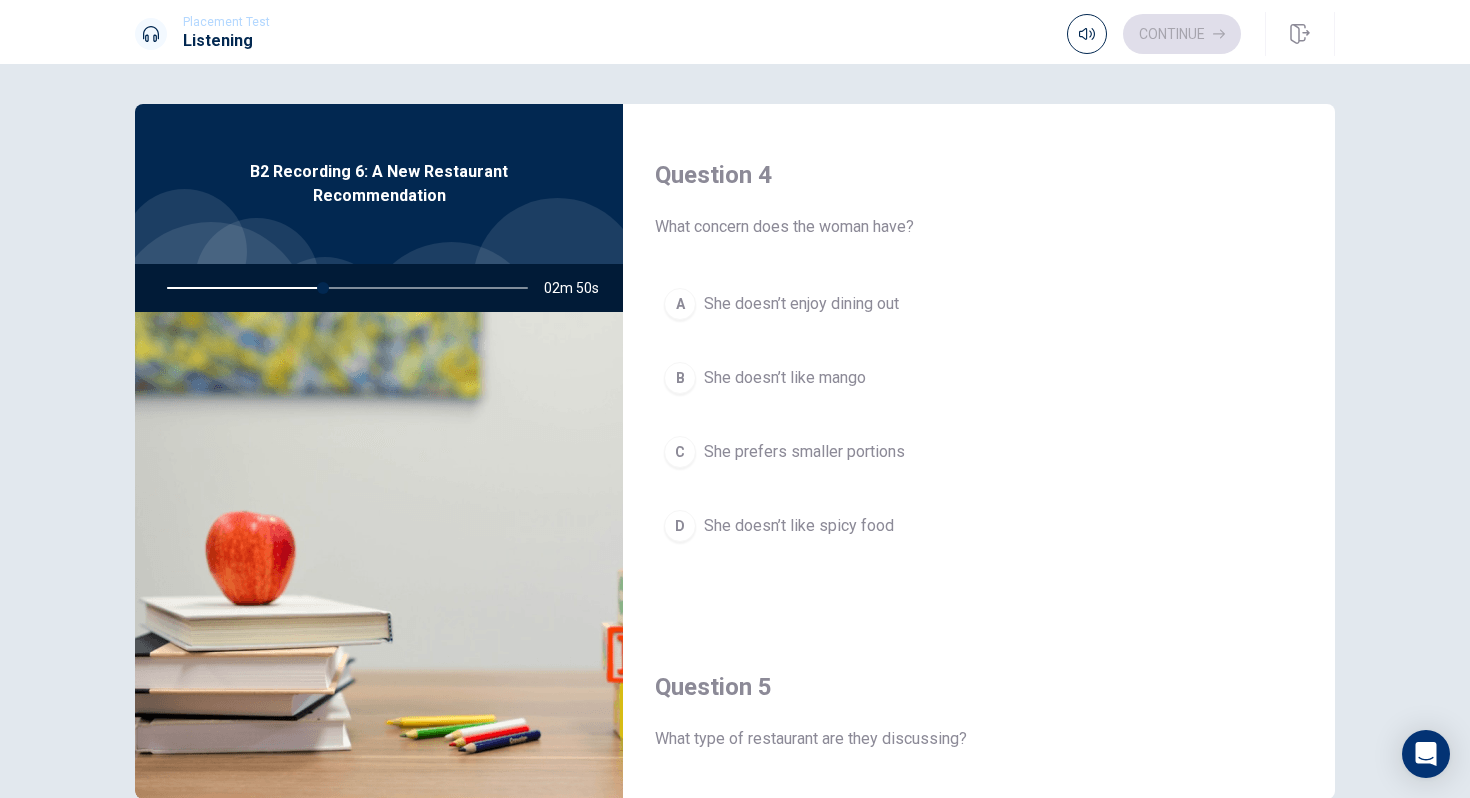 scroll, scrollTop: 1529, scrollLeft: 0, axis: vertical 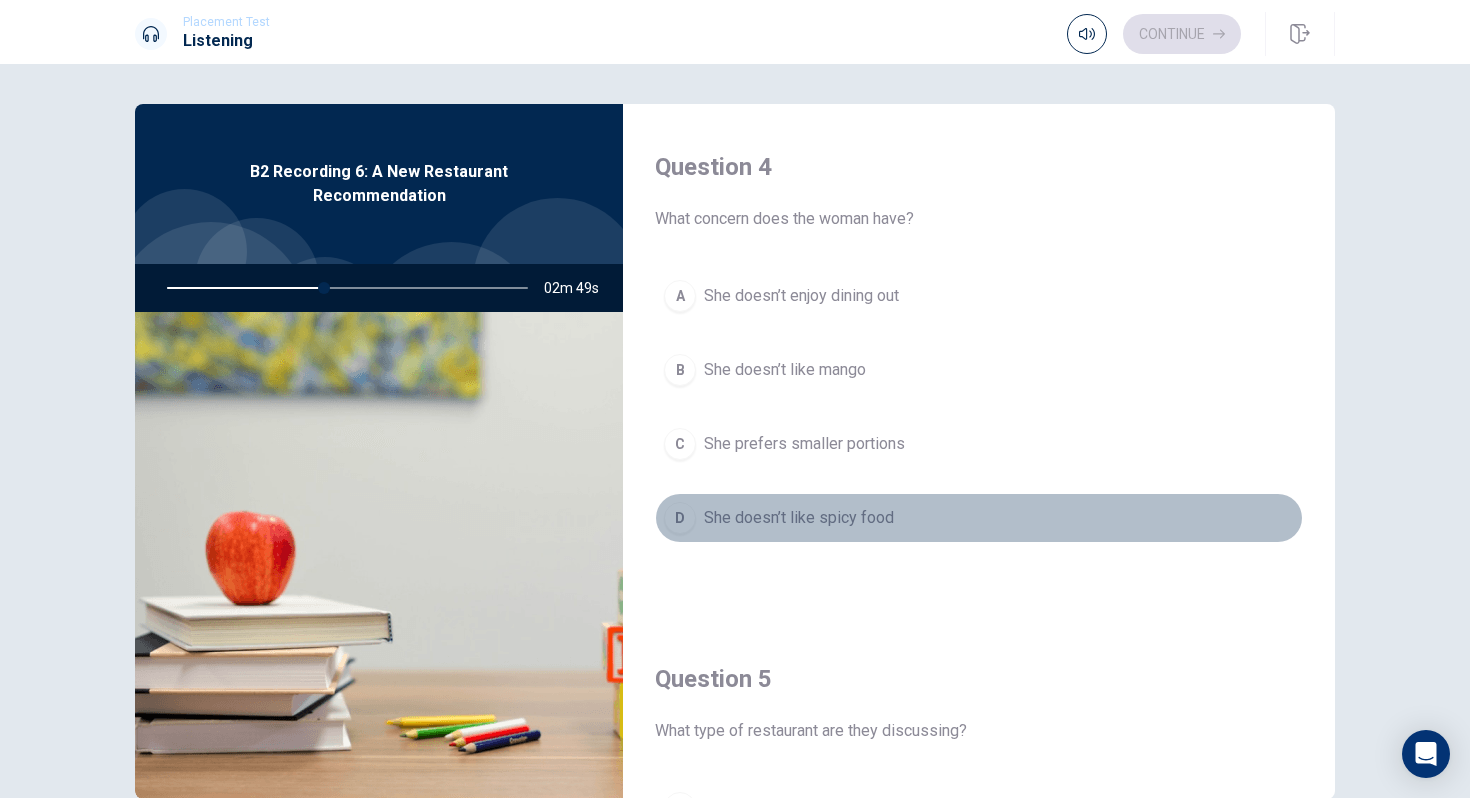 click on "She doesn’t like spicy food" at bounding box center [799, 518] 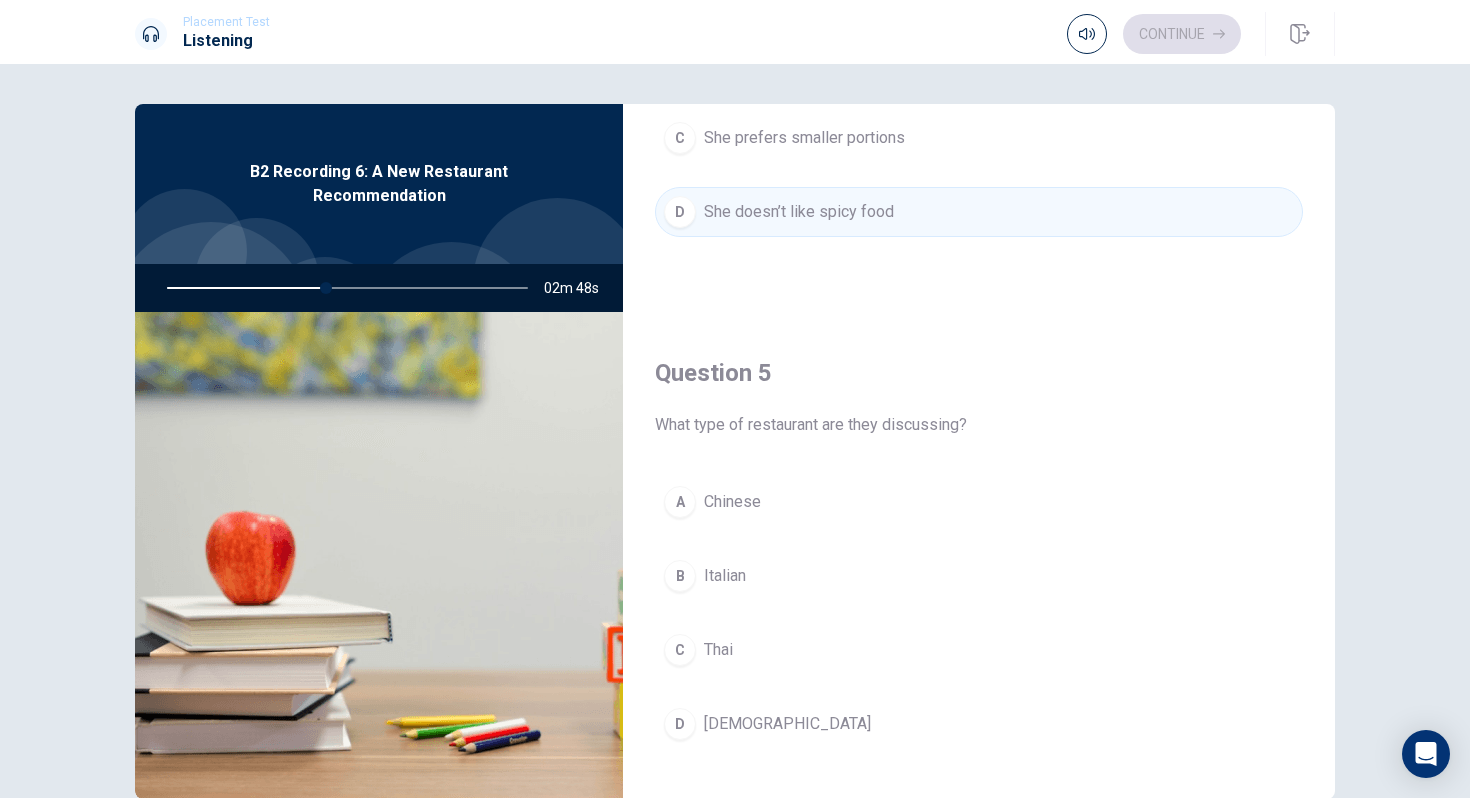 scroll, scrollTop: 1865, scrollLeft: 0, axis: vertical 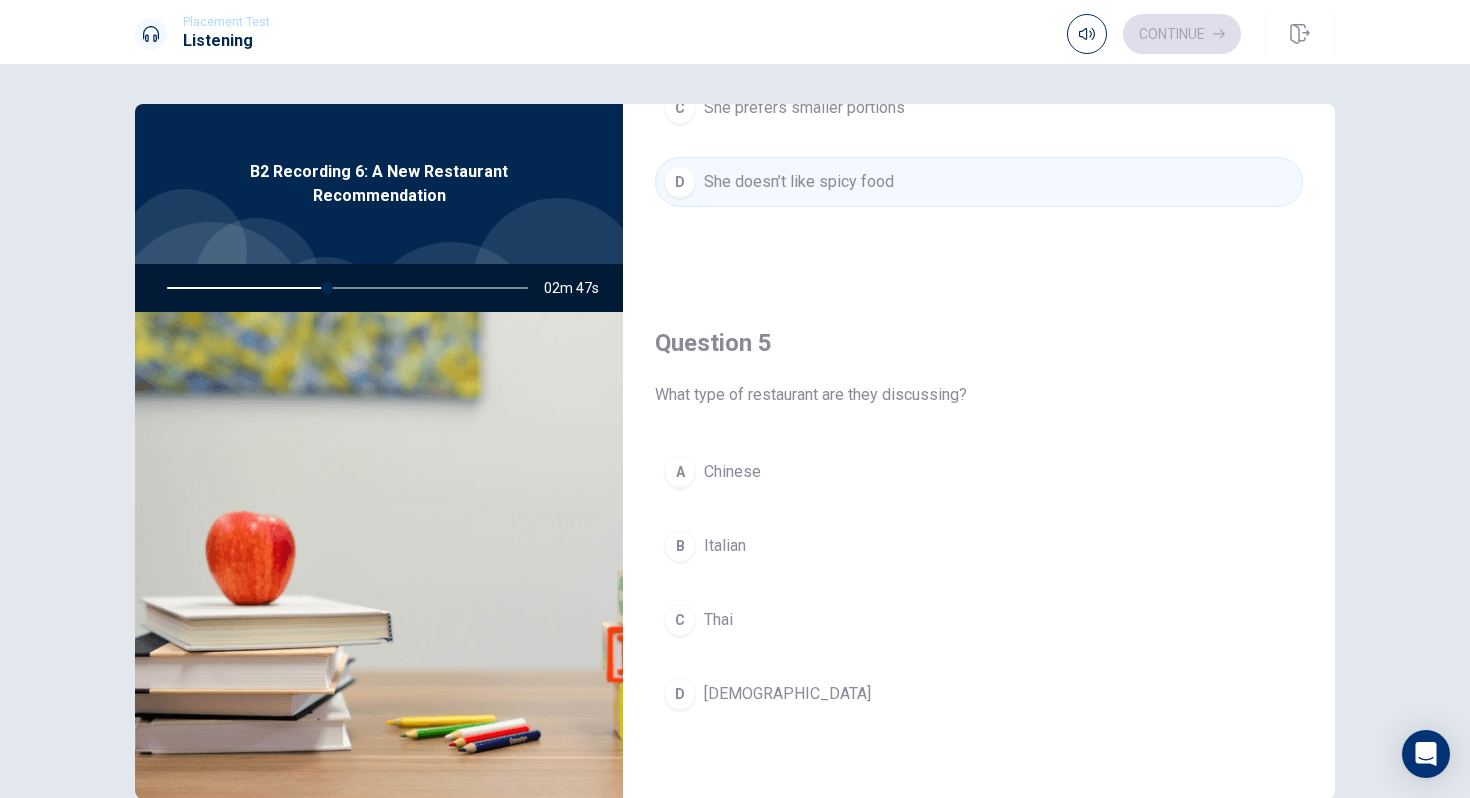 click on "C" at bounding box center [680, 620] 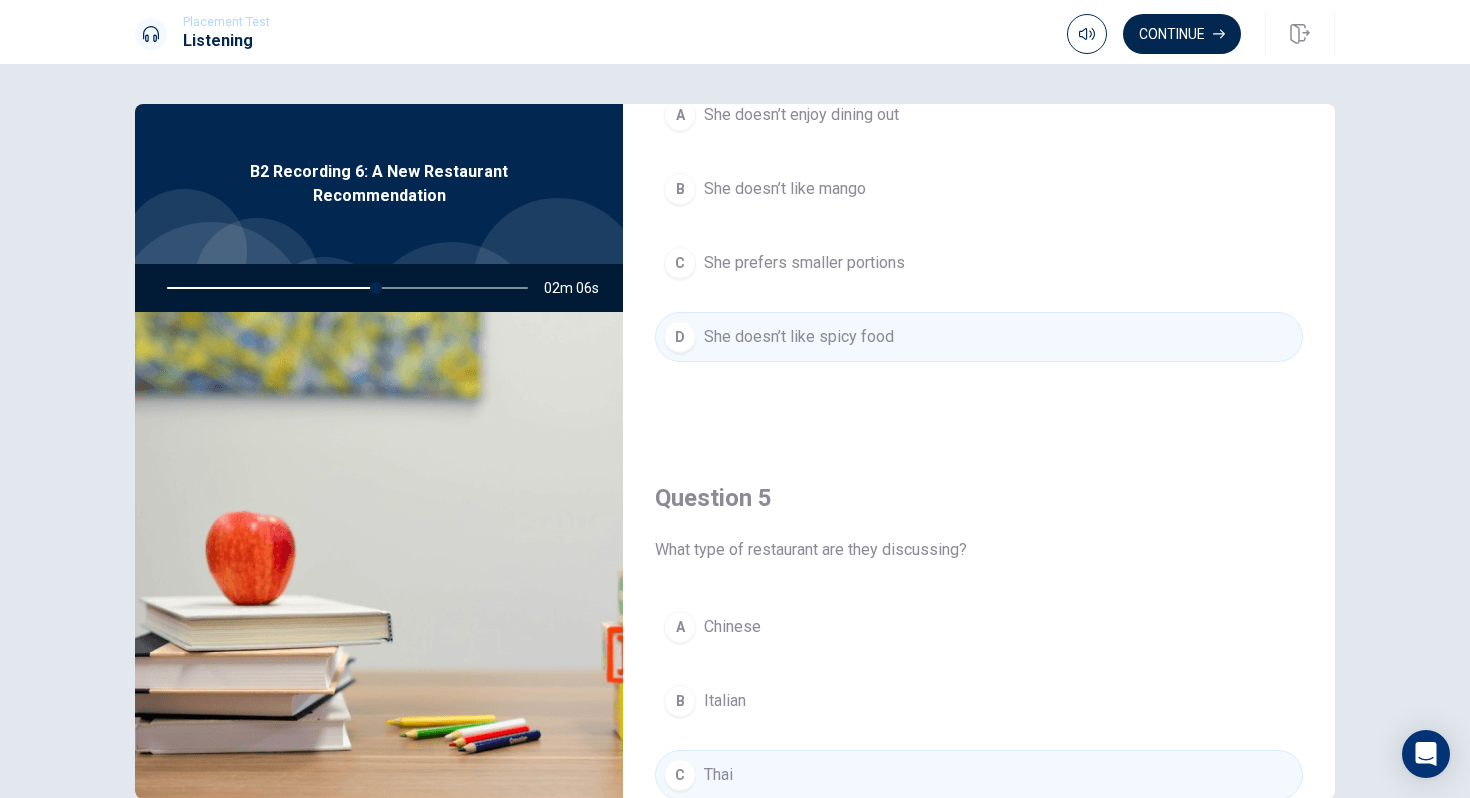 scroll, scrollTop: 1727, scrollLeft: 0, axis: vertical 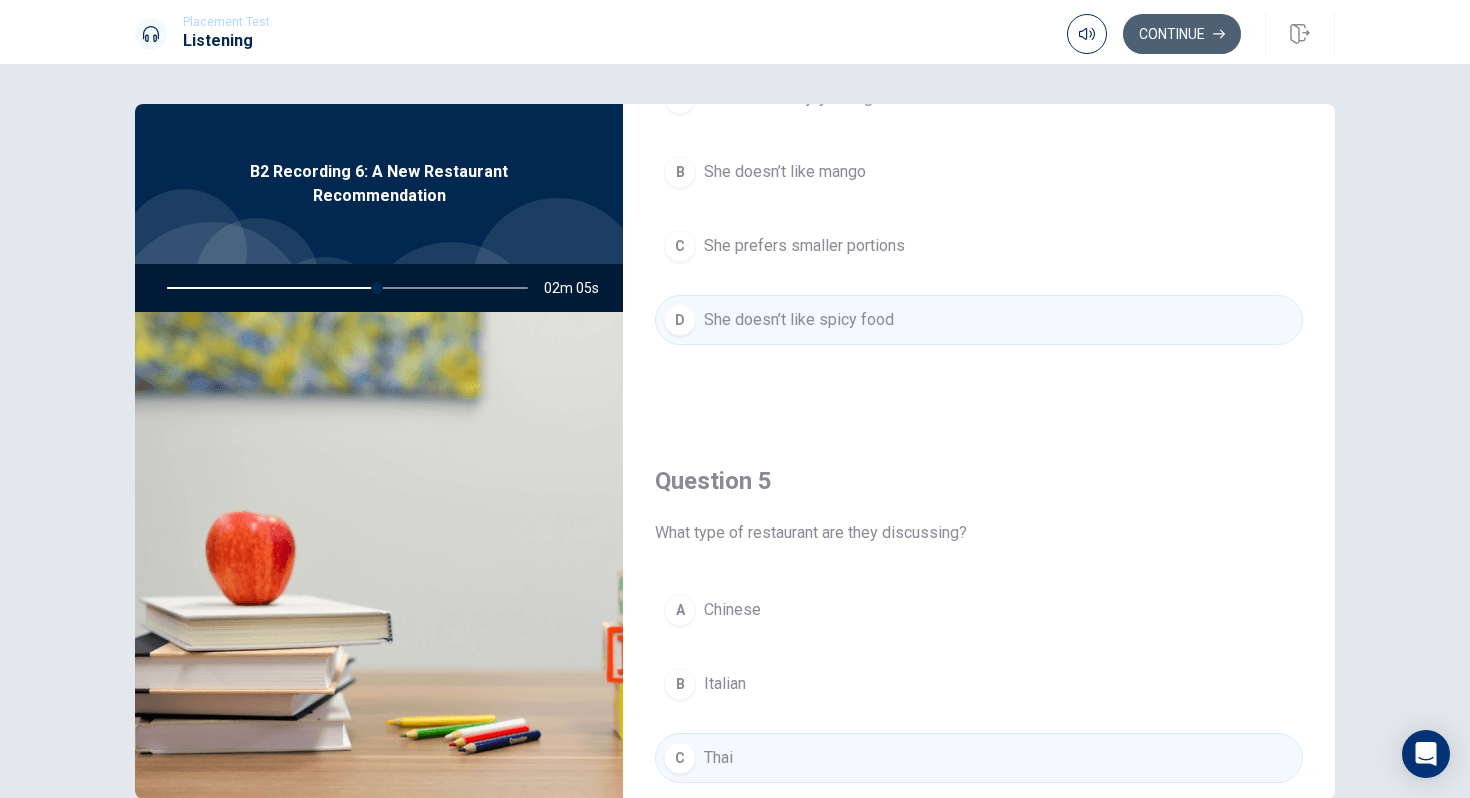 click on "Continue" at bounding box center [1182, 34] 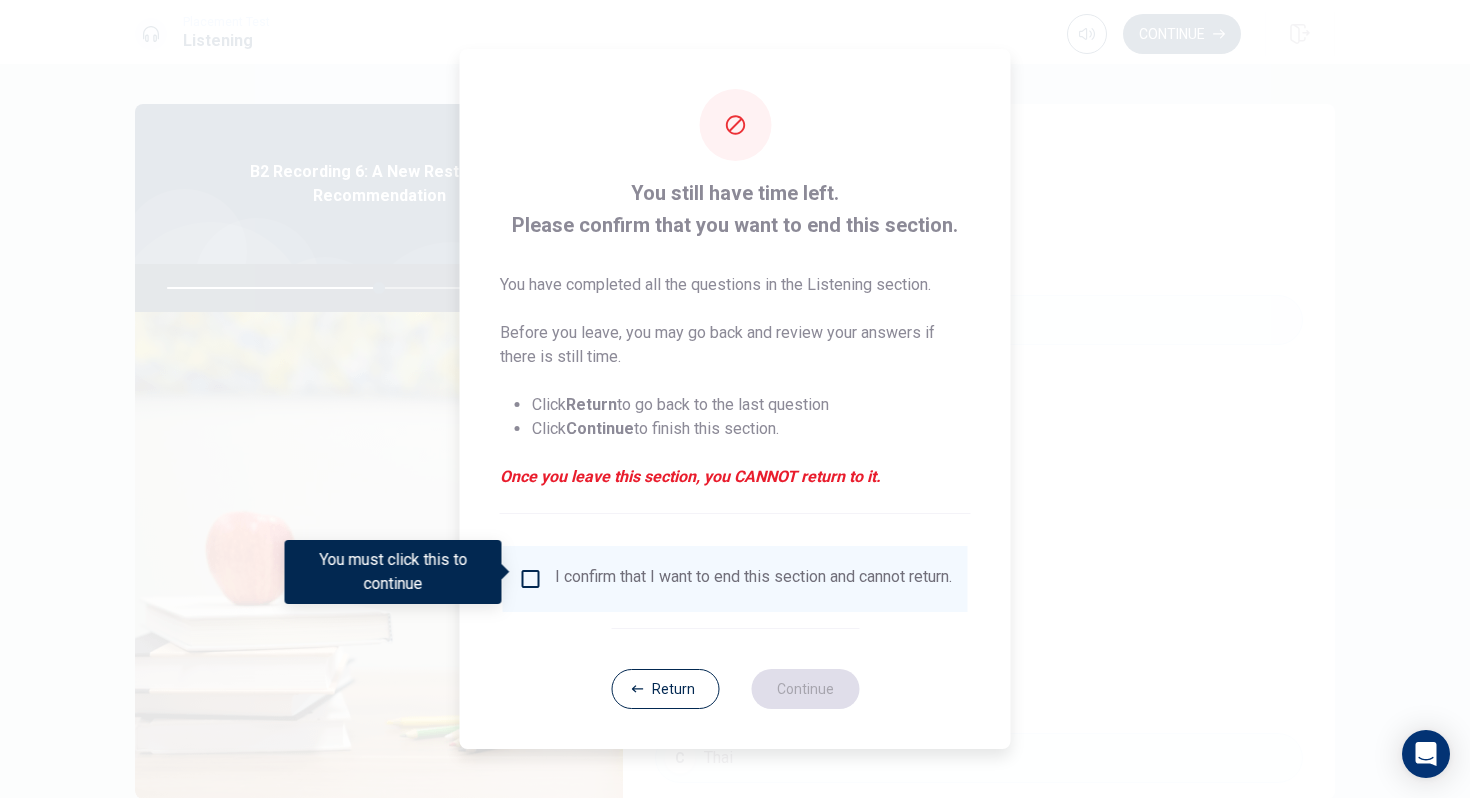 click on "You still have time left.   Please confirm that you want to end this section. You have completed all the questions in the Listening section. Before you leave, you may go back and review your answers if there is still time. Click  Return  to go back to the last question Click  Continue  to finish this section. Once you leave this section, you CANNOT return to it. I confirm that I want to end this section and cannot return. Return Continue" at bounding box center (735, 399) 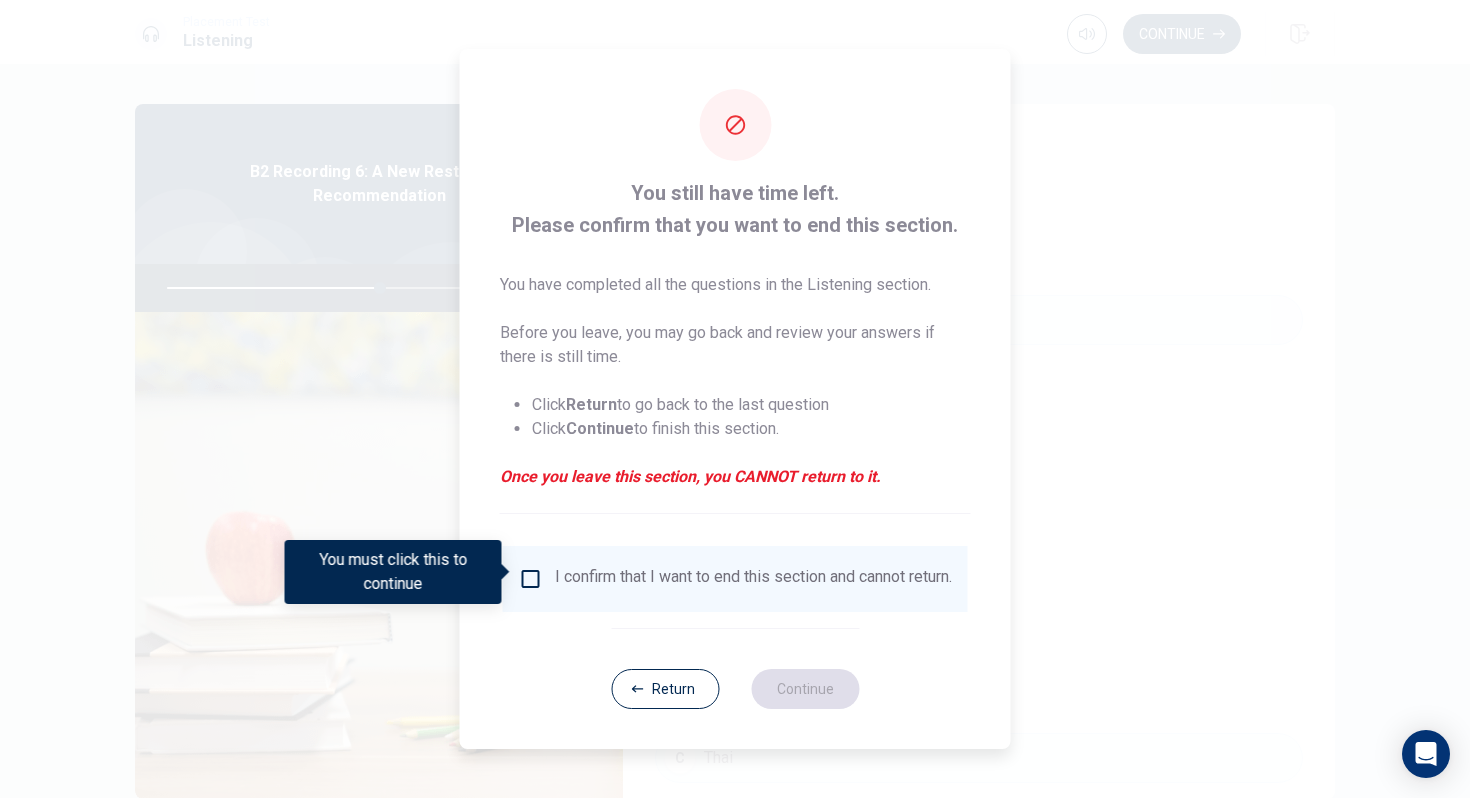 click on "I confirm that I want to end this section and cannot return." at bounding box center (753, 579) 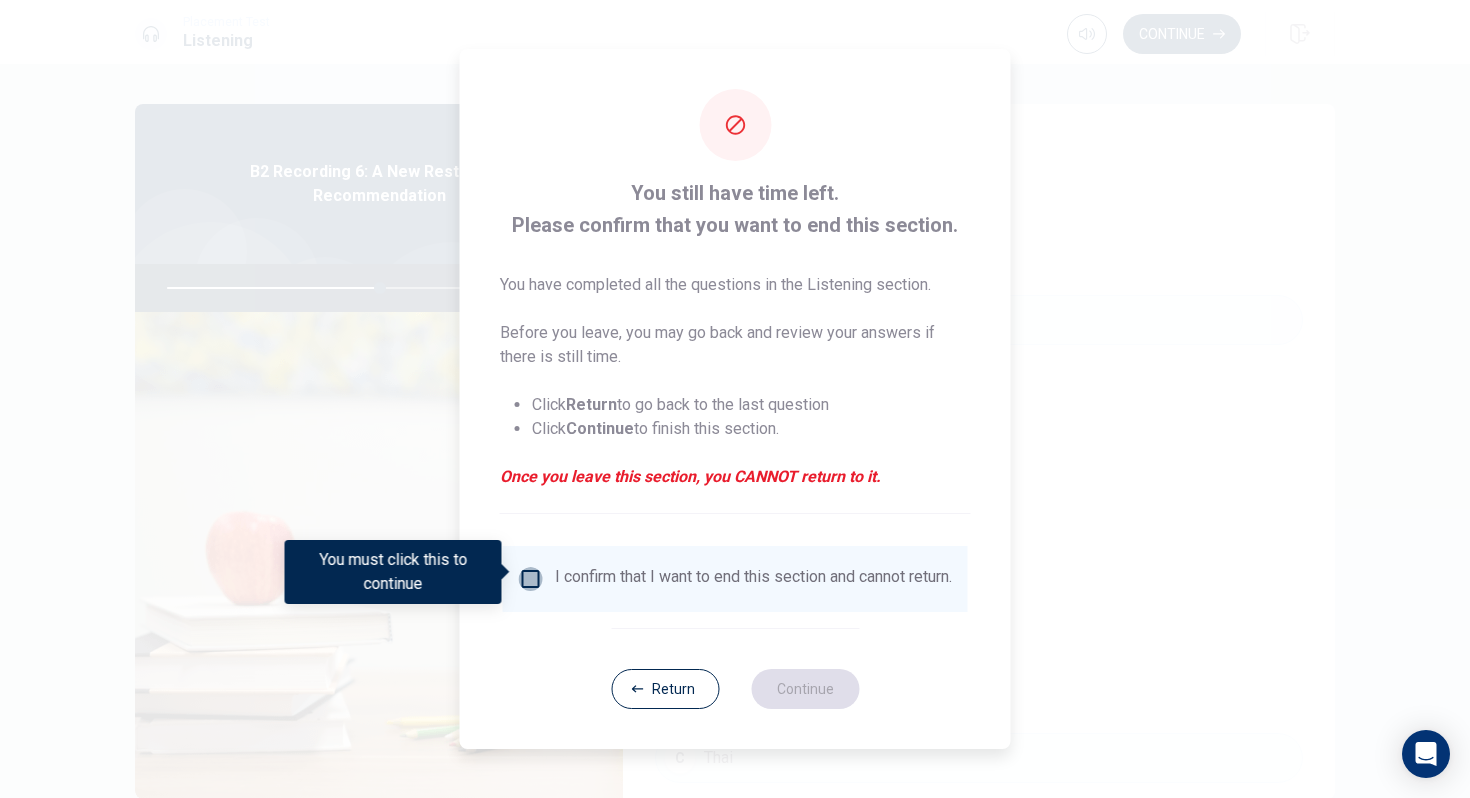 click at bounding box center [531, 579] 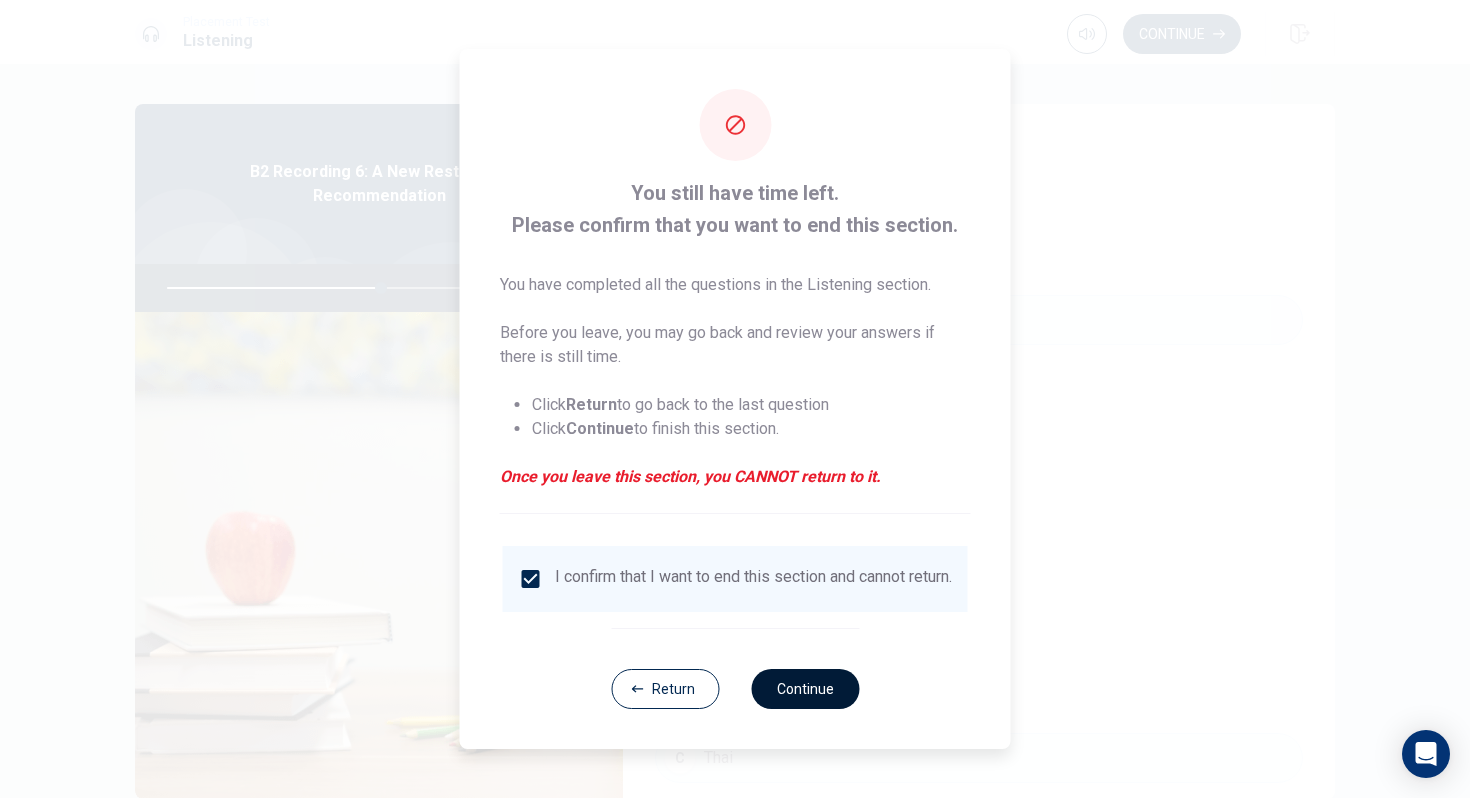 click on "Continue" at bounding box center (805, 689) 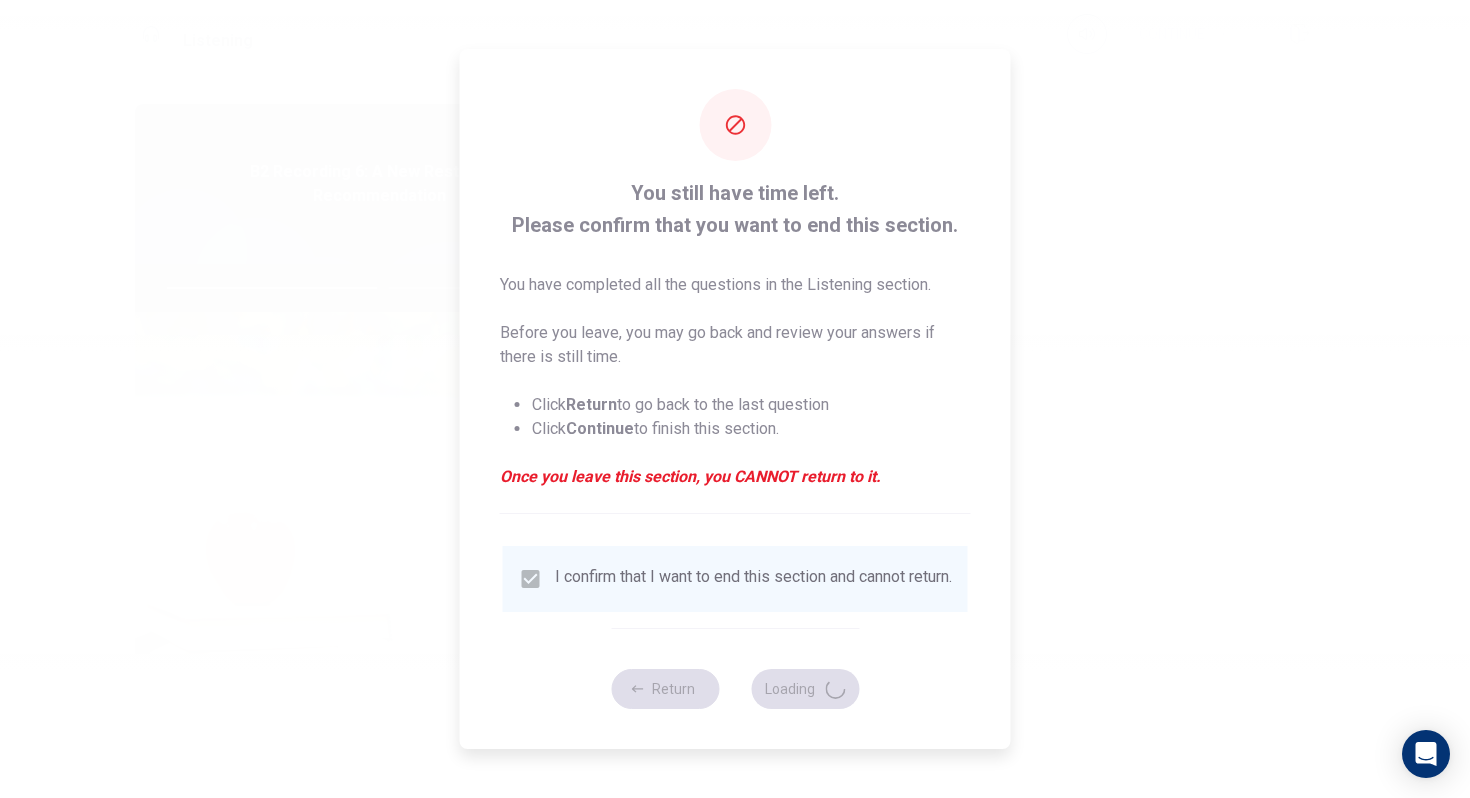 type on "60" 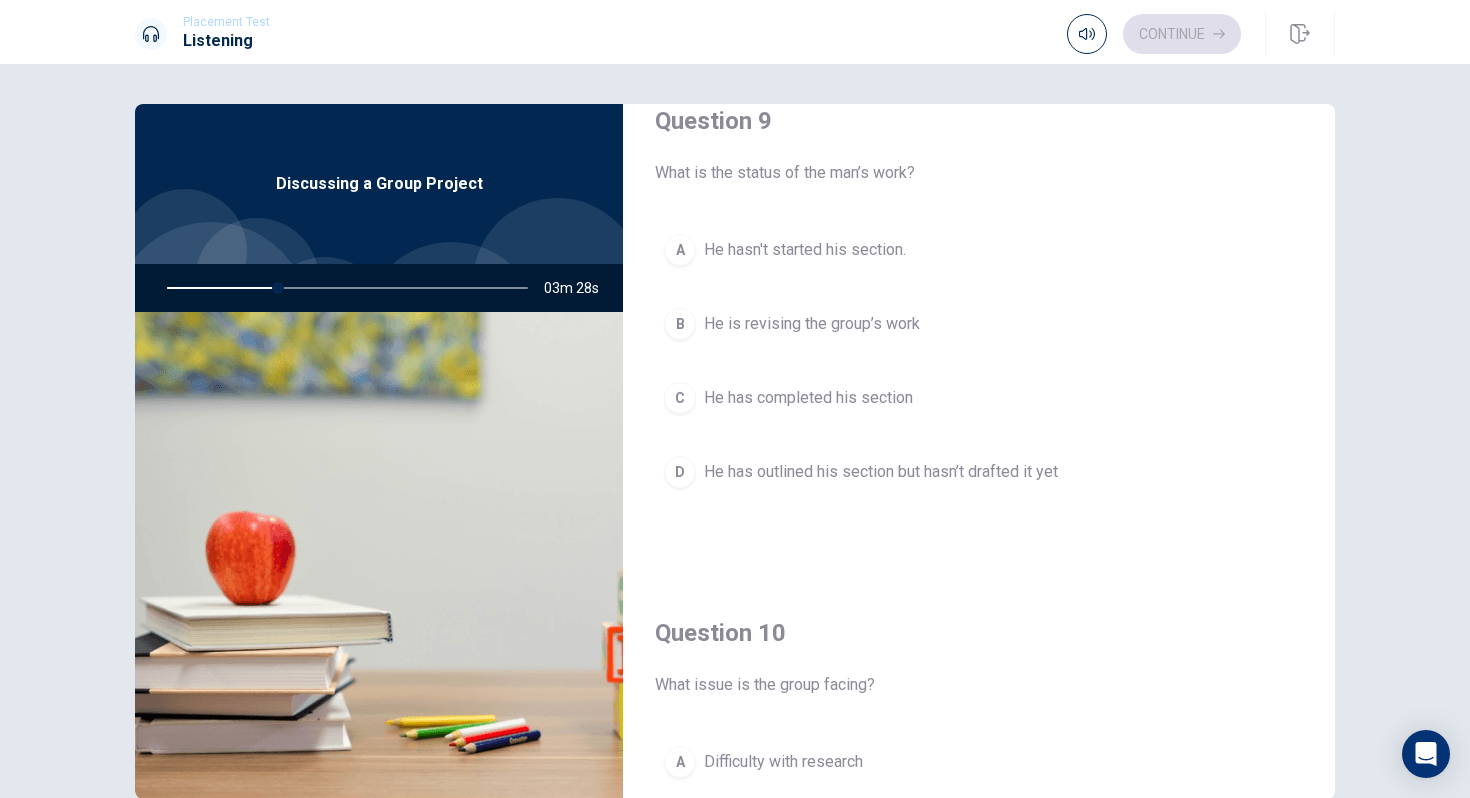 scroll, scrollTop: 1865, scrollLeft: 0, axis: vertical 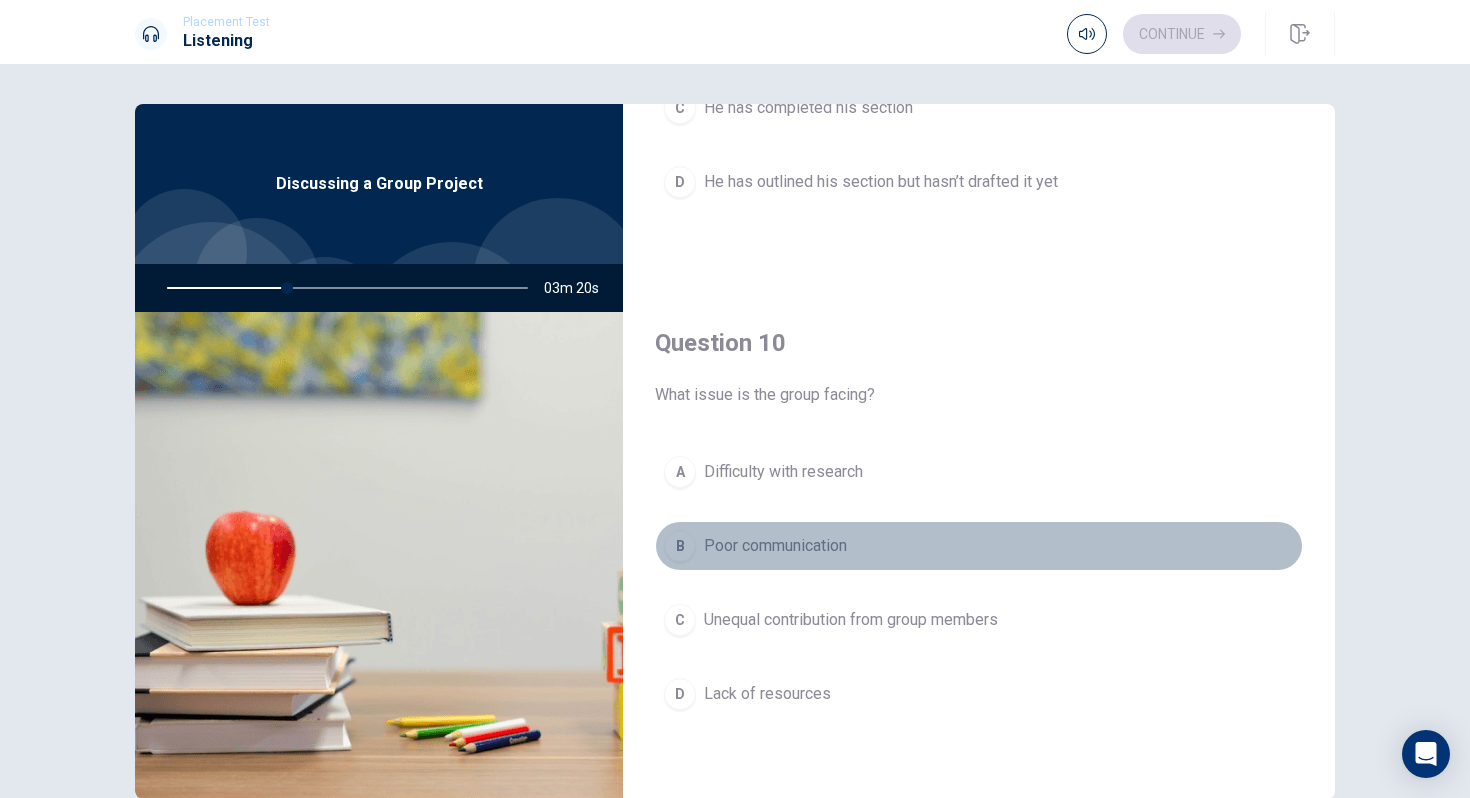 click on "Poor communication" at bounding box center (775, 546) 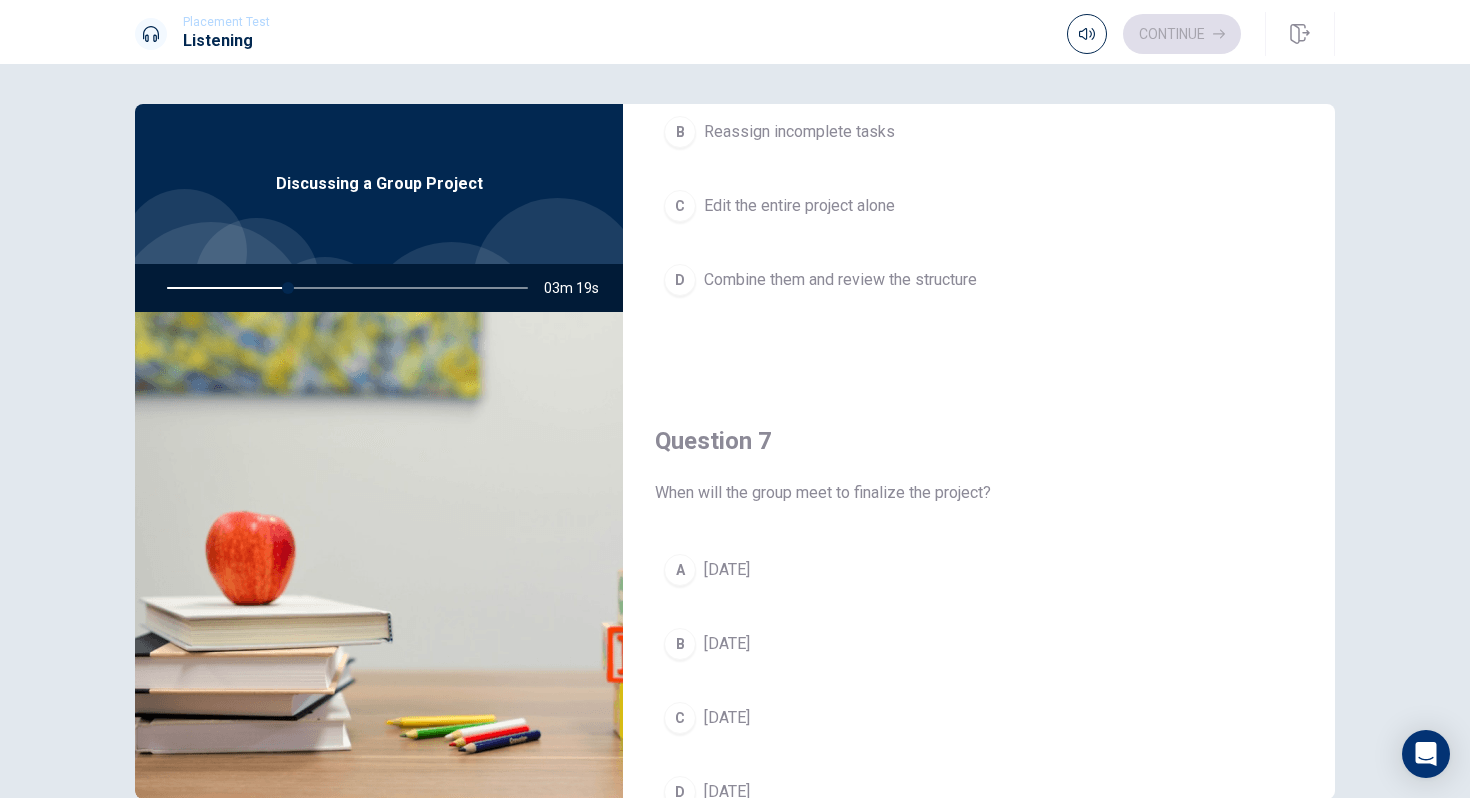 scroll, scrollTop: 0, scrollLeft: 0, axis: both 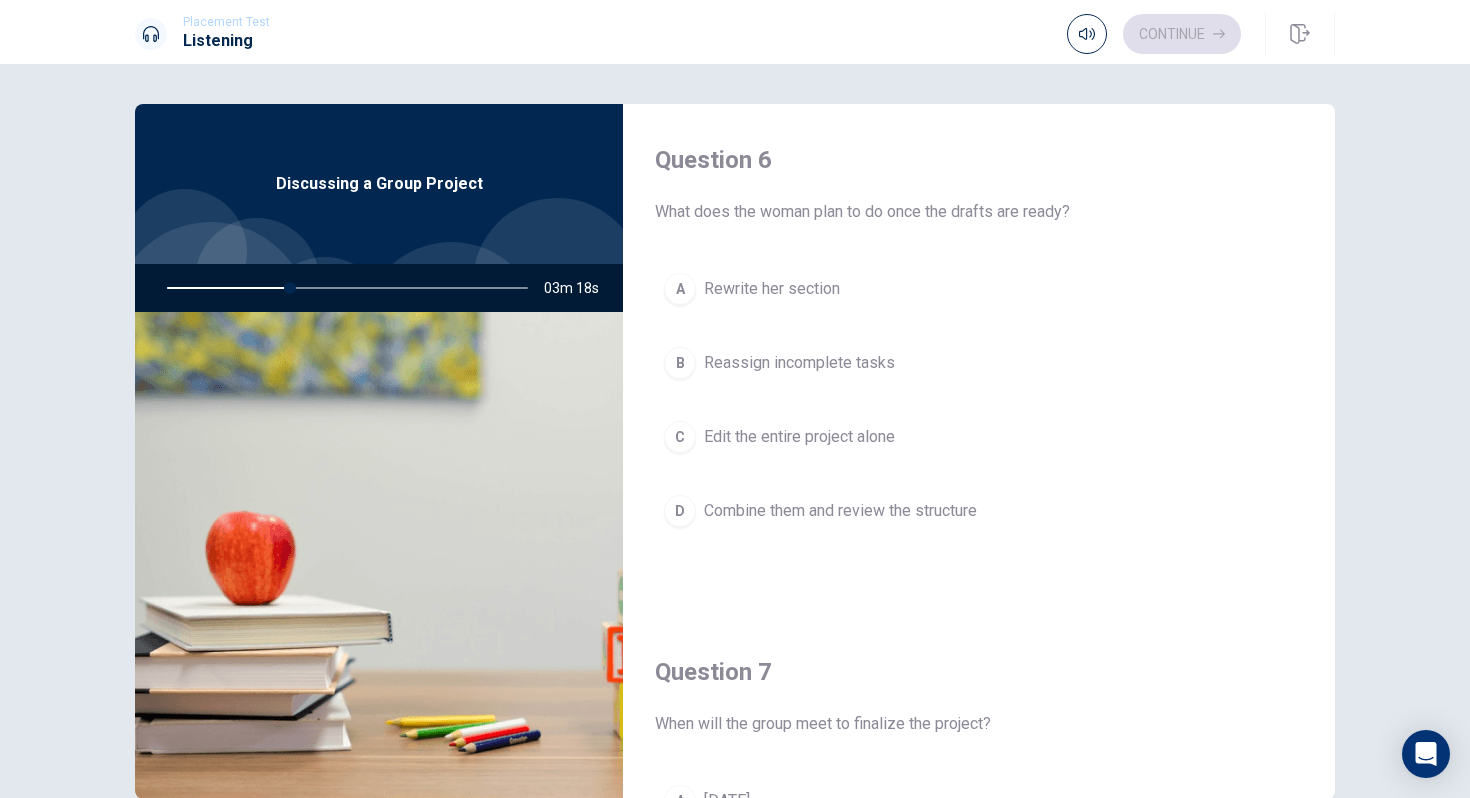 click on "Question 6 What does the woman plan to do once the drafts are ready? A Rewrite her section B Reassign incomplete tasks C Edit the entire project alone D Combine them and review the structure" at bounding box center (979, 360) 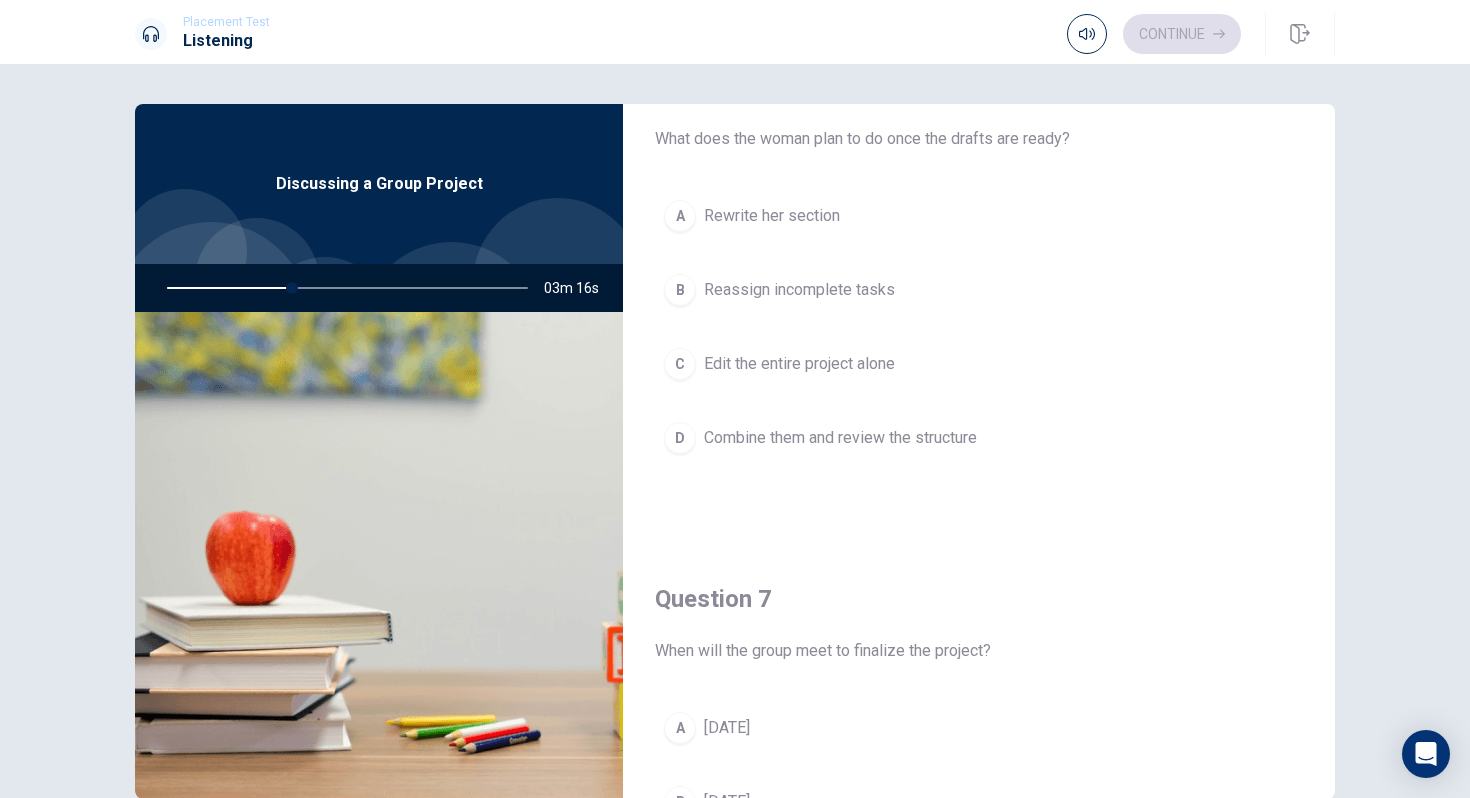 scroll, scrollTop: 79, scrollLeft: 0, axis: vertical 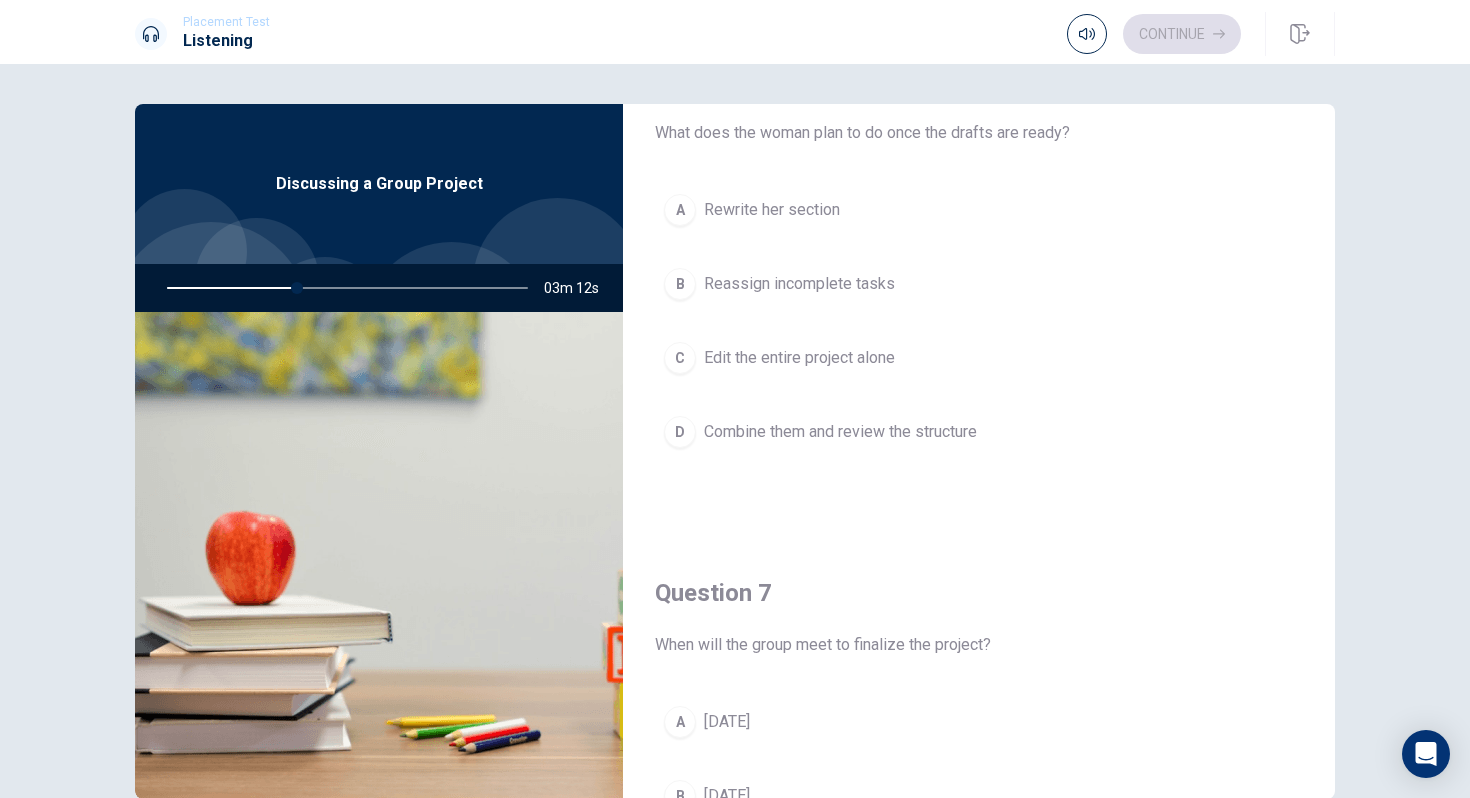 drag, startPoint x: 764, startPoint y: 132, endPoint x: 819, endPoint y: 139, distance: 55.443665 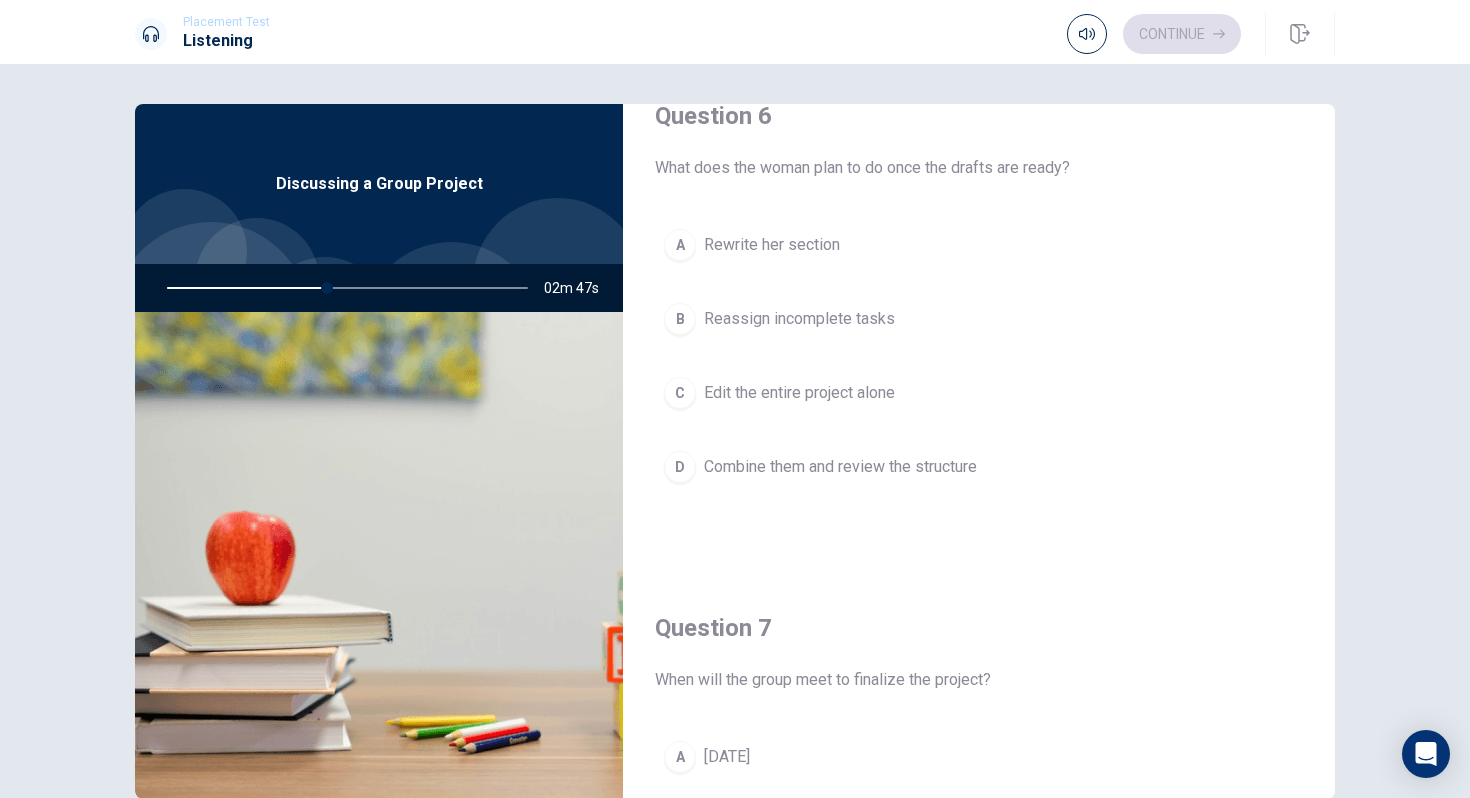 scroll, scrollTop: 55, scrollLeft: 0, axis: vertical 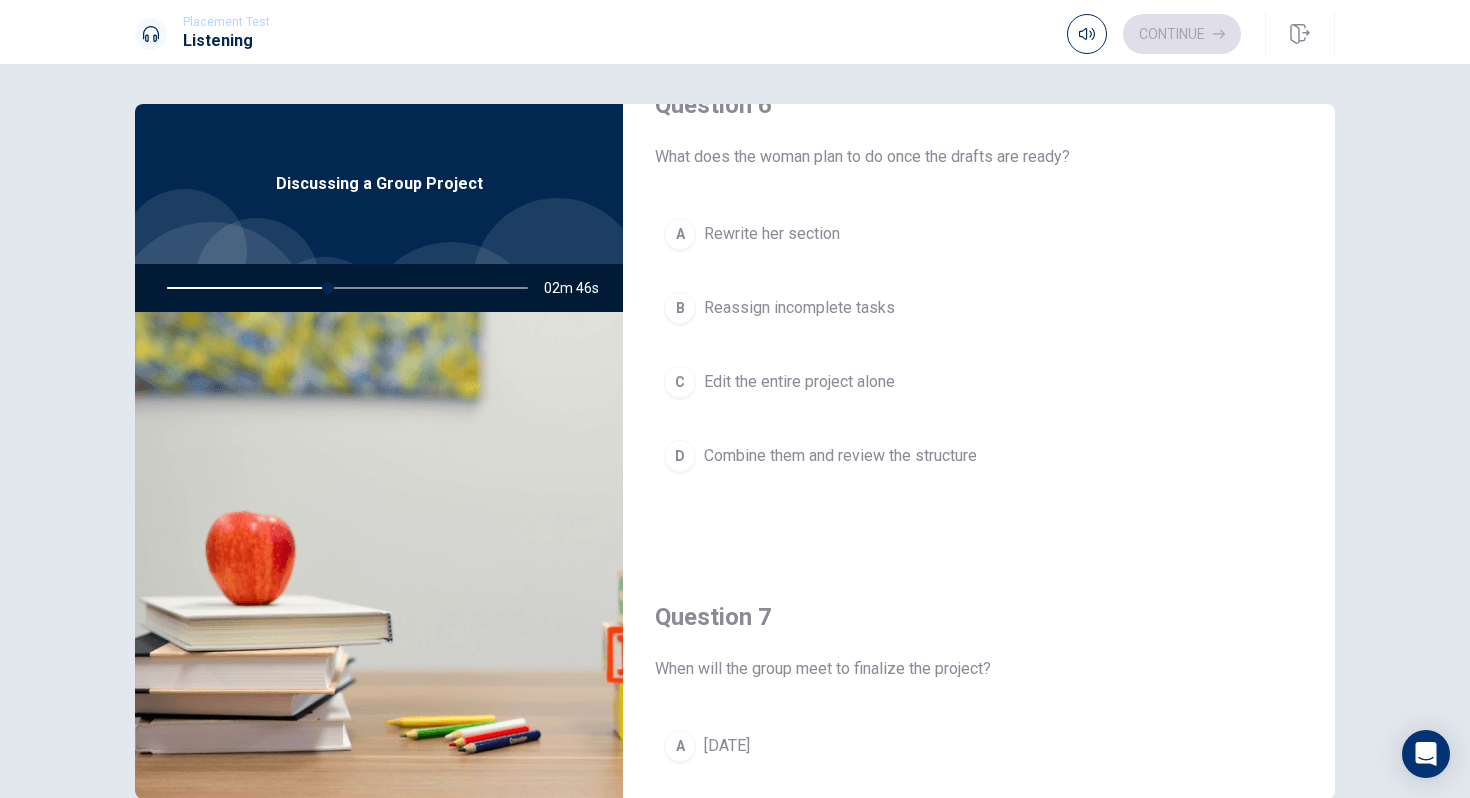 click on "Reassign incomplete tasks" at bounding box center [799, 308] 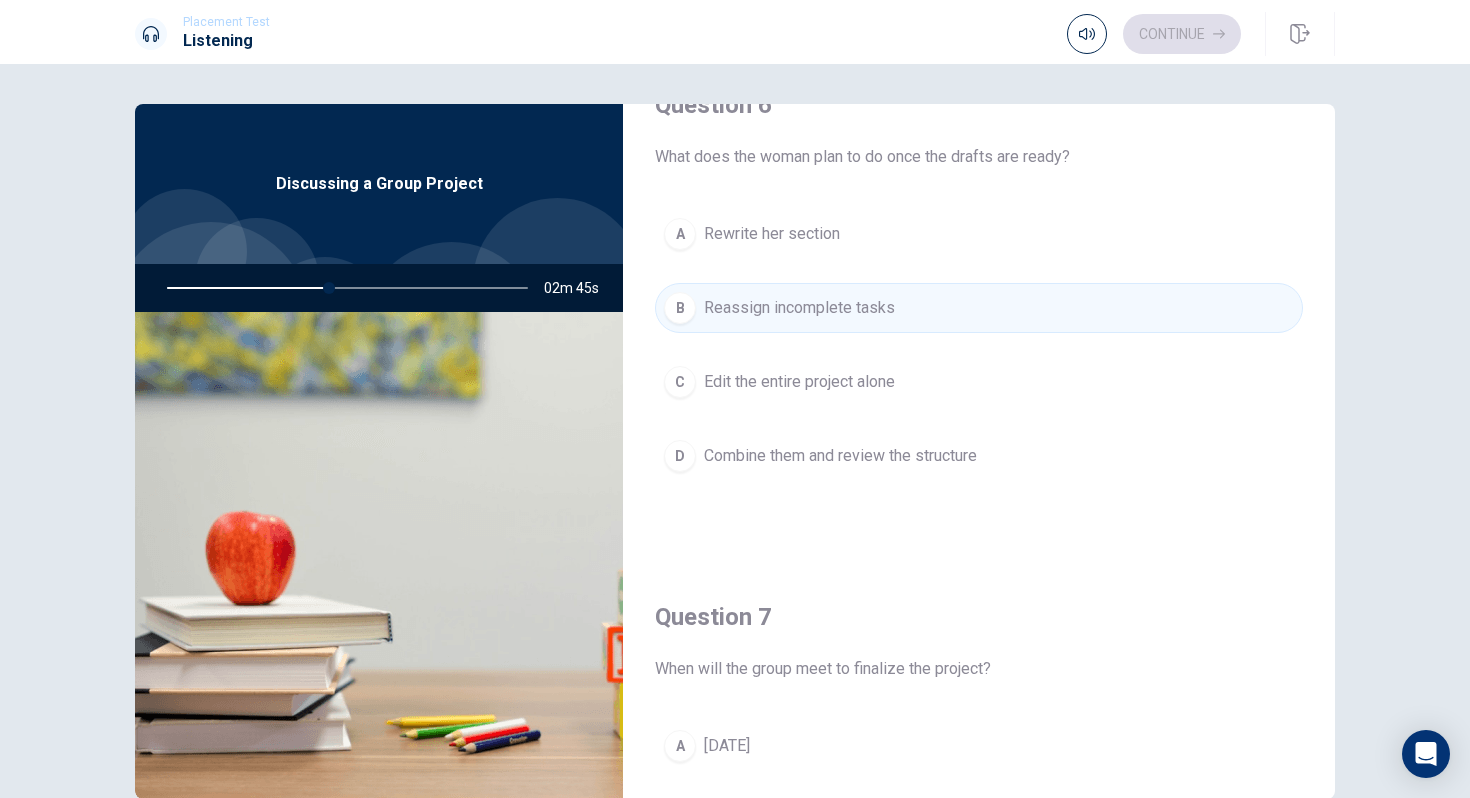 click on "Question 6 What does the woman plan to do once the drafts are ready? A Rewrite her section B Reassign incomplete tasks C Edit the entire project alone D Combine them and review the structure" at bounding box center (979, 305) 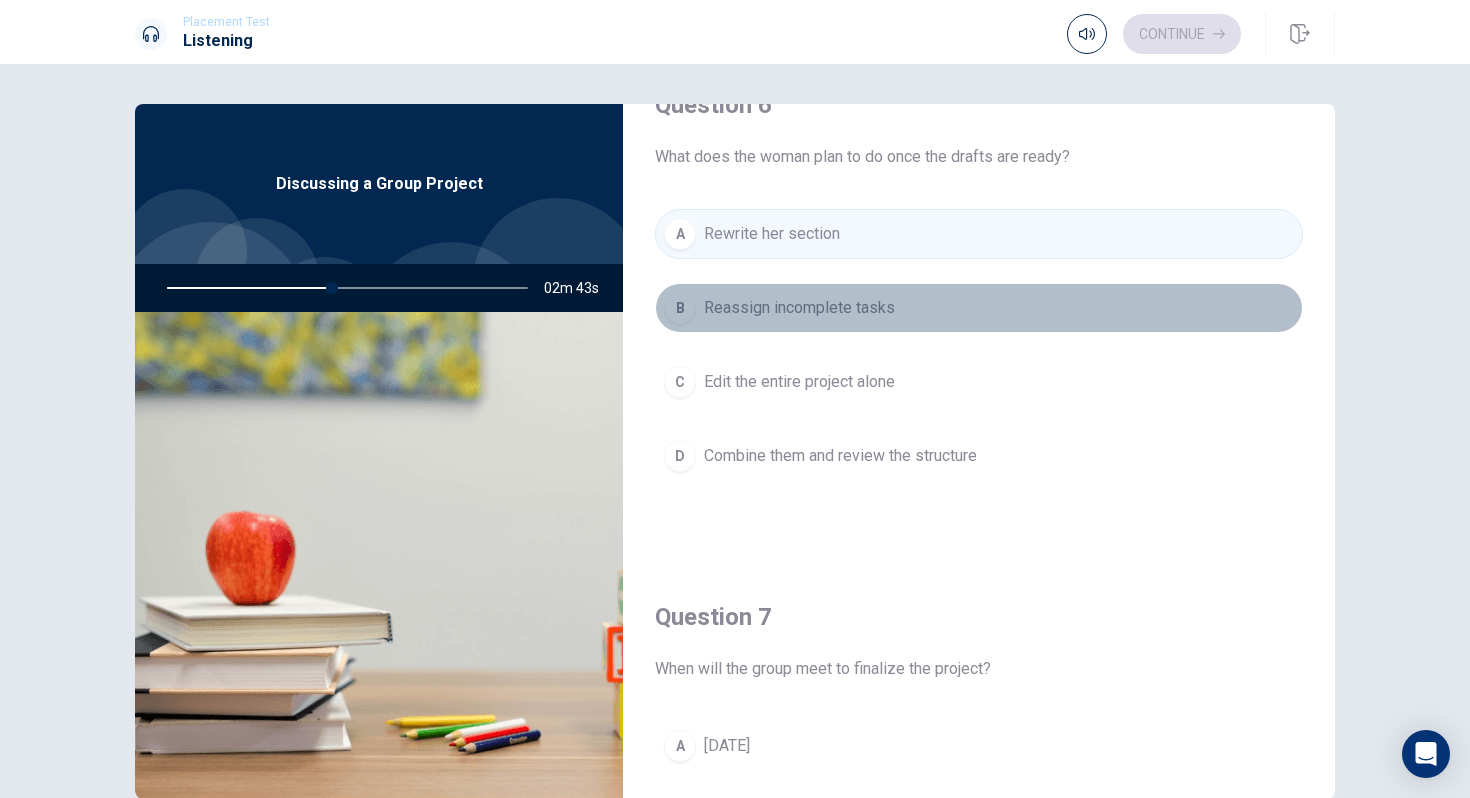 click on "Reassign incomplete tasks" at bounding box center [799, 308] 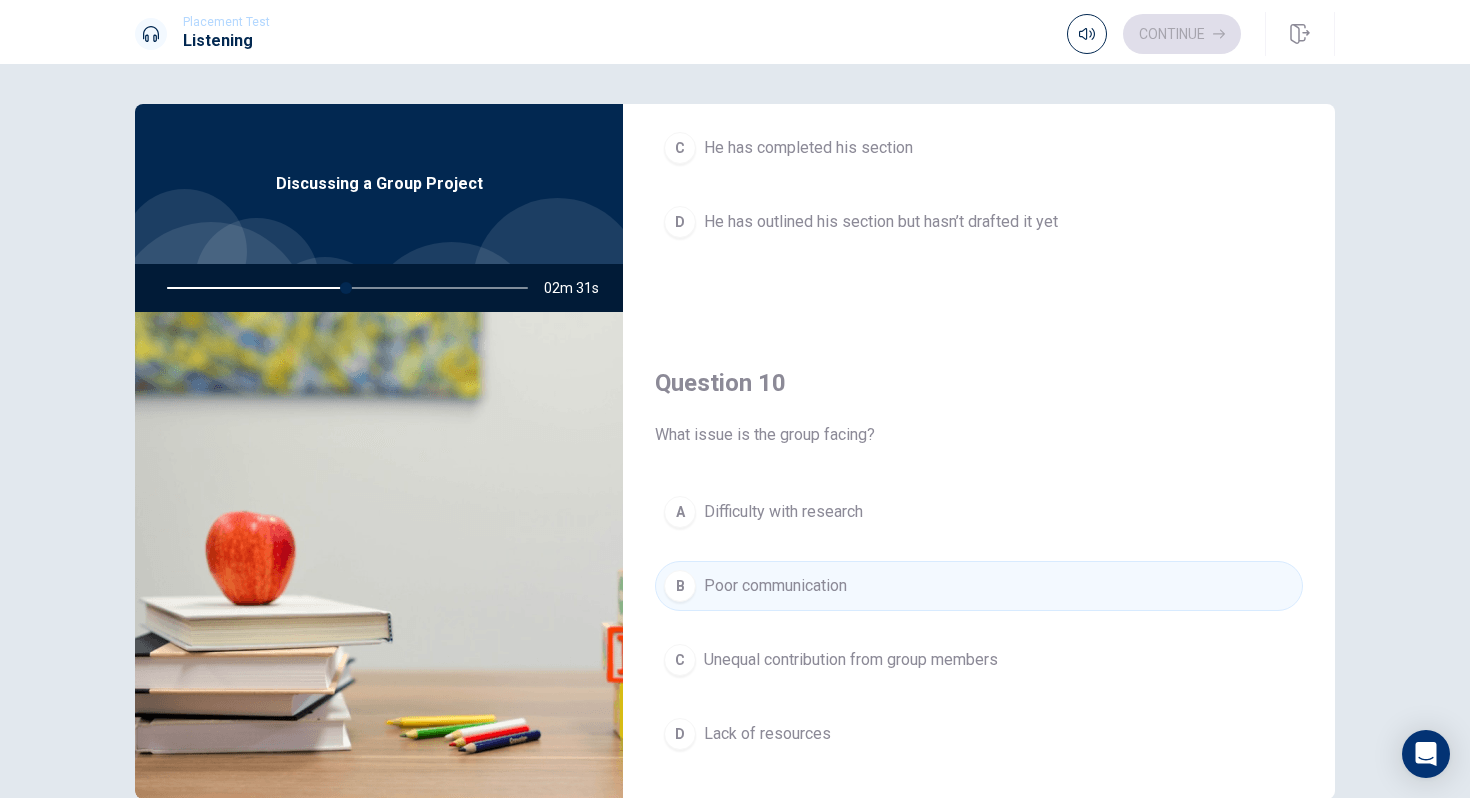 scroll, scrollTop: 1865, scrollLeft: 0, axis: vertical 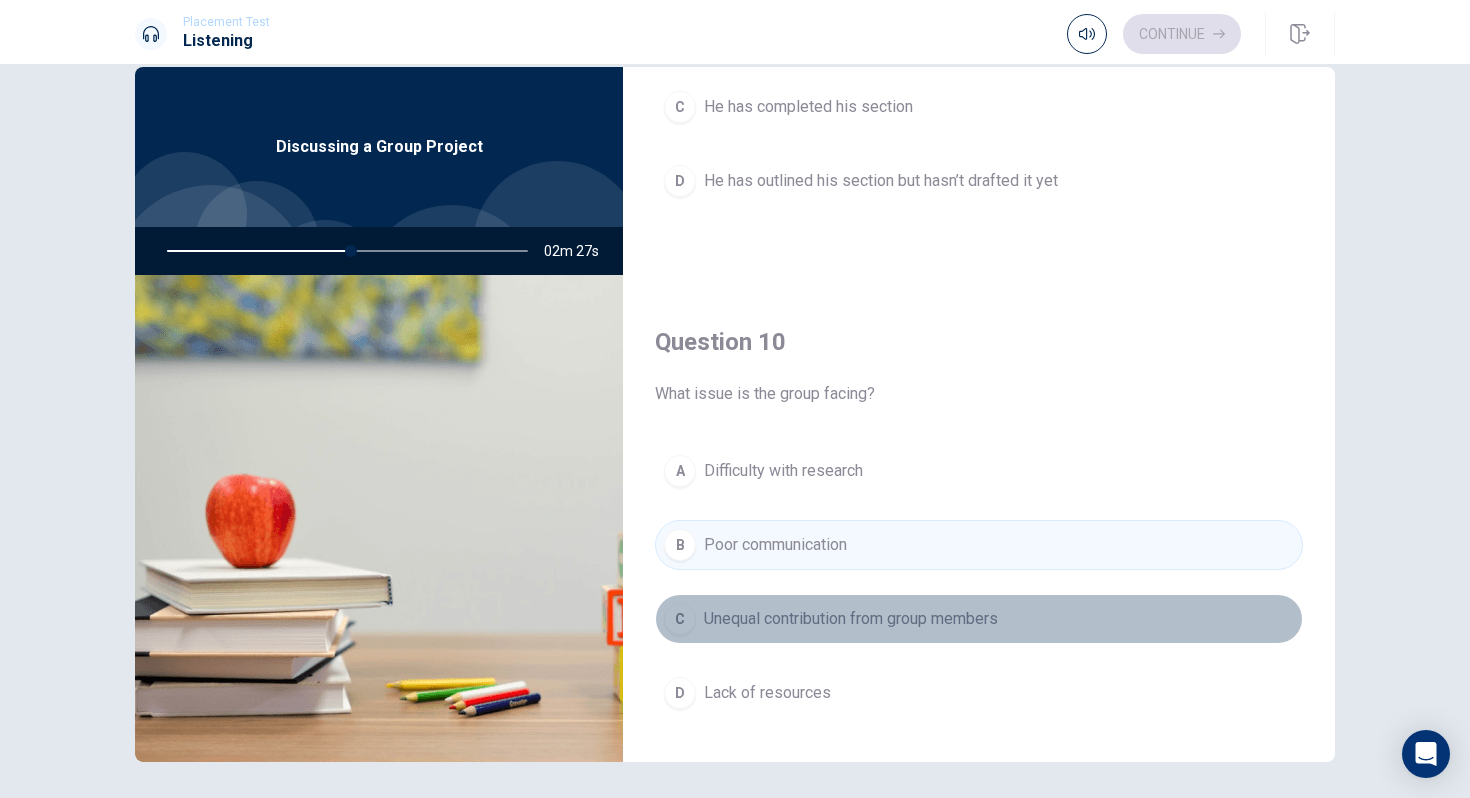 click on "Unequal contribution from group members" at bounding box center [851, 619] 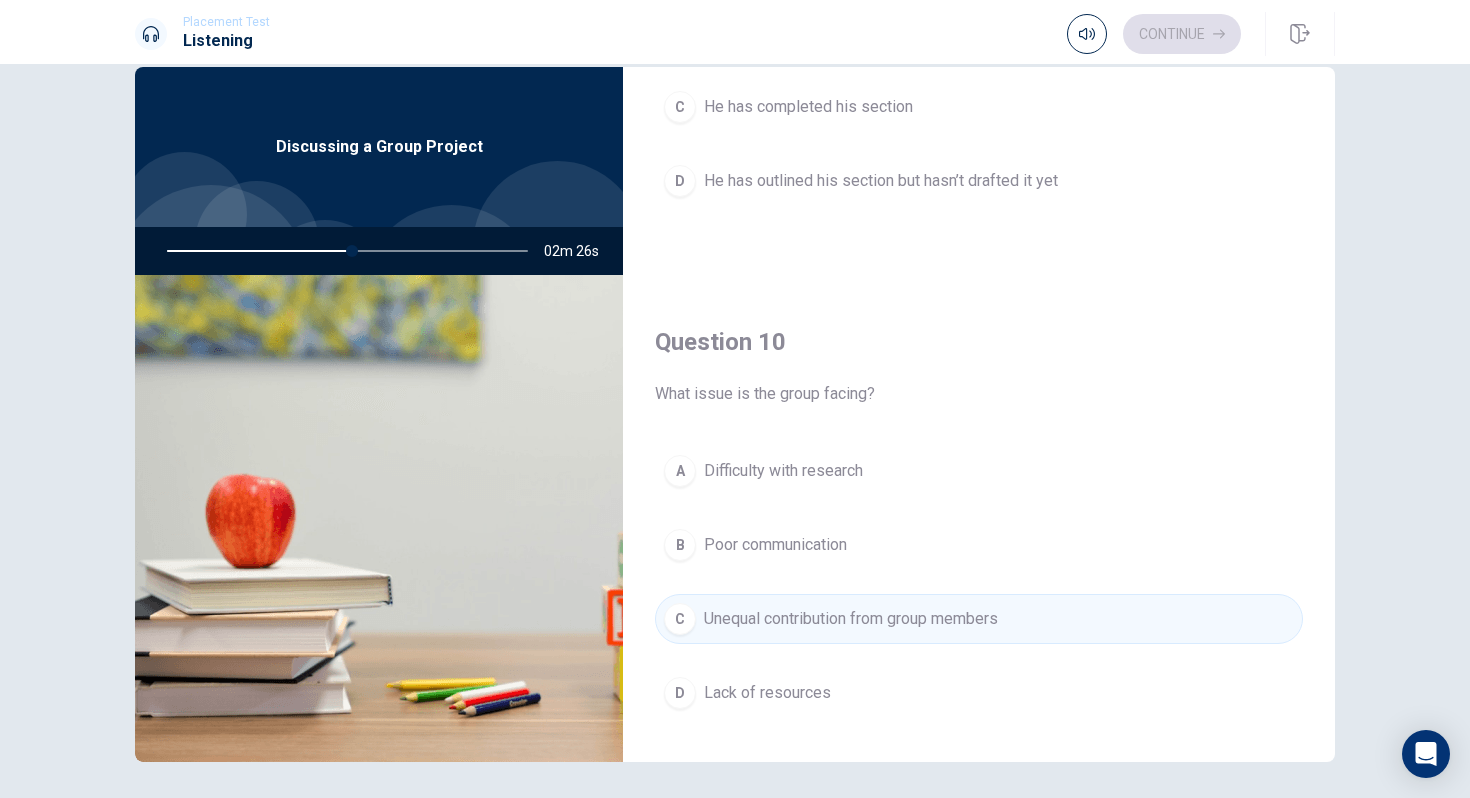 scroll, scrollTop: 0, scrollLeft: 0, axis: both 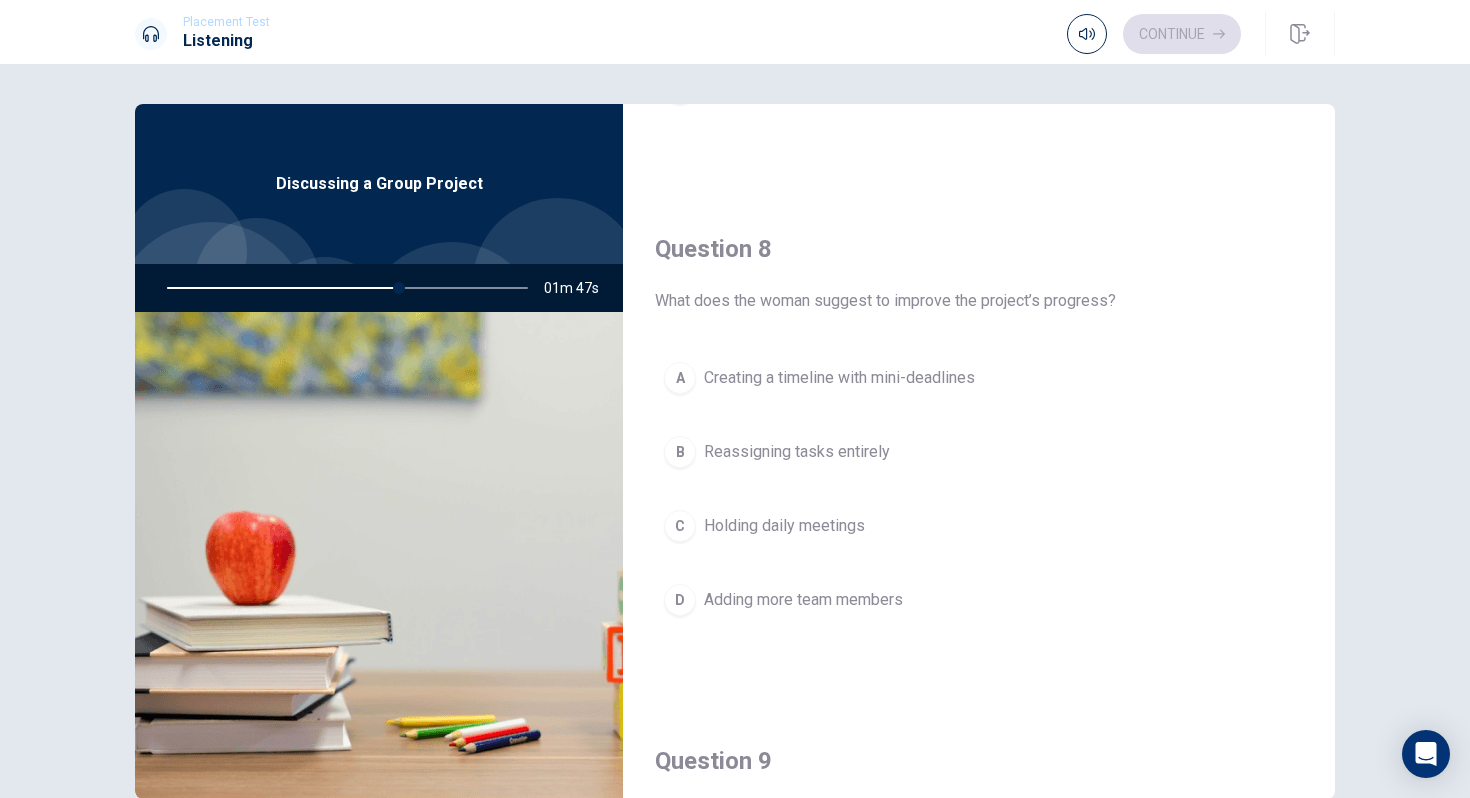 click on "Creating a timeline with mini-deadlines" at bounding box center [839, 378] 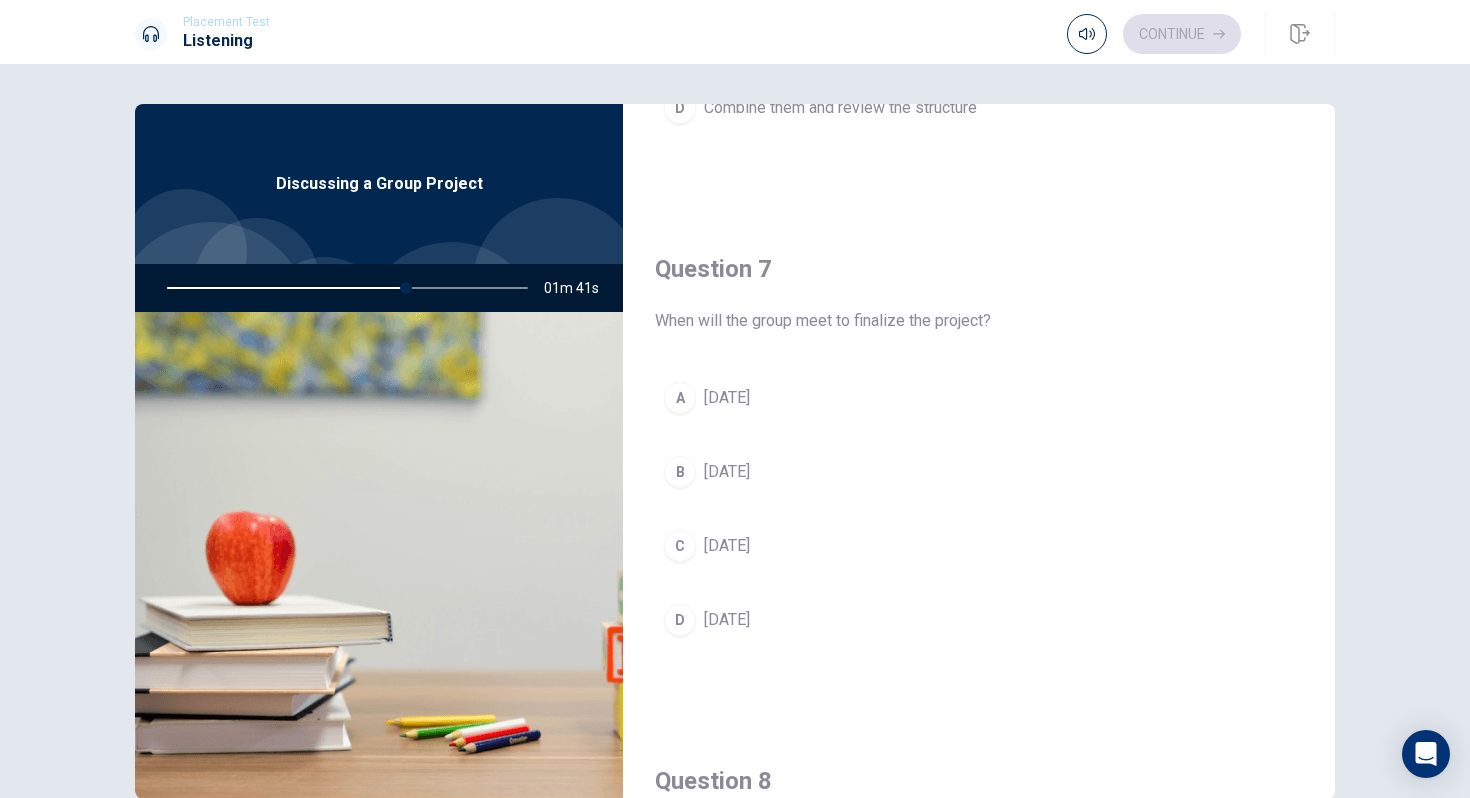 scroll, scrollTop: 399, scrollLeft: 0, axis: vertical 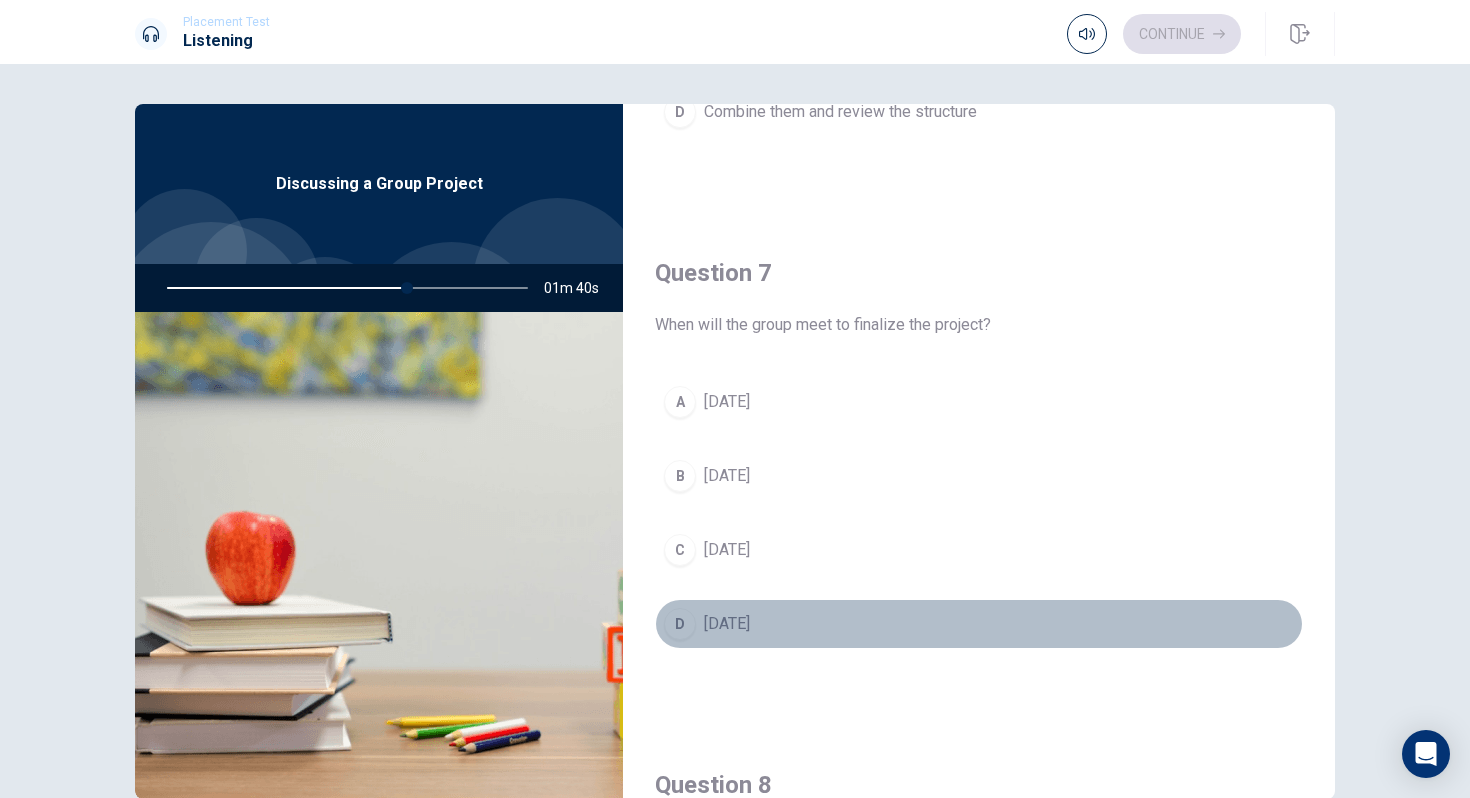 click on "D [DATE]" at bounding box center [979, 624] 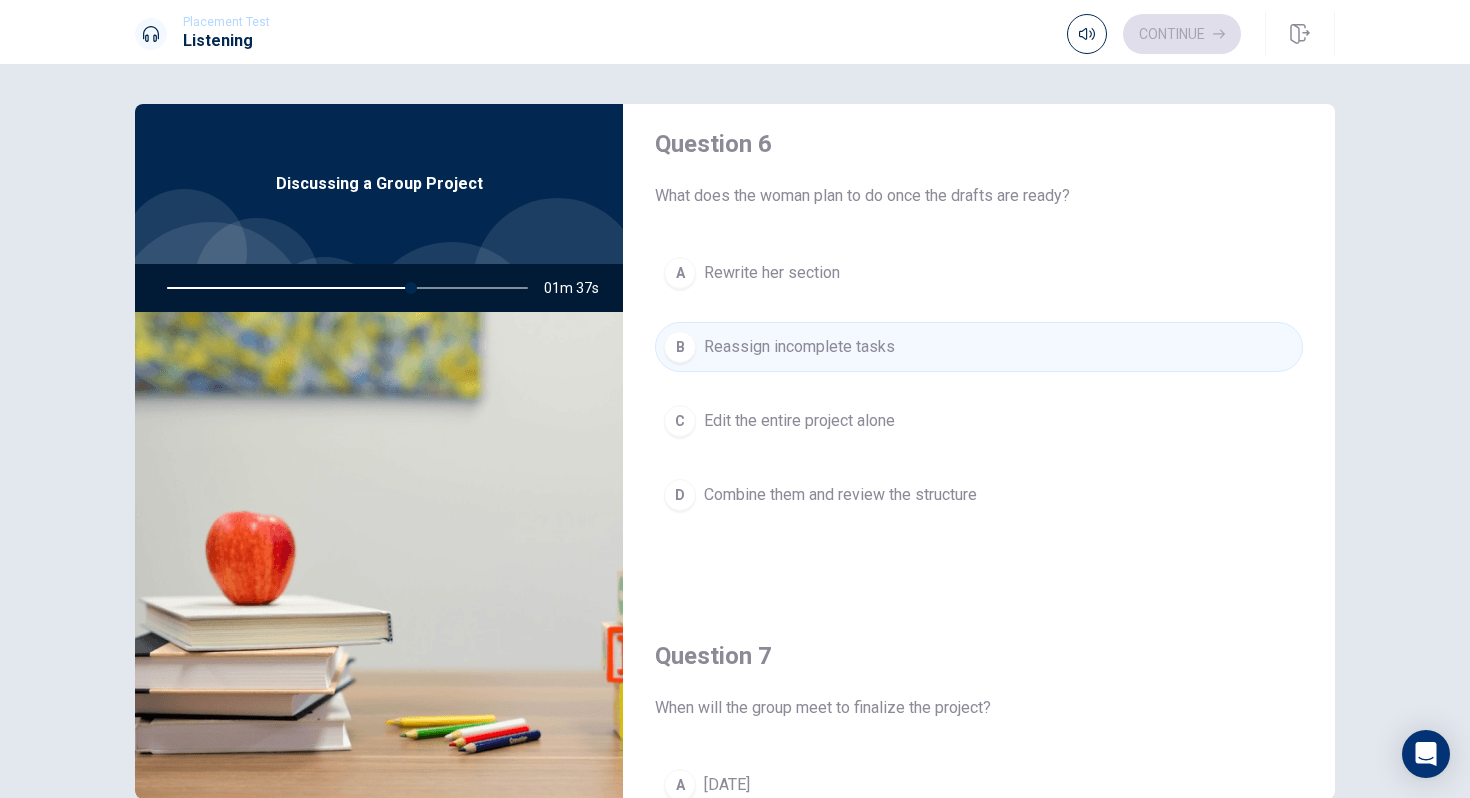 scroll, scrollTop: 14, scrollLeft: 0, axis: vertical 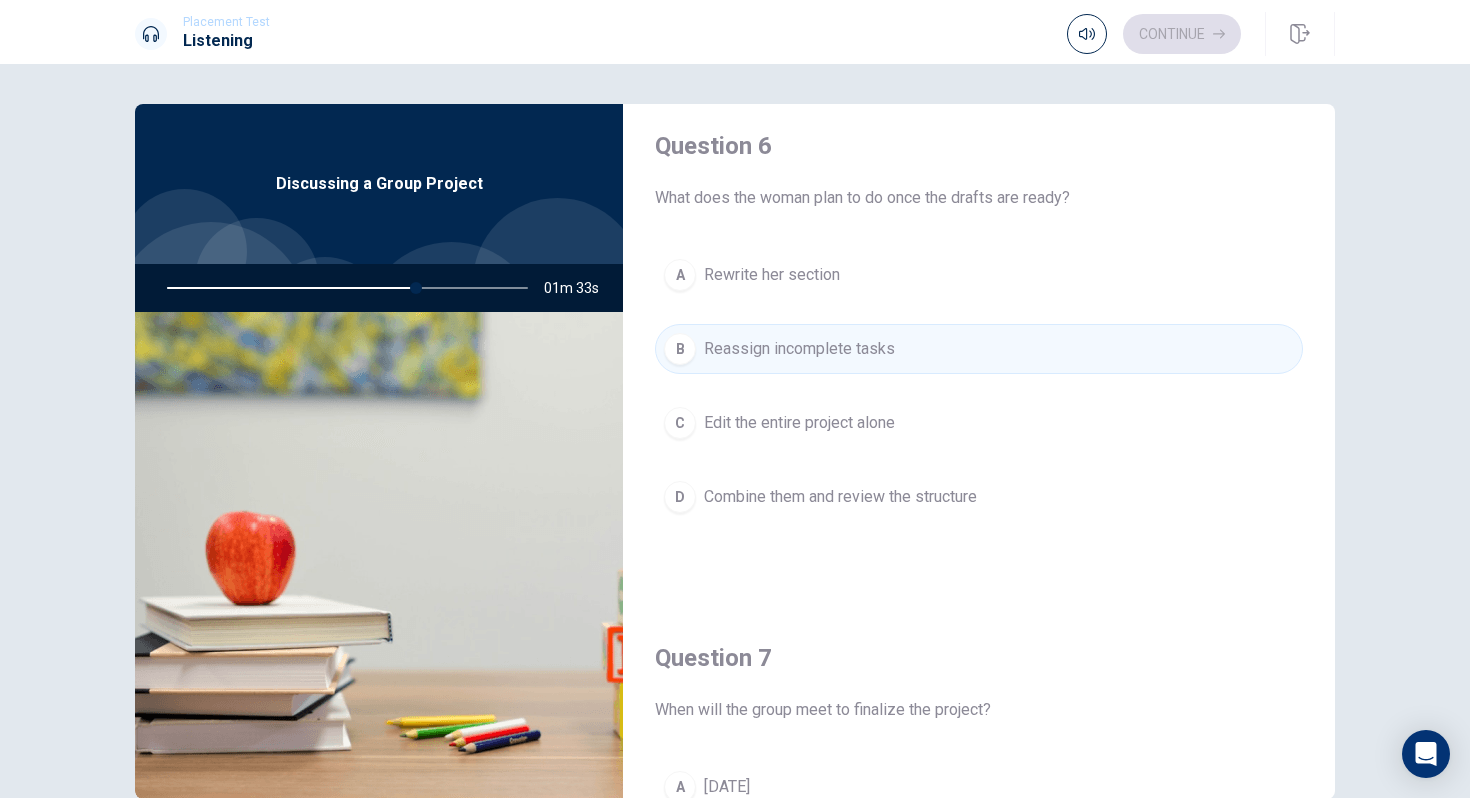 click on "Combine them and review the structure" at bounding box center [840, 497] 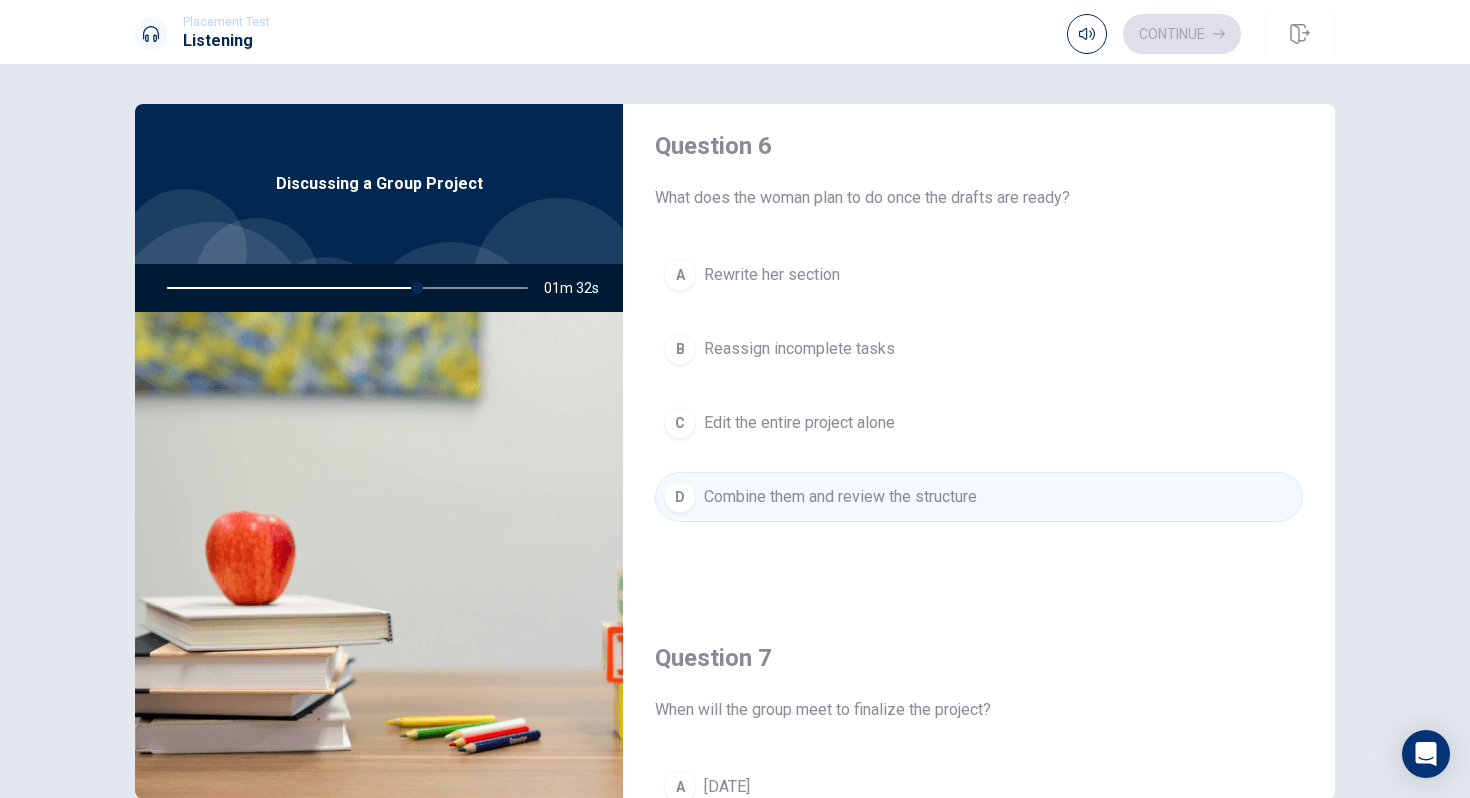 click on "Question 6" at bounding box center (979, 146) 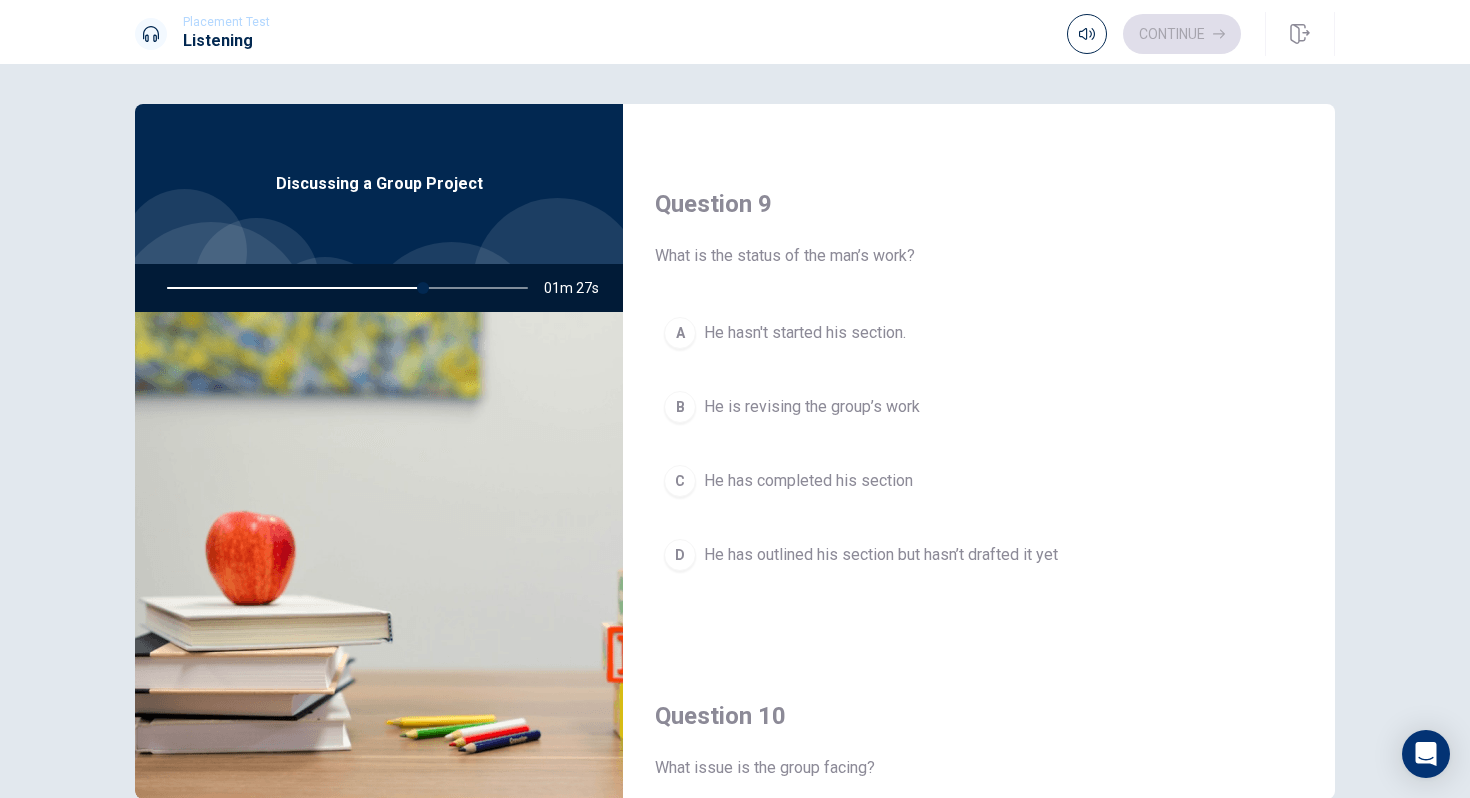 scroll, scrollTop: 1486, scrollLeft: 0, axis: vertical 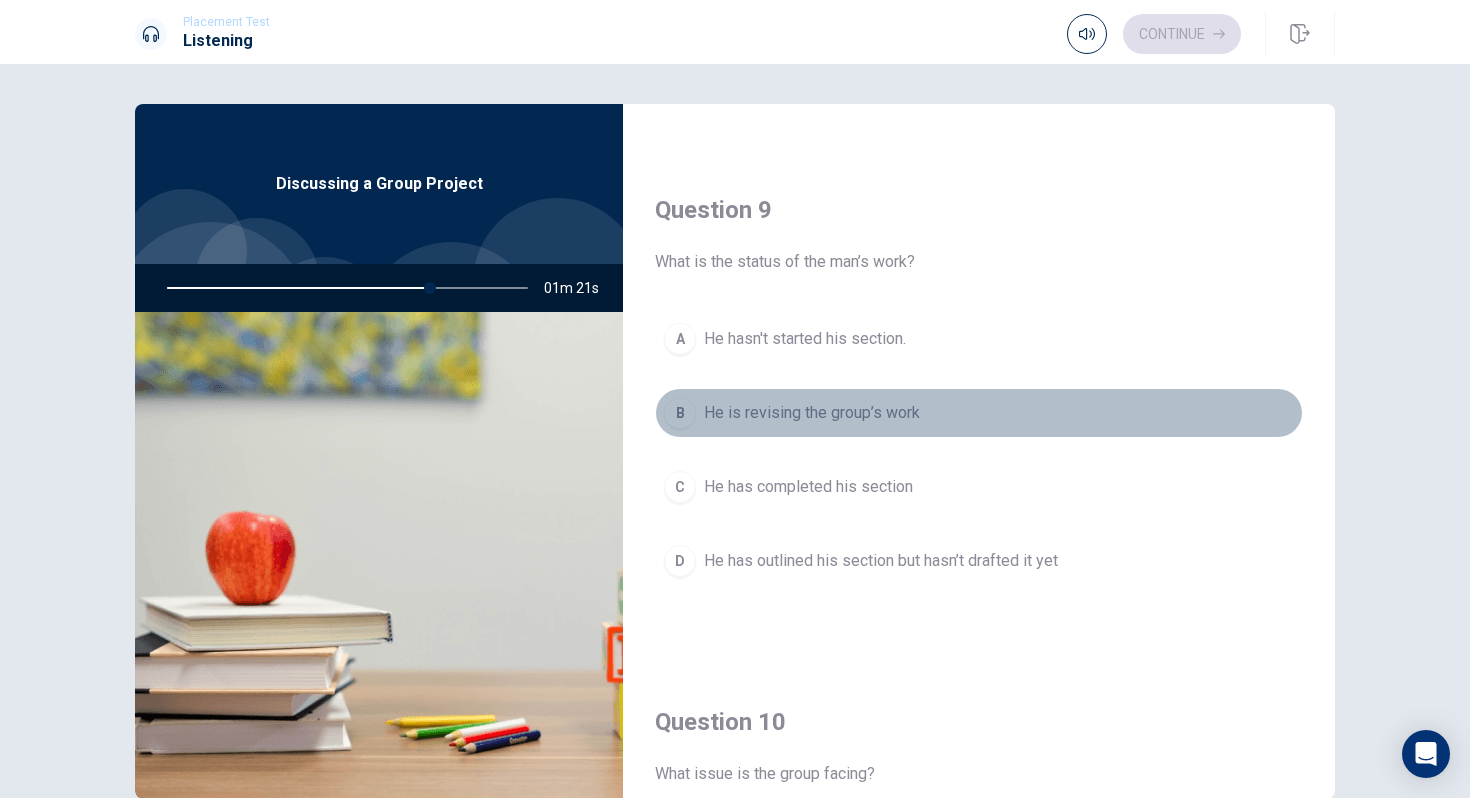 click on "He is revising the group’s work" at bounding box center (812, 413) 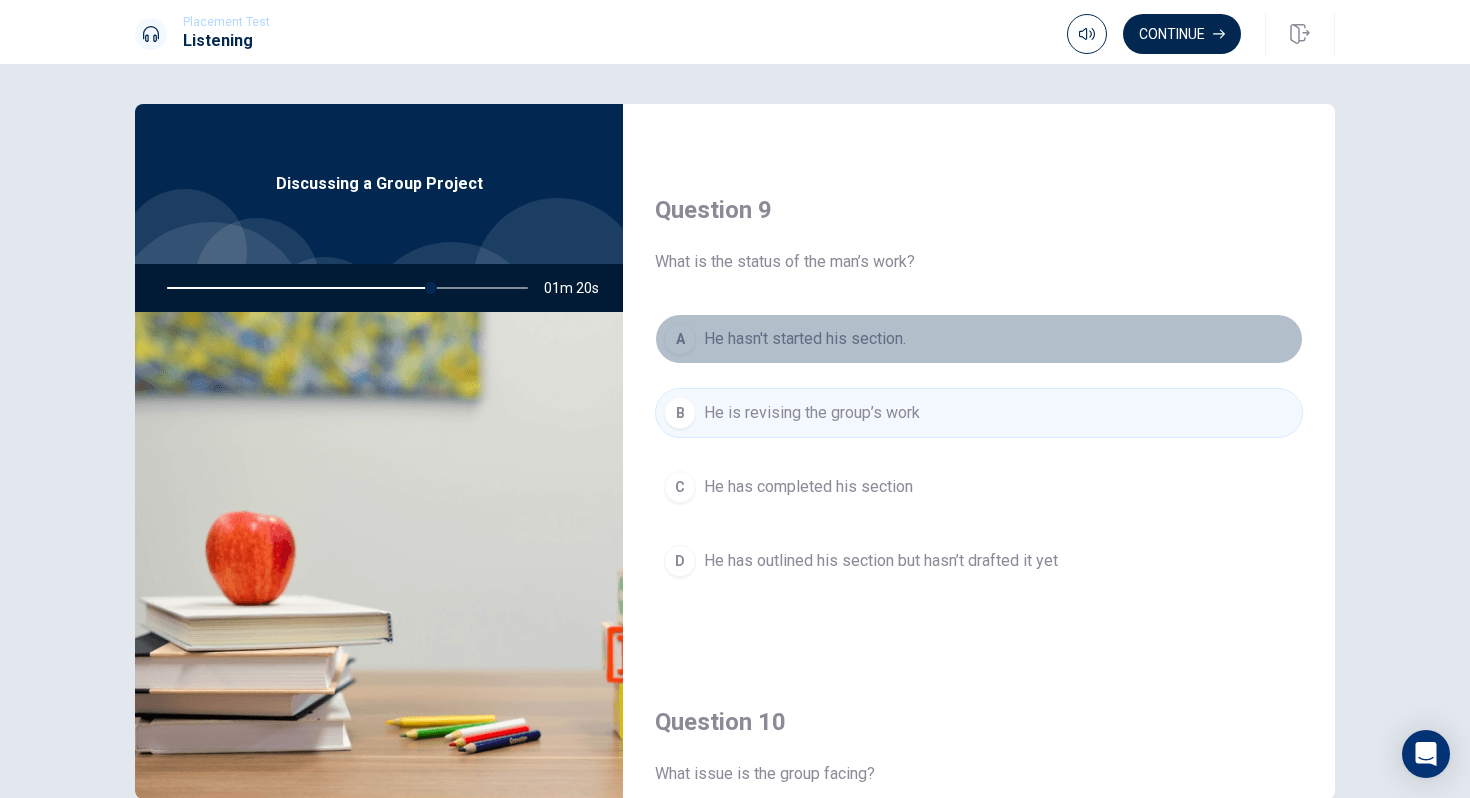 click on "He hasn't started his section." at bounding box center [805, 339] 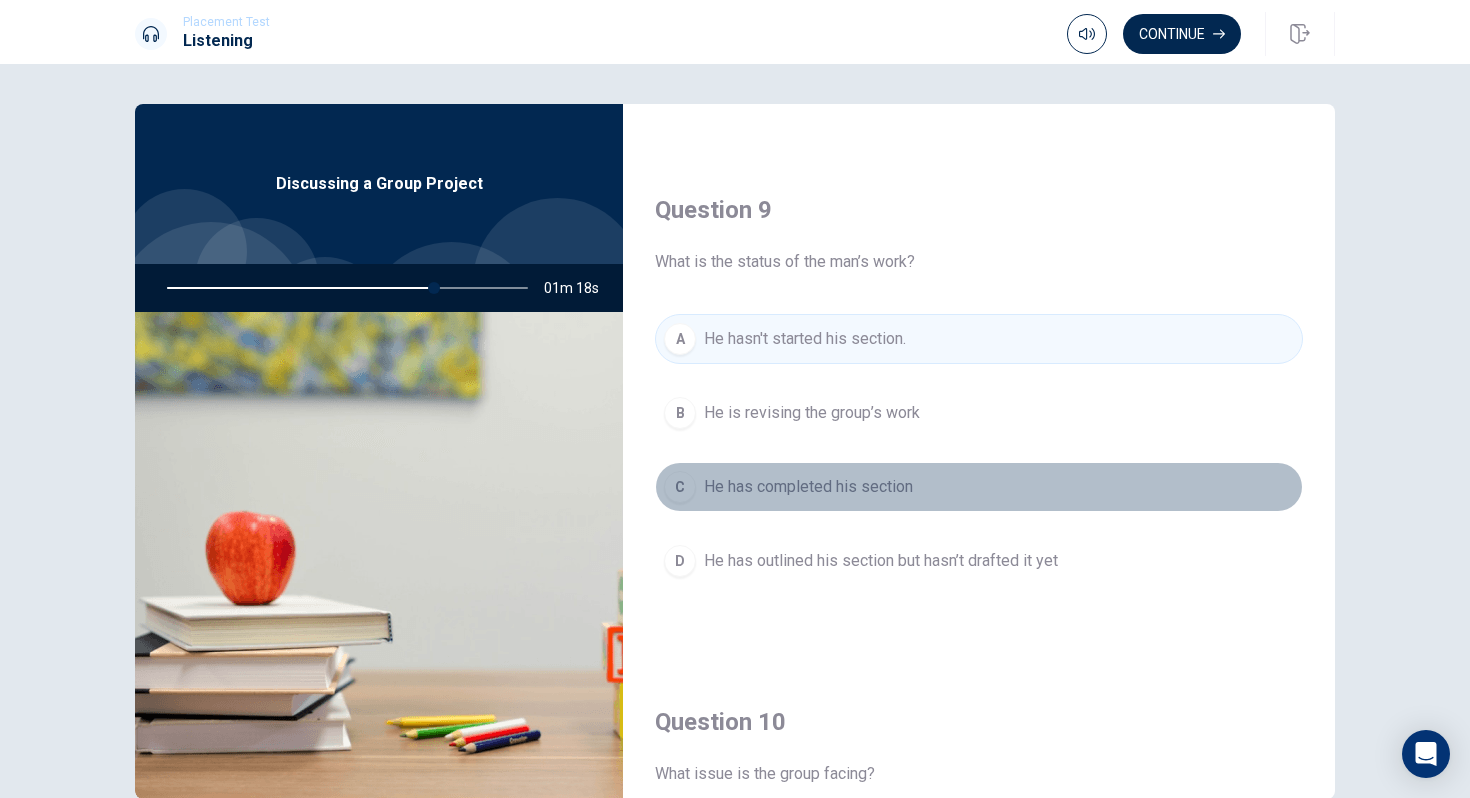 click on "He has completed his section" at bounding box center [808, 487] 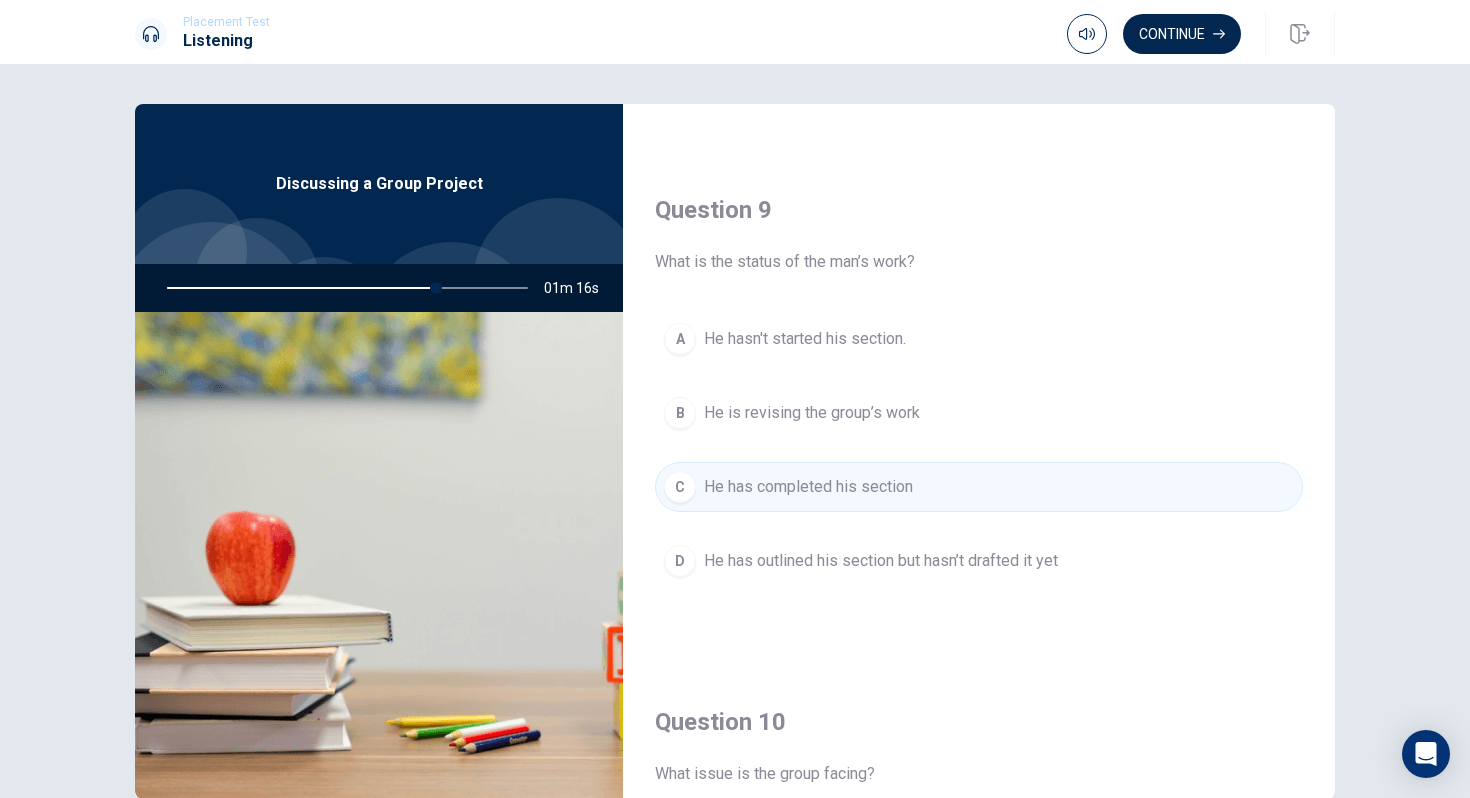 click on "[PERSON_NAME] has outlined his section but hasn’t drafted it yet" at bounding box center [979, 561] 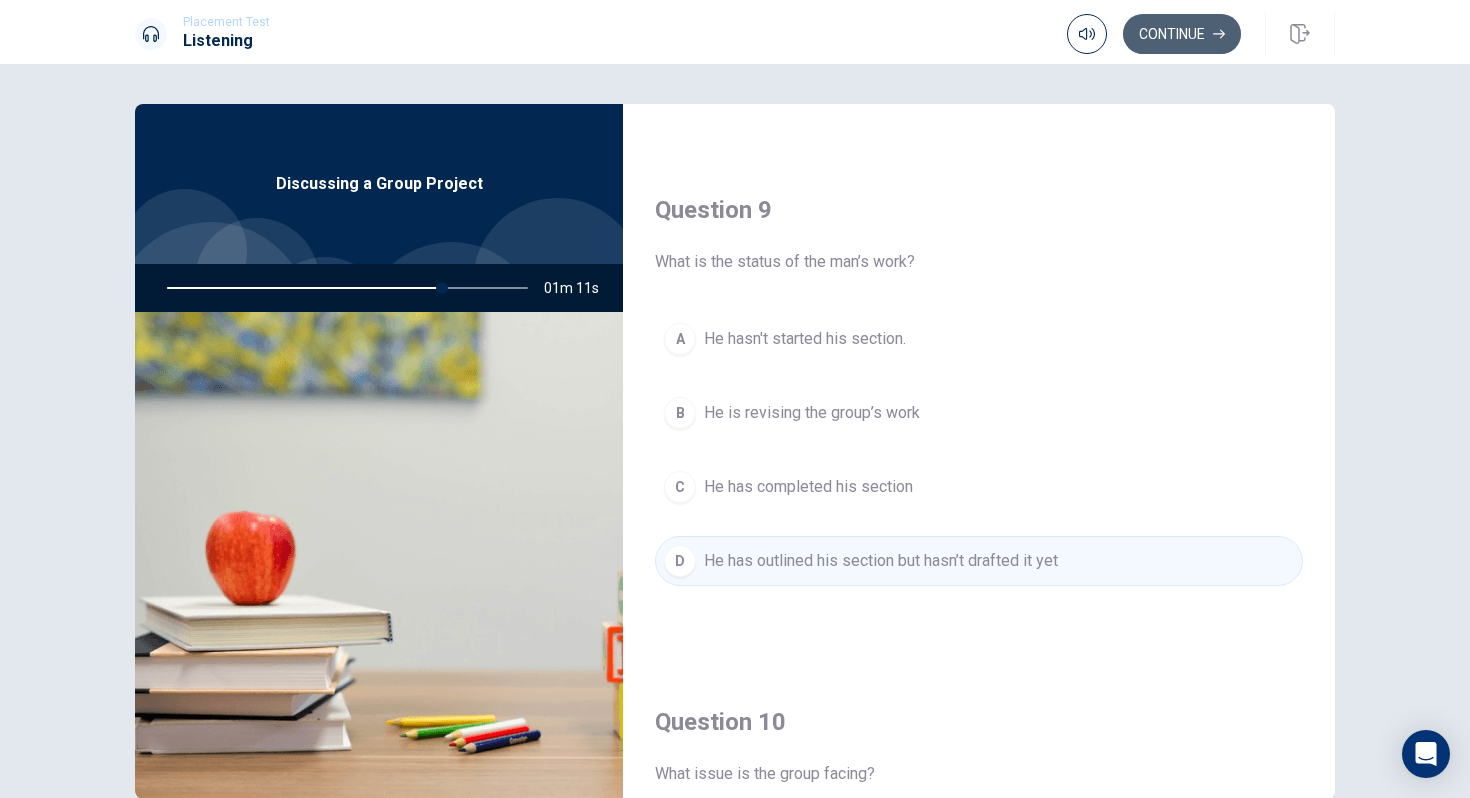 click on "Continue" at bounding box center (1182, 34) 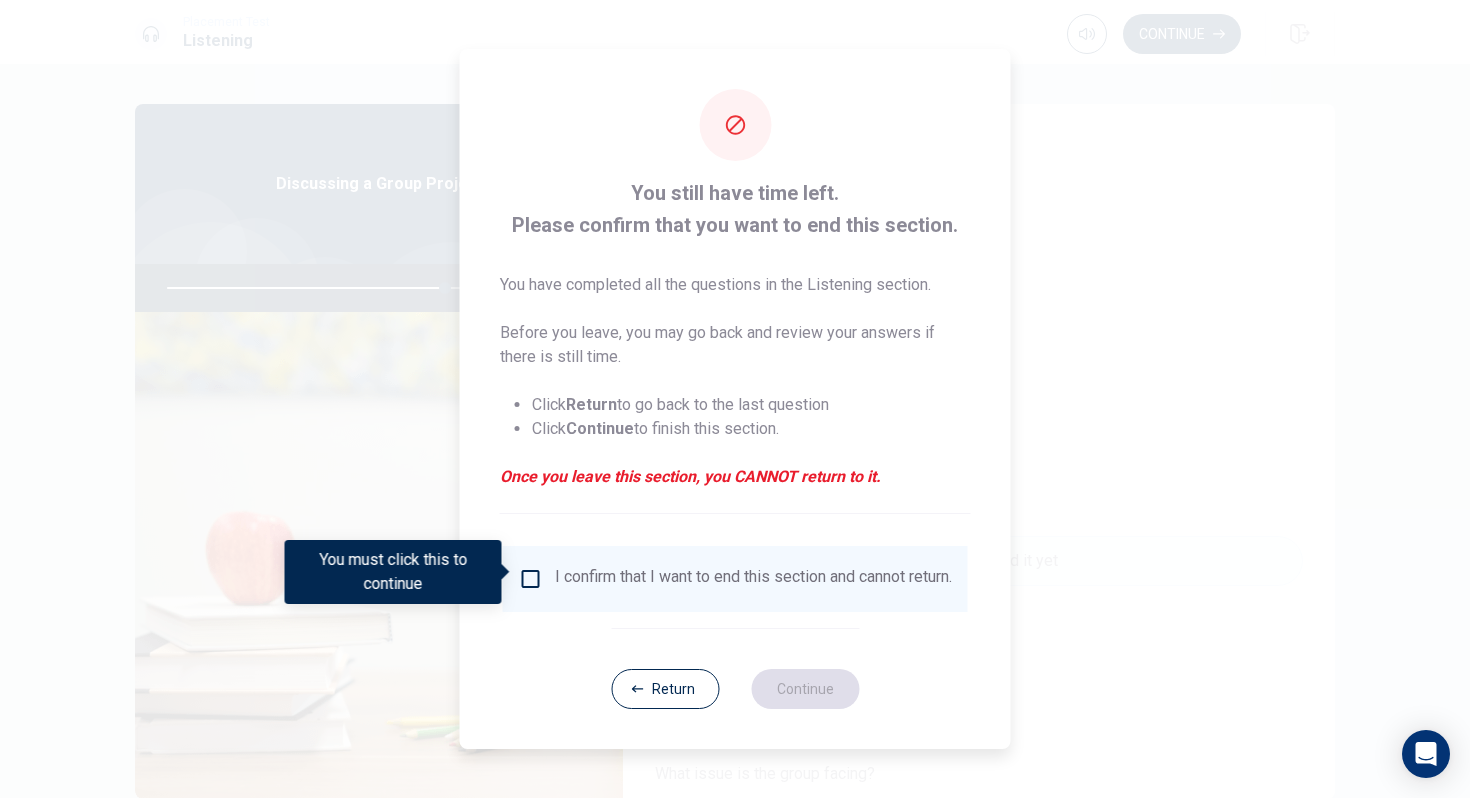 click at bounding box center [531, 579] 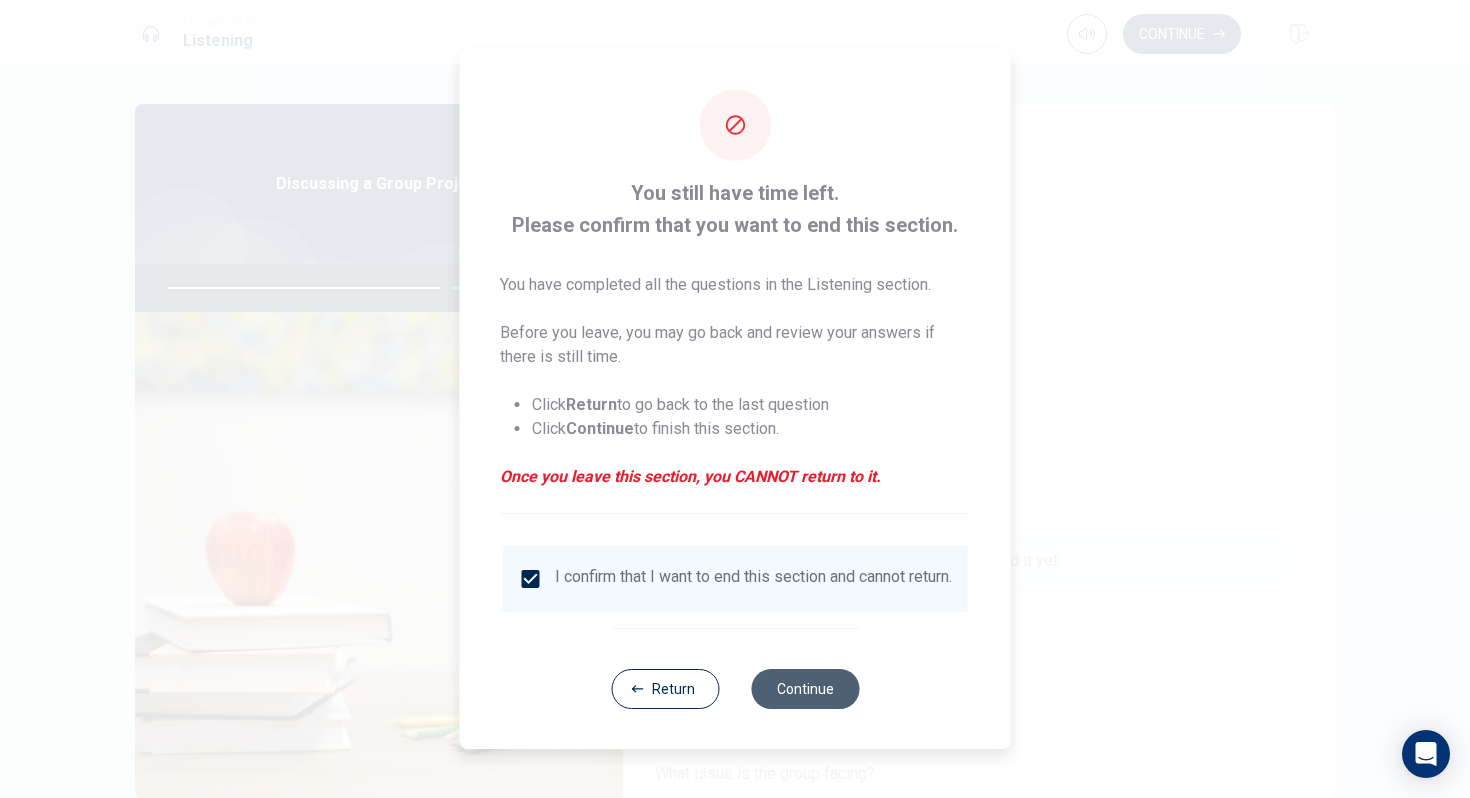 click on "Continue" at bounding box center (805, 689) 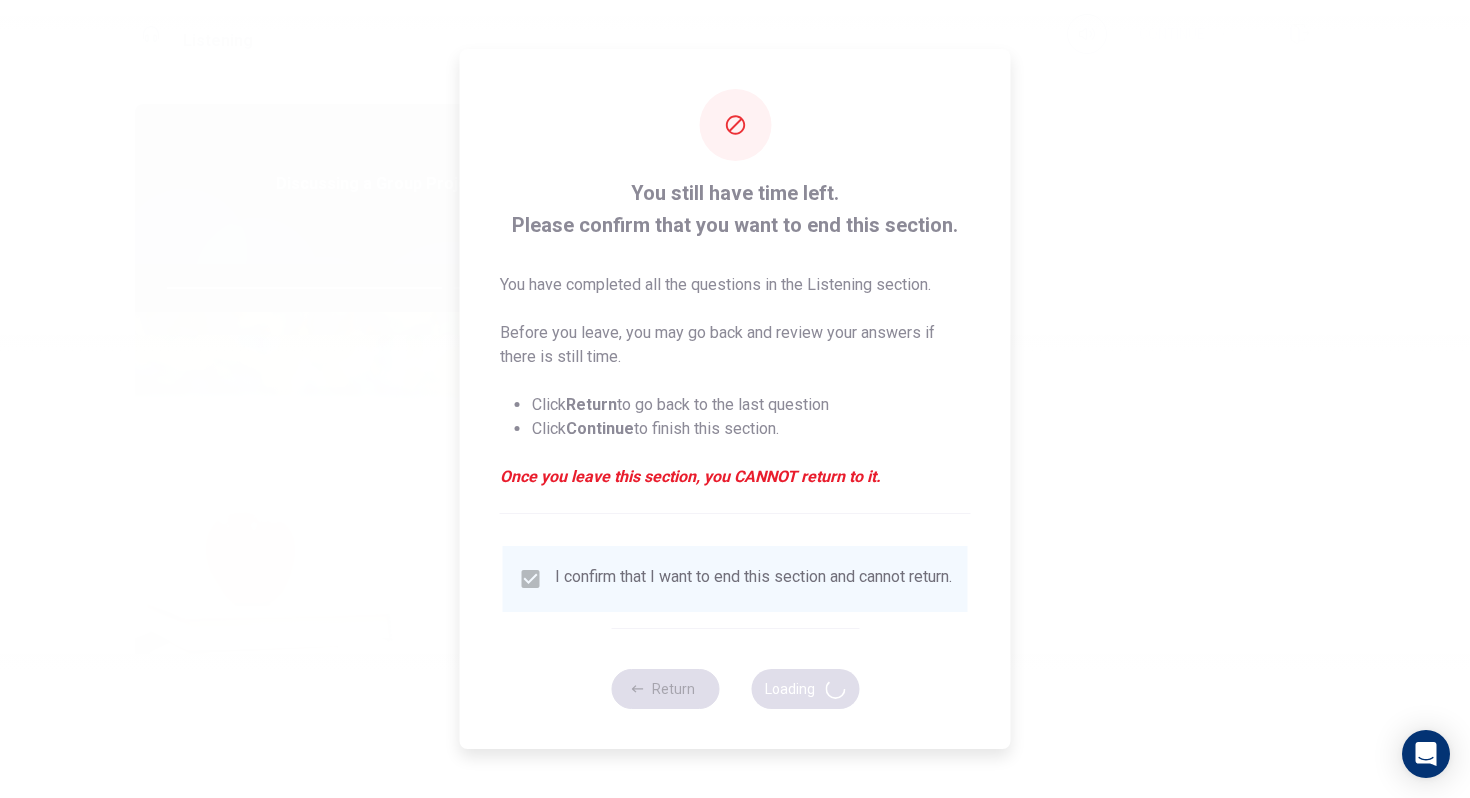 type on "78" 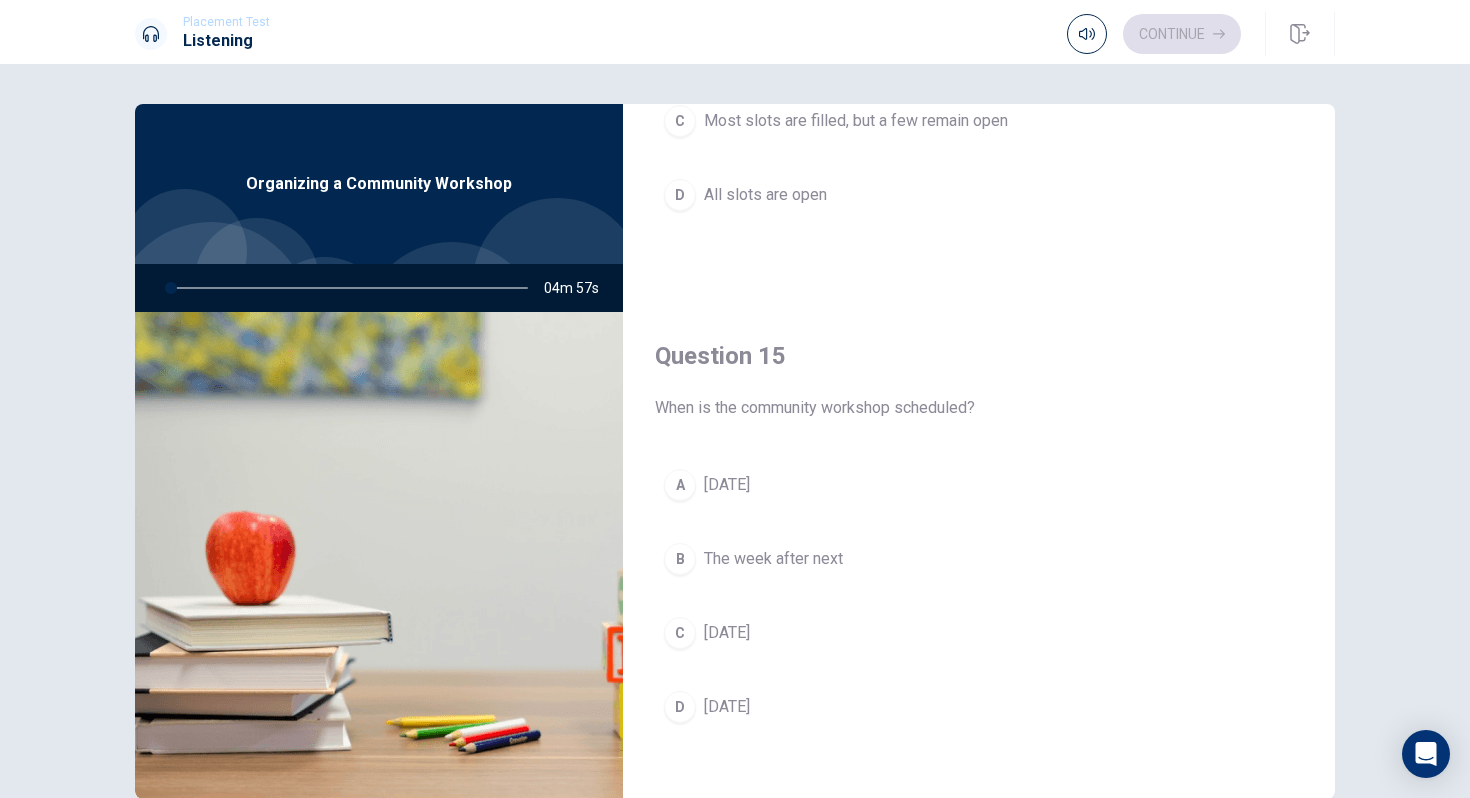 scroll, scrollTop: 1865, scrollLeft: 0, axis: vertical 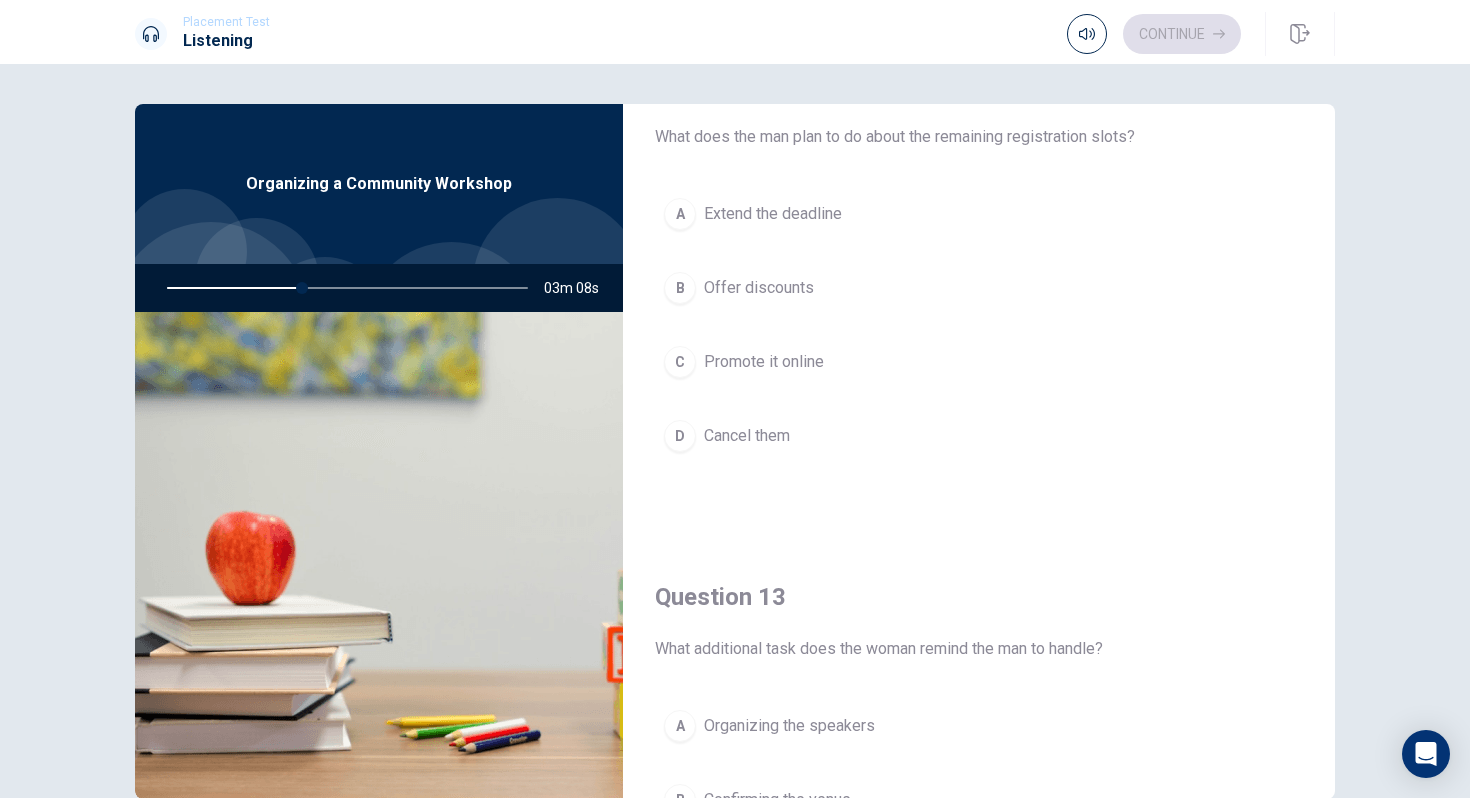 click on "C Promote it online" at bounding box center (979, 362) 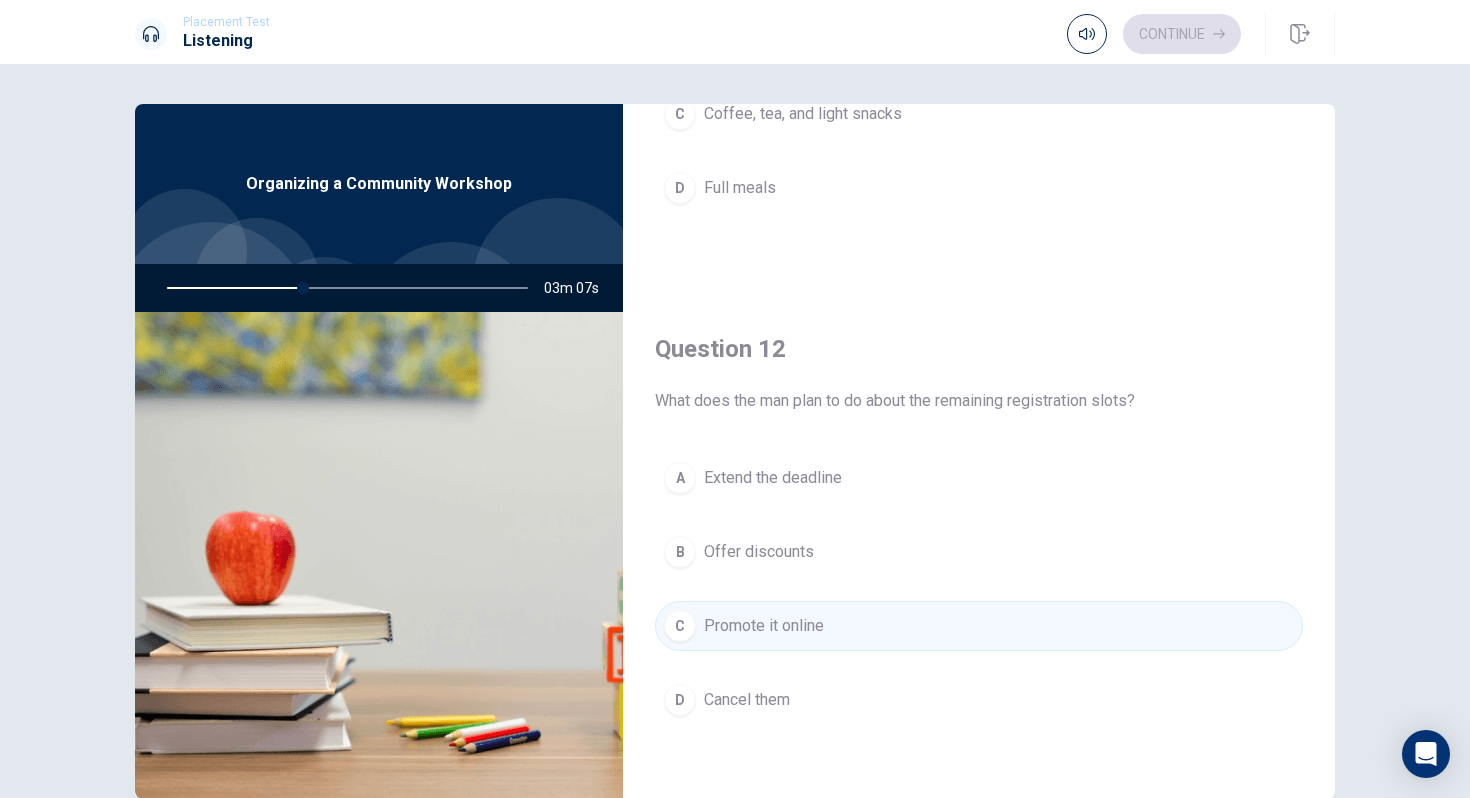 scroll, scrollTop: 0, scrollLeft: 0, axis: both 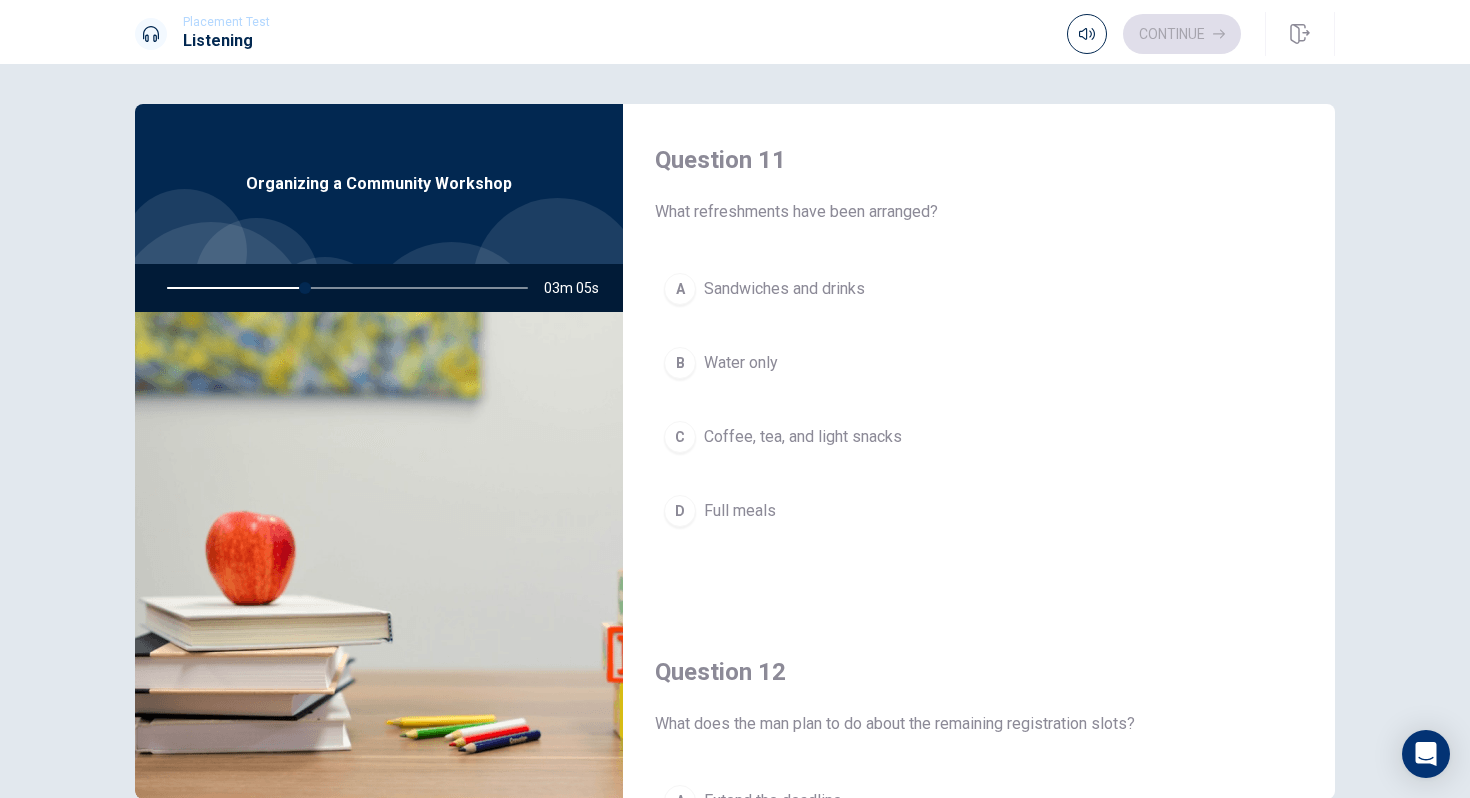 click on "Coffee, tea, and light snacks" at bounding box center [803, 437] 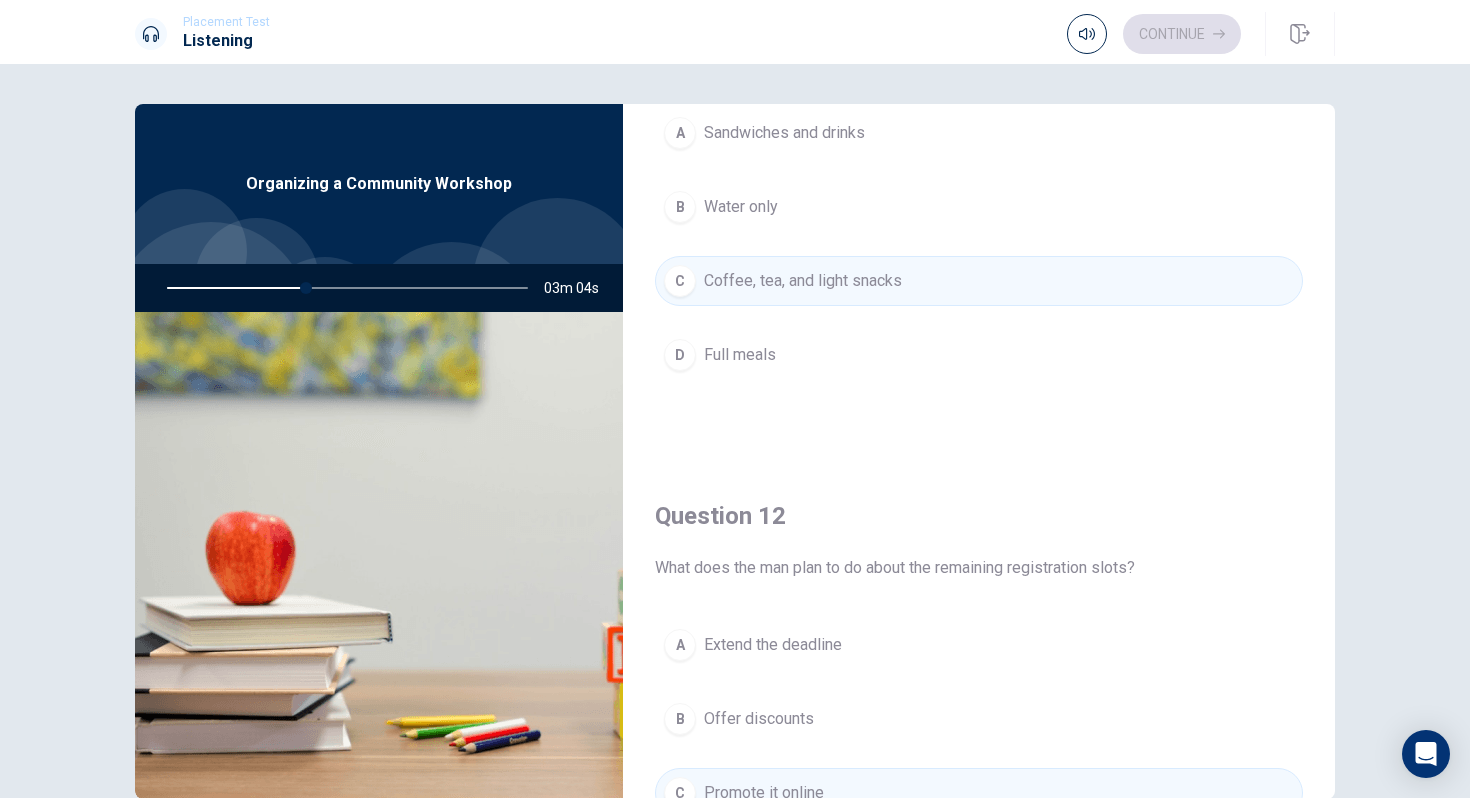 scroll, scrollTop: 160, scrollLeft: 0, axis: vertical 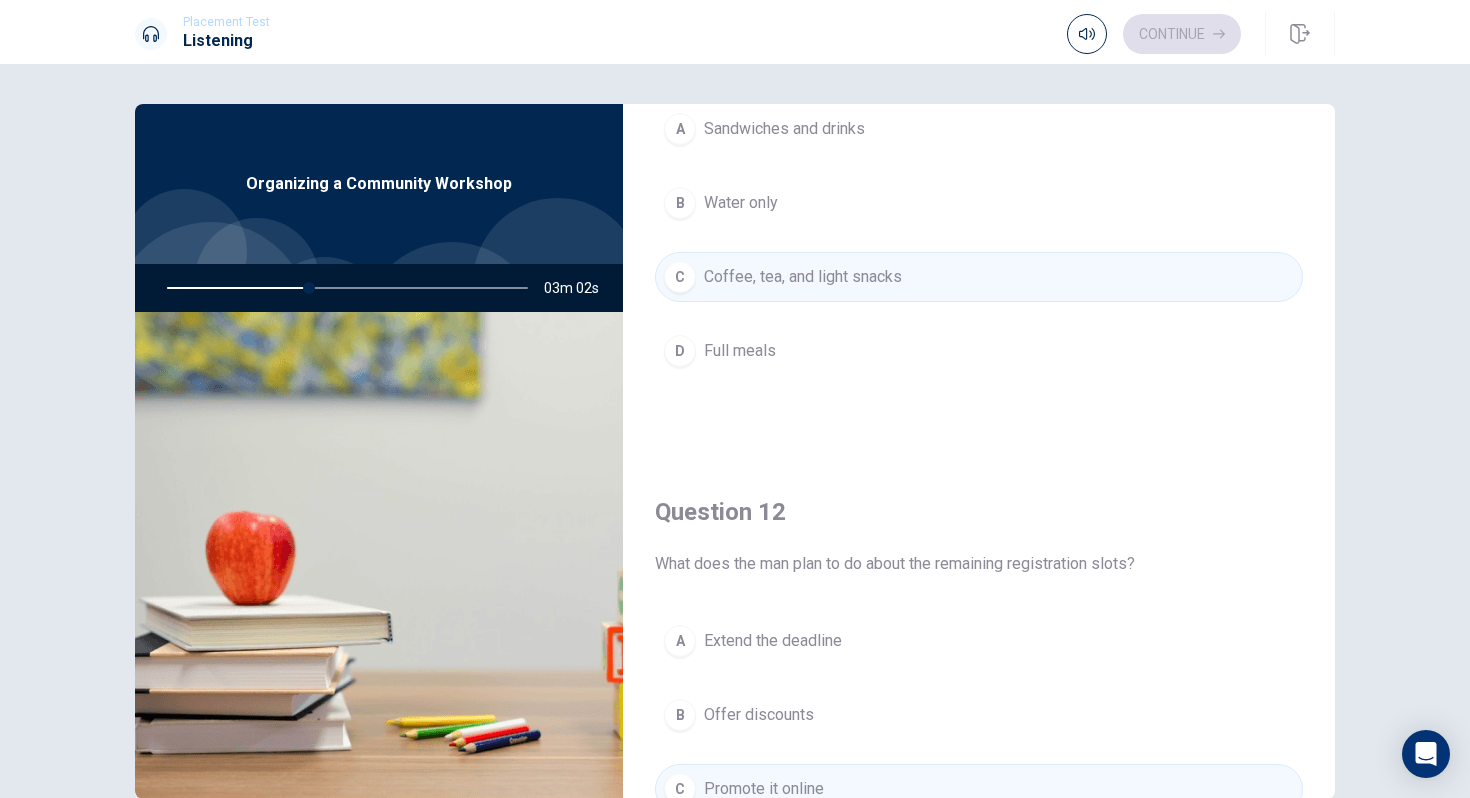 click on "Question 11 What refreshments have been arranged? A Sandwiches and drinks B Water only C Coffee, tea, and light snacks D Full meals" at bounding box center (979, 200) 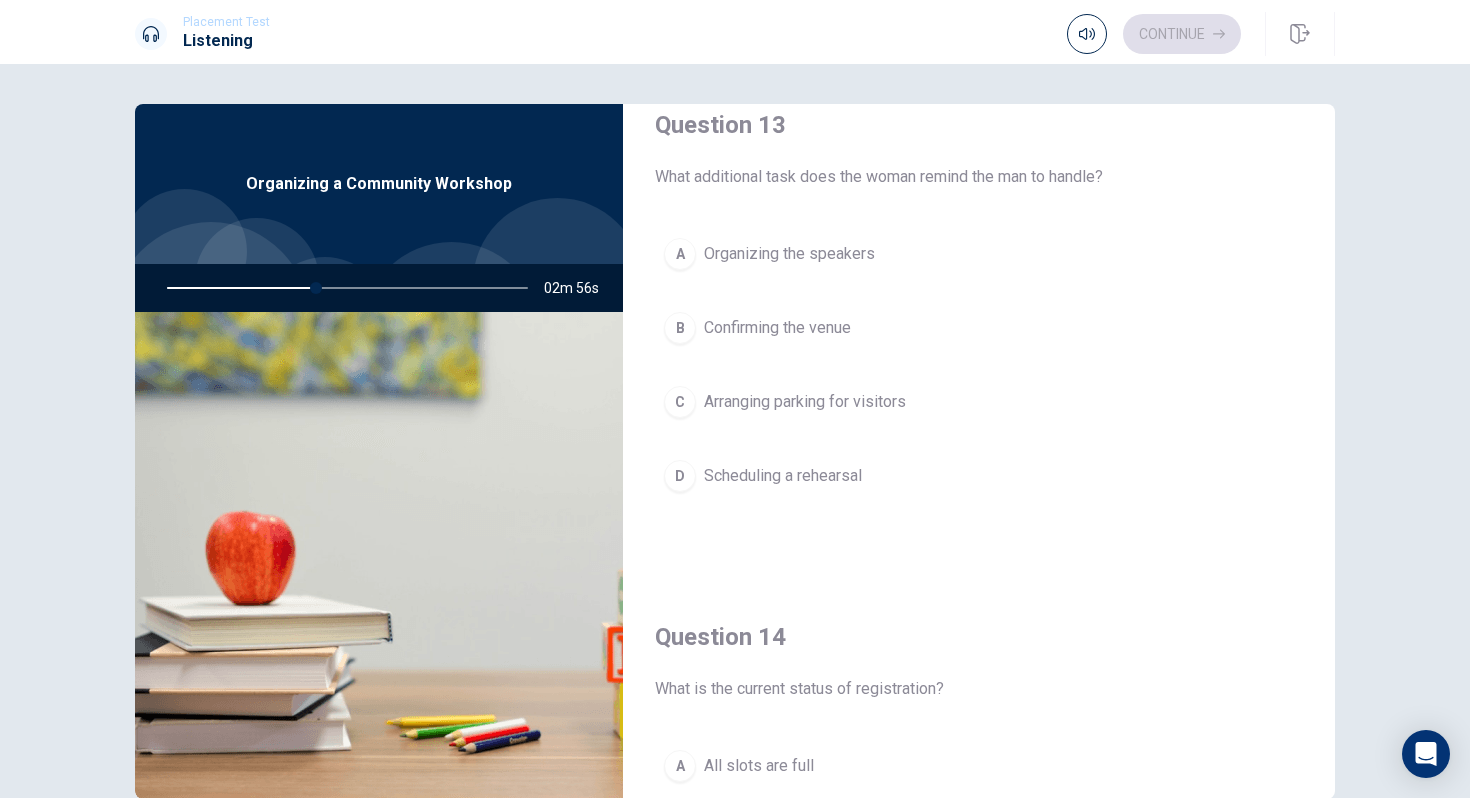 scroll, scrollTop: 1064, scrollLeft: 0, axis: vertical 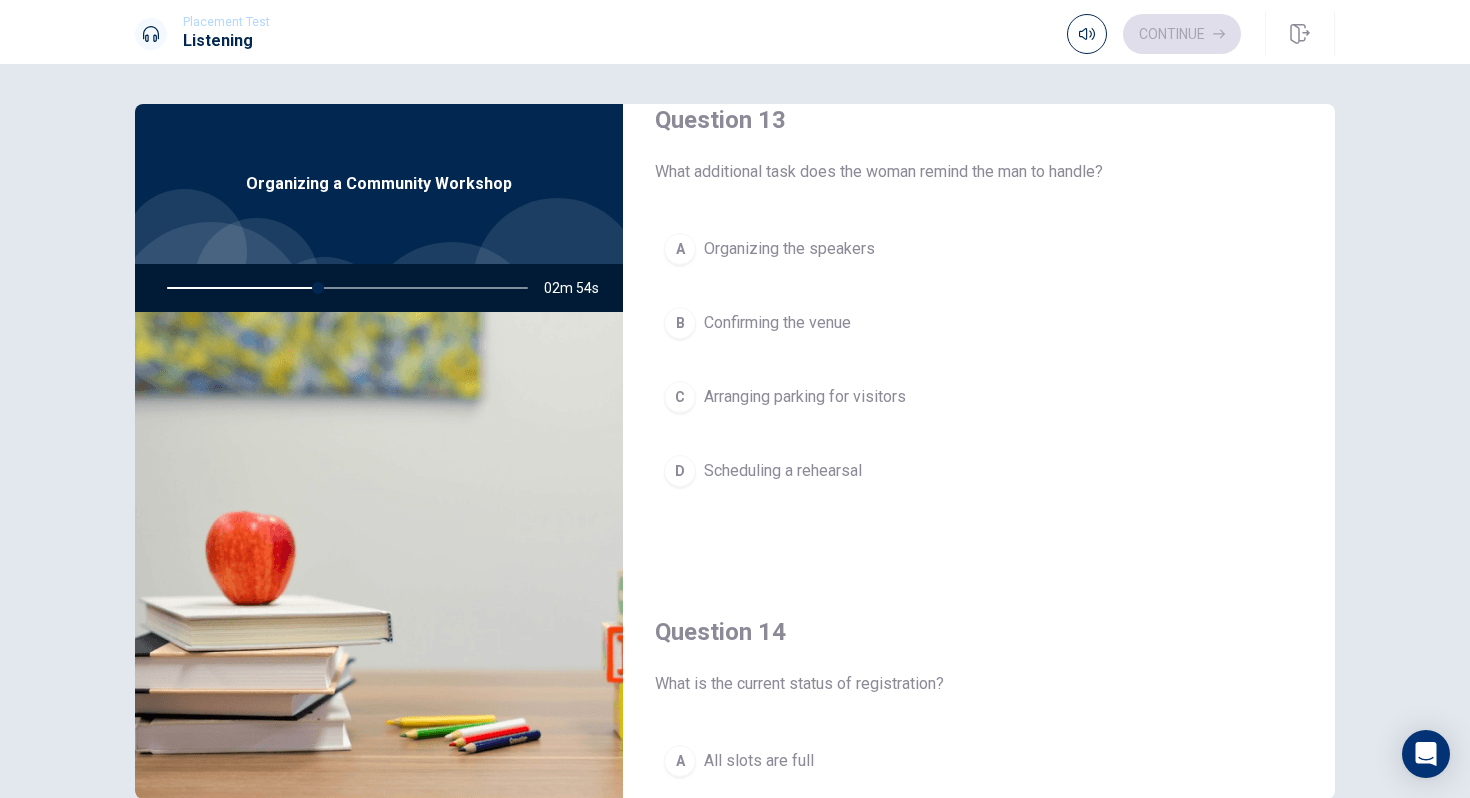 click on "C Arranging parking for visitors" at bounding box center [979, 397] 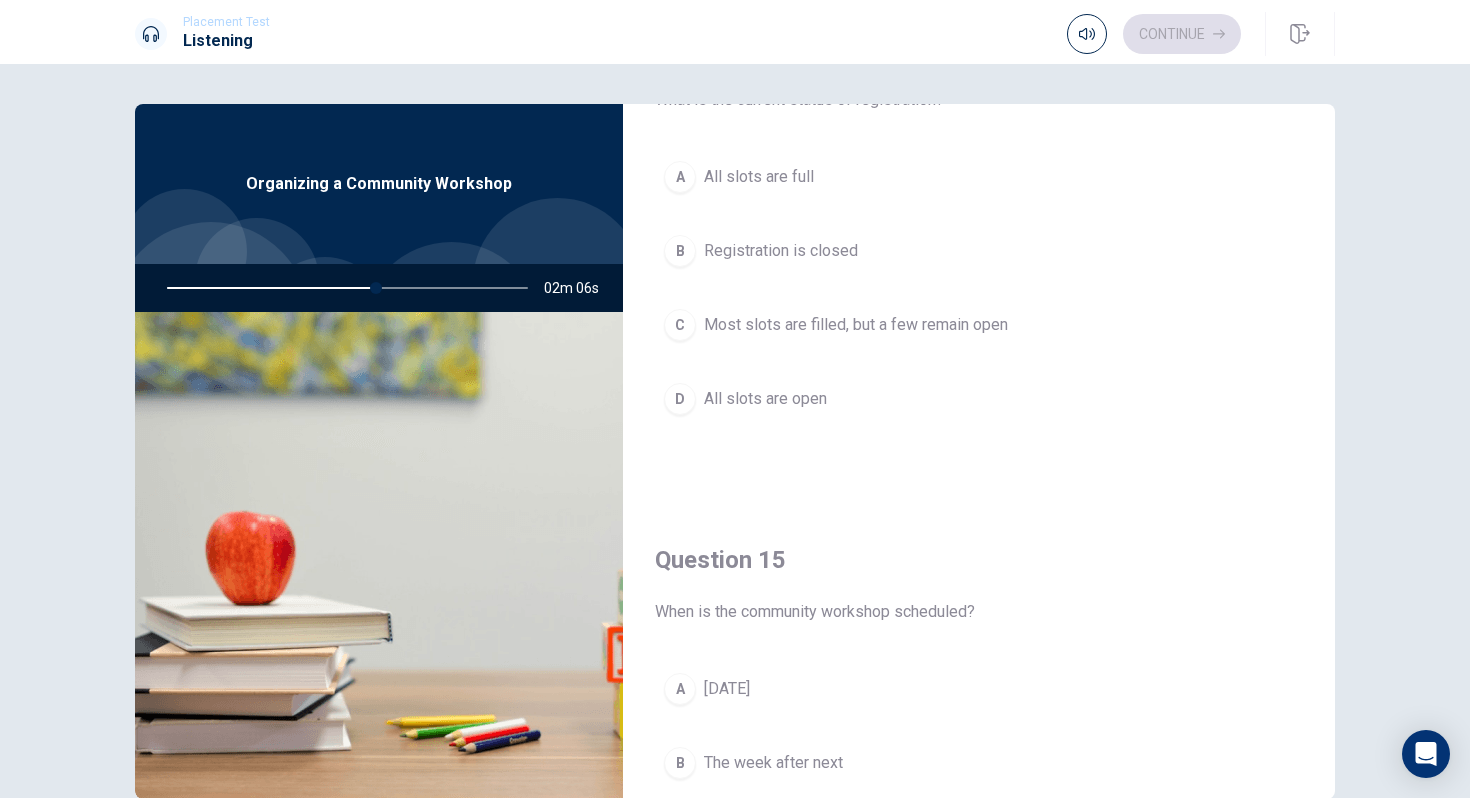 scroll, scrollTop: 1865, scrollLeft: 0, axis: vertical 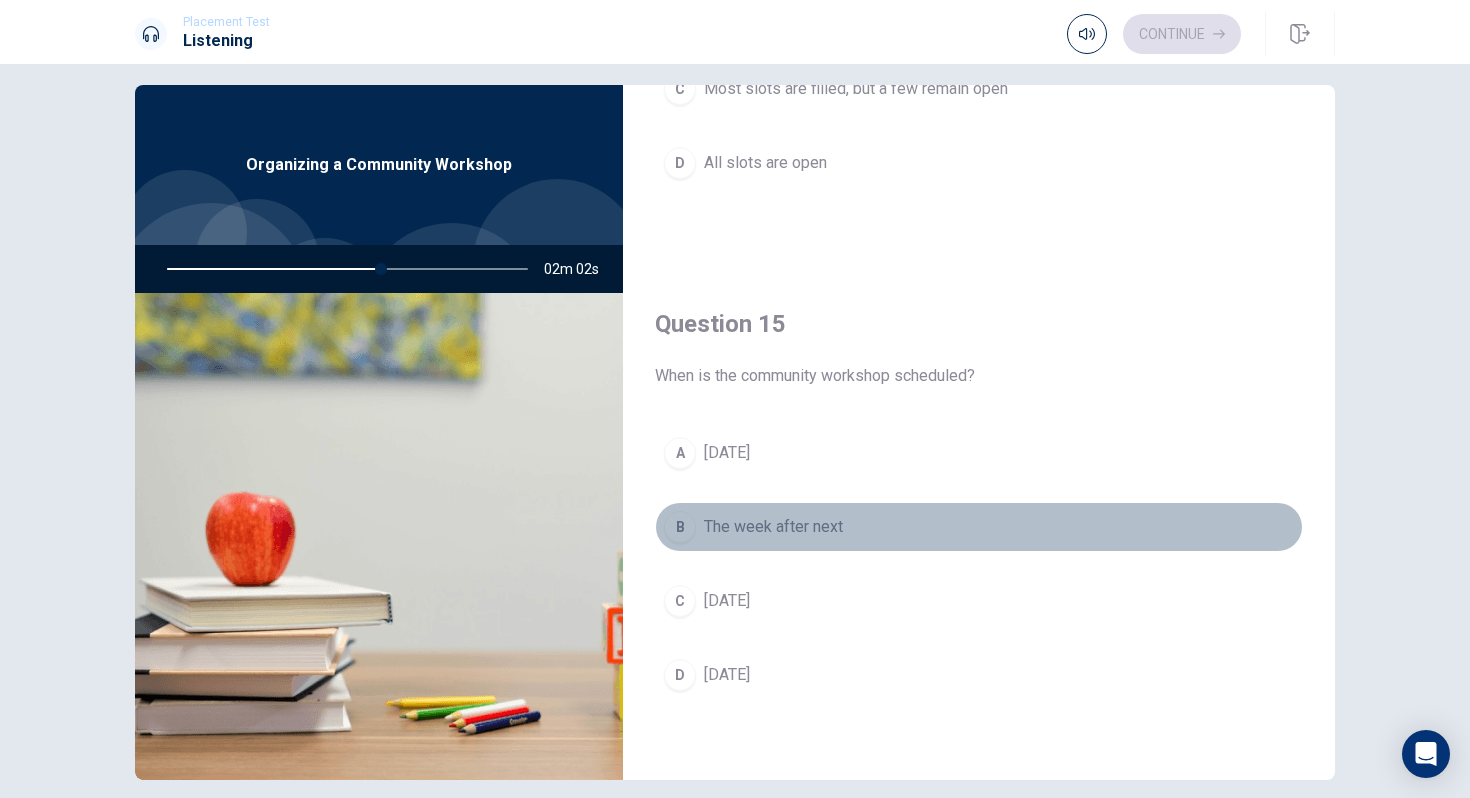 click on "B The week after next" at bounding box center [979, 527] 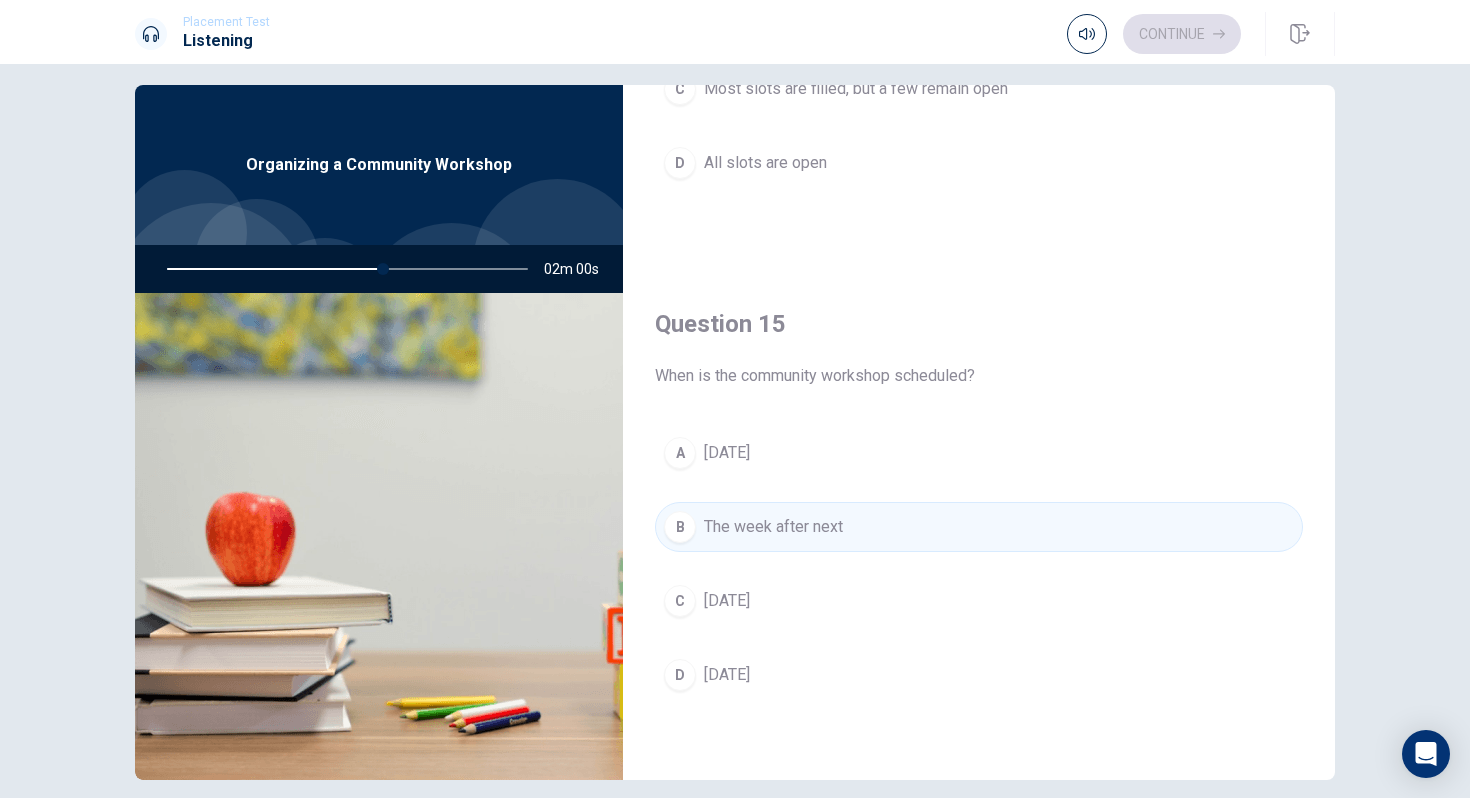 click on "A [DATE] B The week after next C [DATE] D [DATE]" at bounding box center [979, 584] 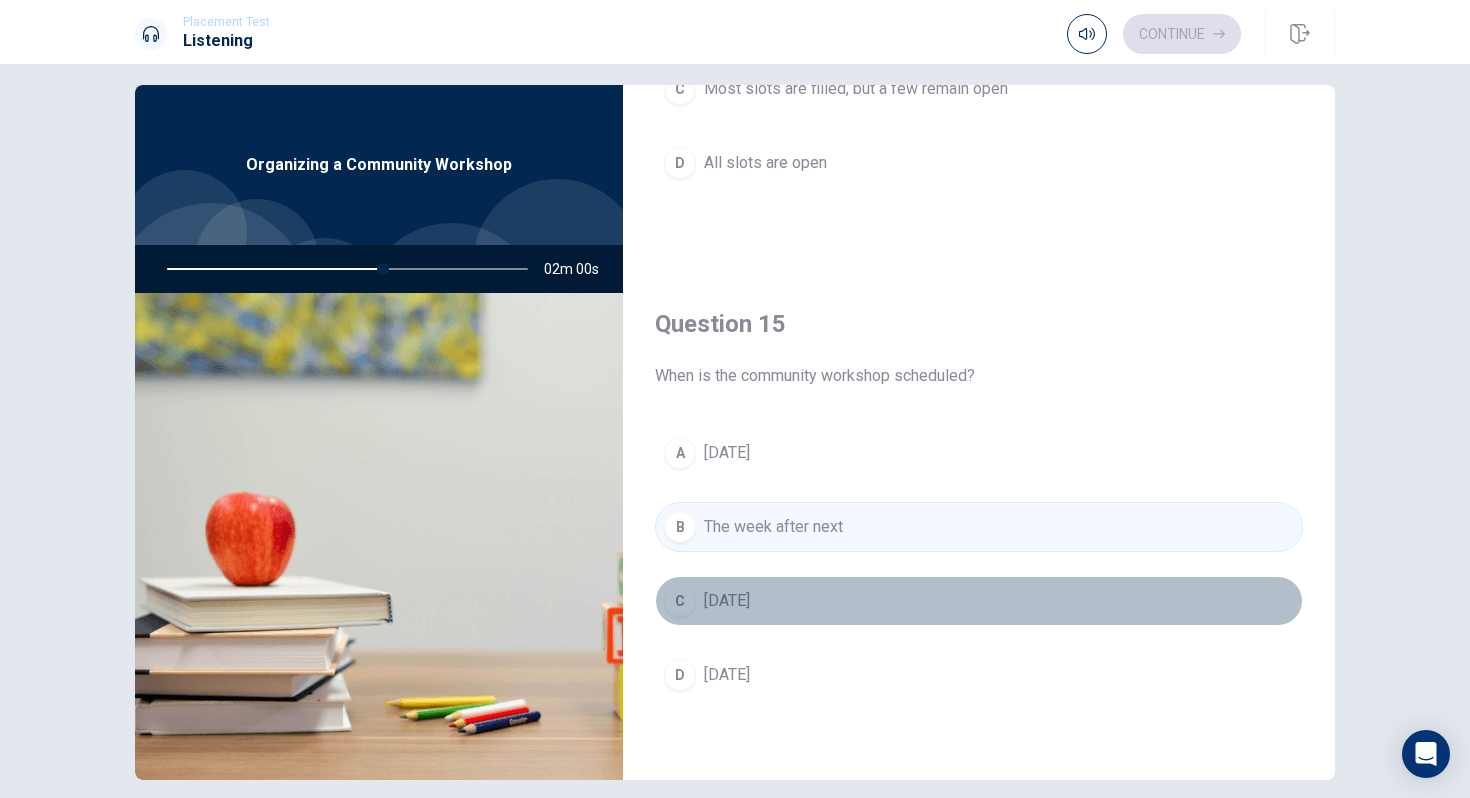click on "[DATE]" at bounding box center (727, 601) 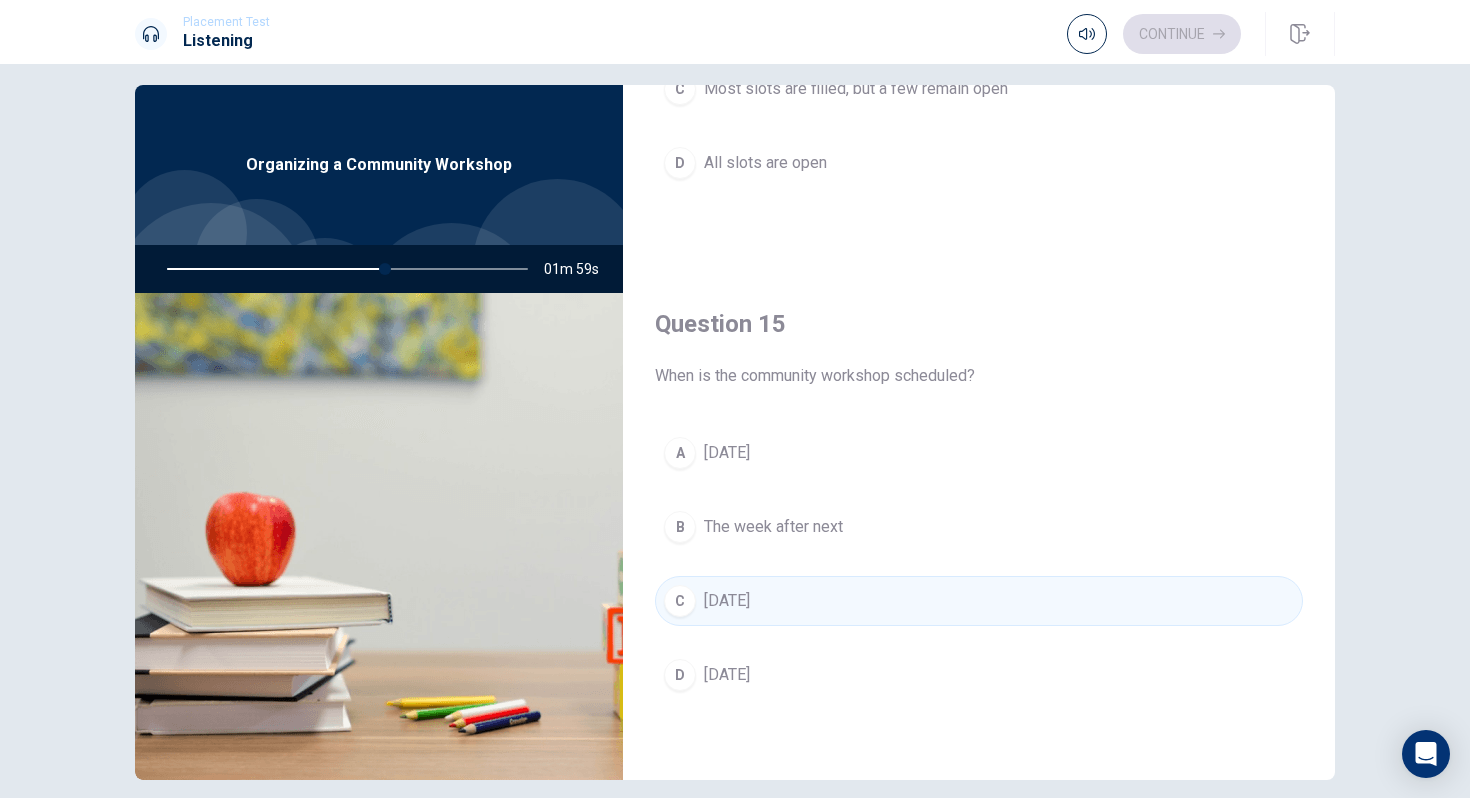 click on "[DATE]" at bounding box center [727, 675] 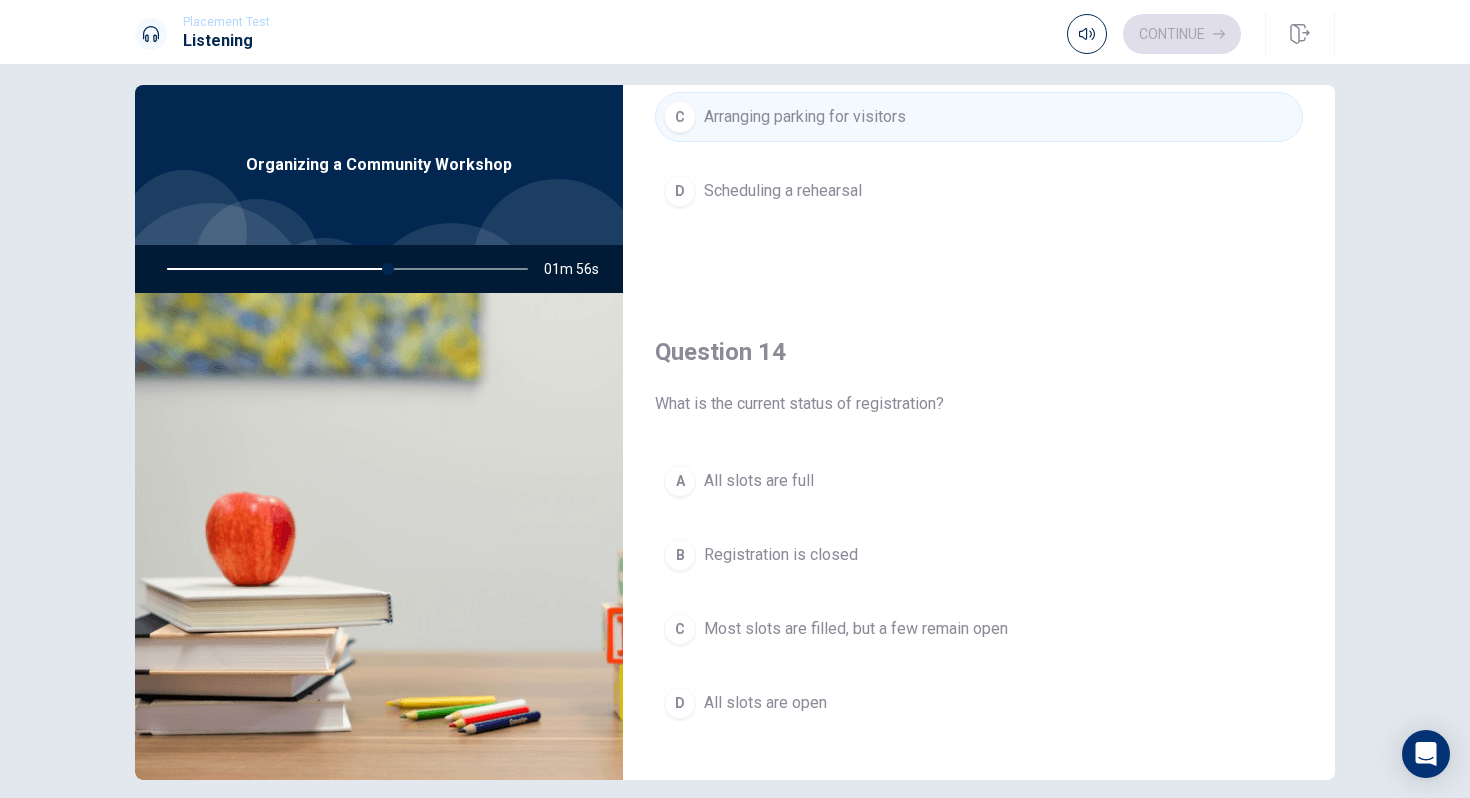 scroll, scrollTop: 1333, scrollLeft: 0, axis: vertical 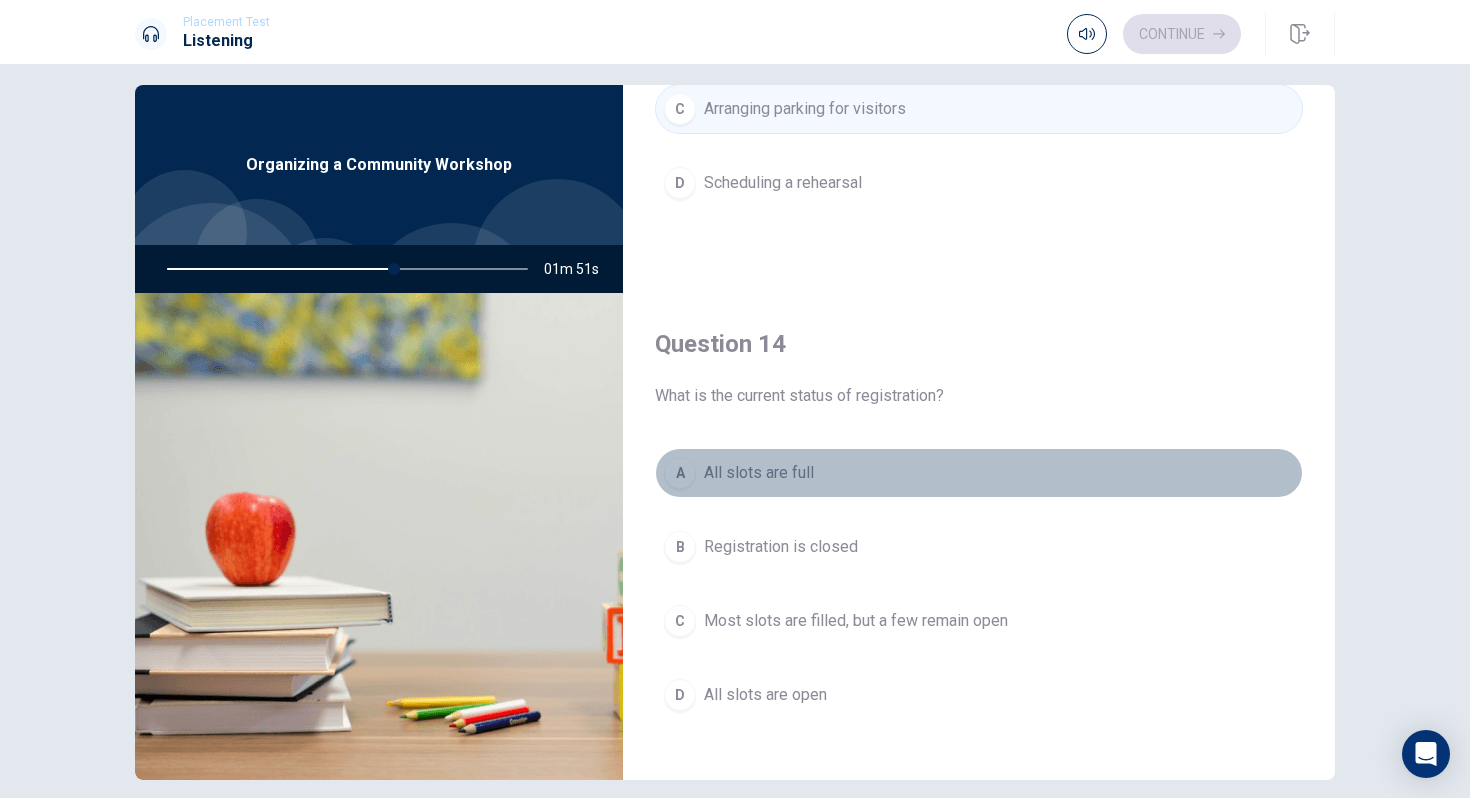 click on "A All slots are full" at bounding box center (979, 473) 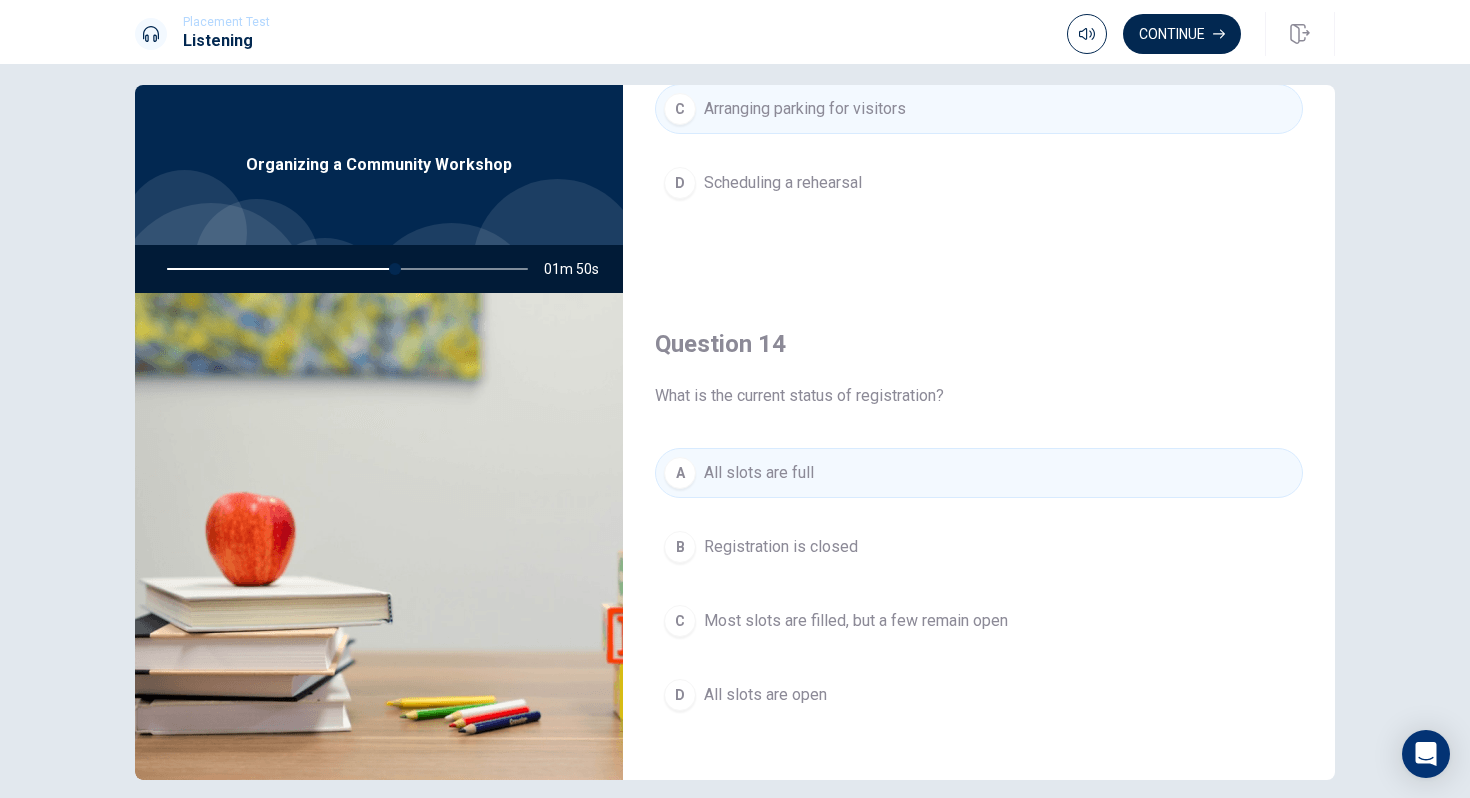 click on "Registration is closed" at bounding box center (781, 547) 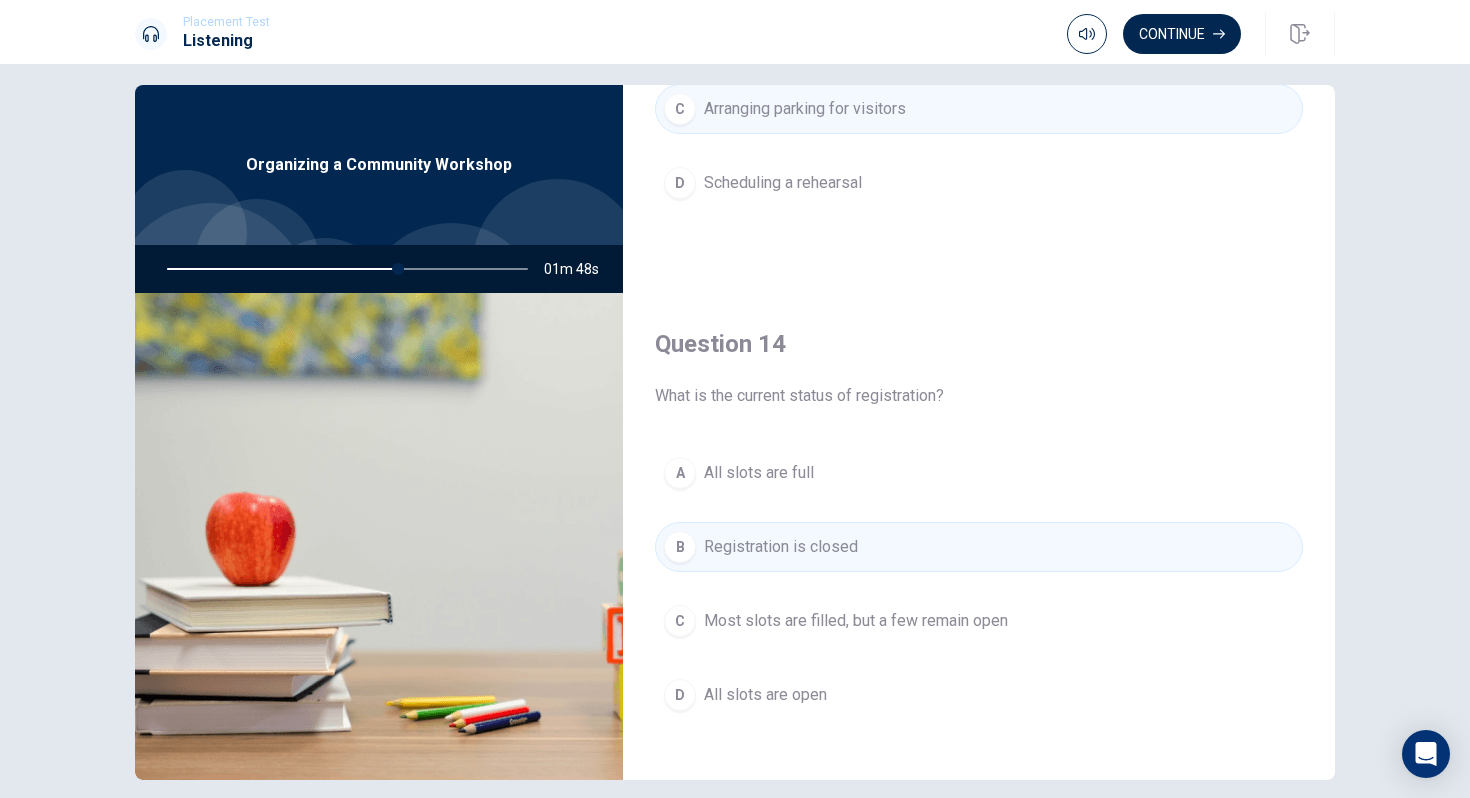 click on "Most slots are filled, but a few remain open" at bounding box center (856, 621) 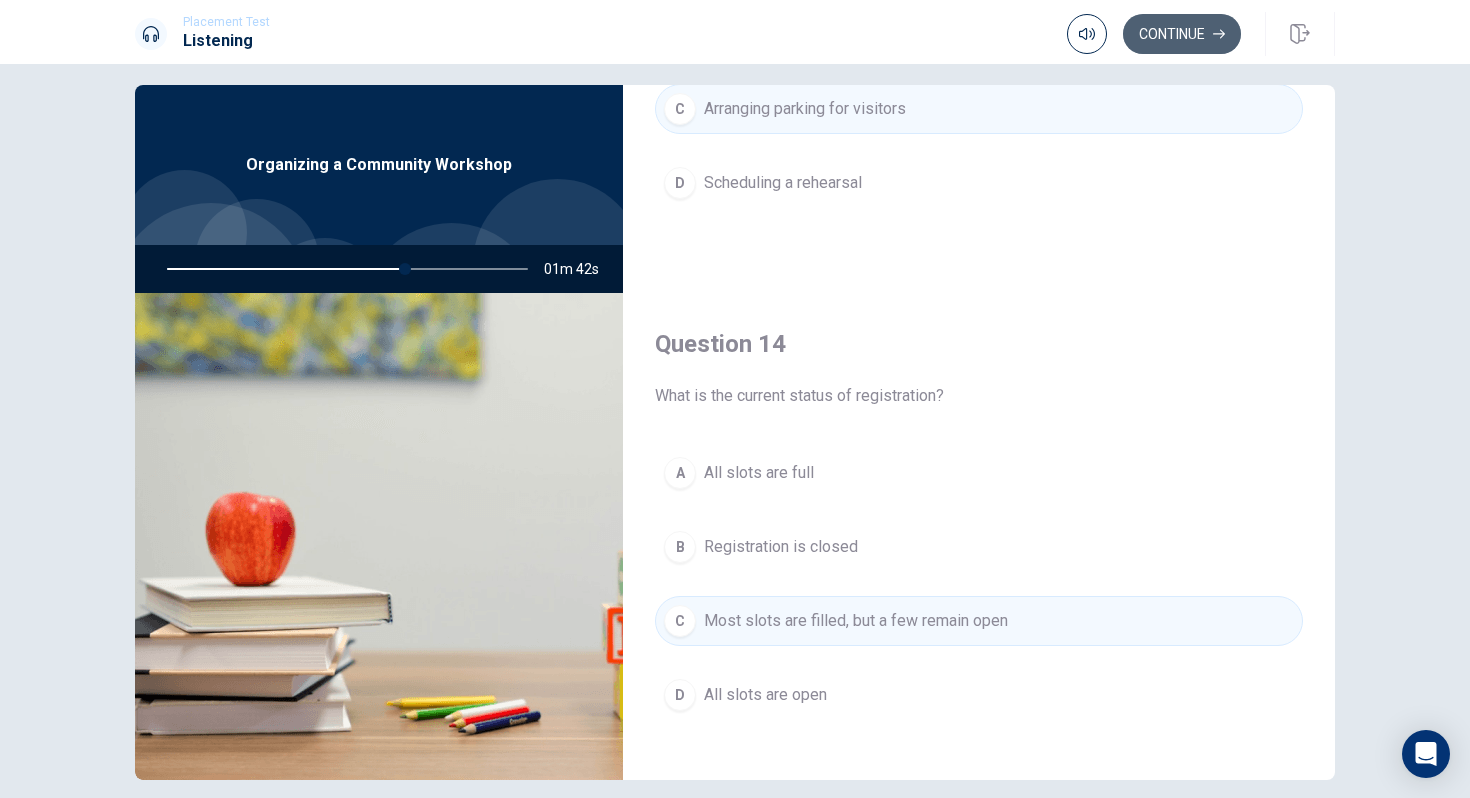 click on "Continue" at bounding box center [1182, 34] 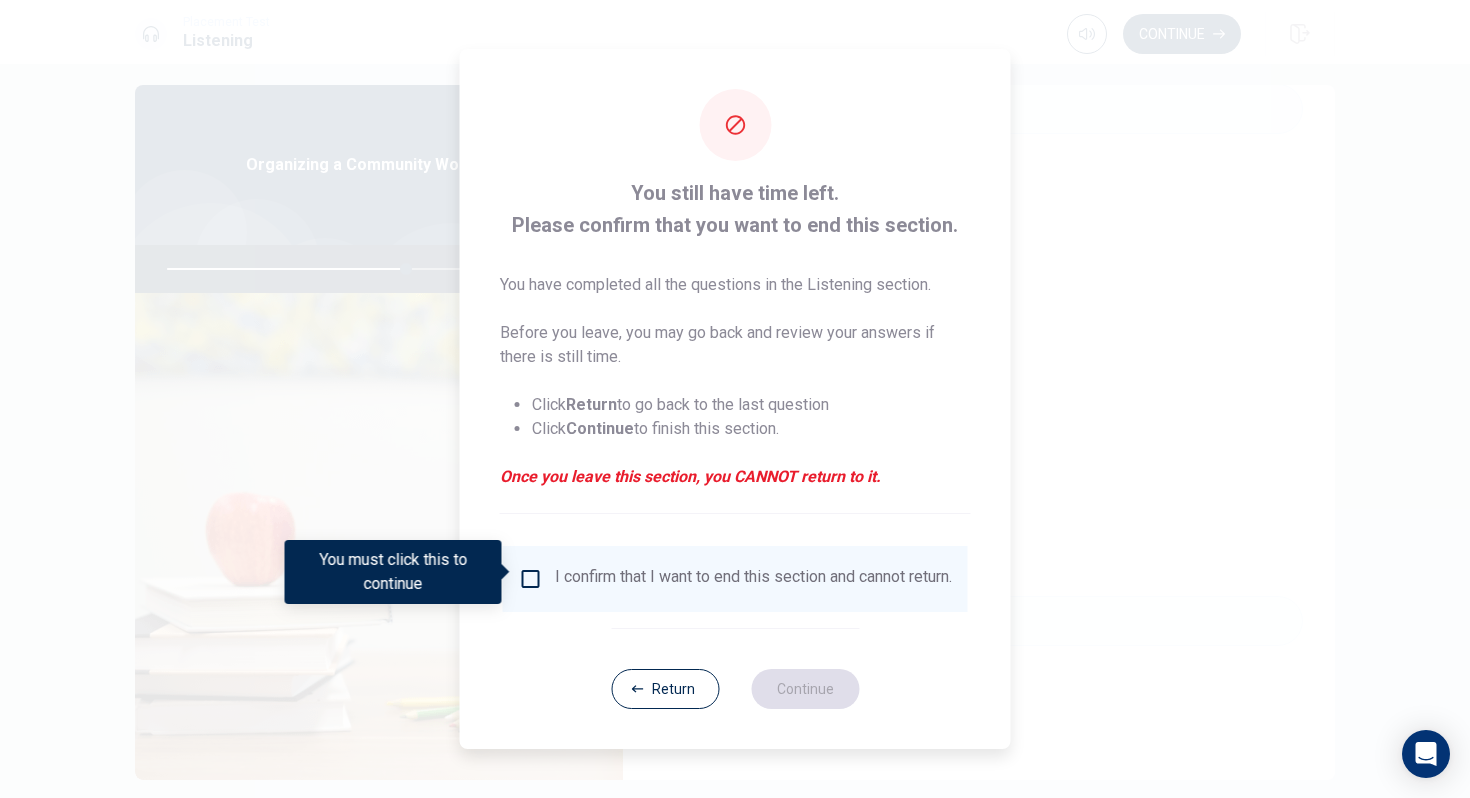 click at bounding box center (531, 579) 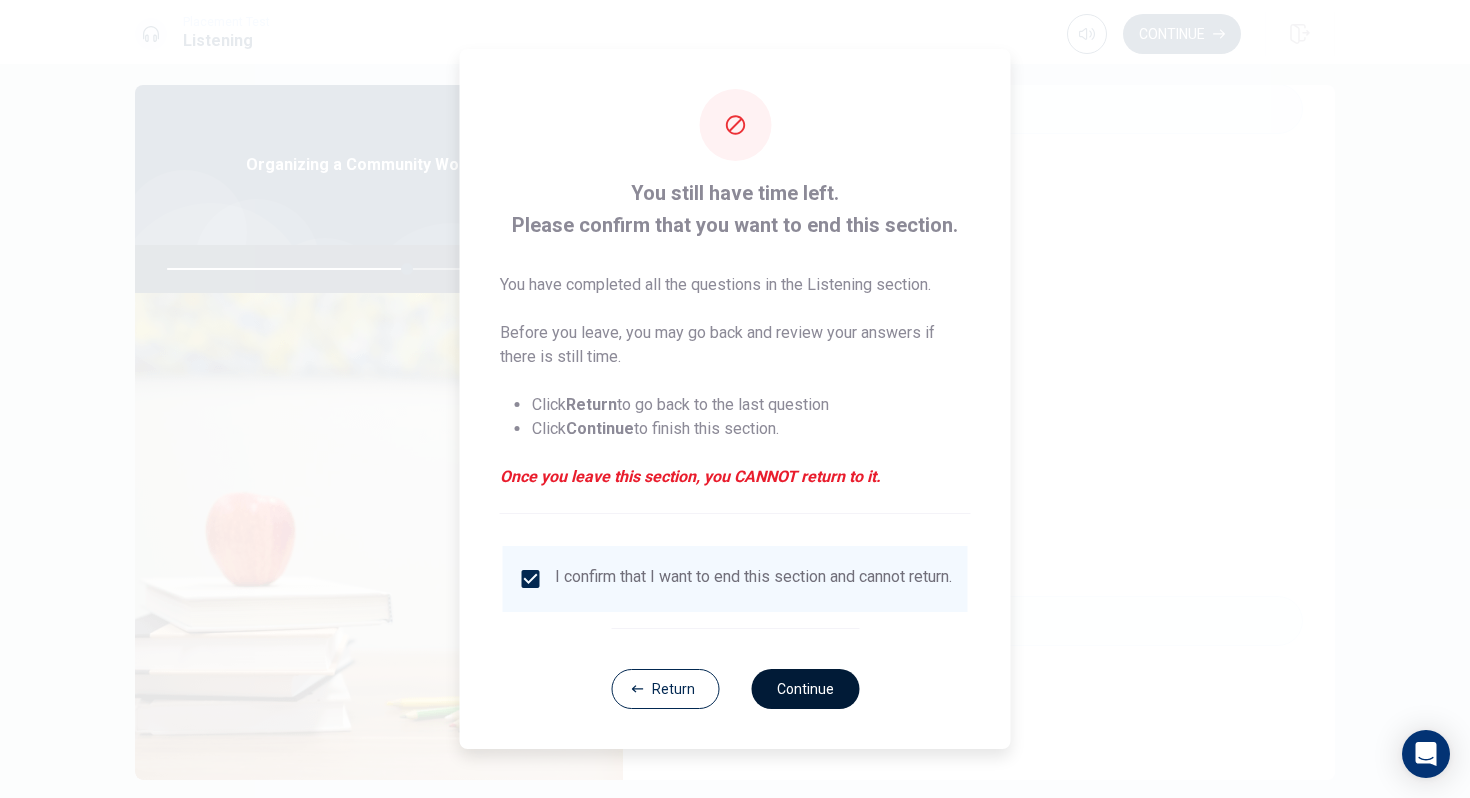 click on "Continue" at bounding box center (805, 689) 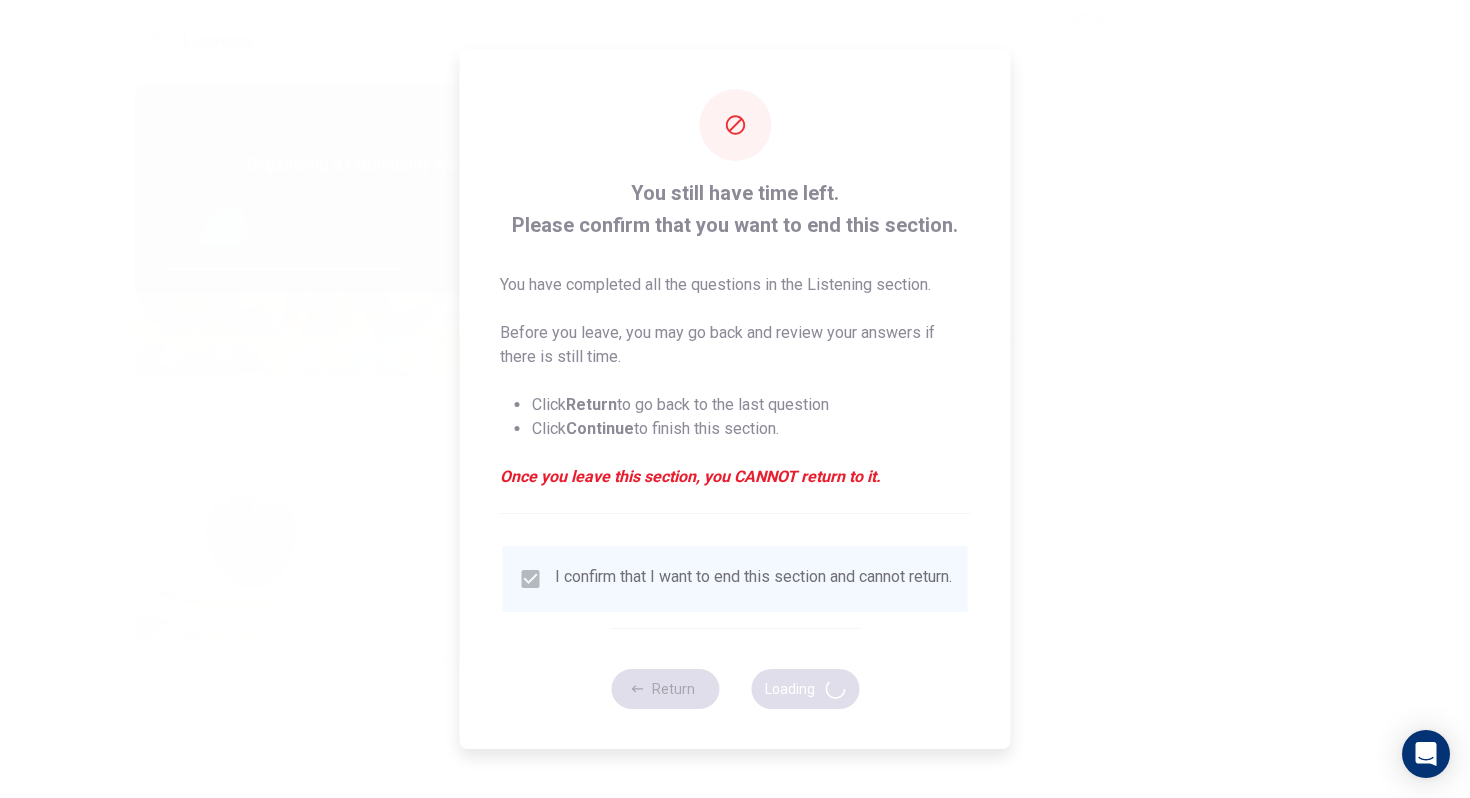 type on "68" 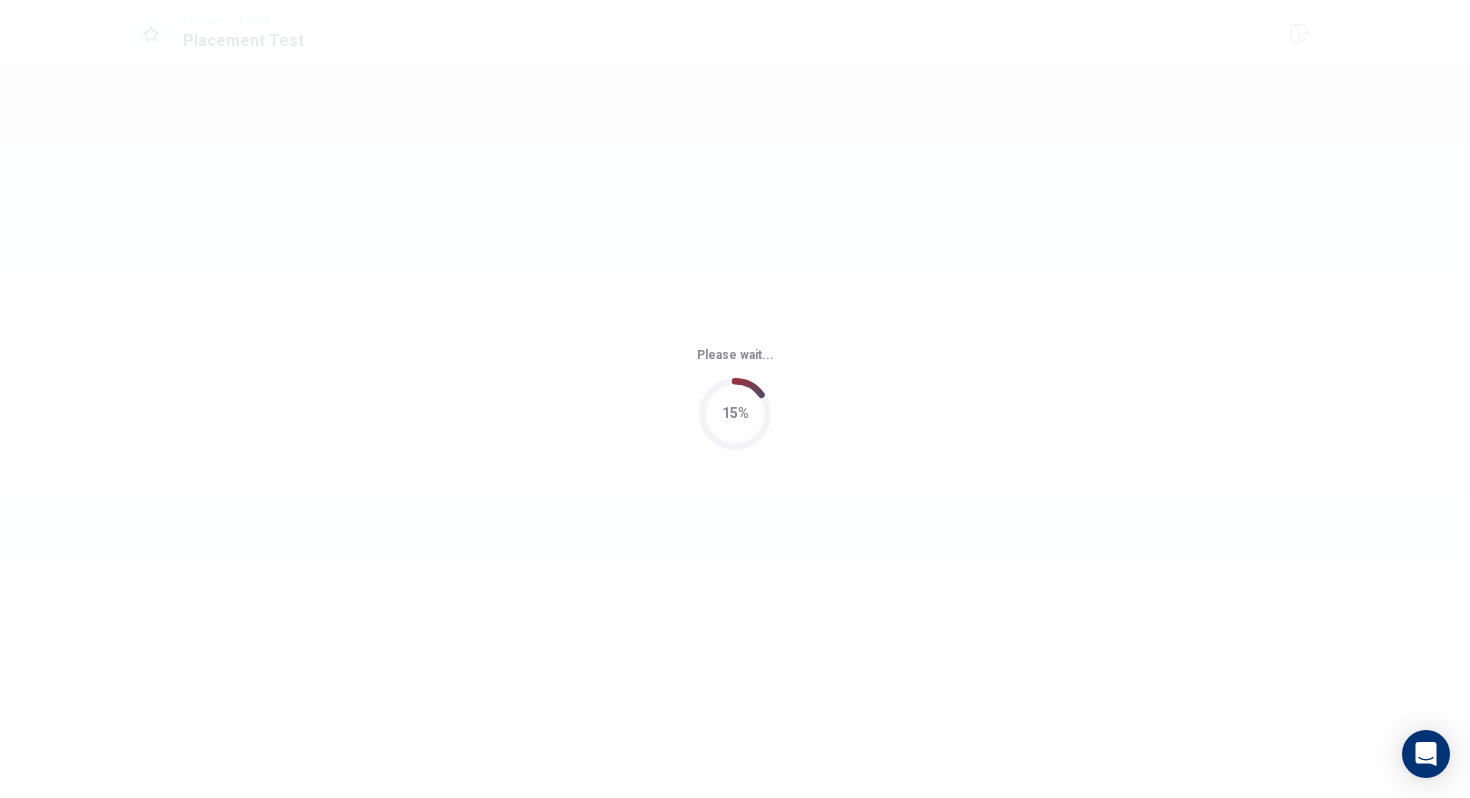 scroll, scrollTop: 0, scrollLeft: 0, axis: both 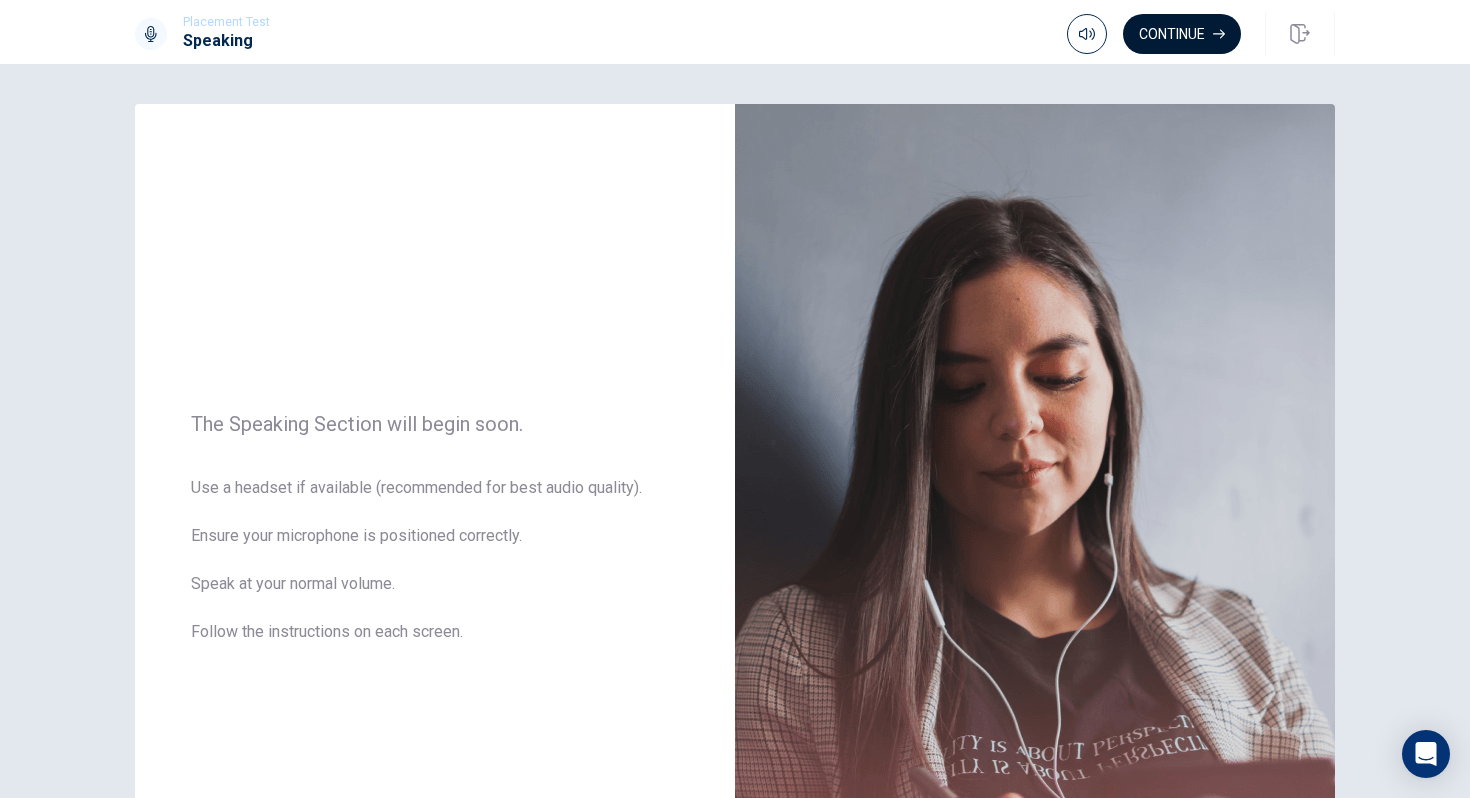 click on "Continue" at bounding box center [1182, 34] 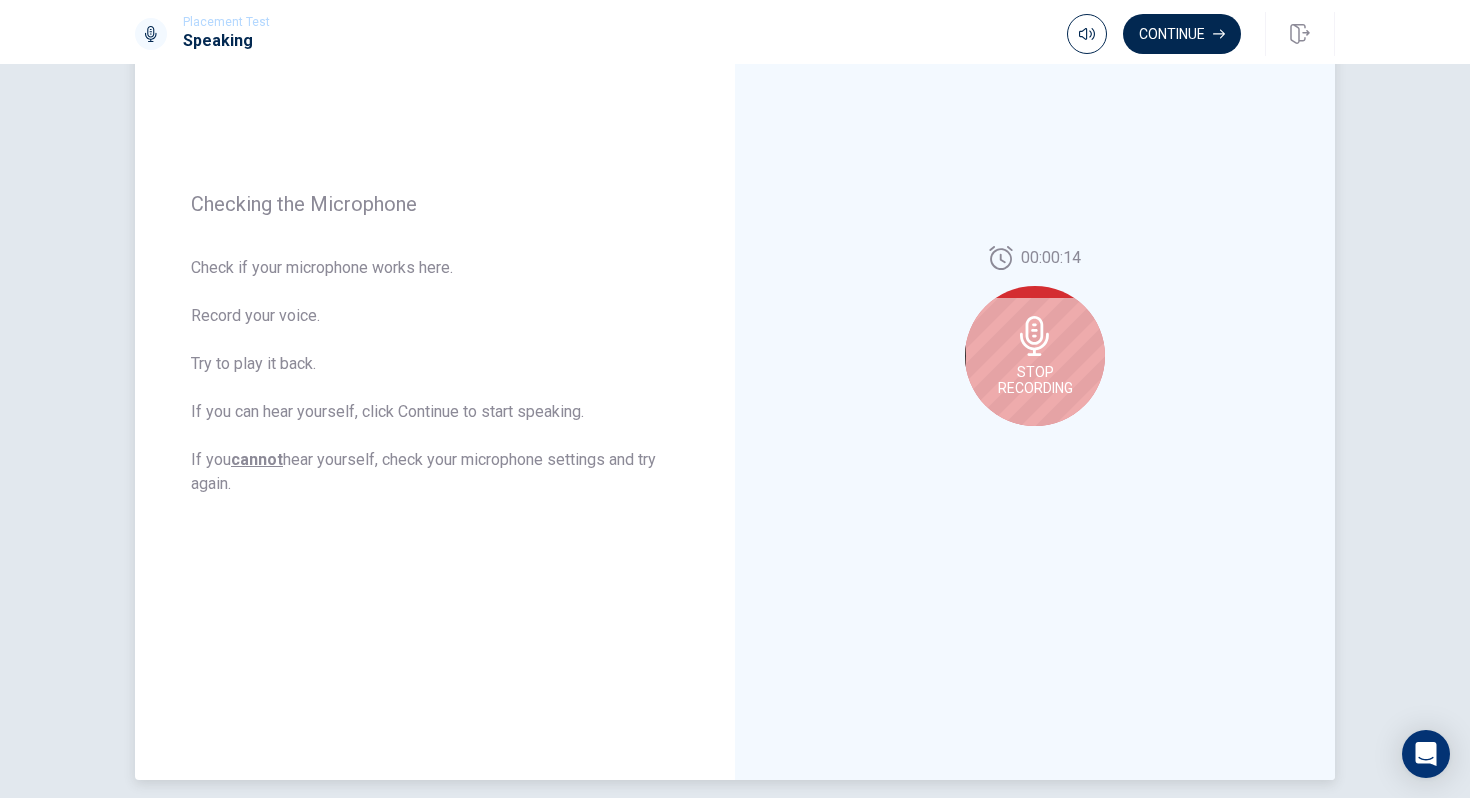 scroll, scrollTop: 196, scrollLeft: 0, axis: vertical 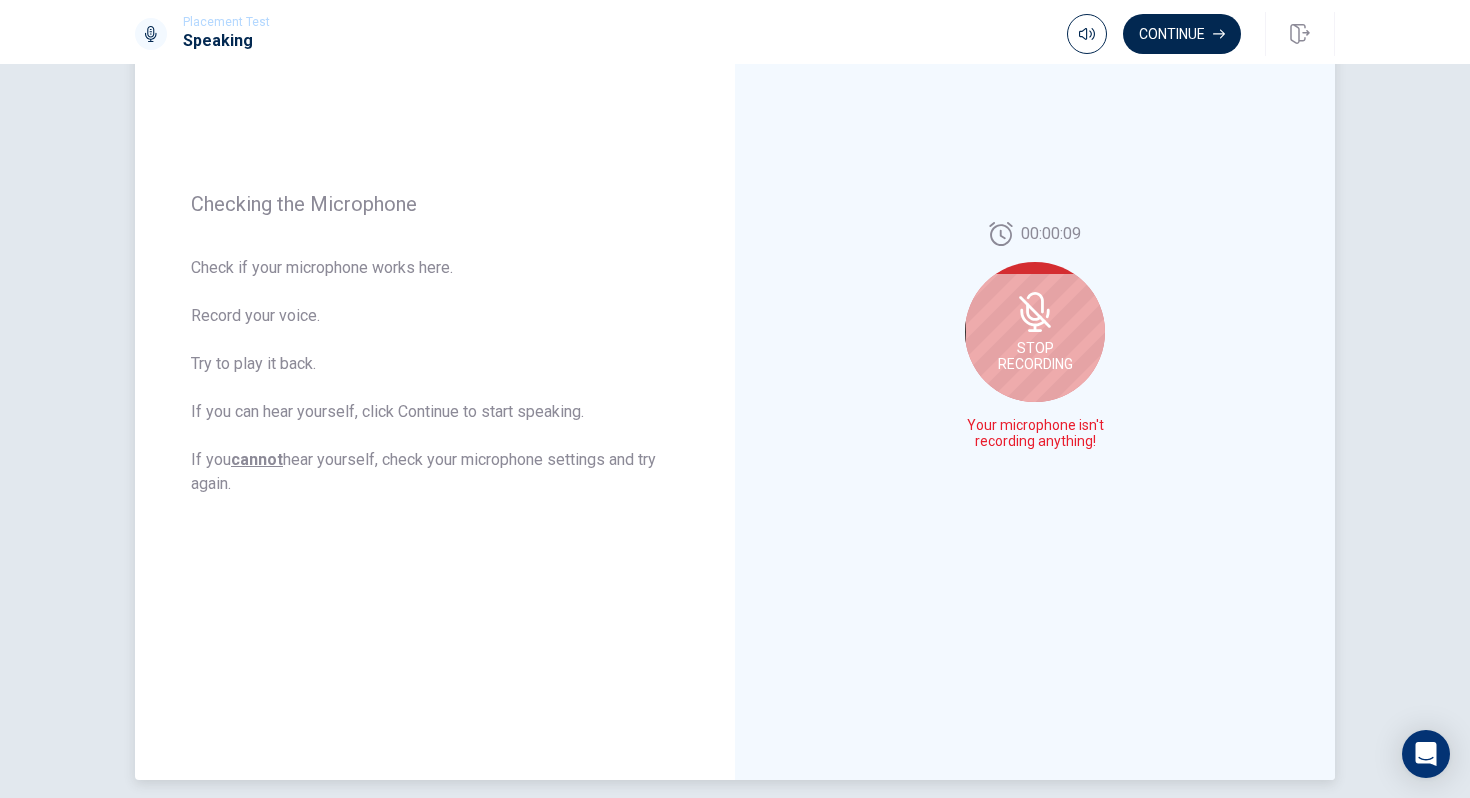 click on "Stop   Recording" at bounding box center [1035, 356] 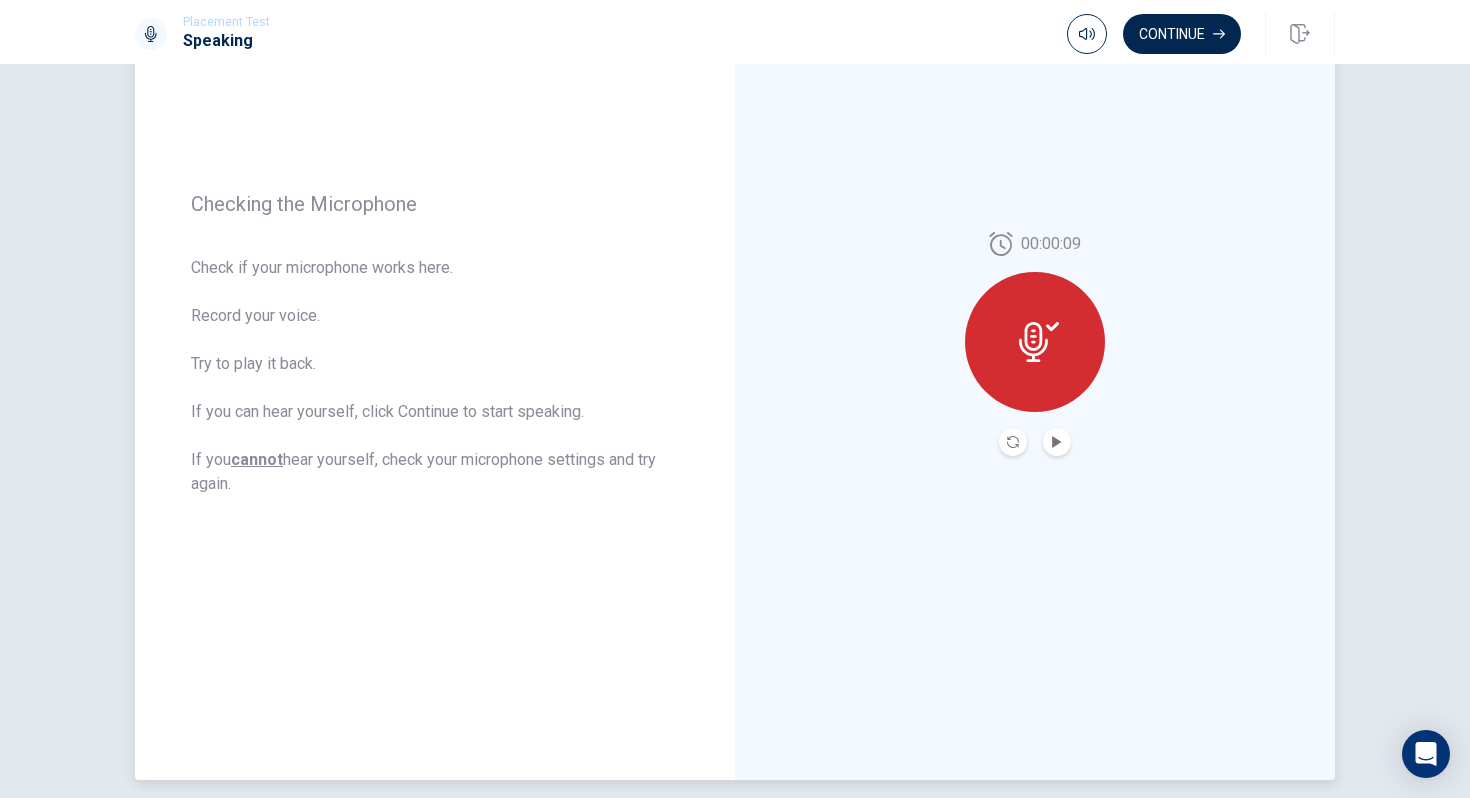 click at bounding box center (1057, 442) 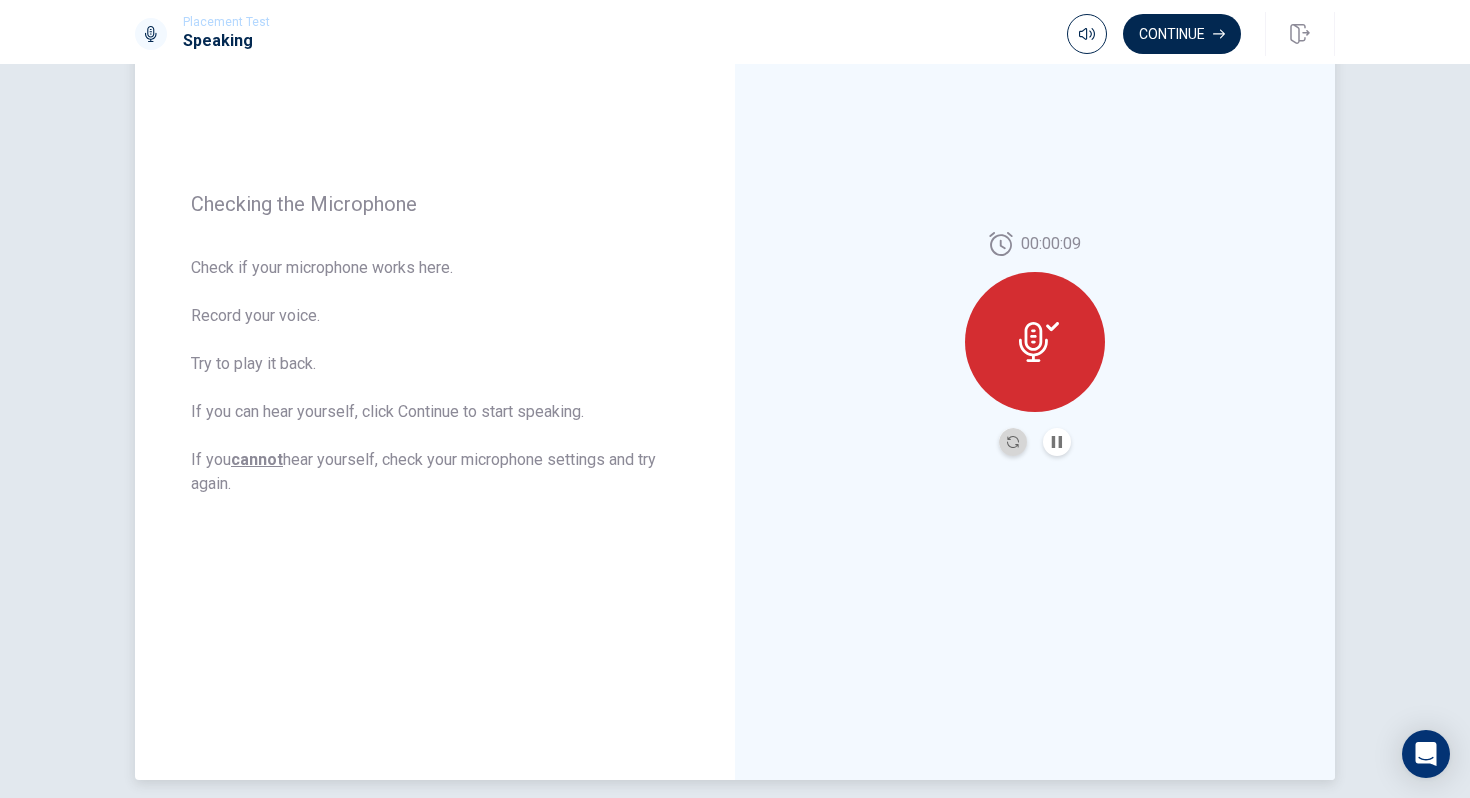 click at bounding box center (1013, 442) 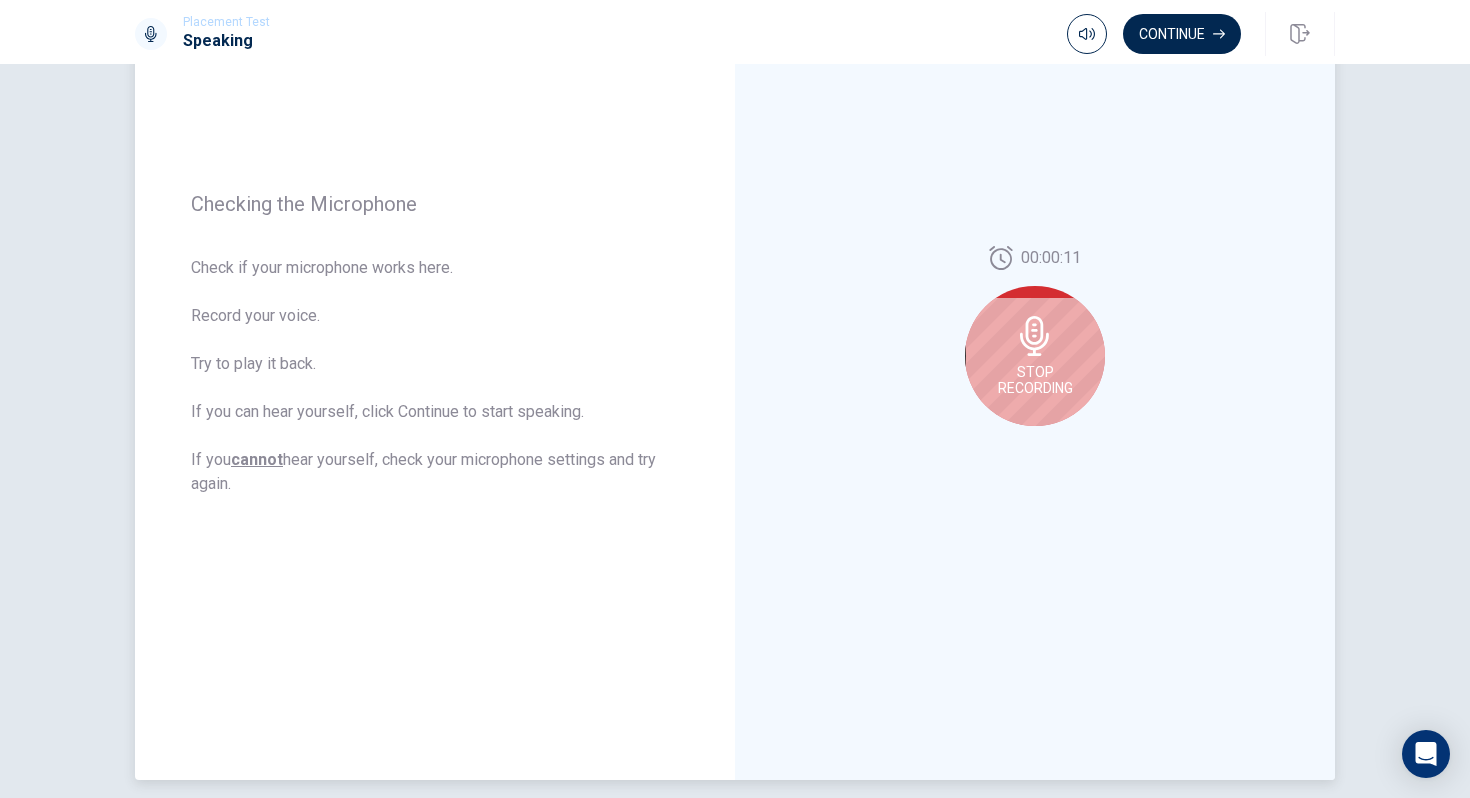 click on "Stop   Recording" at bounding box center (1035, 356) 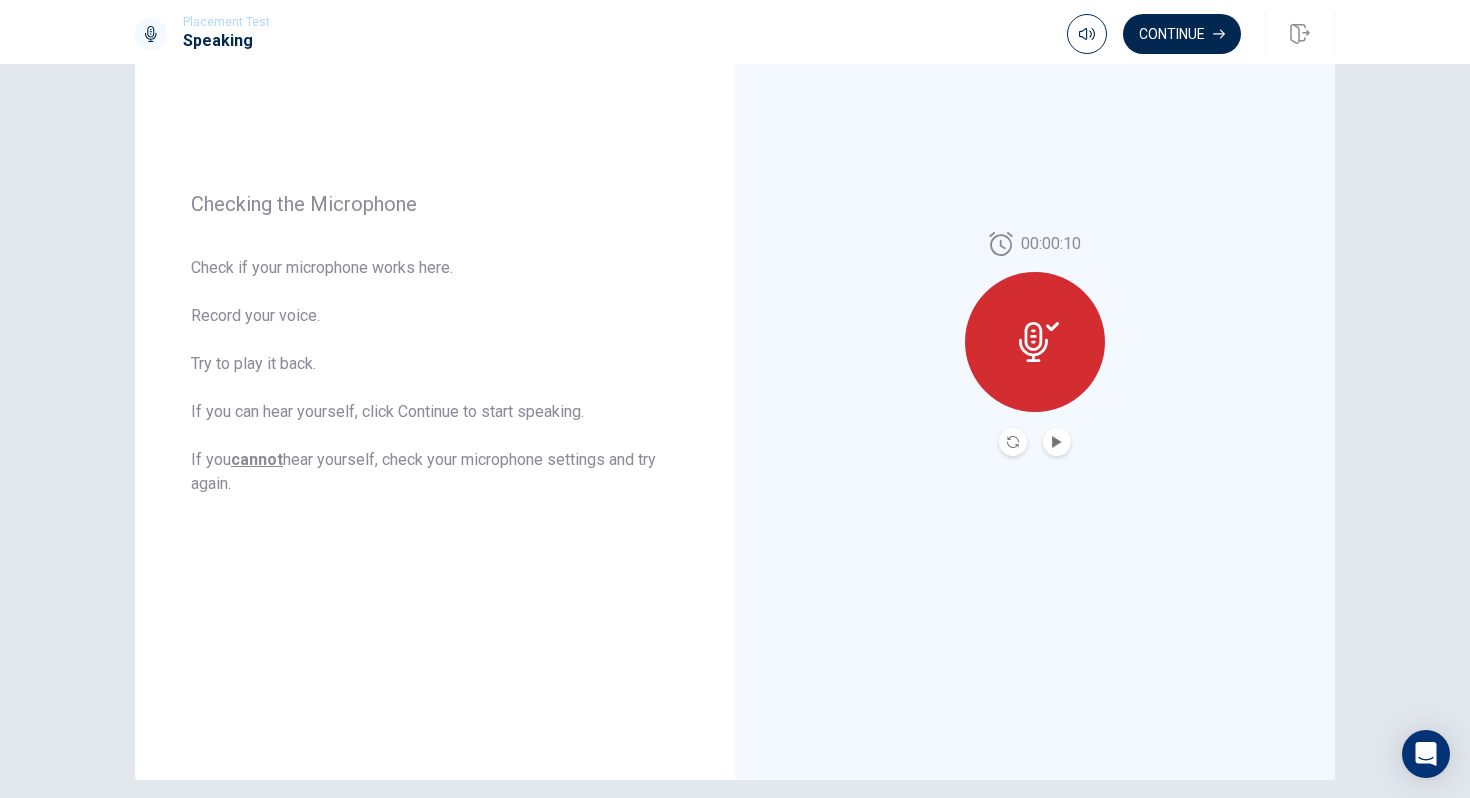 click at bounding box center (1057, 442) 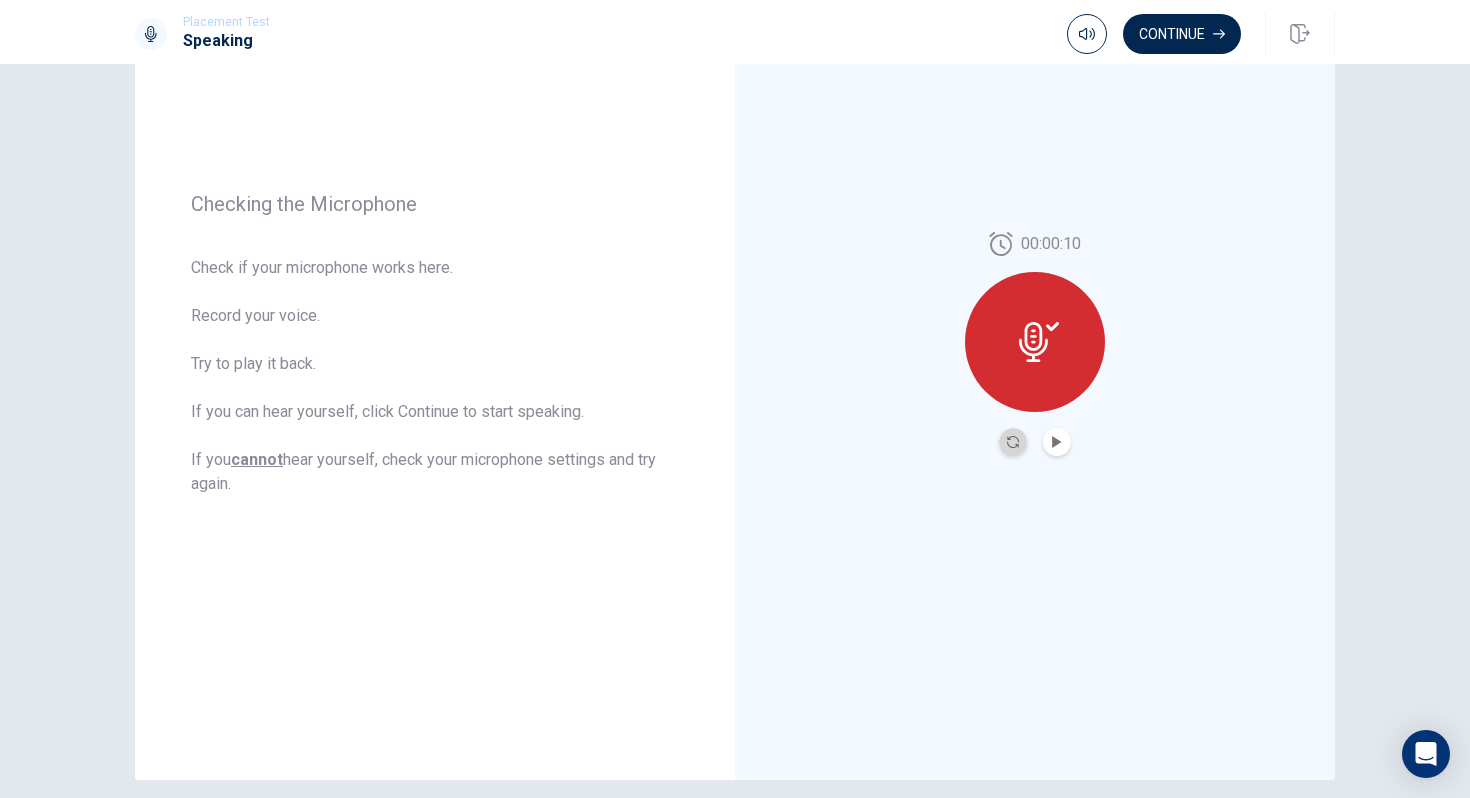 click at bounding box center [1013, 442] 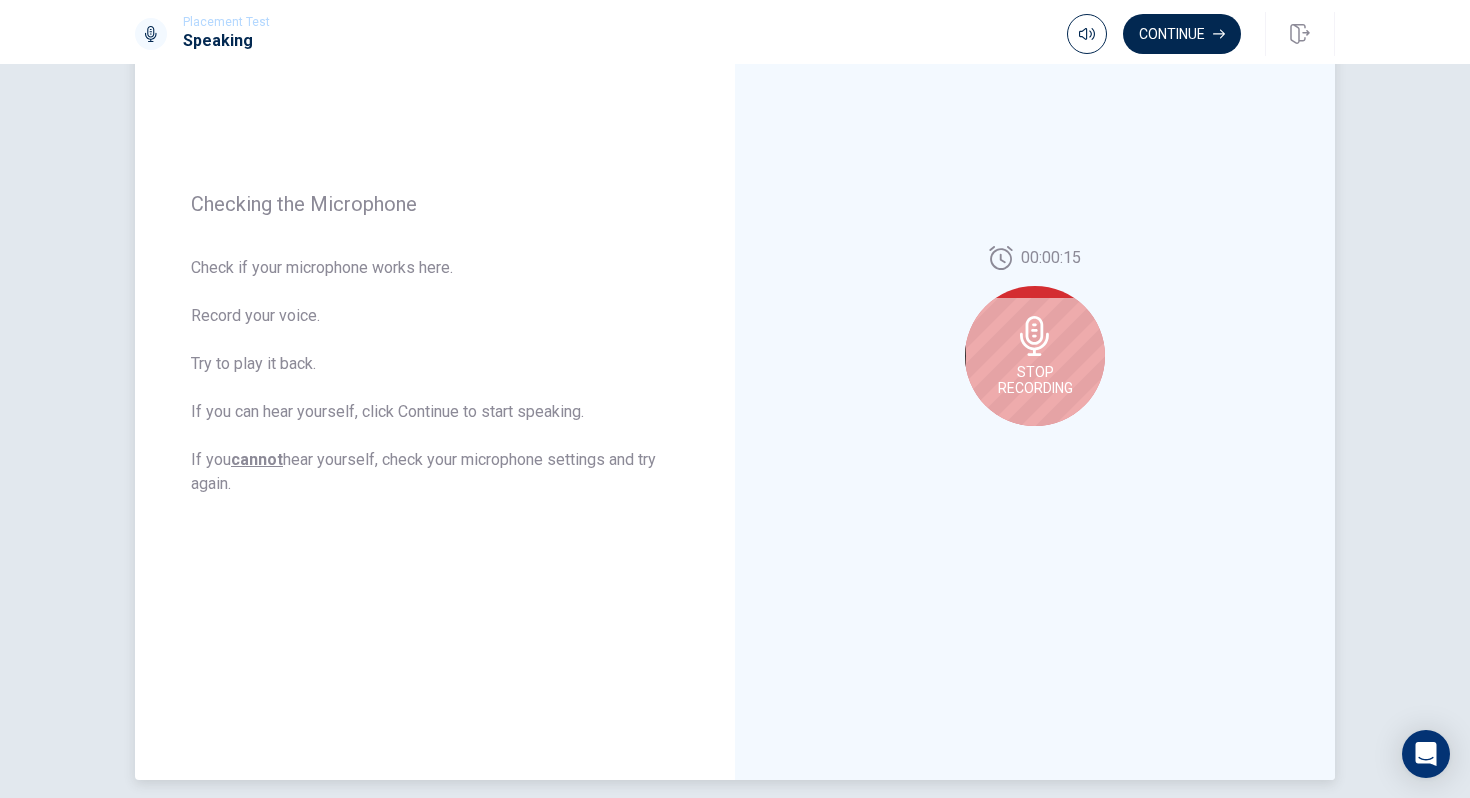 click on "Stop   Recording" at bounding box center [1035, 356] 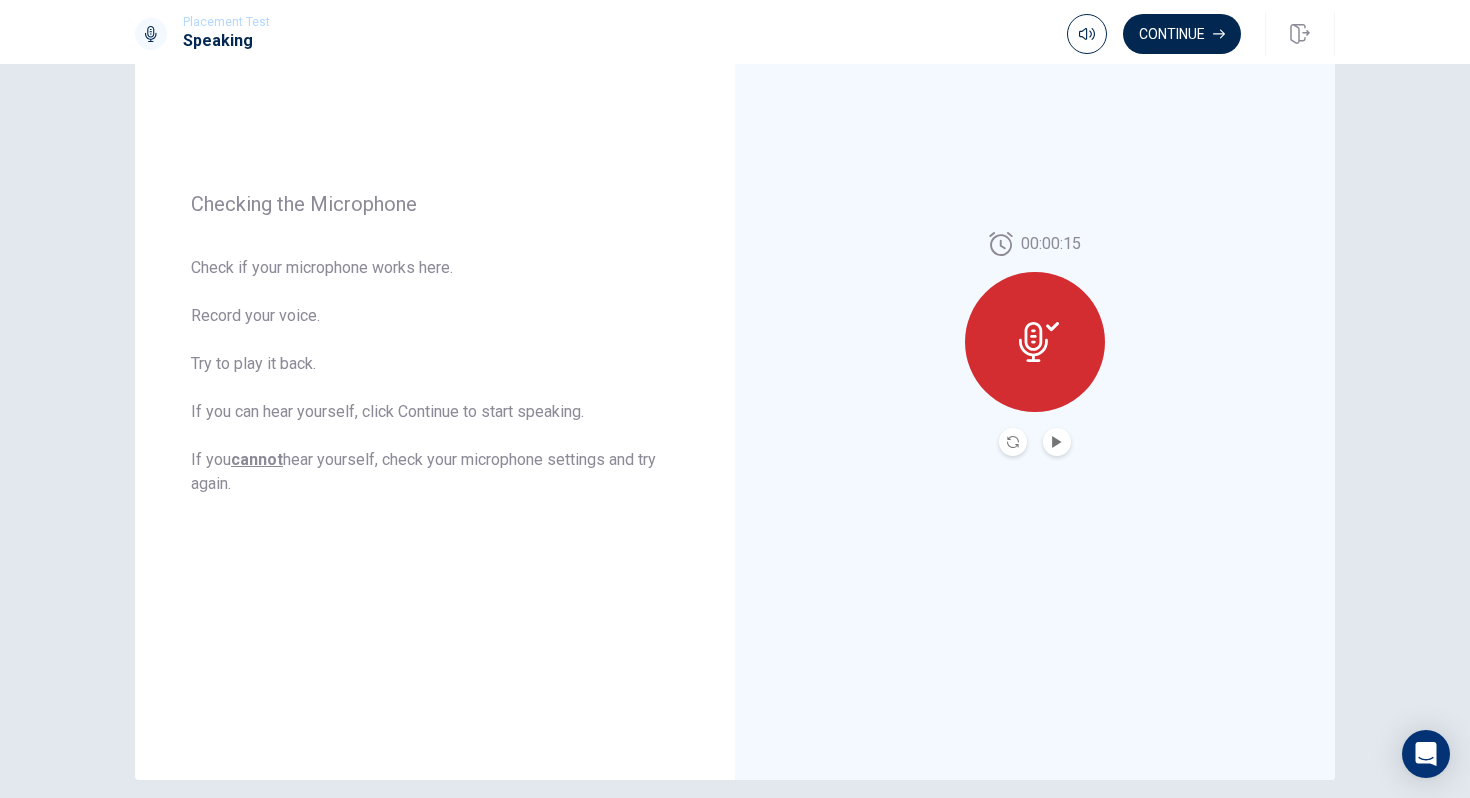 click at bounding box center [1013, 442] 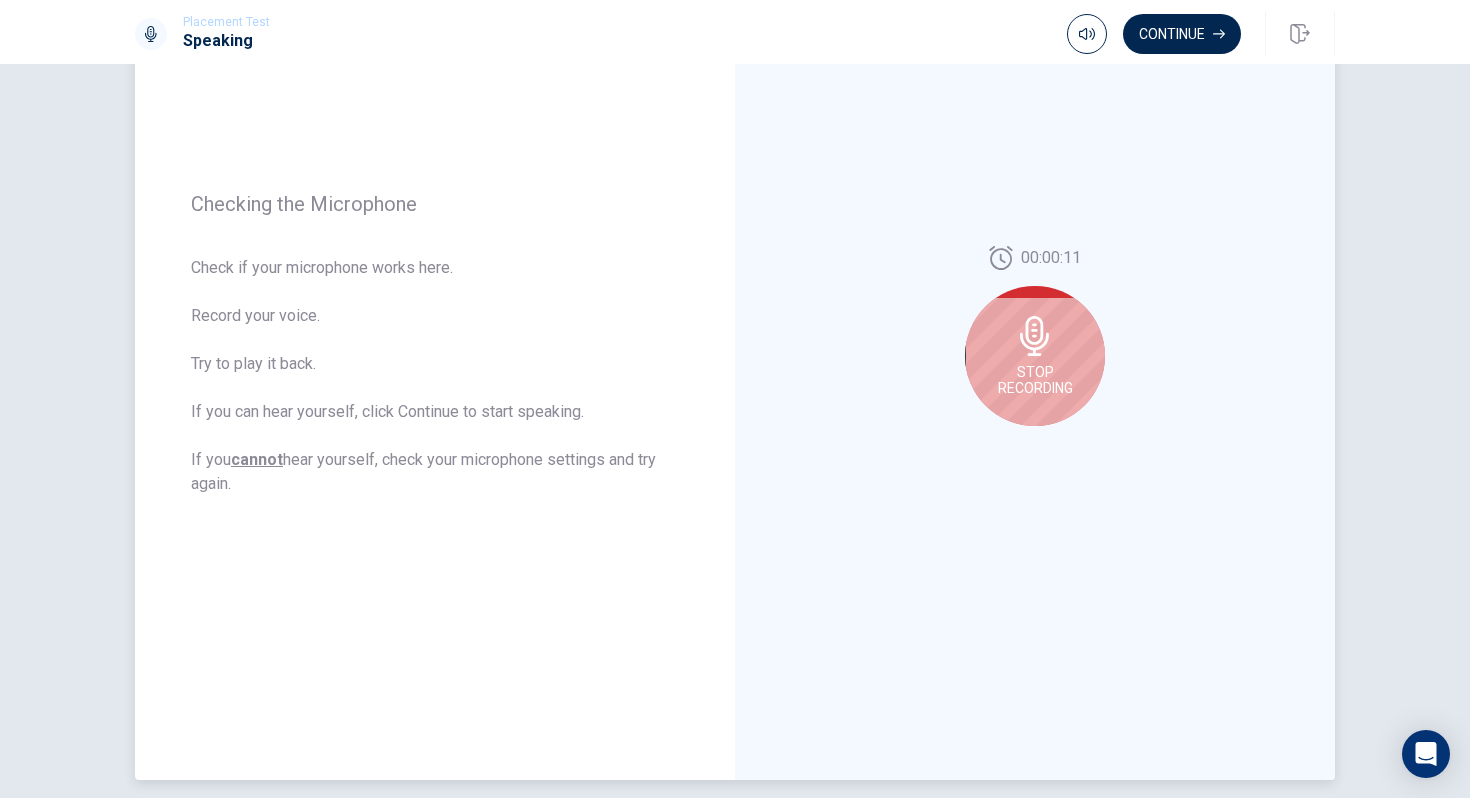 click on "Stop   Recording" at bounding box center (1035, 356) 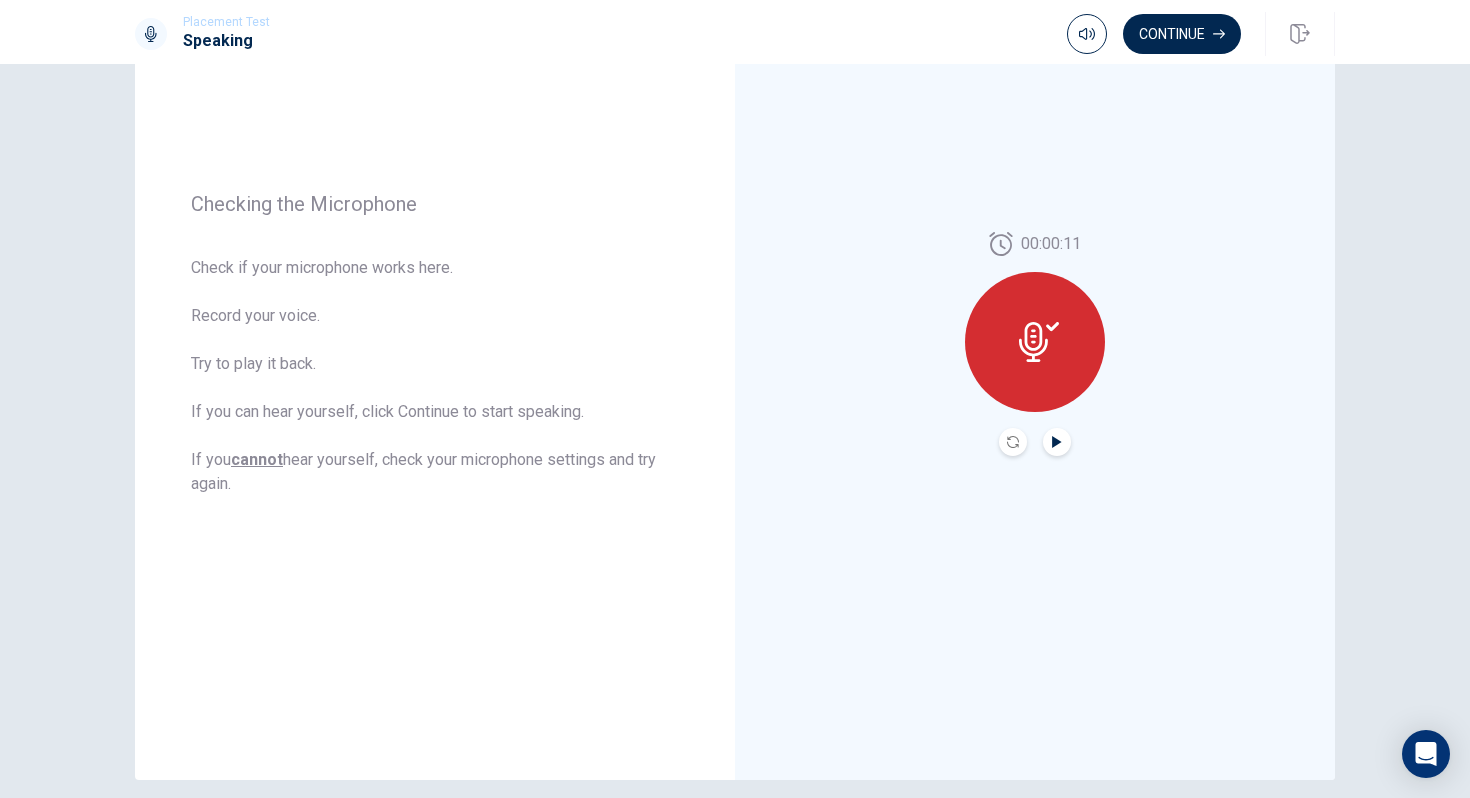 click 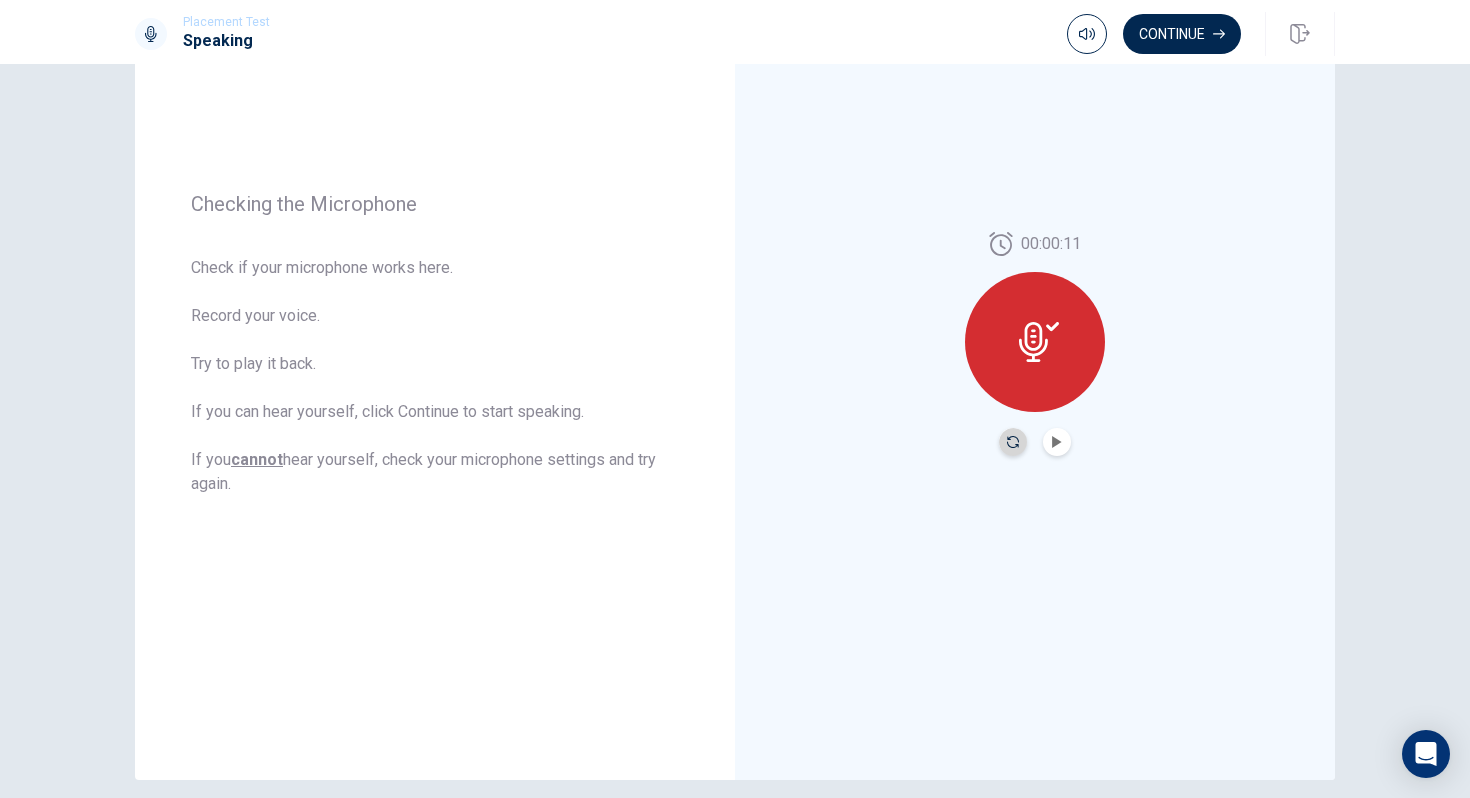 click 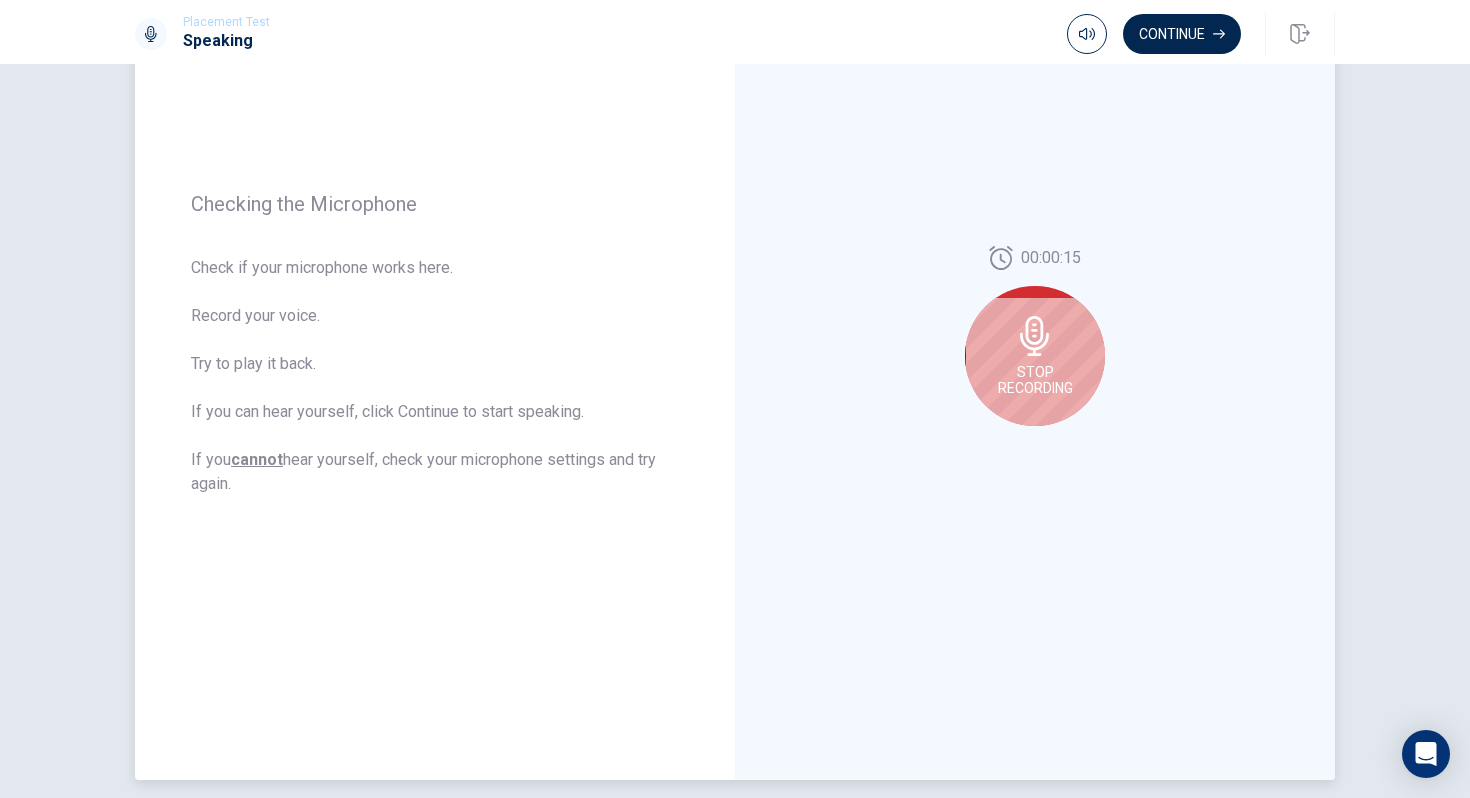 click on "Stop   Recording" at bounding box center (1035, 380) 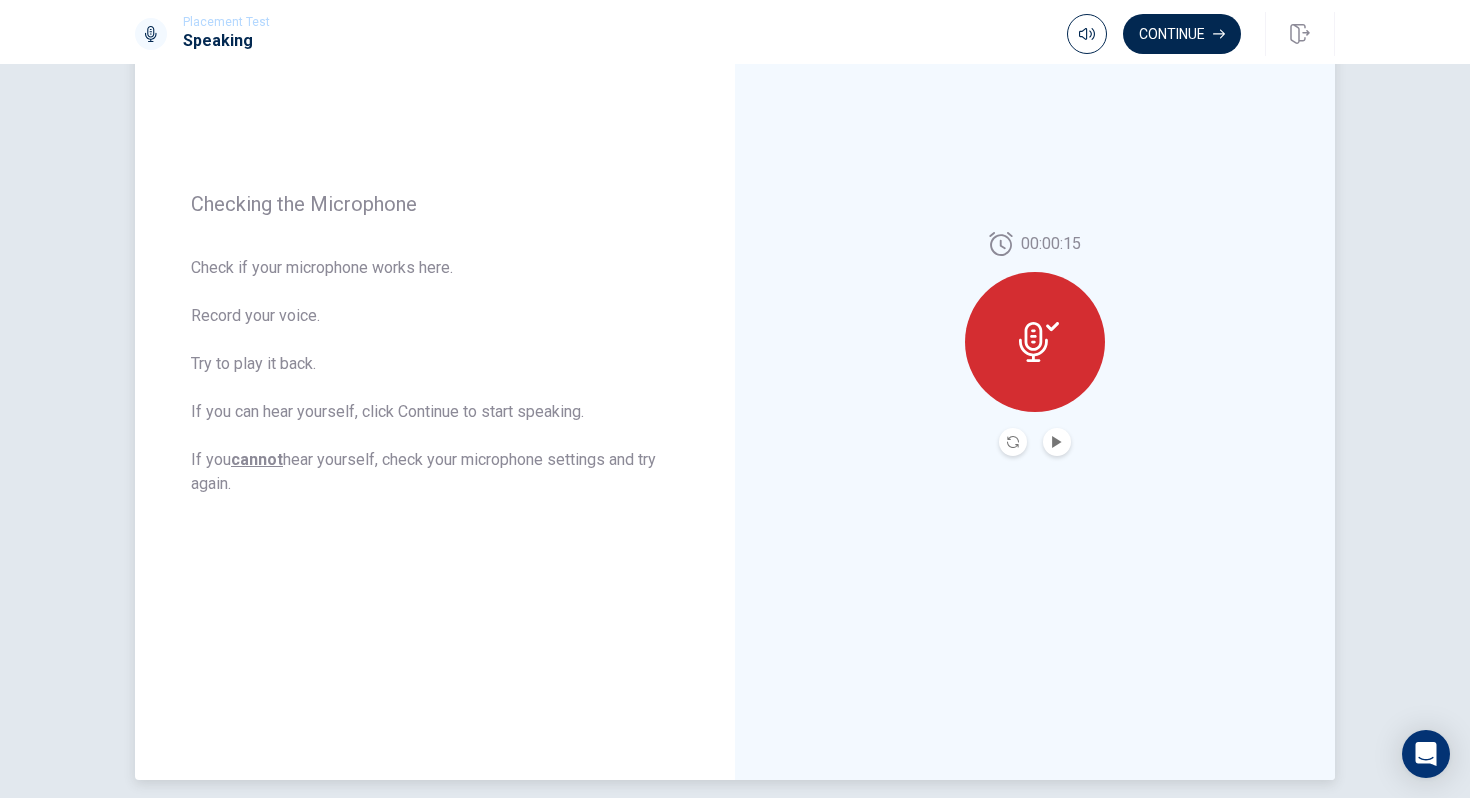 click at bounding box center (1013, 442) 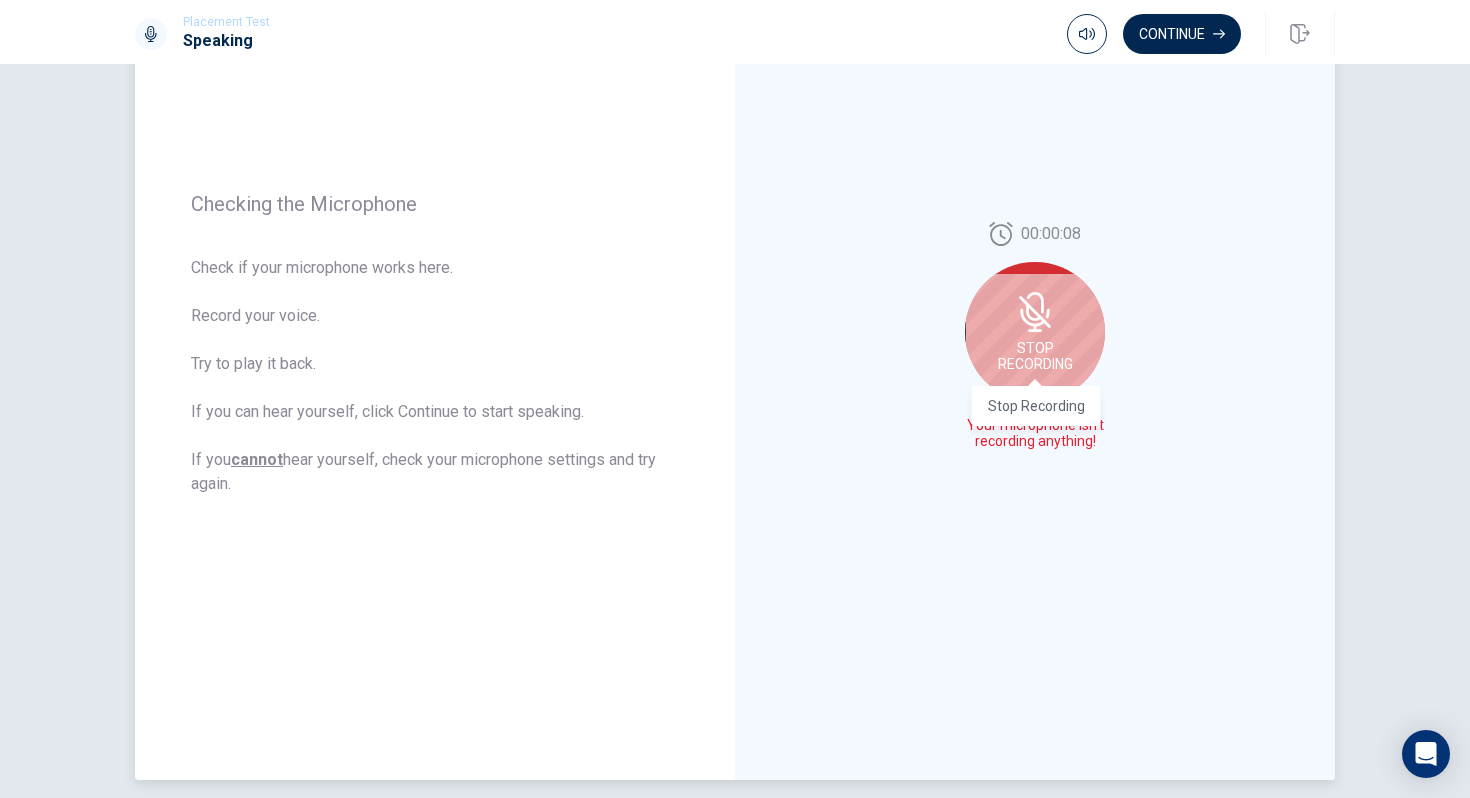 click on "Stop   Recording" at bounding box center [1035, 356] 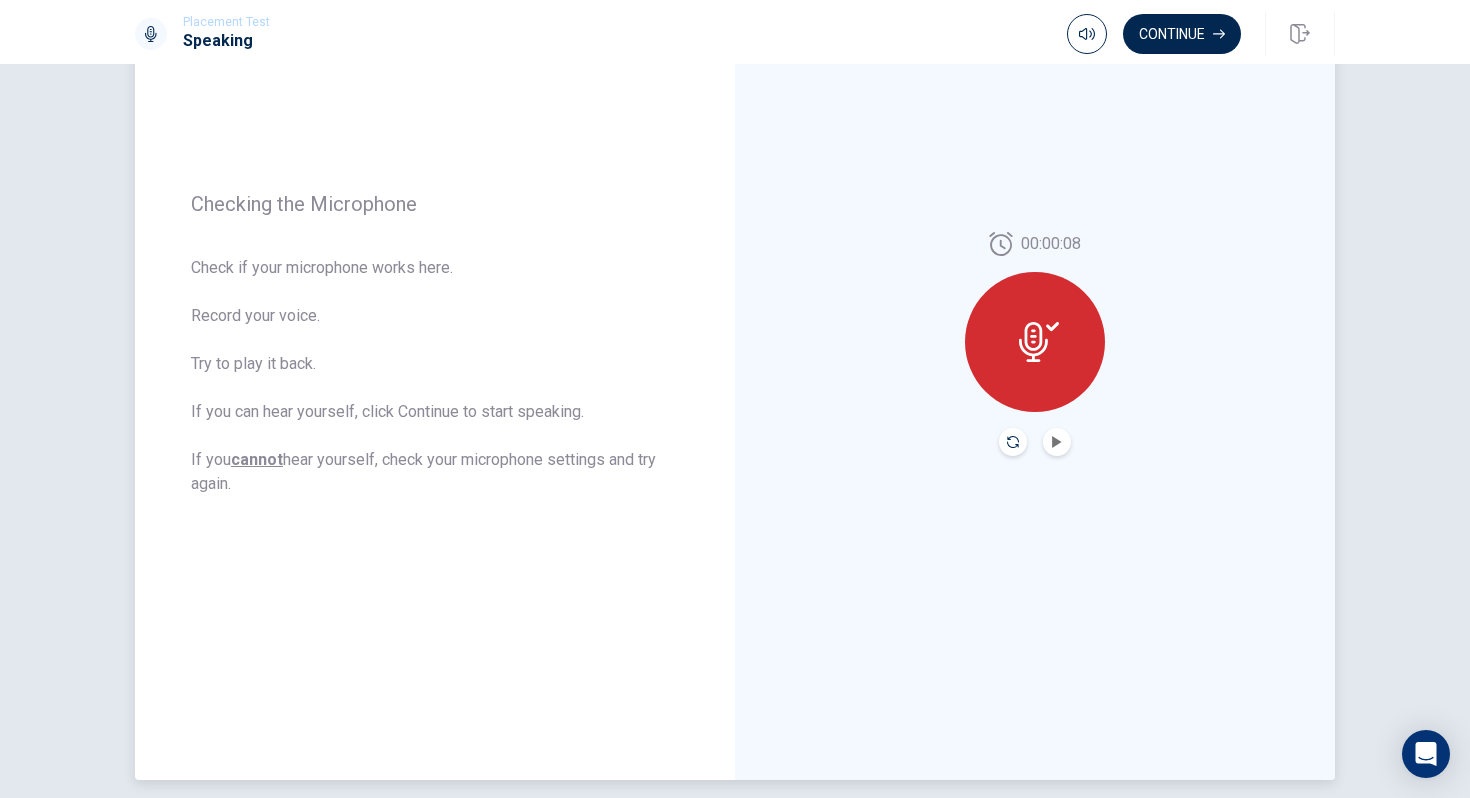 click 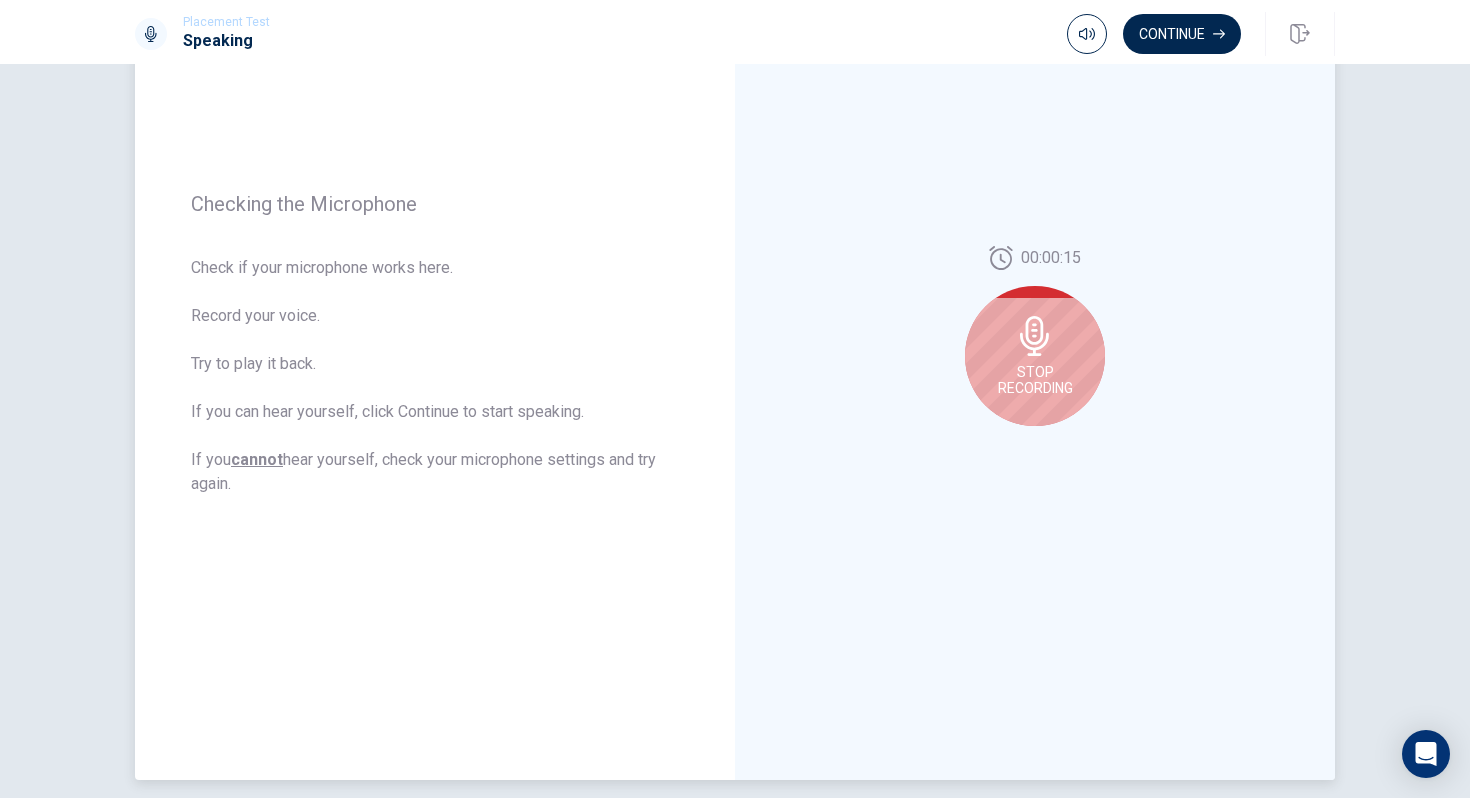 click on "Stop   Recording" at bounding box center [1035, 356] 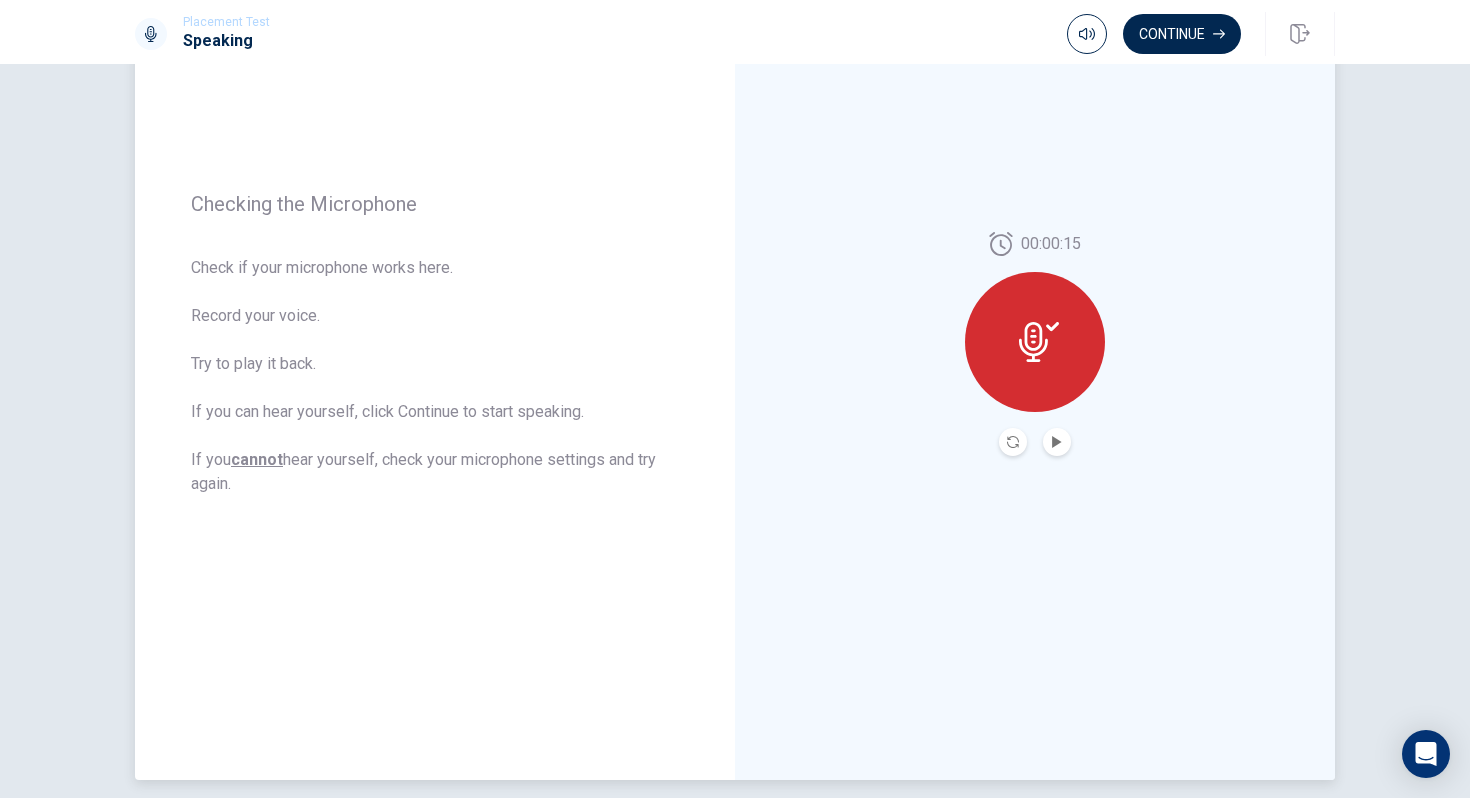 click at bounding box center [1035, 342] 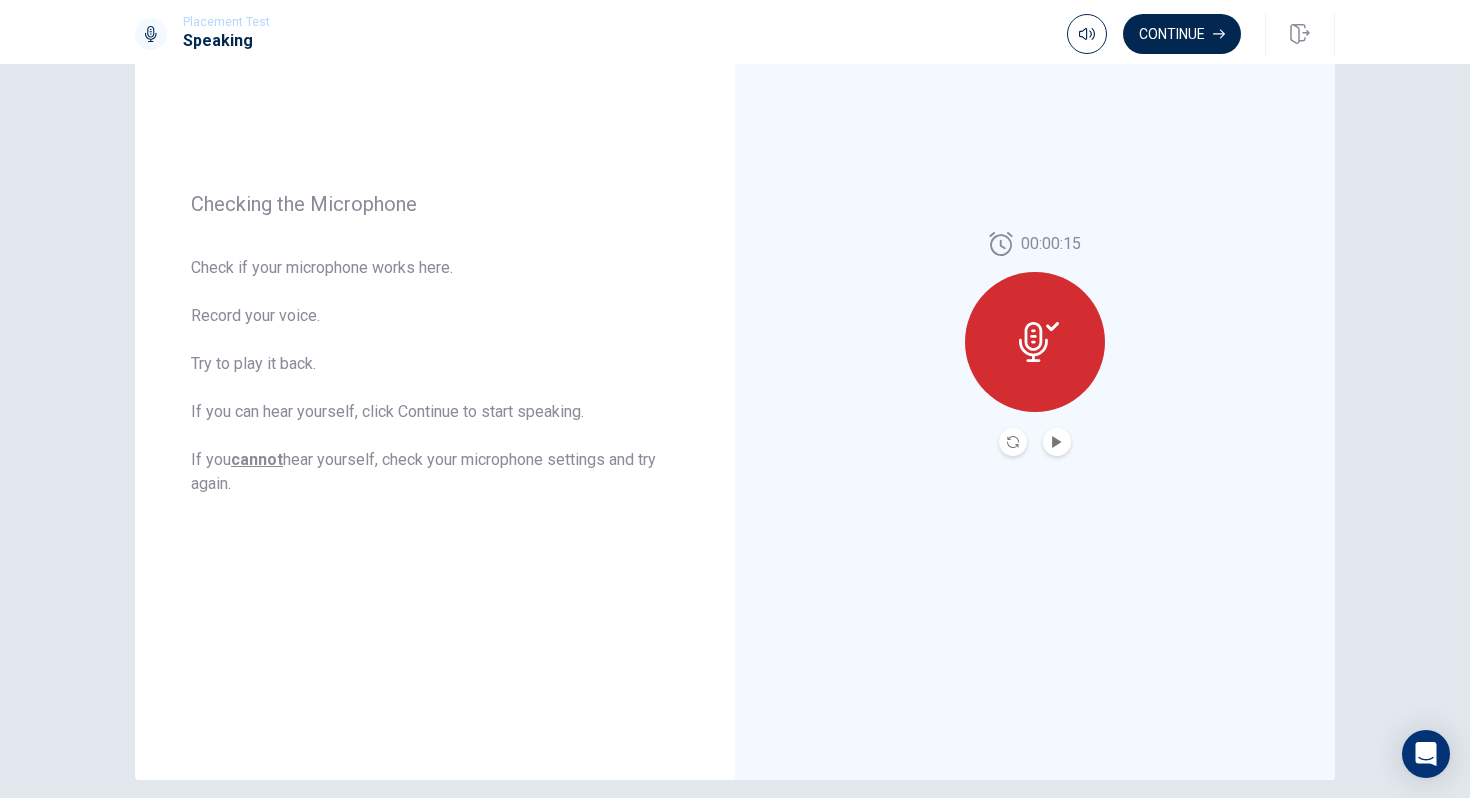 click at bounding box center [1013, 442] 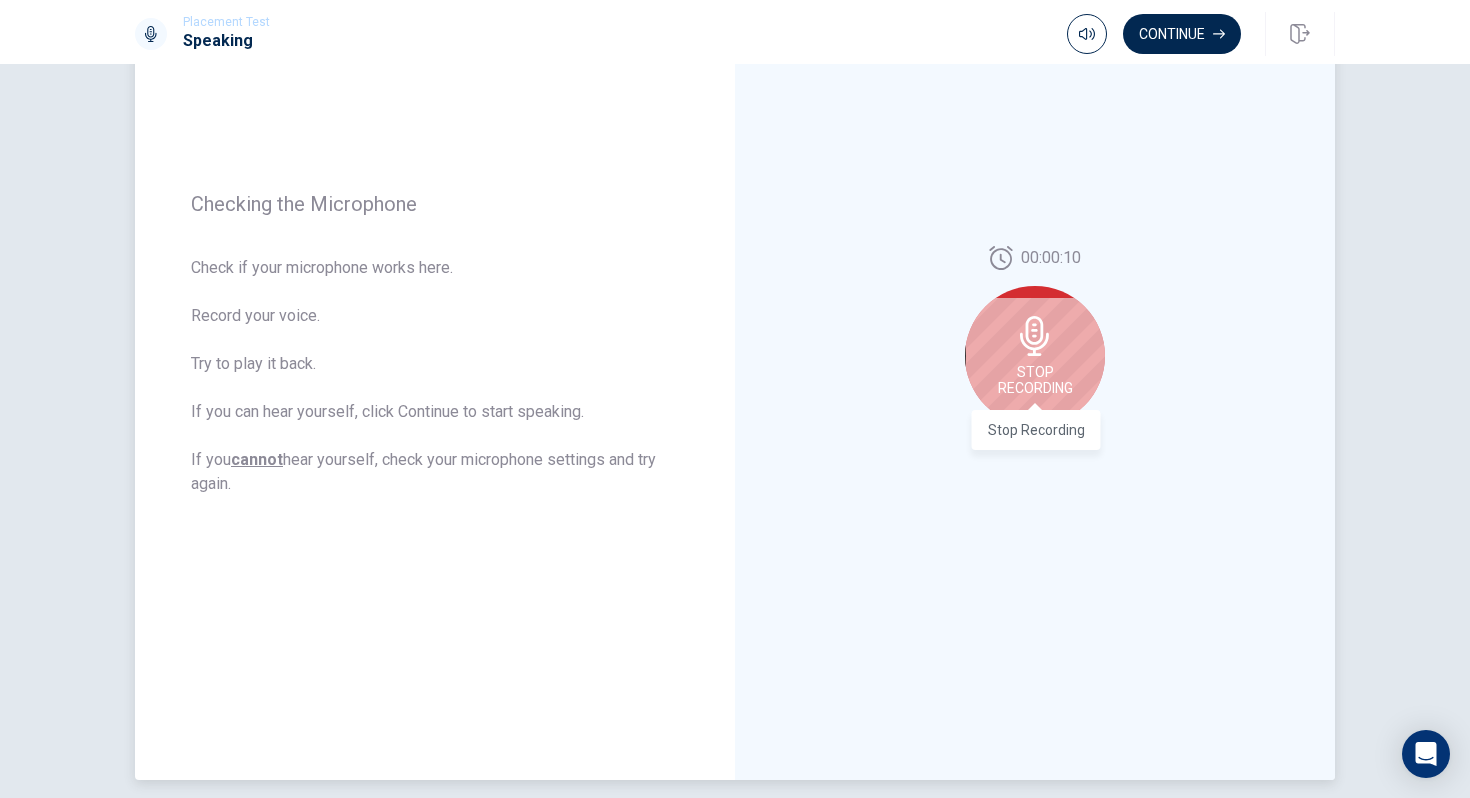 click on "Stop   Recording" at bounding box center [1035, 380] 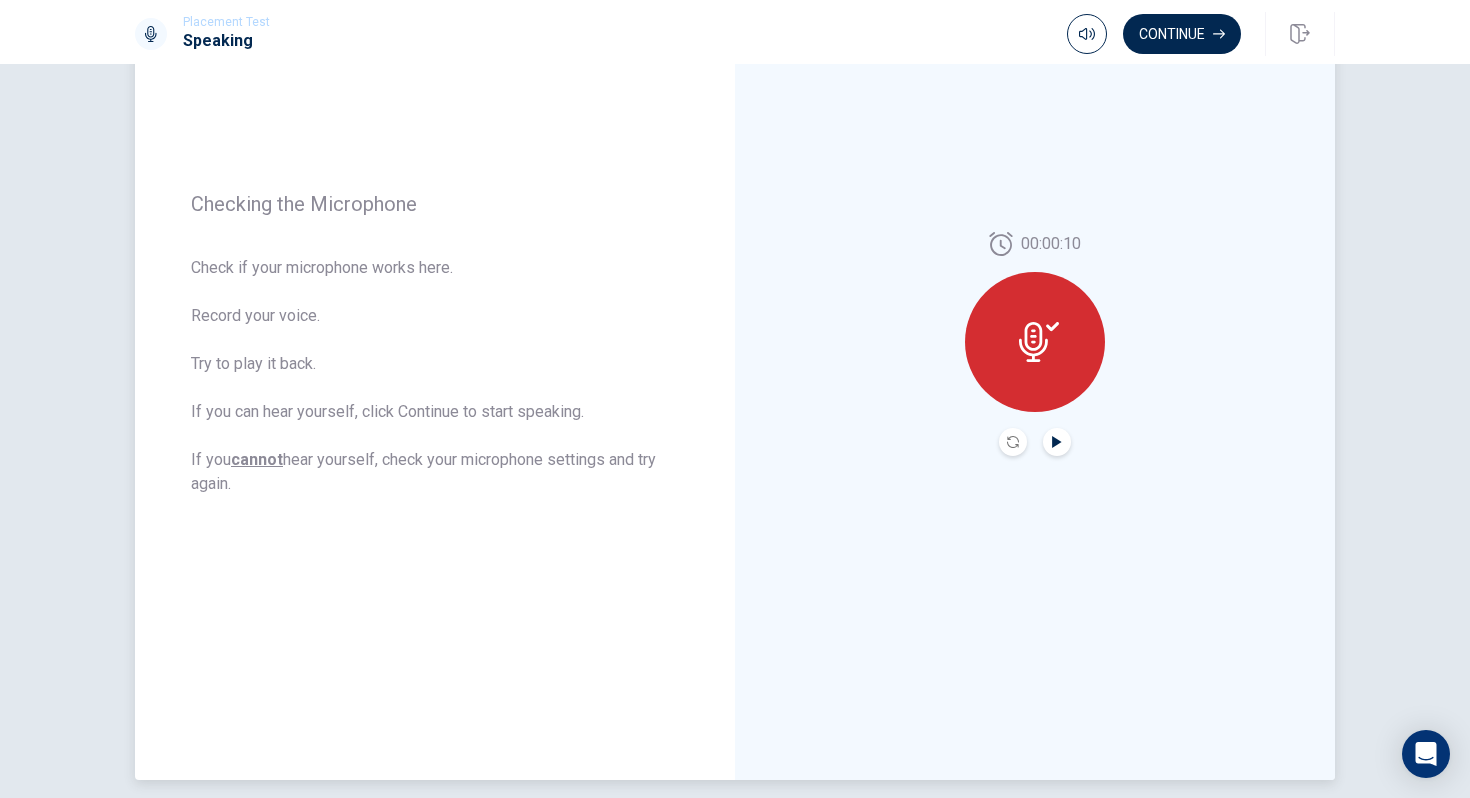 click 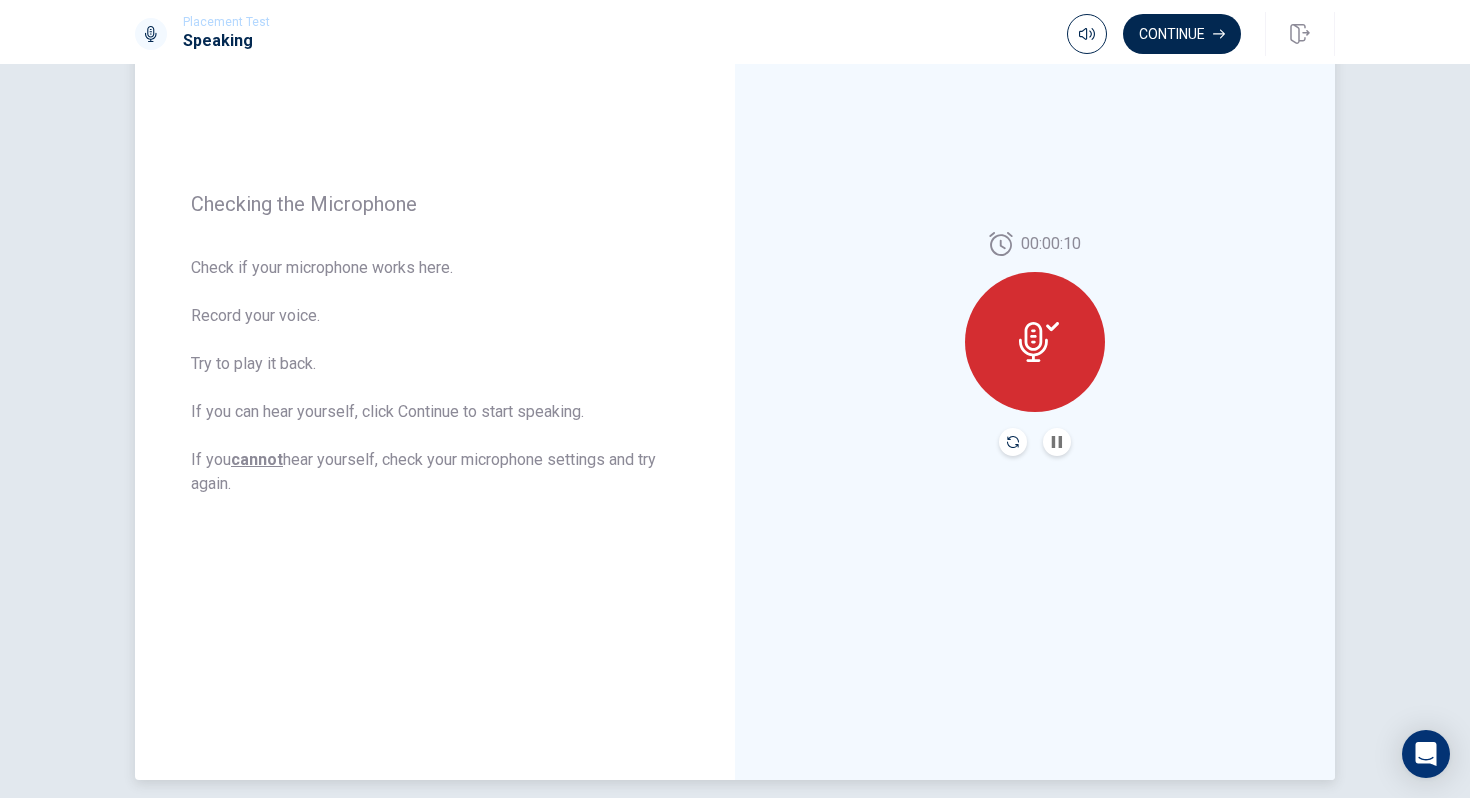 click 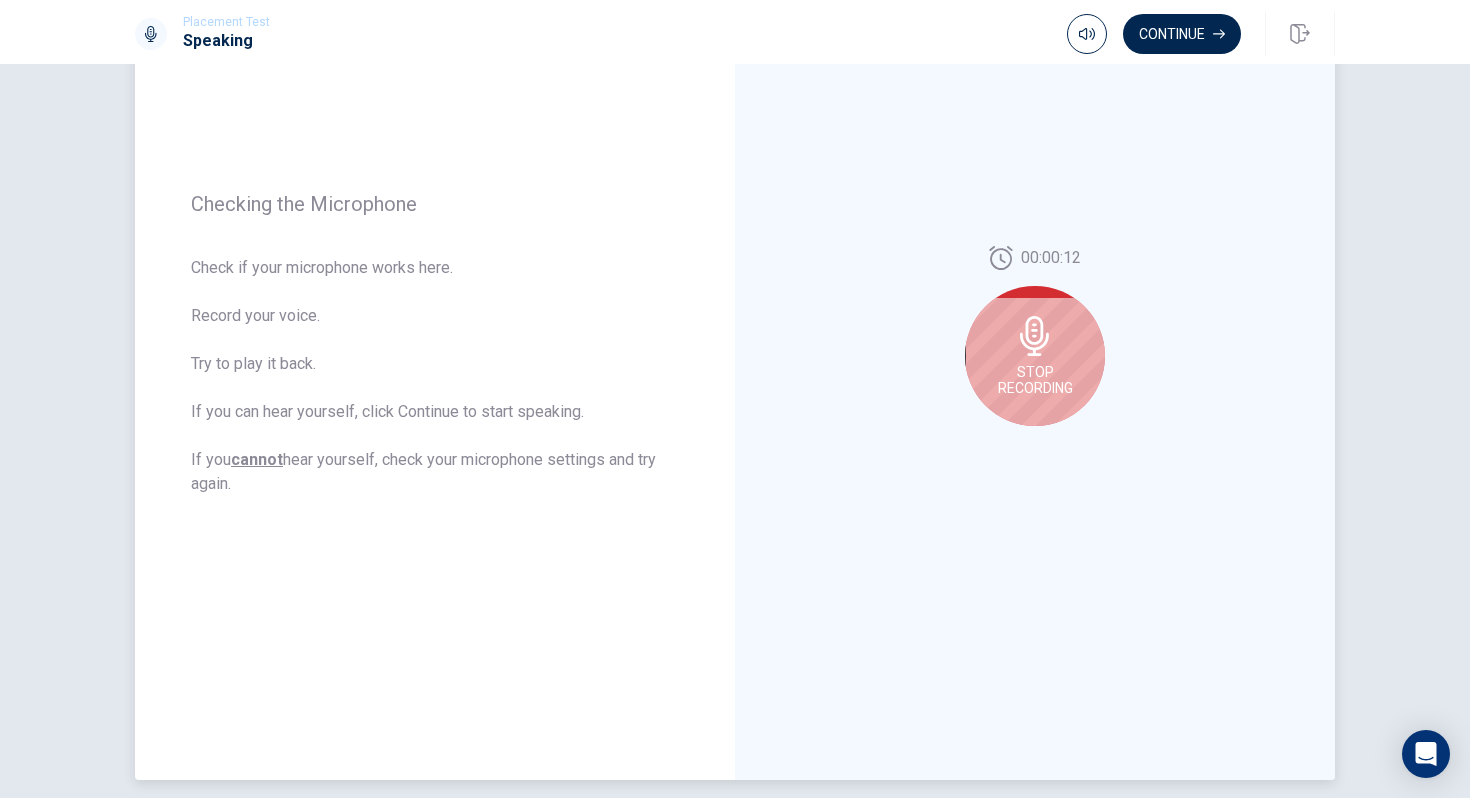 click on "Stop   Recording" at bounding box center [1035, 356] 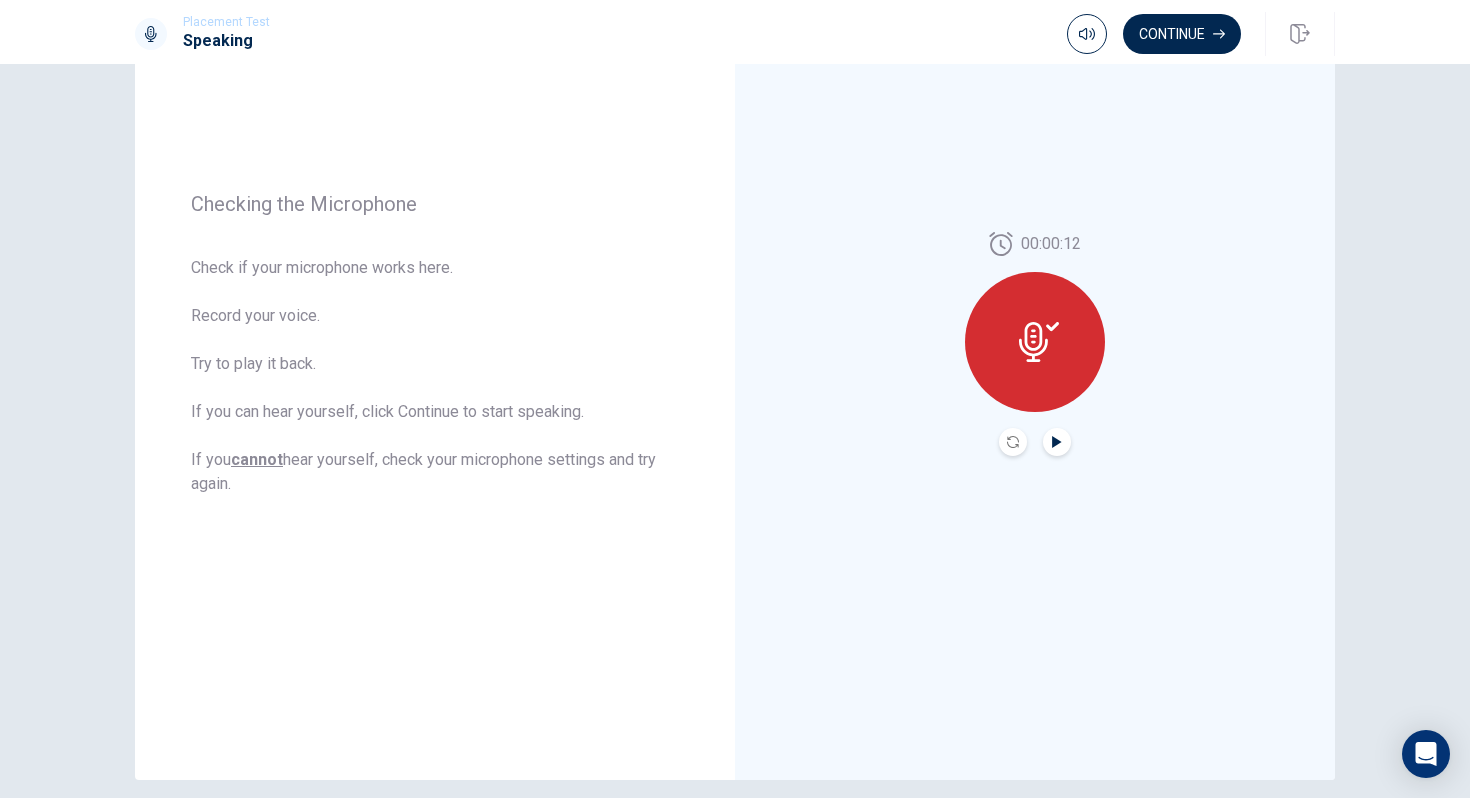 click 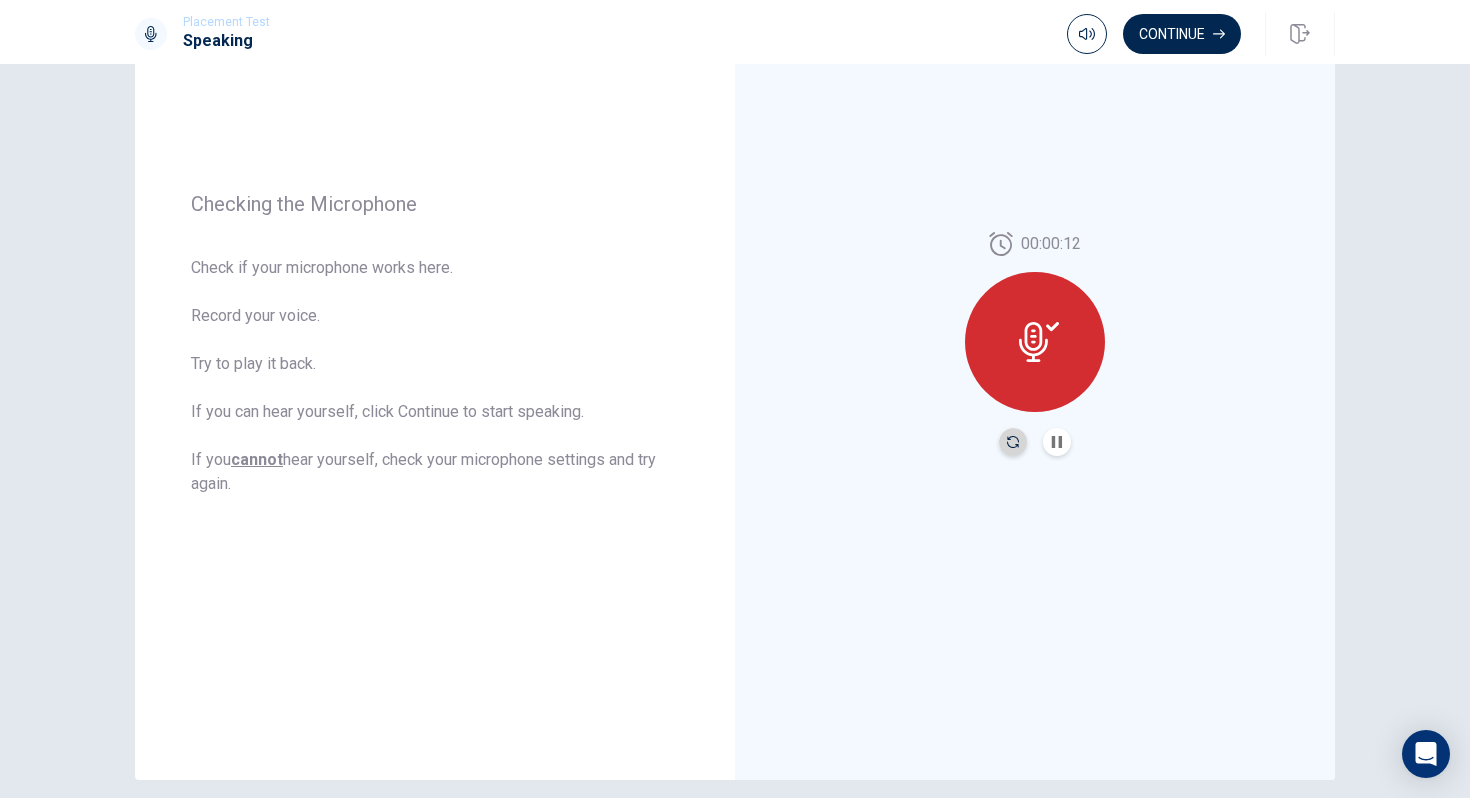 click 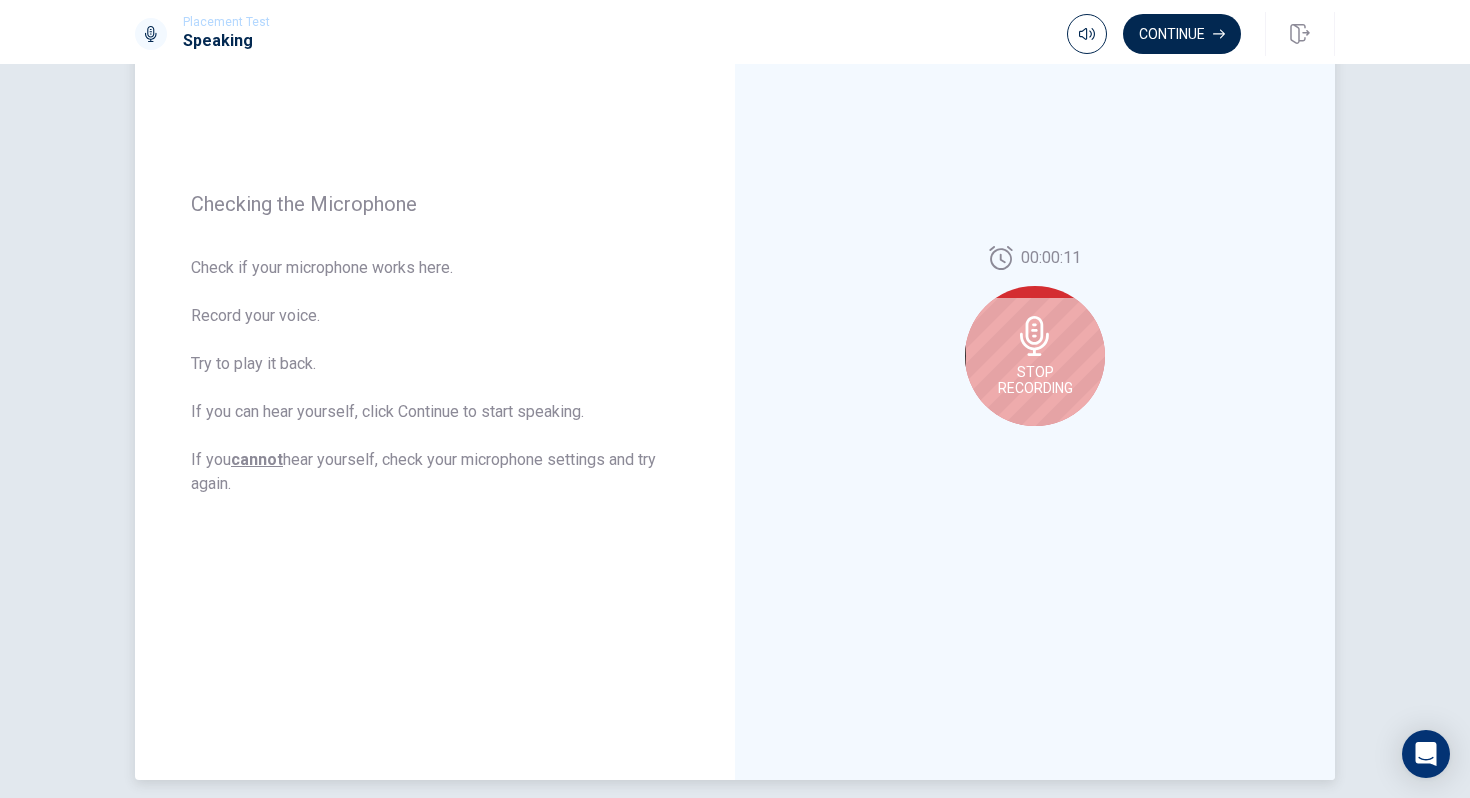 click on "Stop   Recording" at bounding box center [1035, 356] 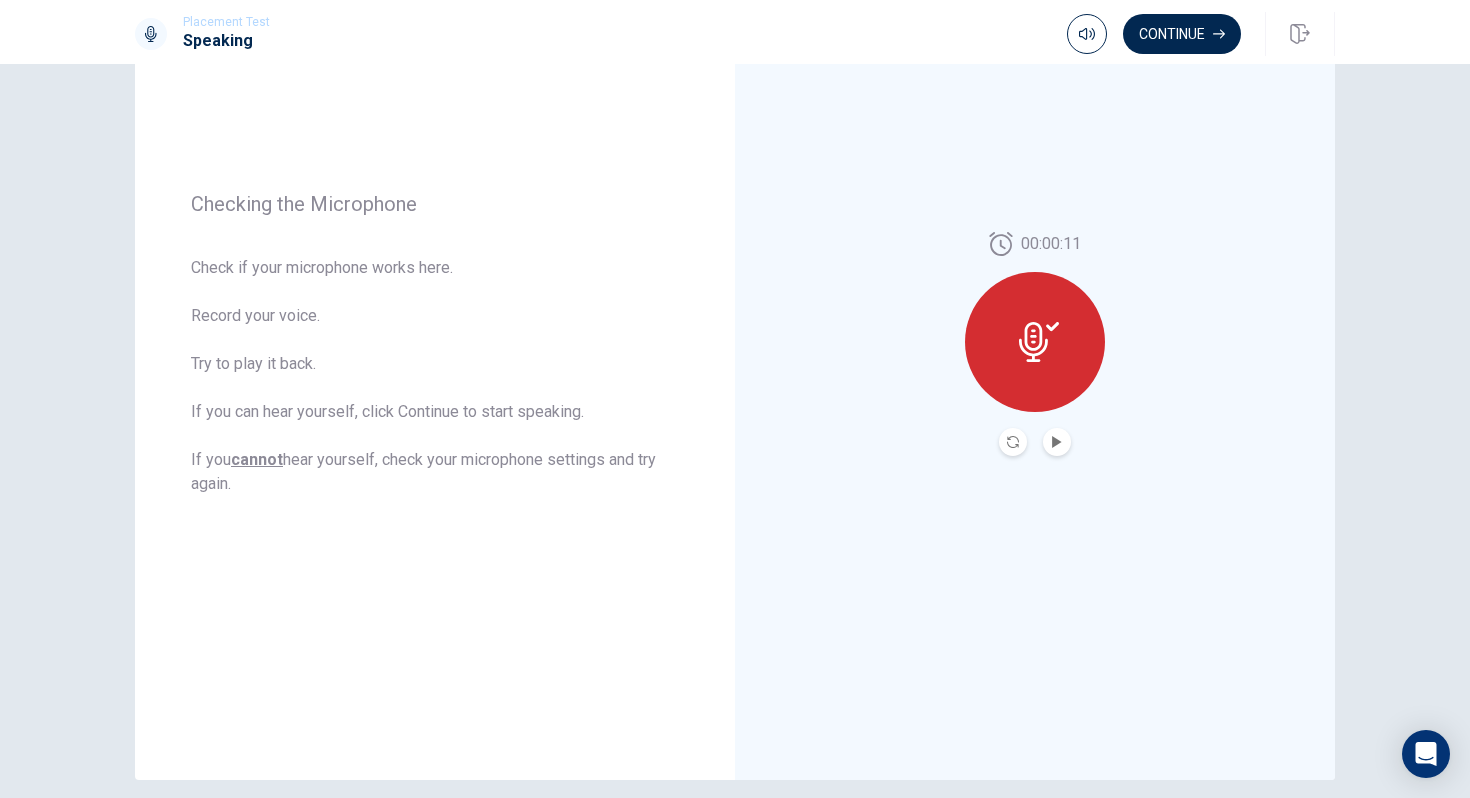 click at bounding box center [1057, 442] 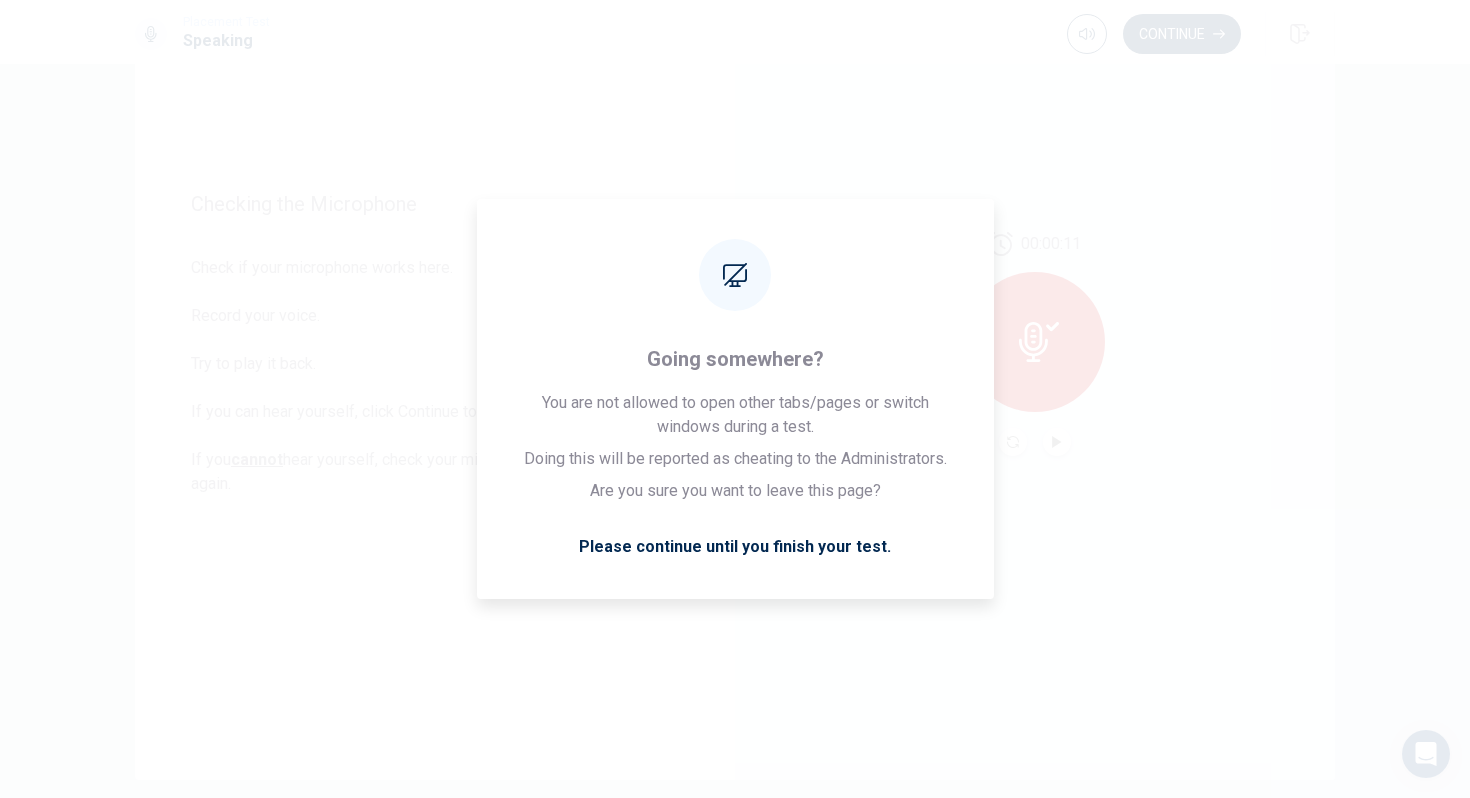 click on "00:00:11" at bounding box center (1035, 344) 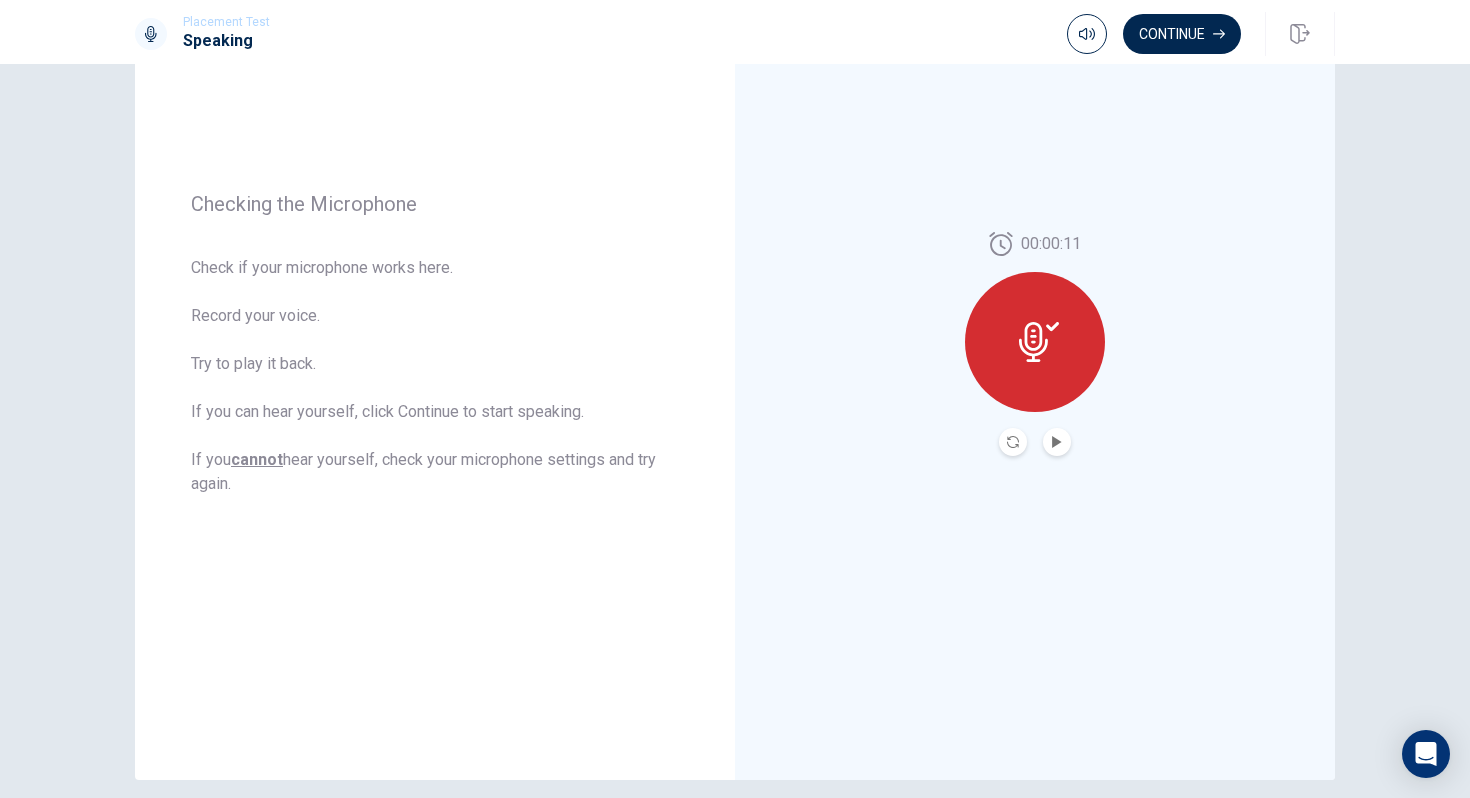 click 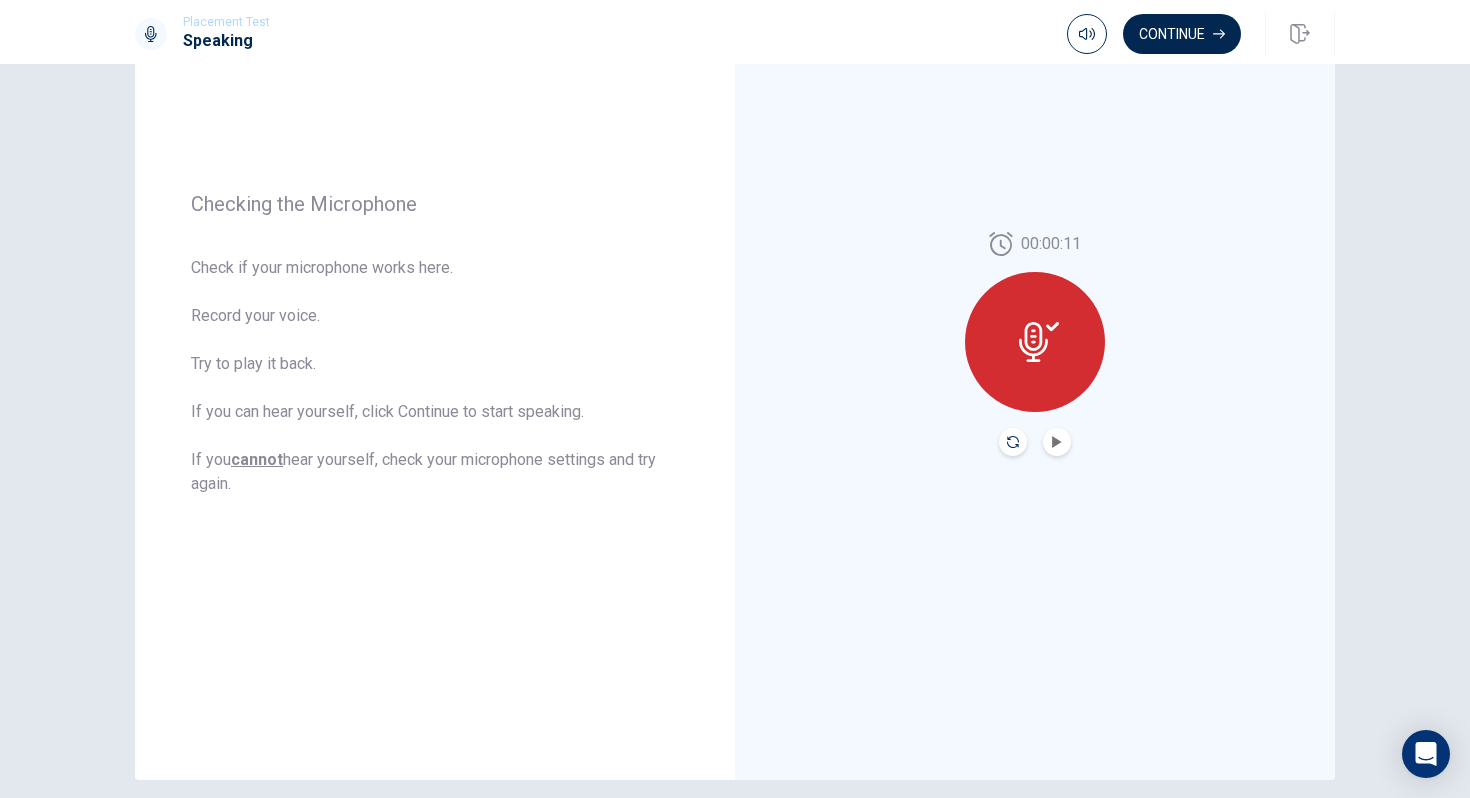 click 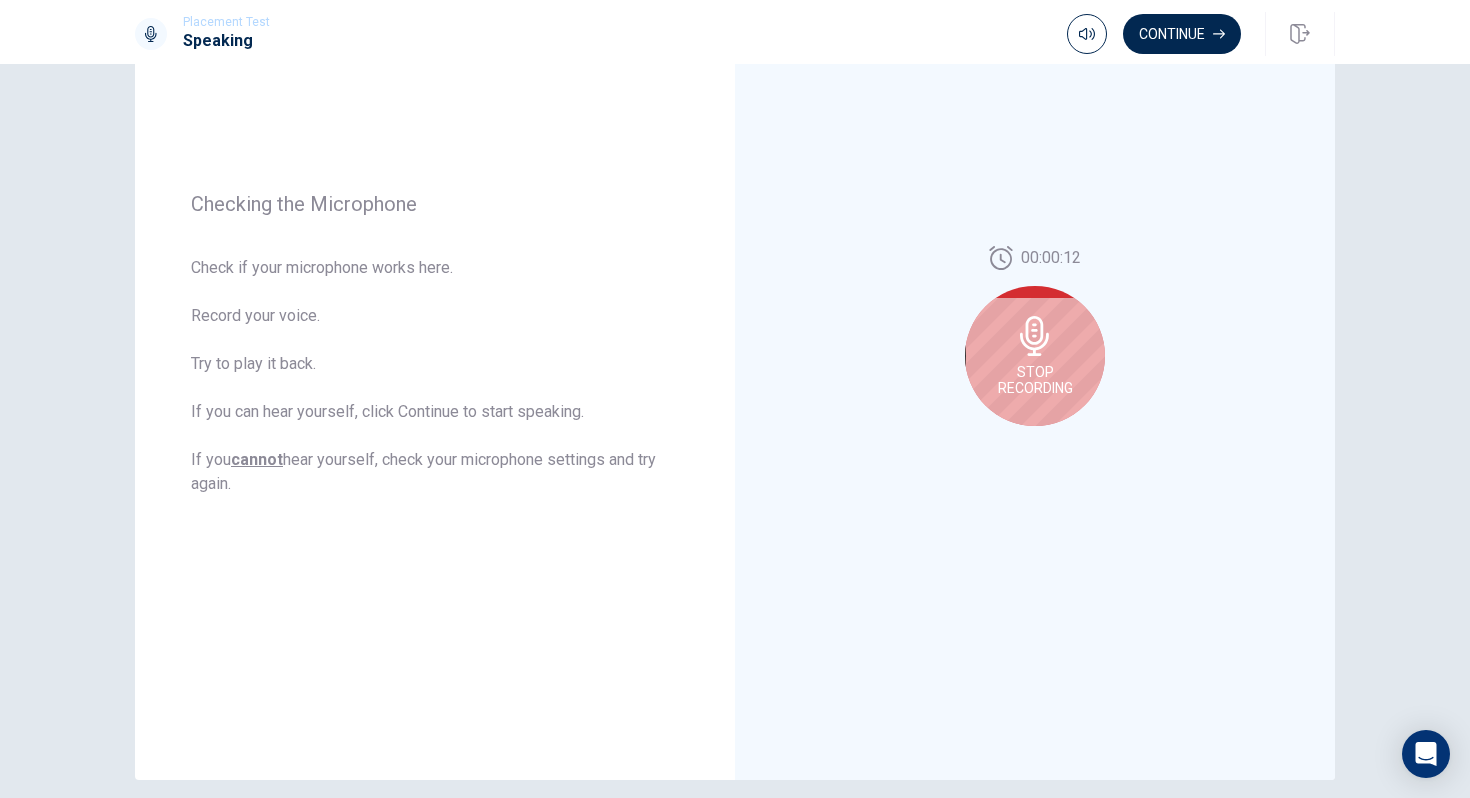click on "Stop   Recording" at bounding box center (1035, 380) 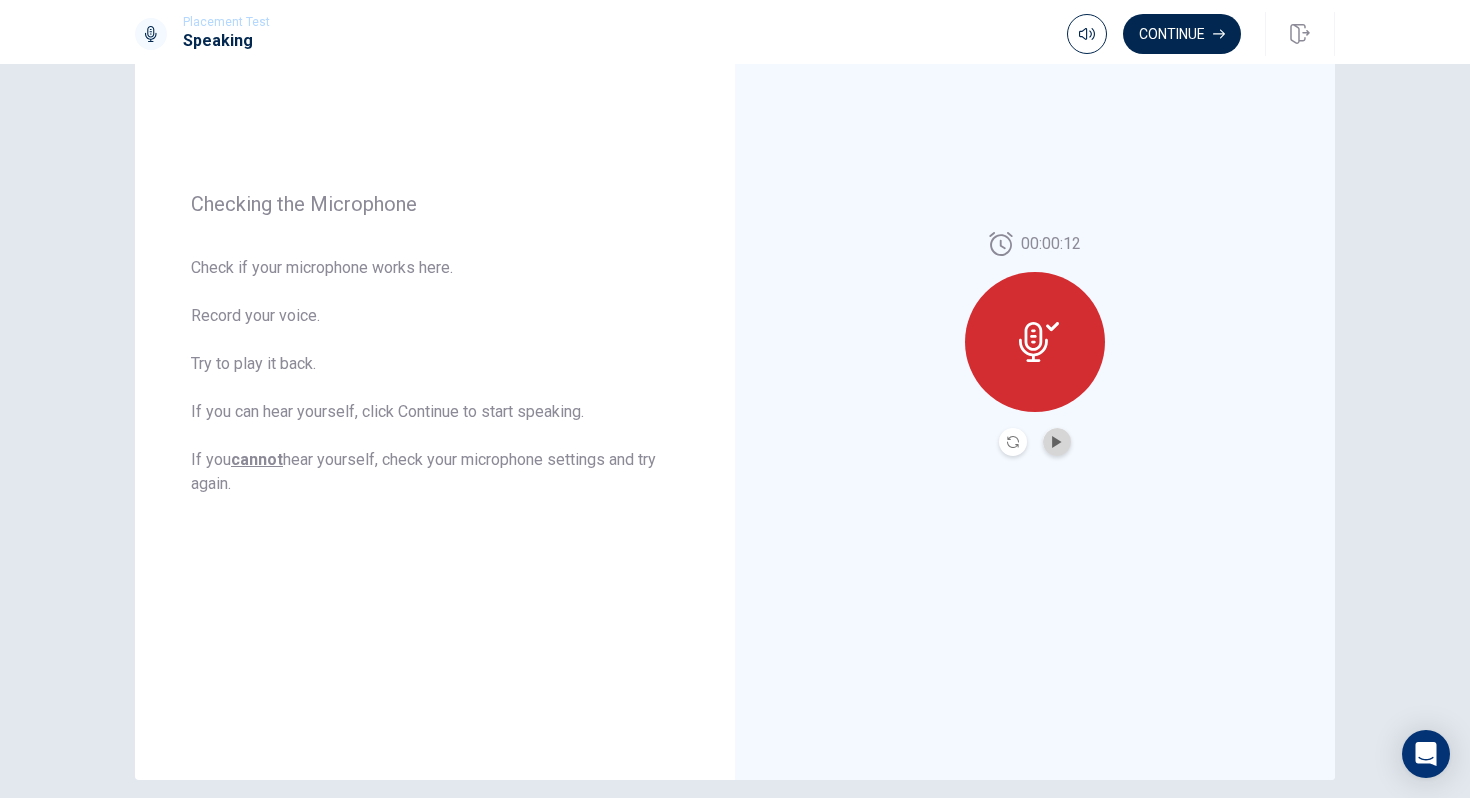 click at bounding box center [1057, 442] 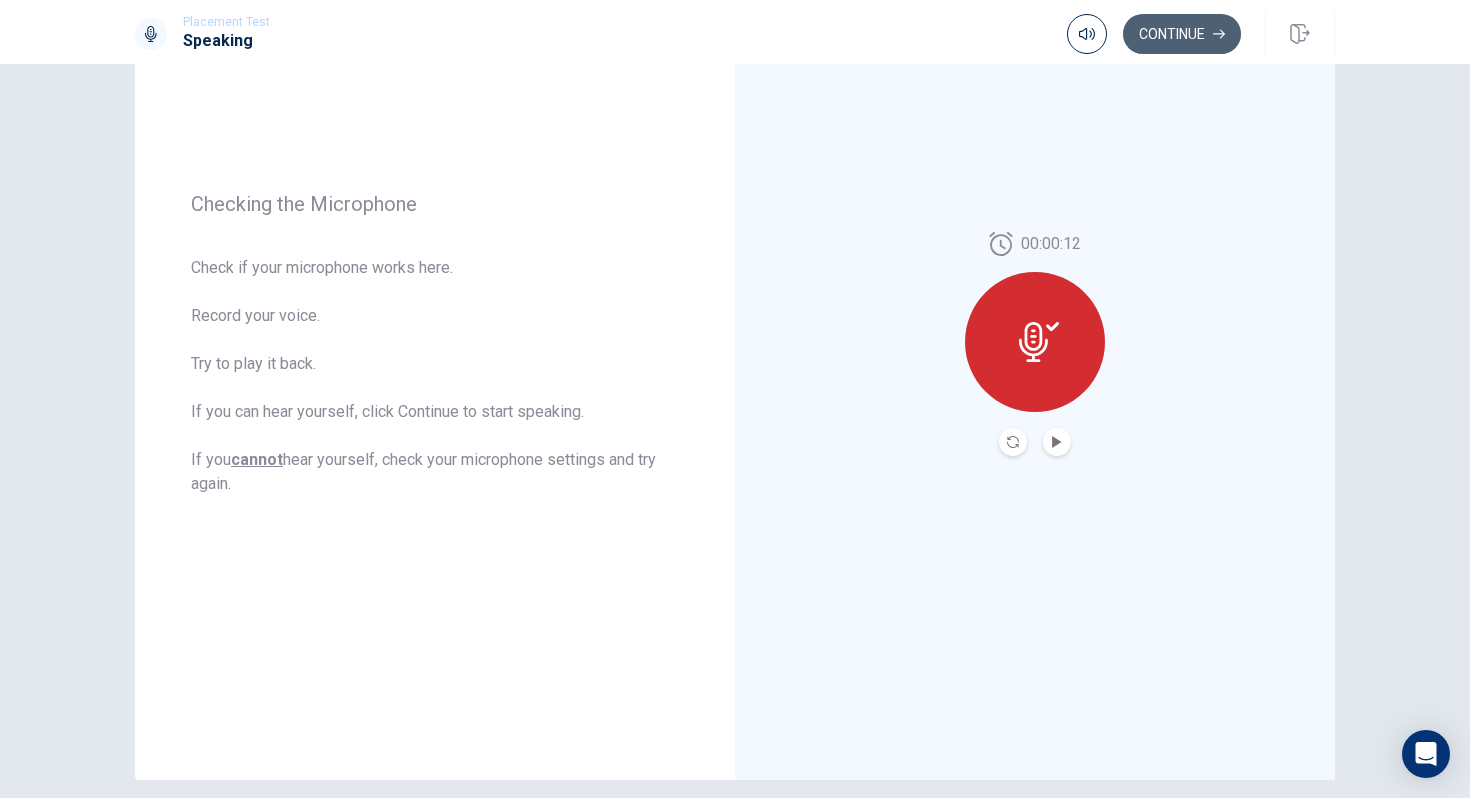 click on "Continue" at bounding box center [1182, 34] 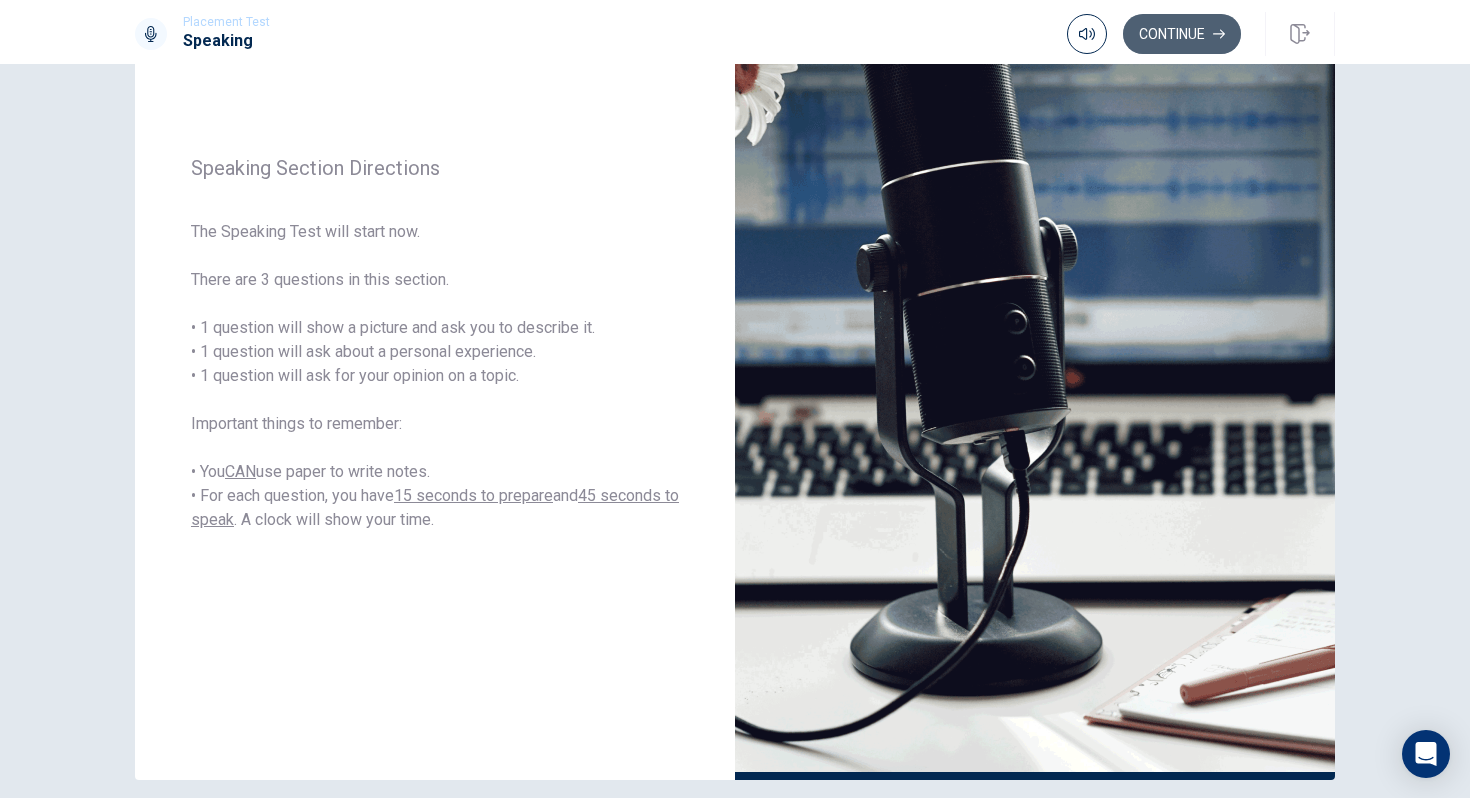 click on "Continue" at bounding box center [1182, 34] 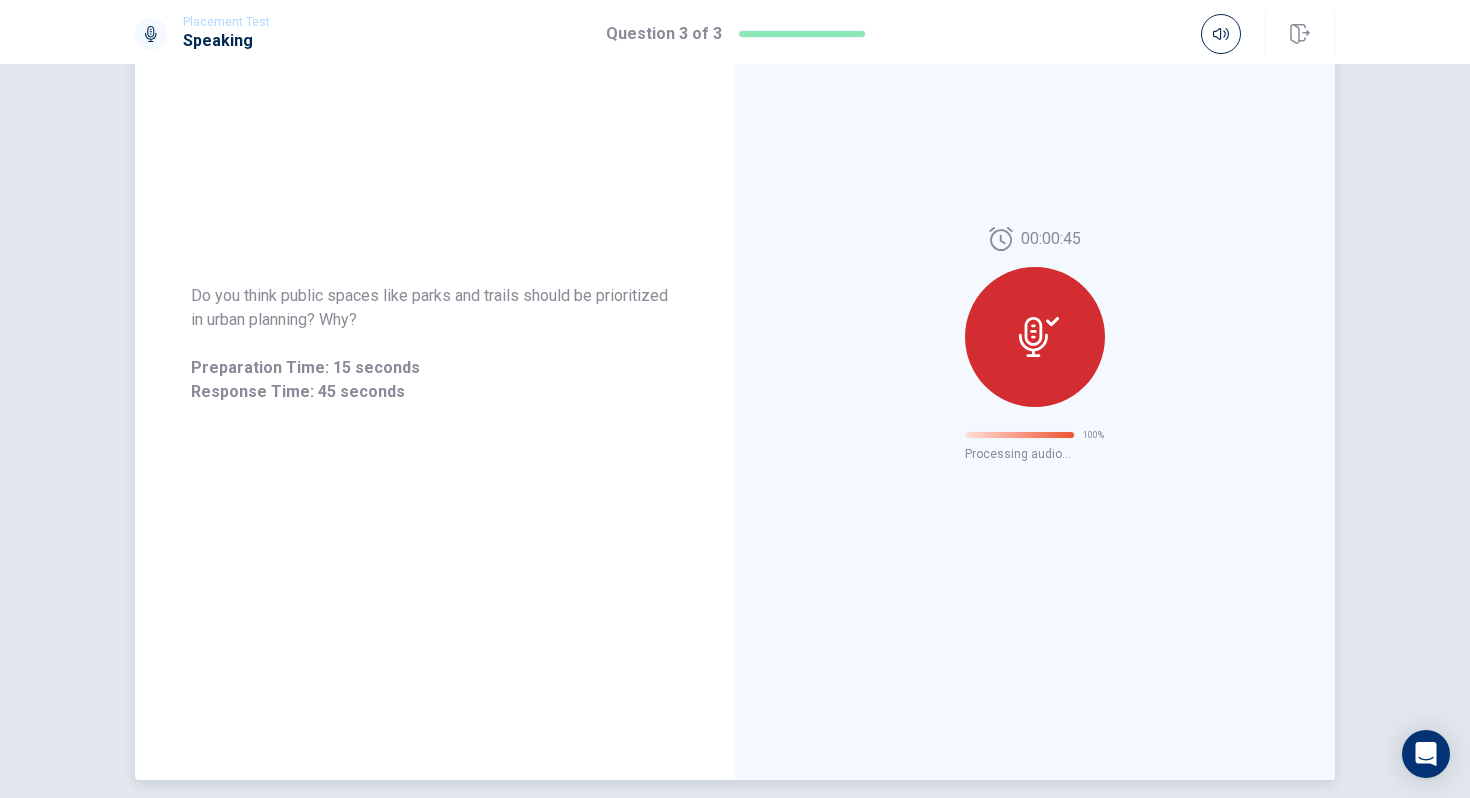scroll, scrollTop: 0, scrollLeft: 0, axis: both 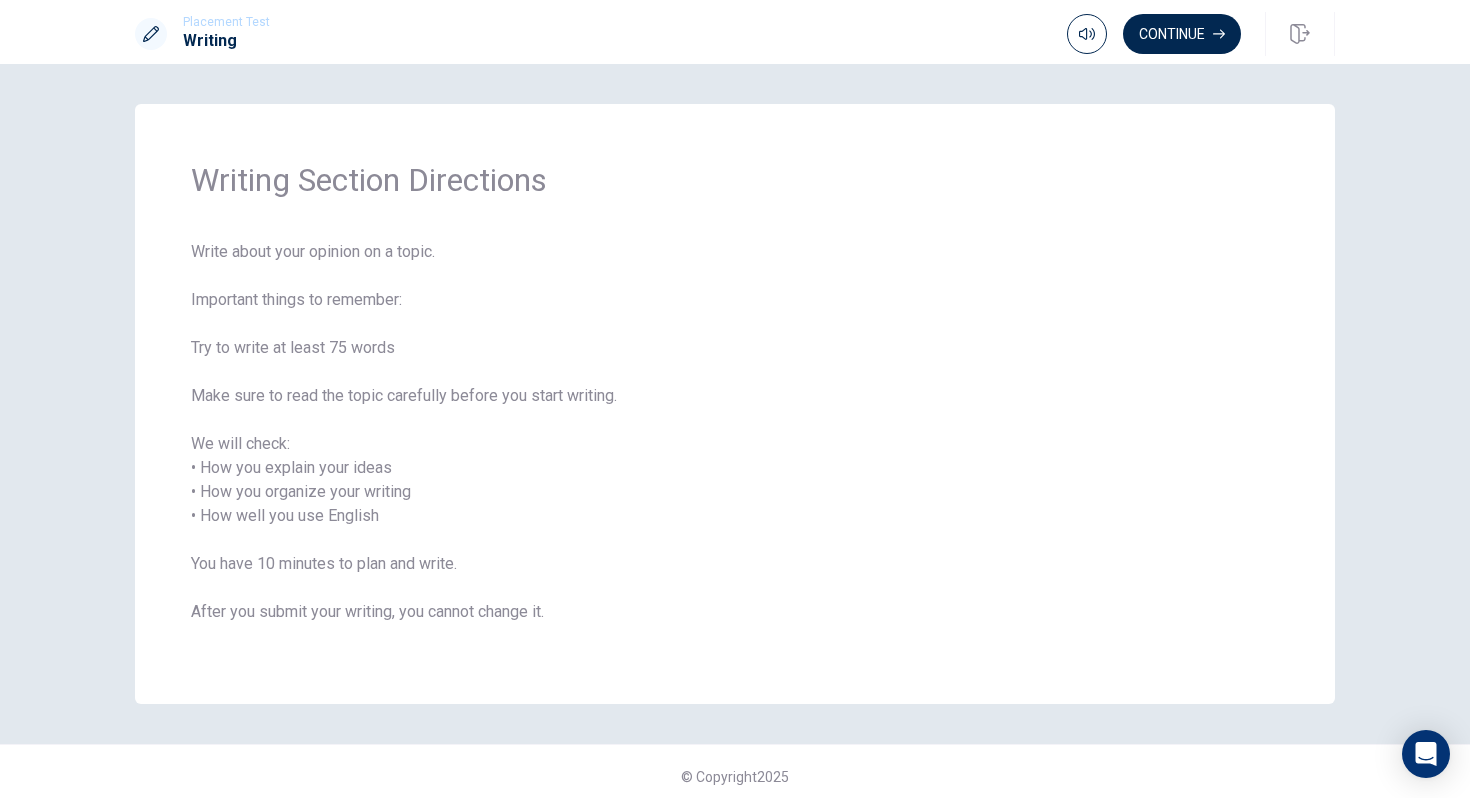 drag, startPoint x: 187, startPoint y: 395, endPoint x: 588, endPoint y: 418, distance: 401.65906 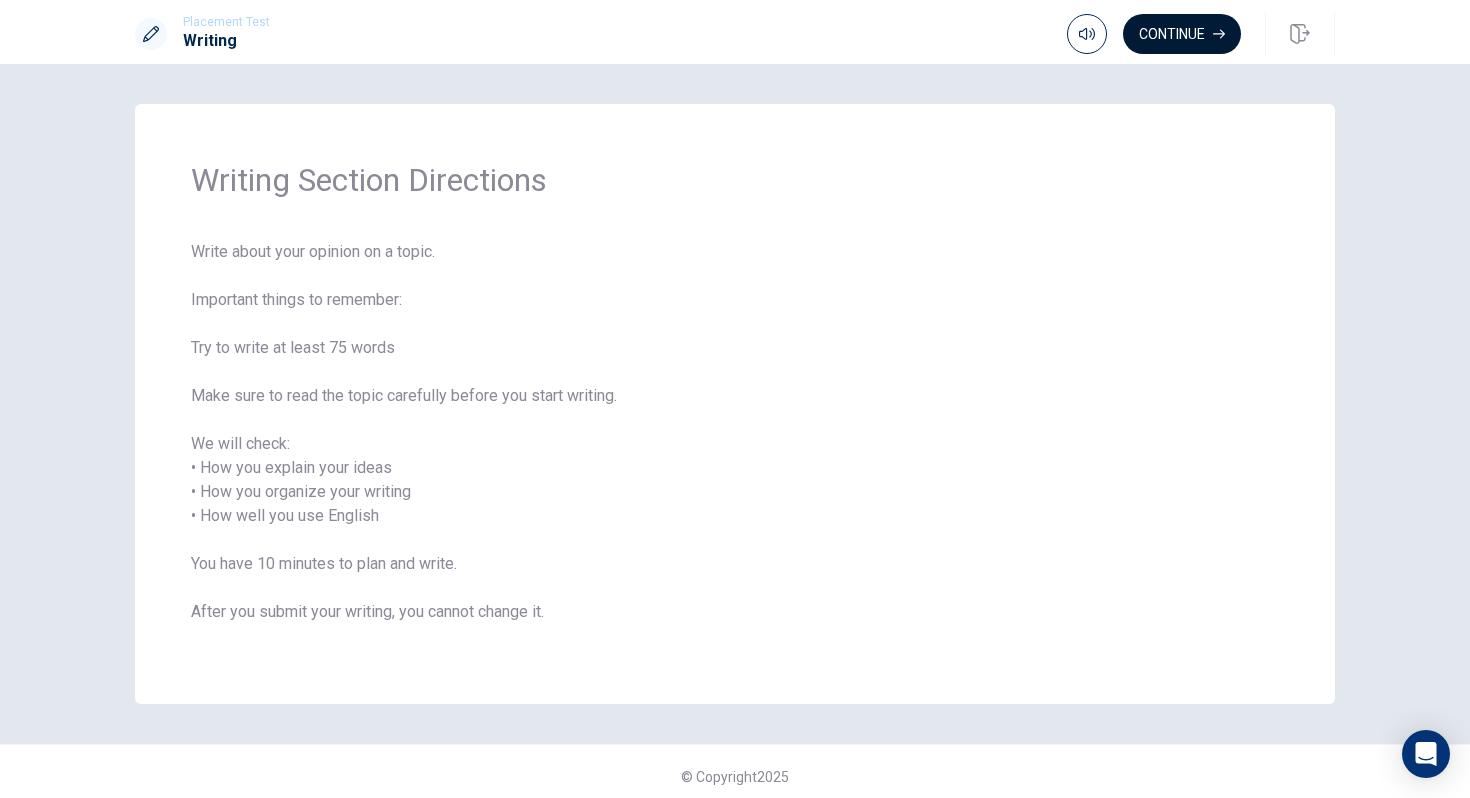 click on "Continue" at bounding box center (1182, 34) 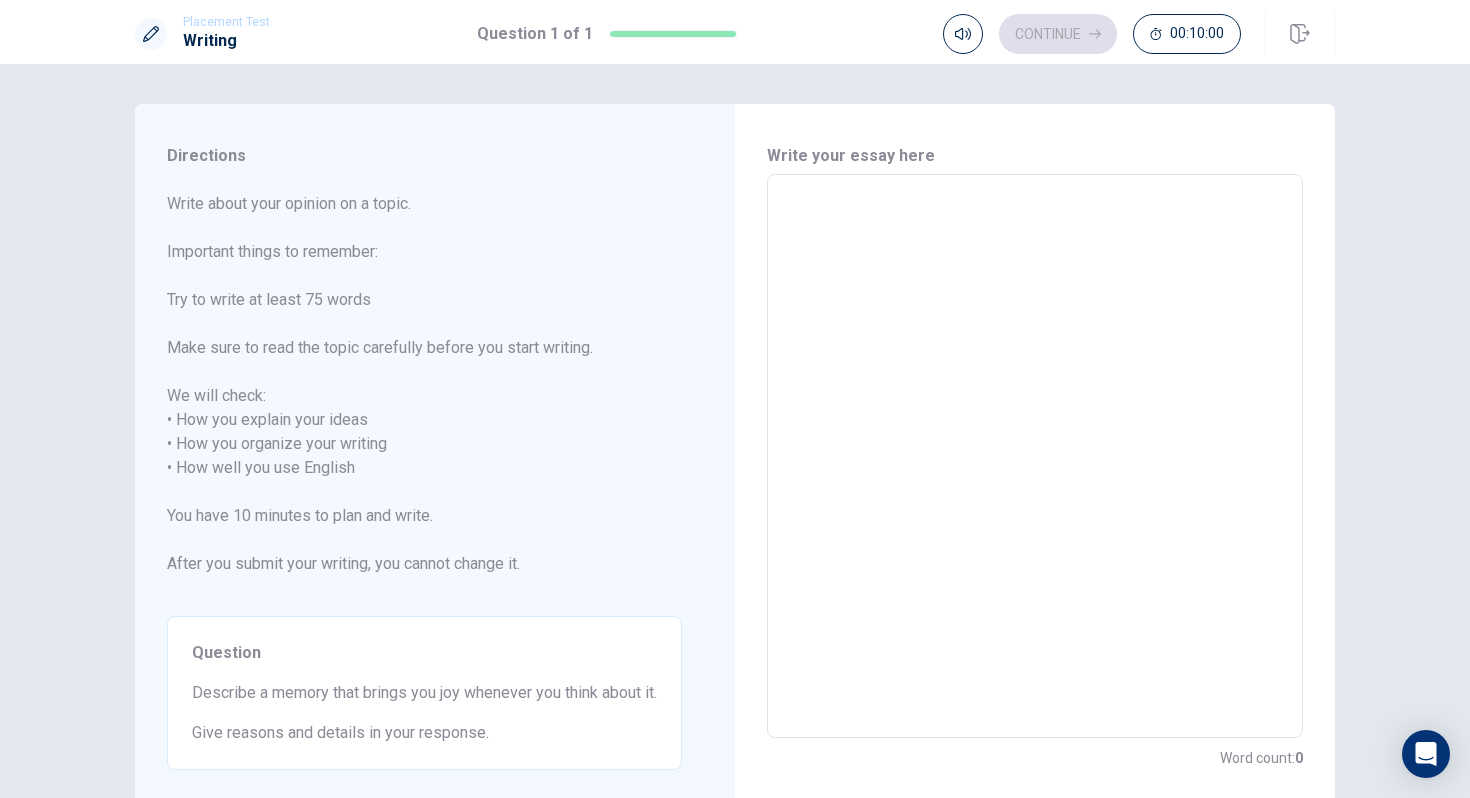 click at bounding box center (1035, 456) 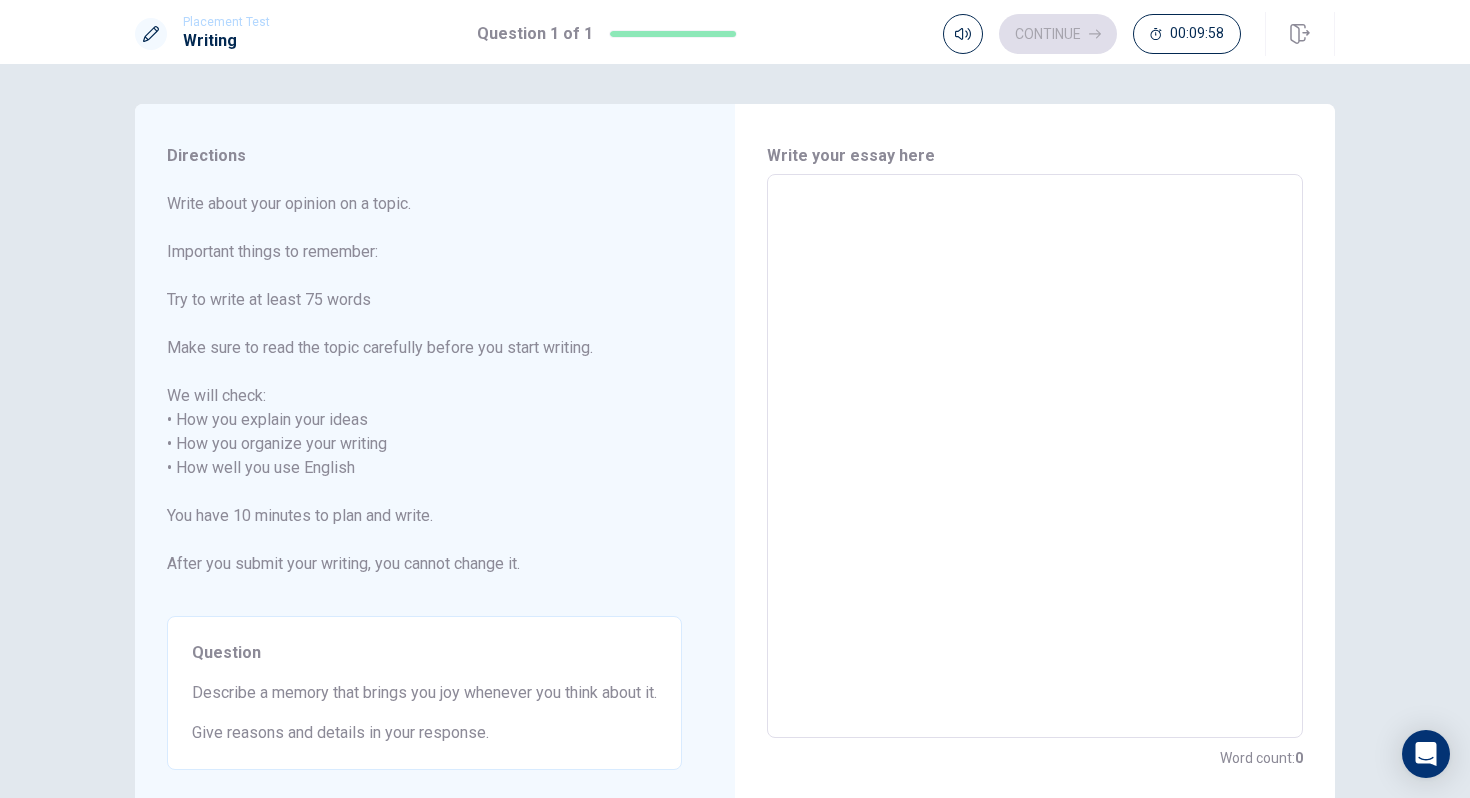 type 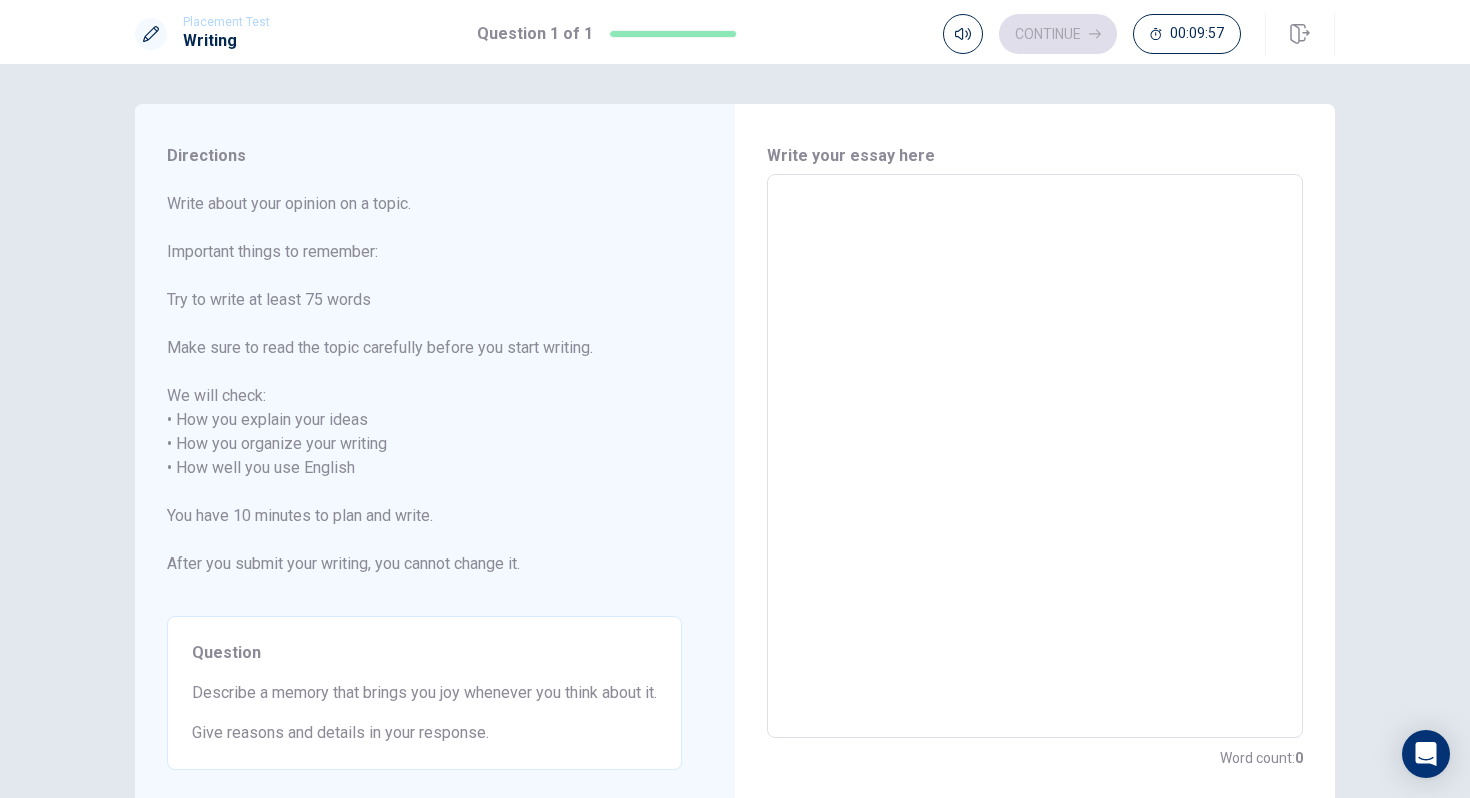 type 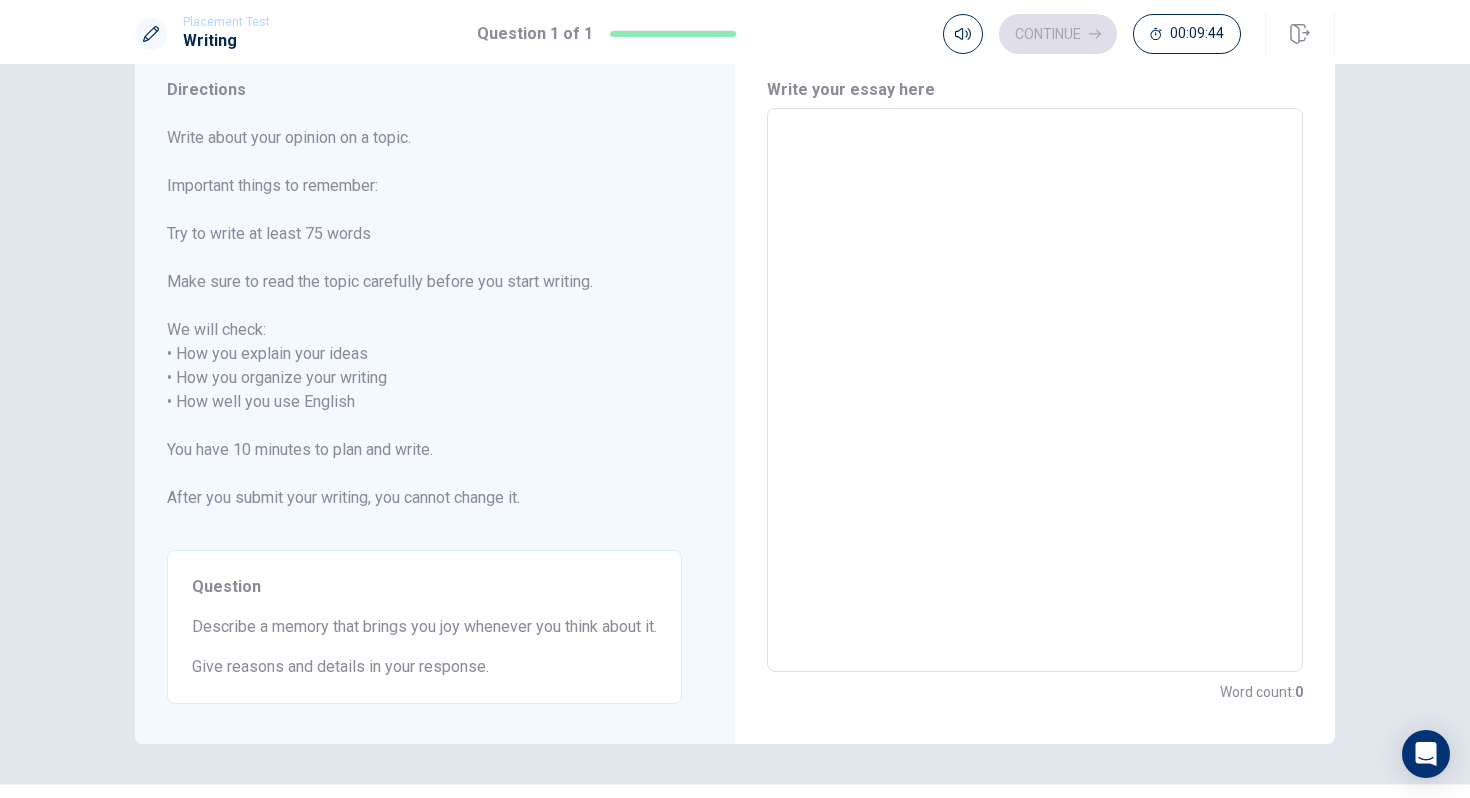 scroll, scrollTop: 0, scrollLeft: 0, axis: both 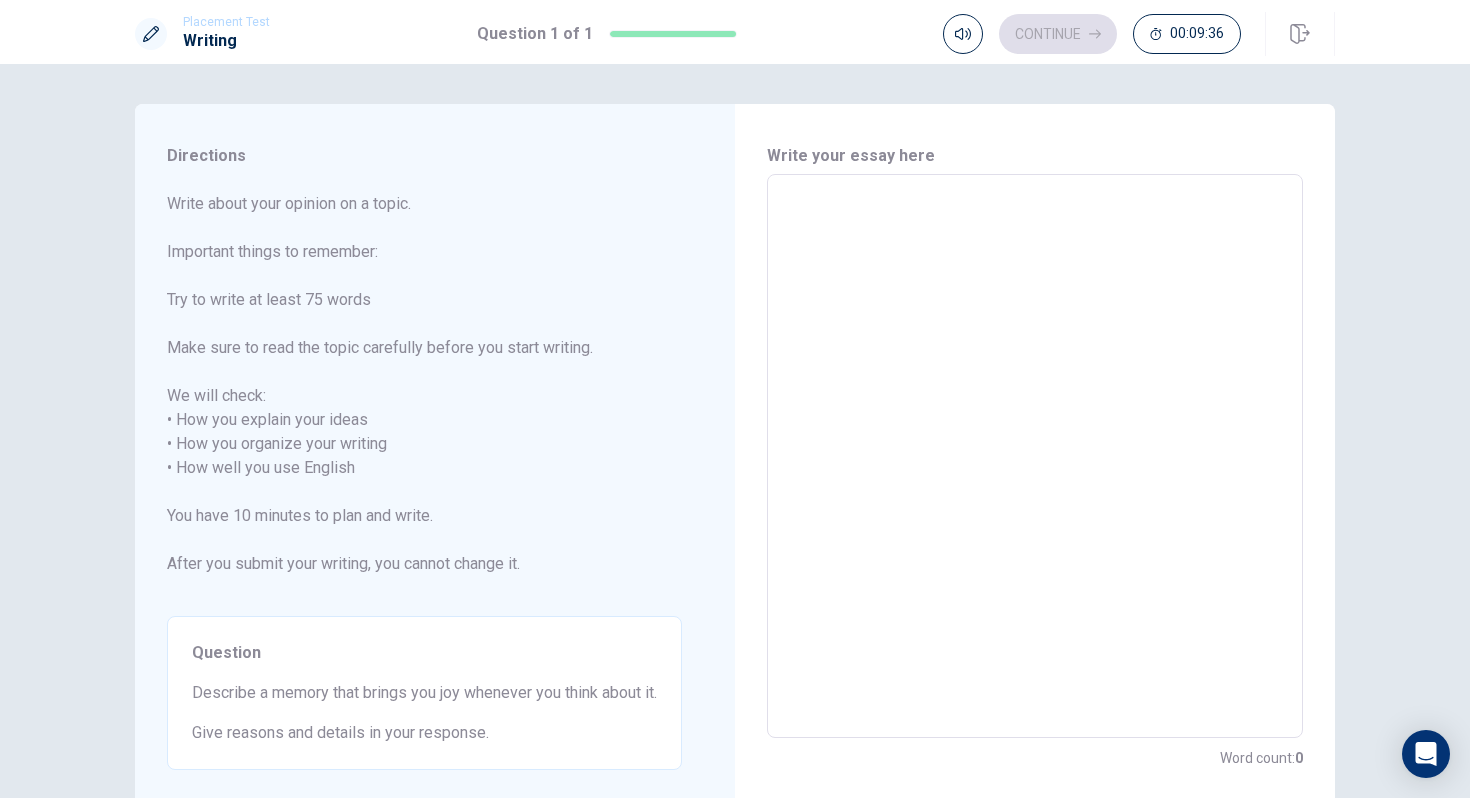 type on "x" 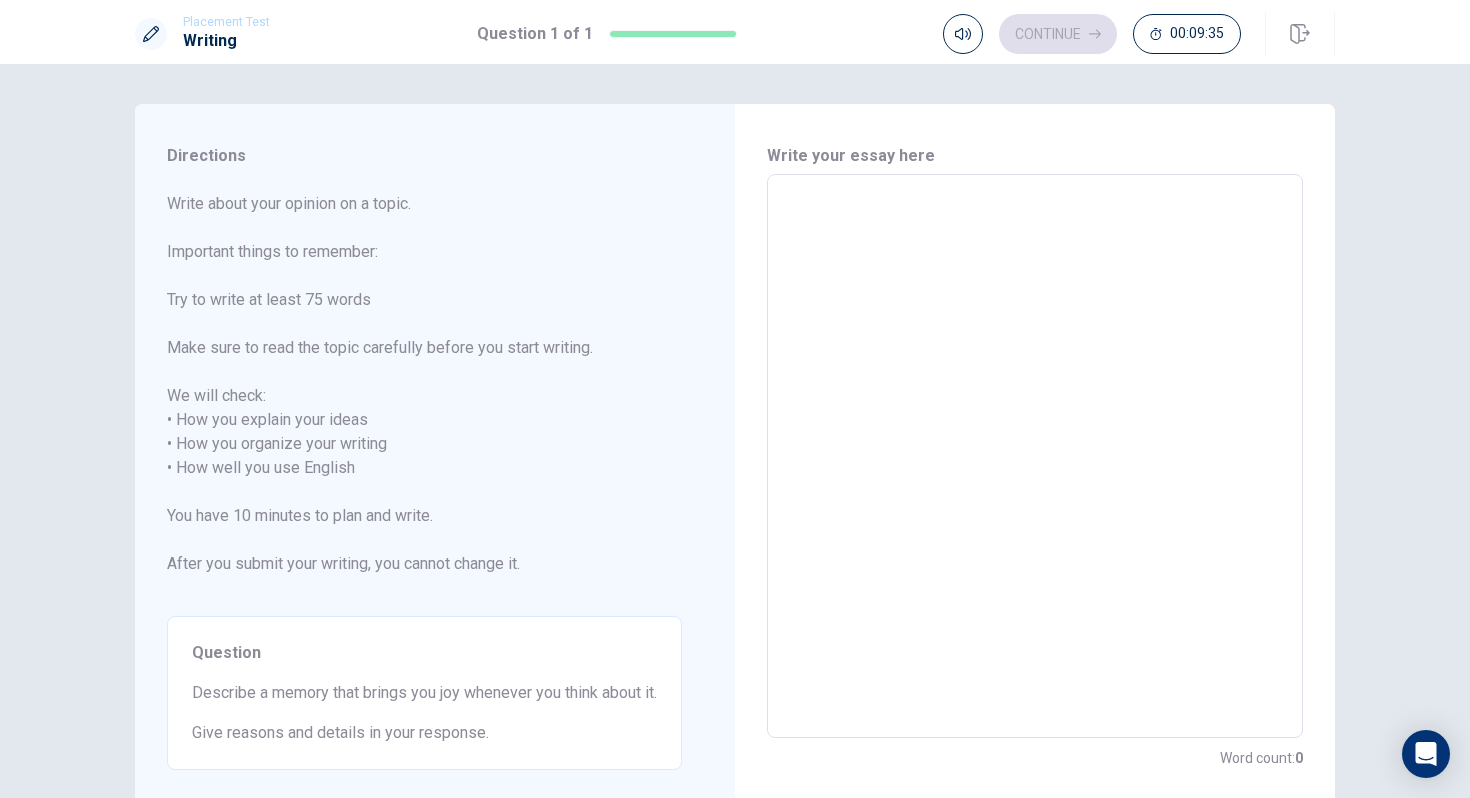 type on "t" 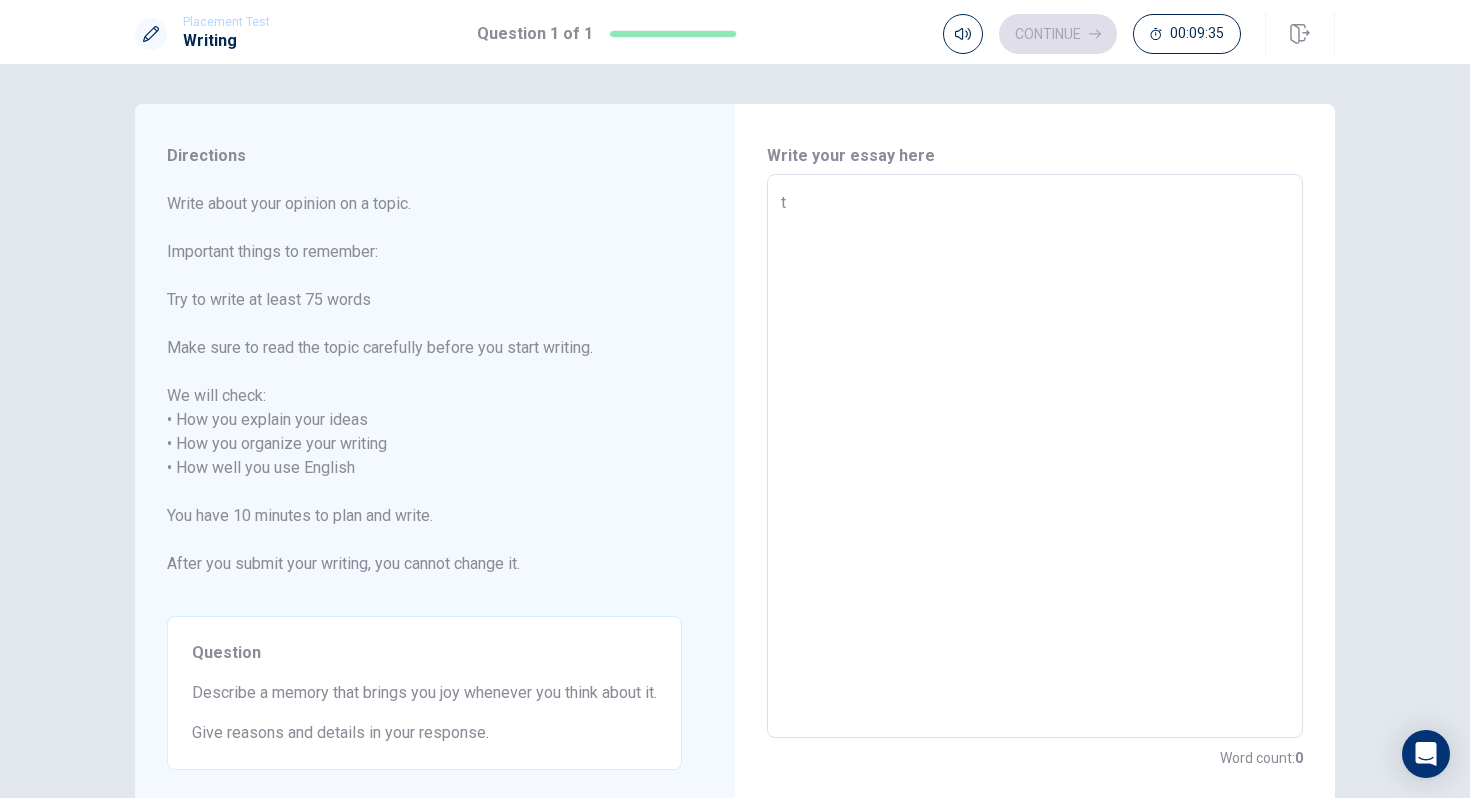 type on "x" 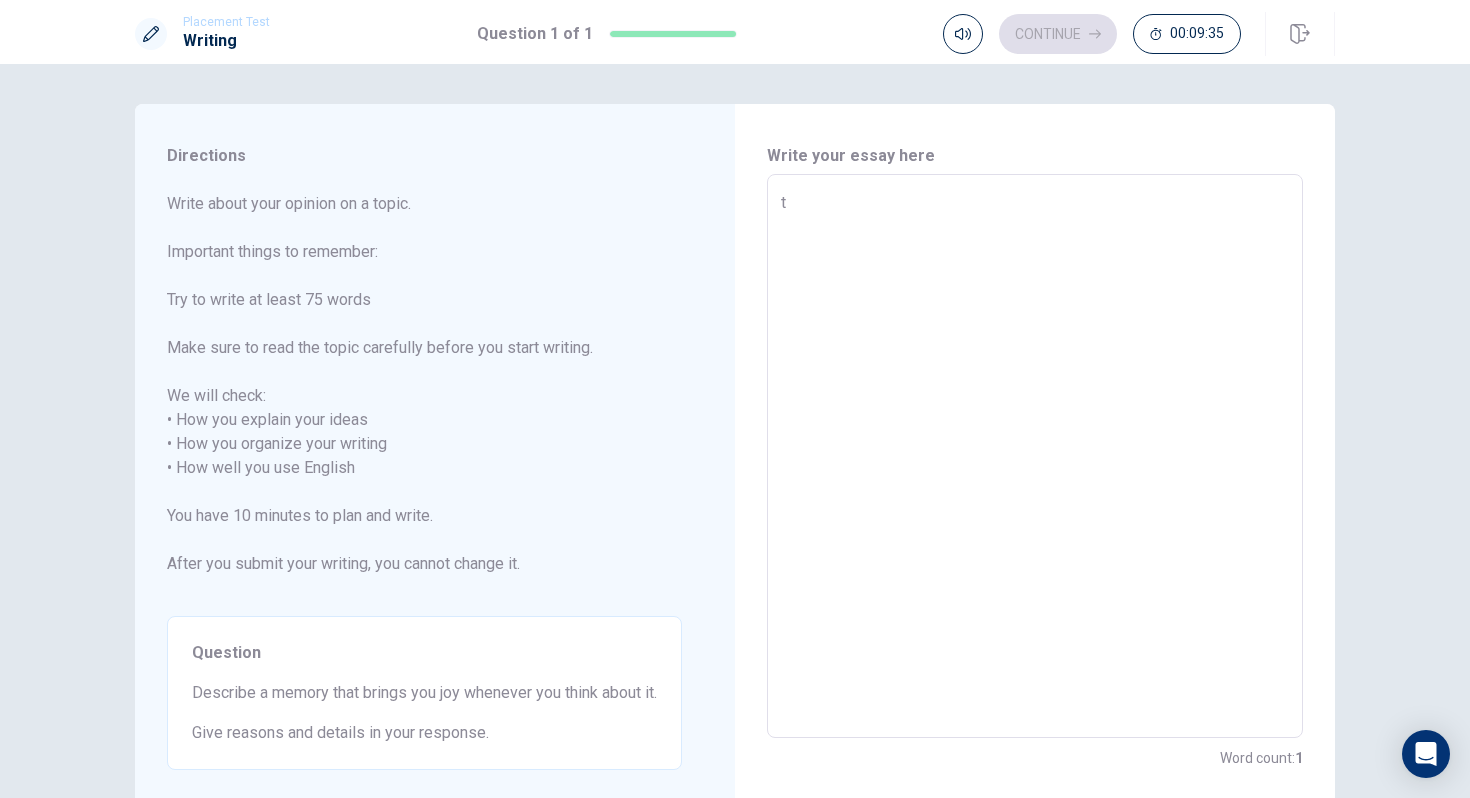 type on "th" 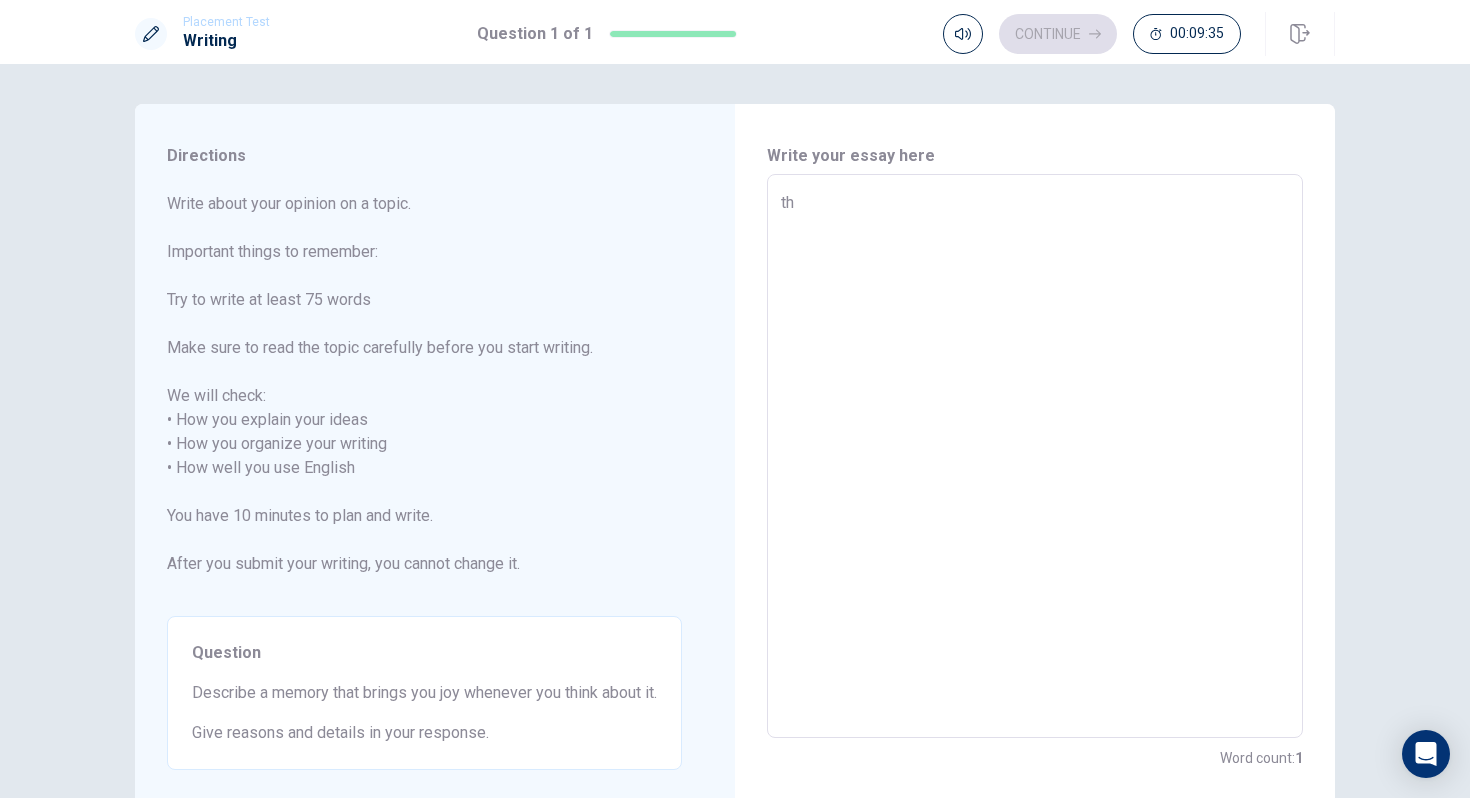 type on "x" 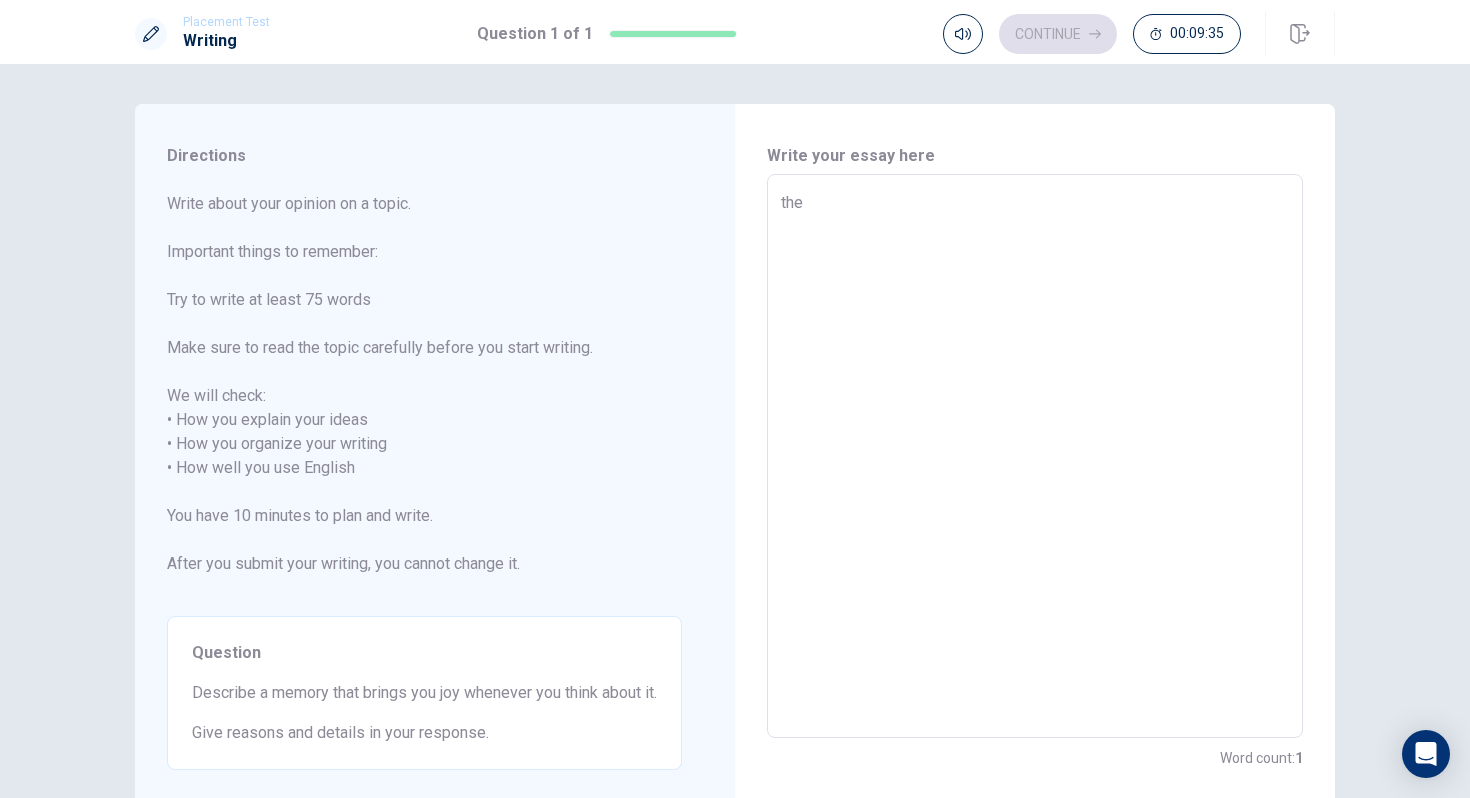 type on "x" 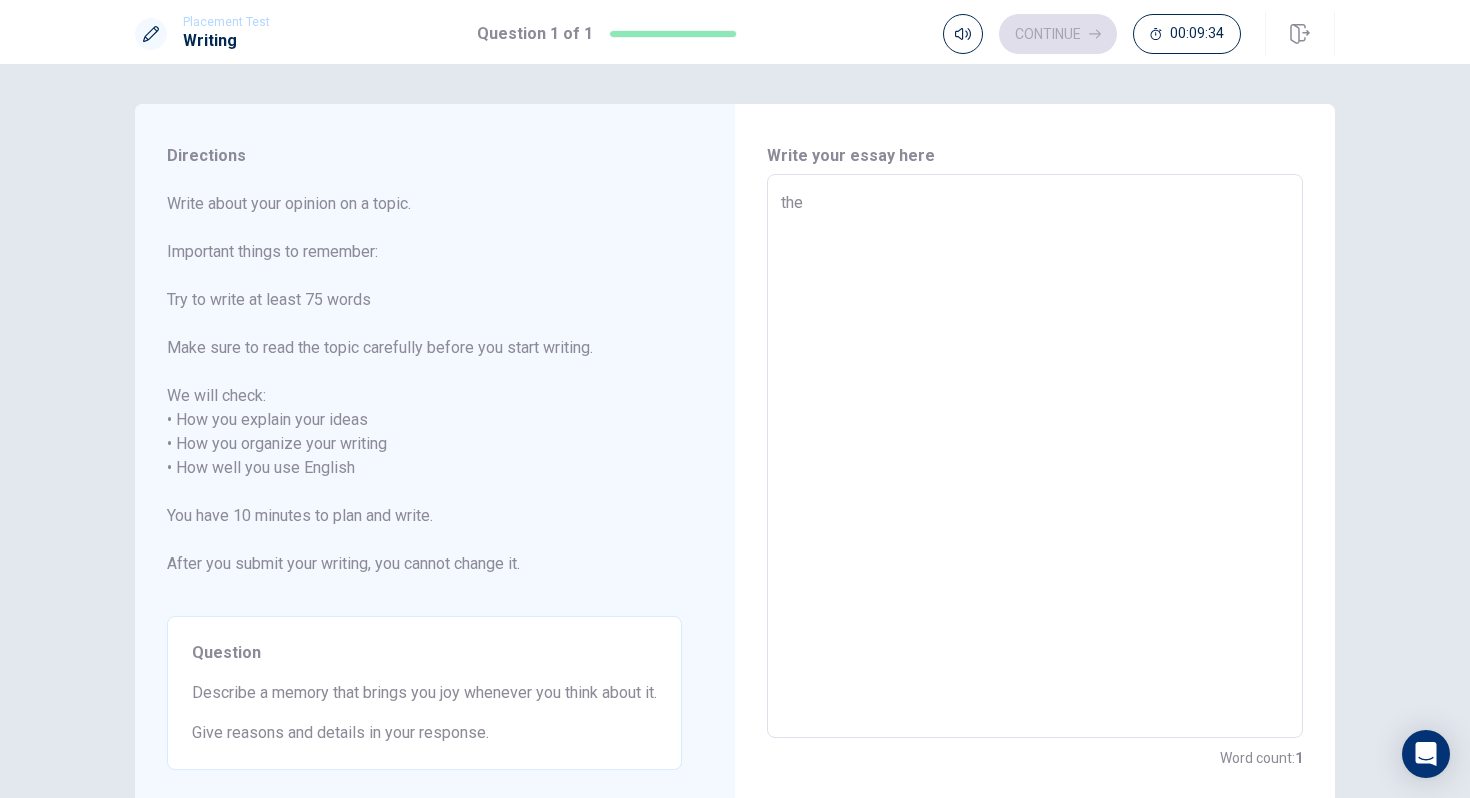 type on "th" 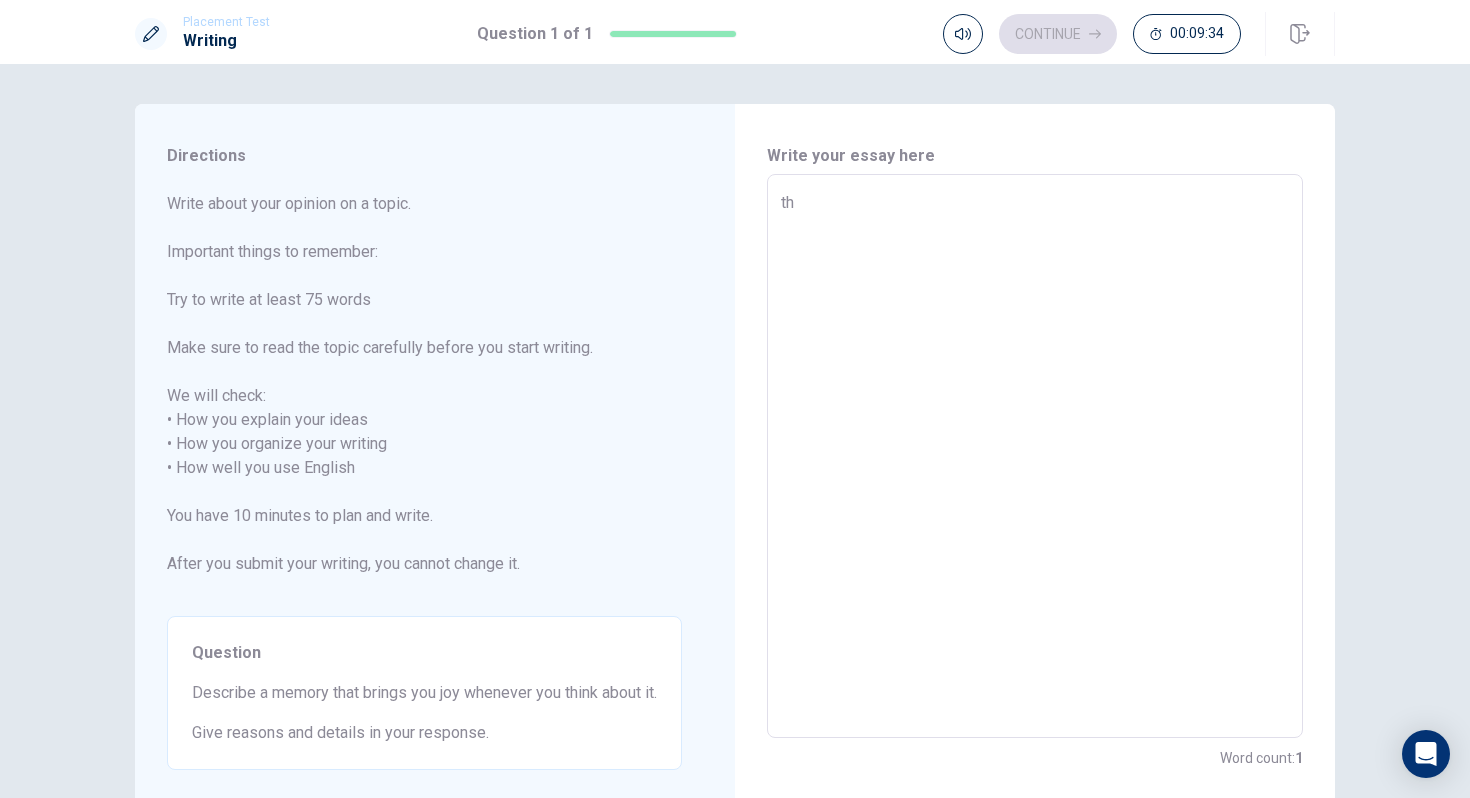 type on "x" 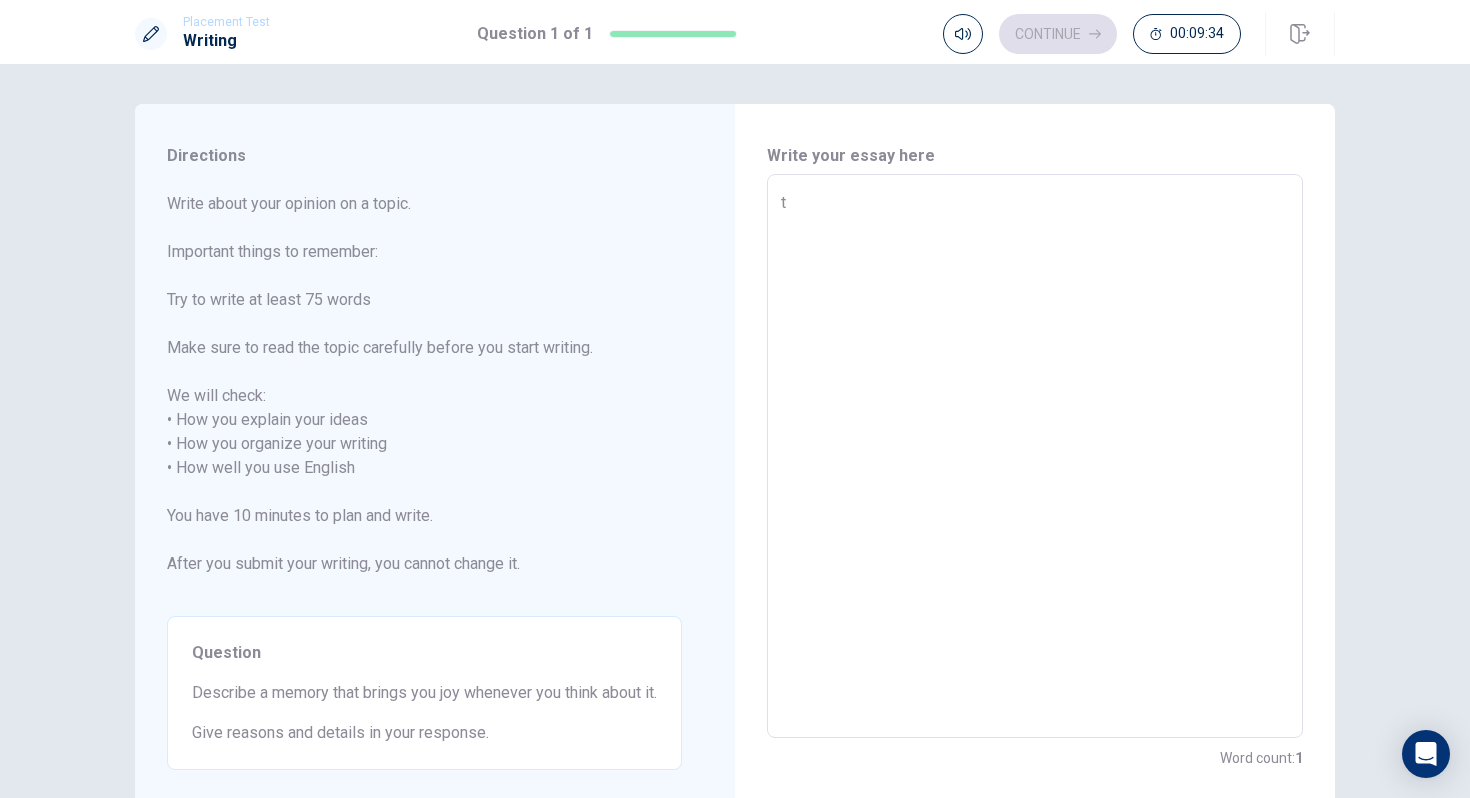 type on "x" 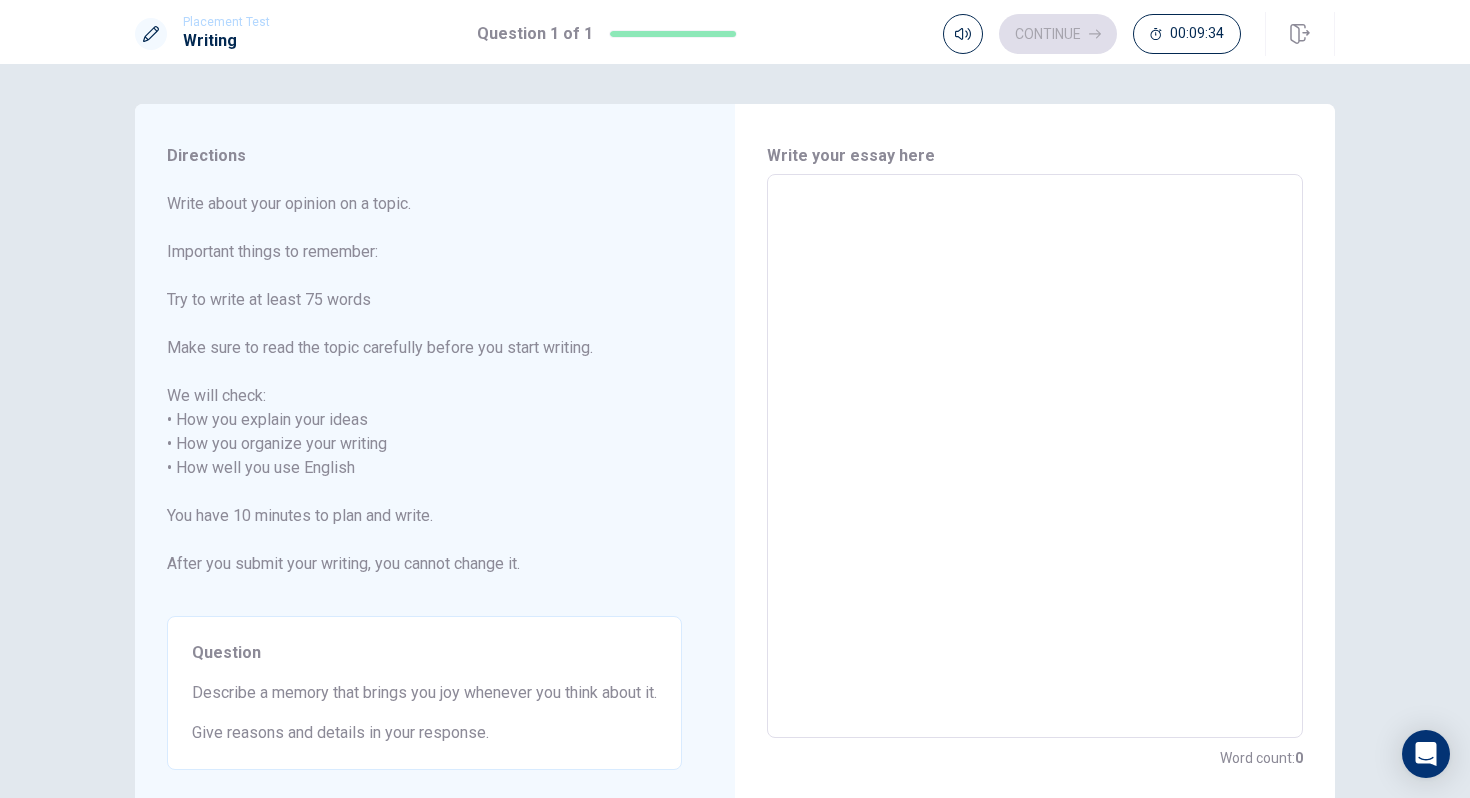 type on "x" 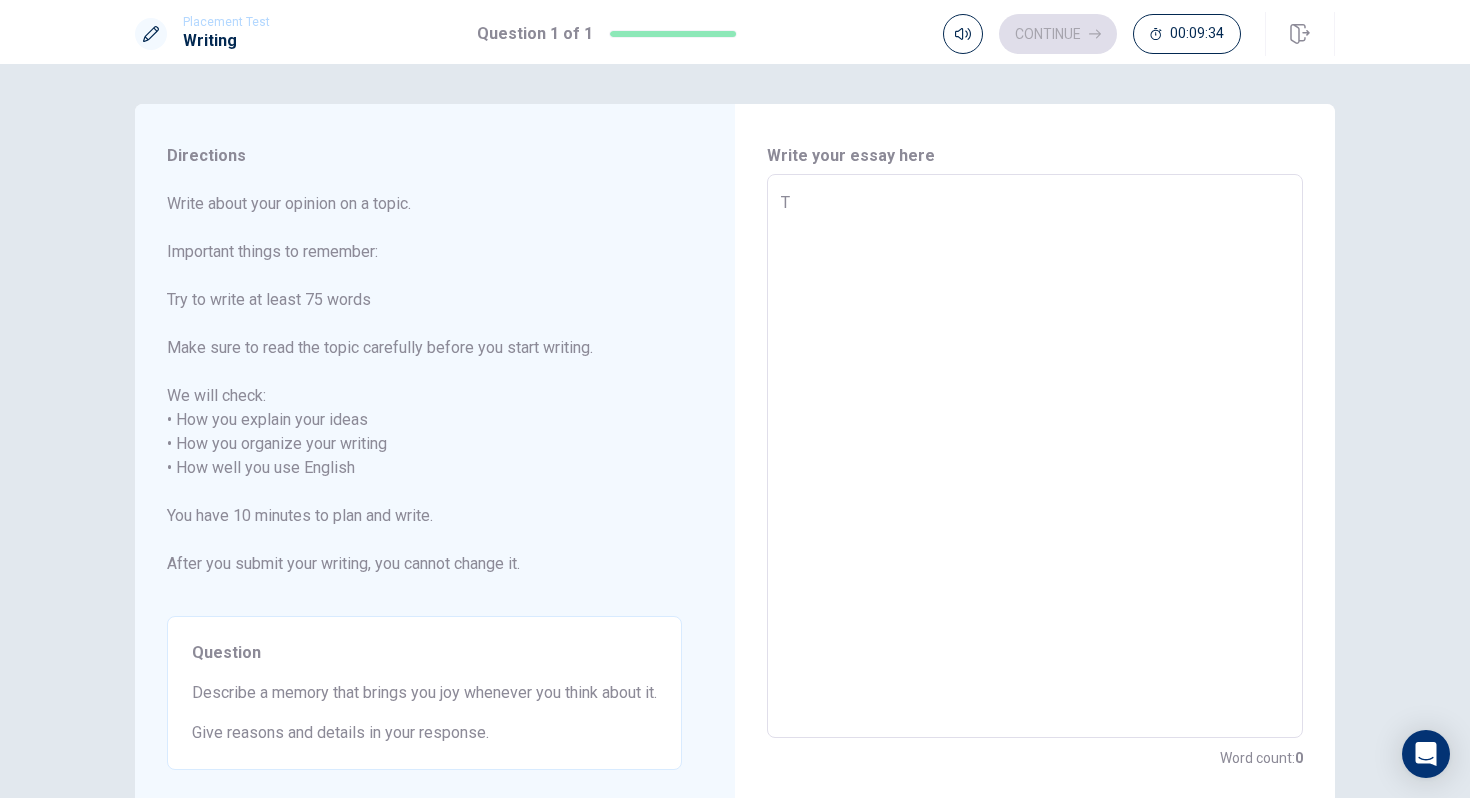 type on "x" 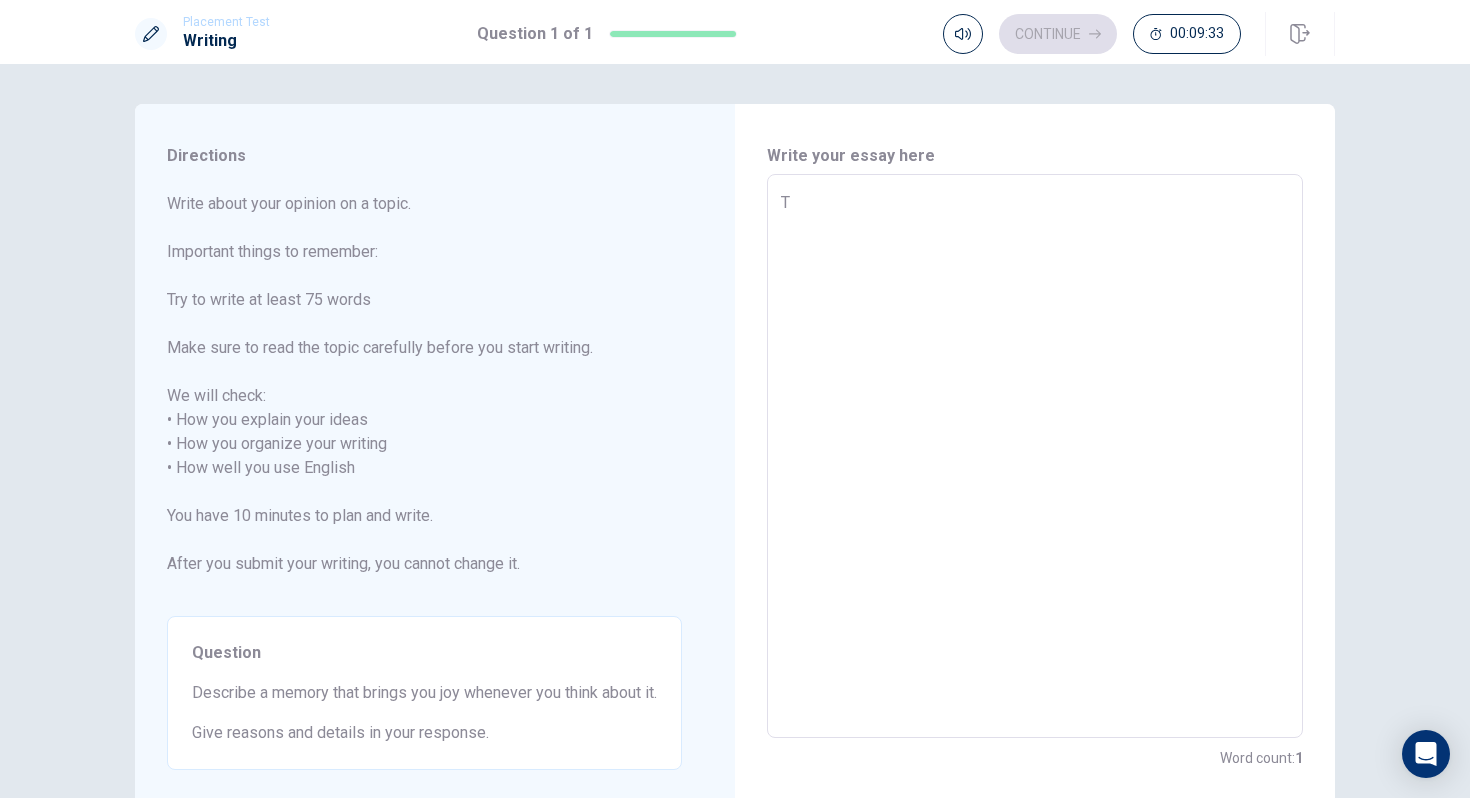 type on "Th" 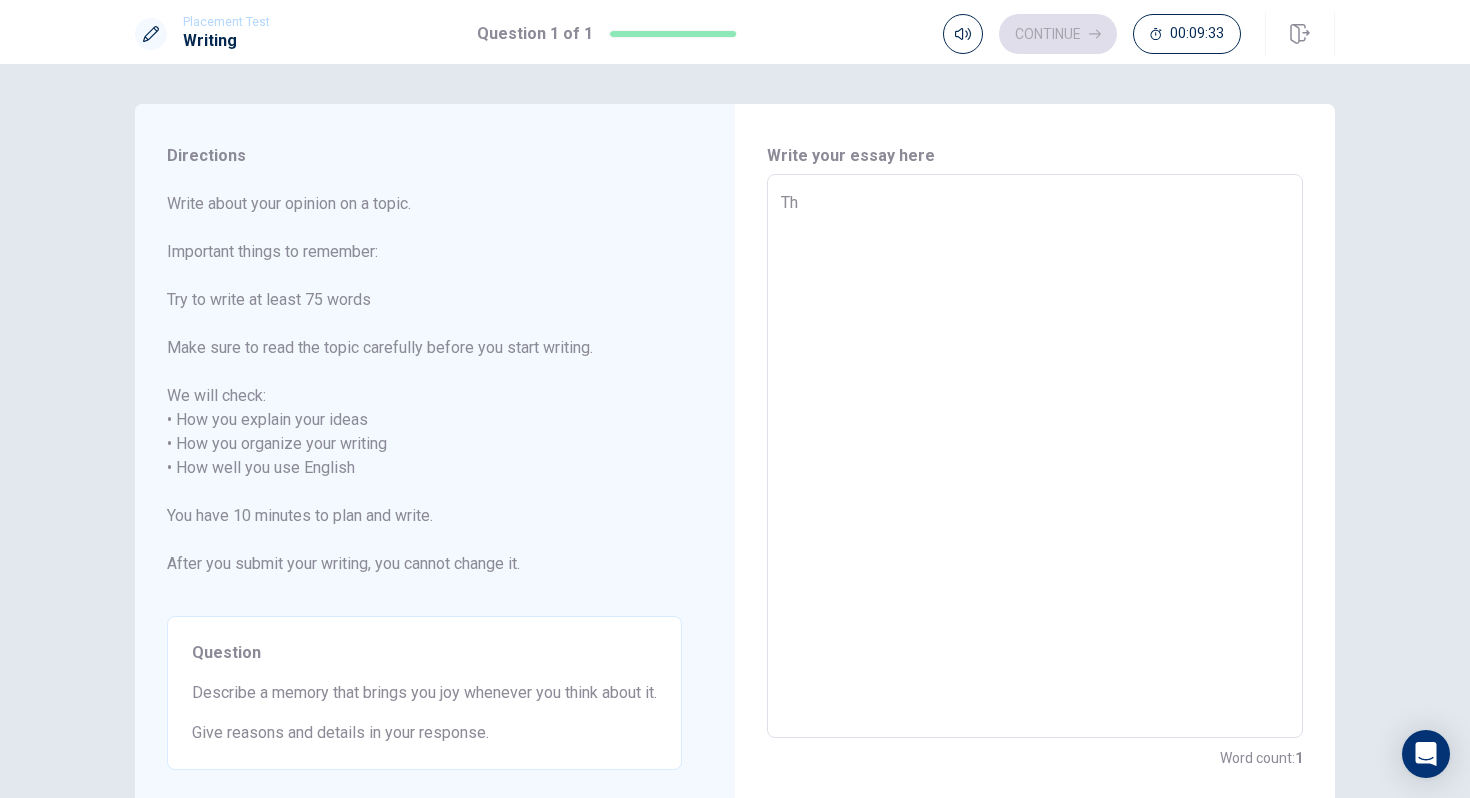 type on "x" 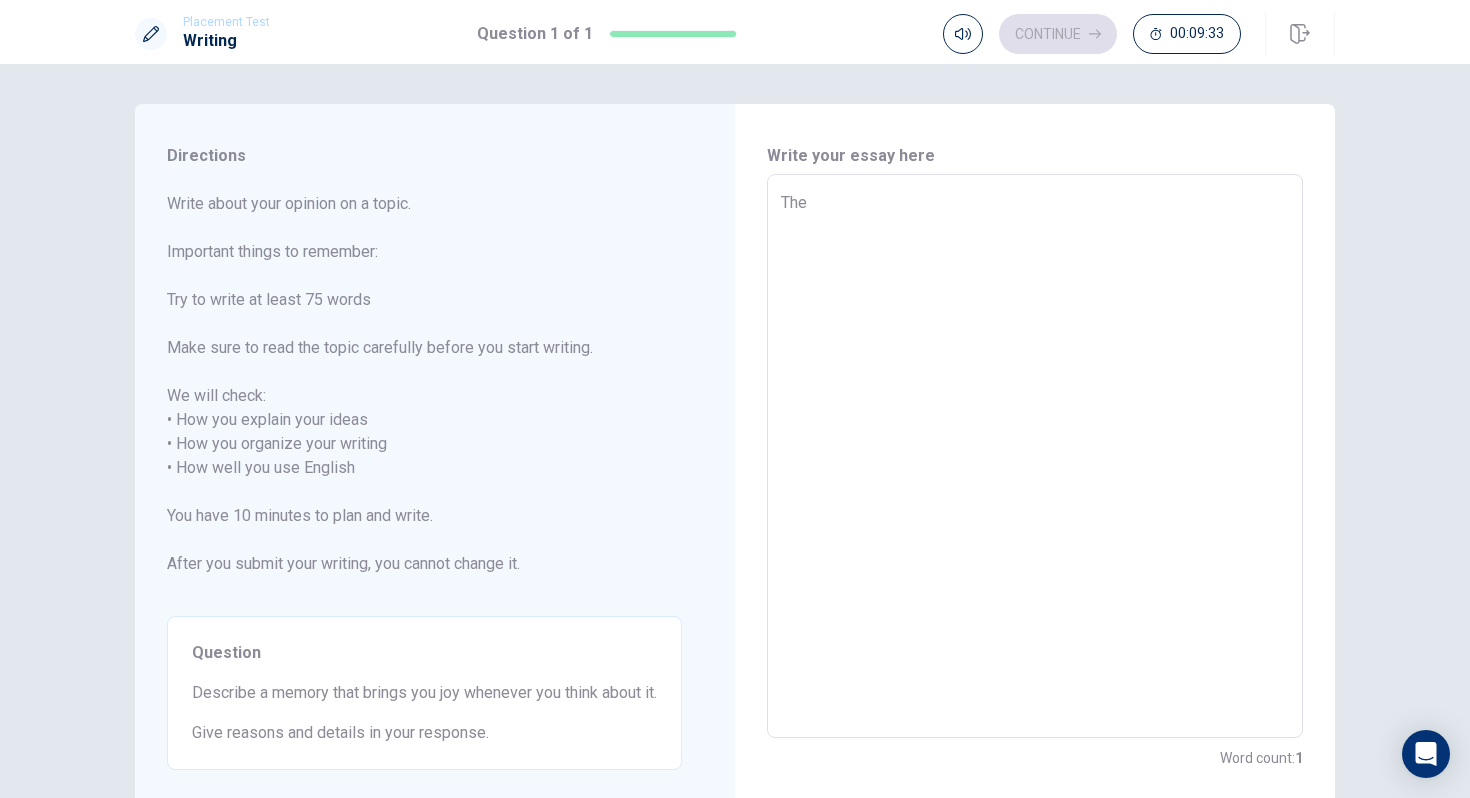 type on "x" 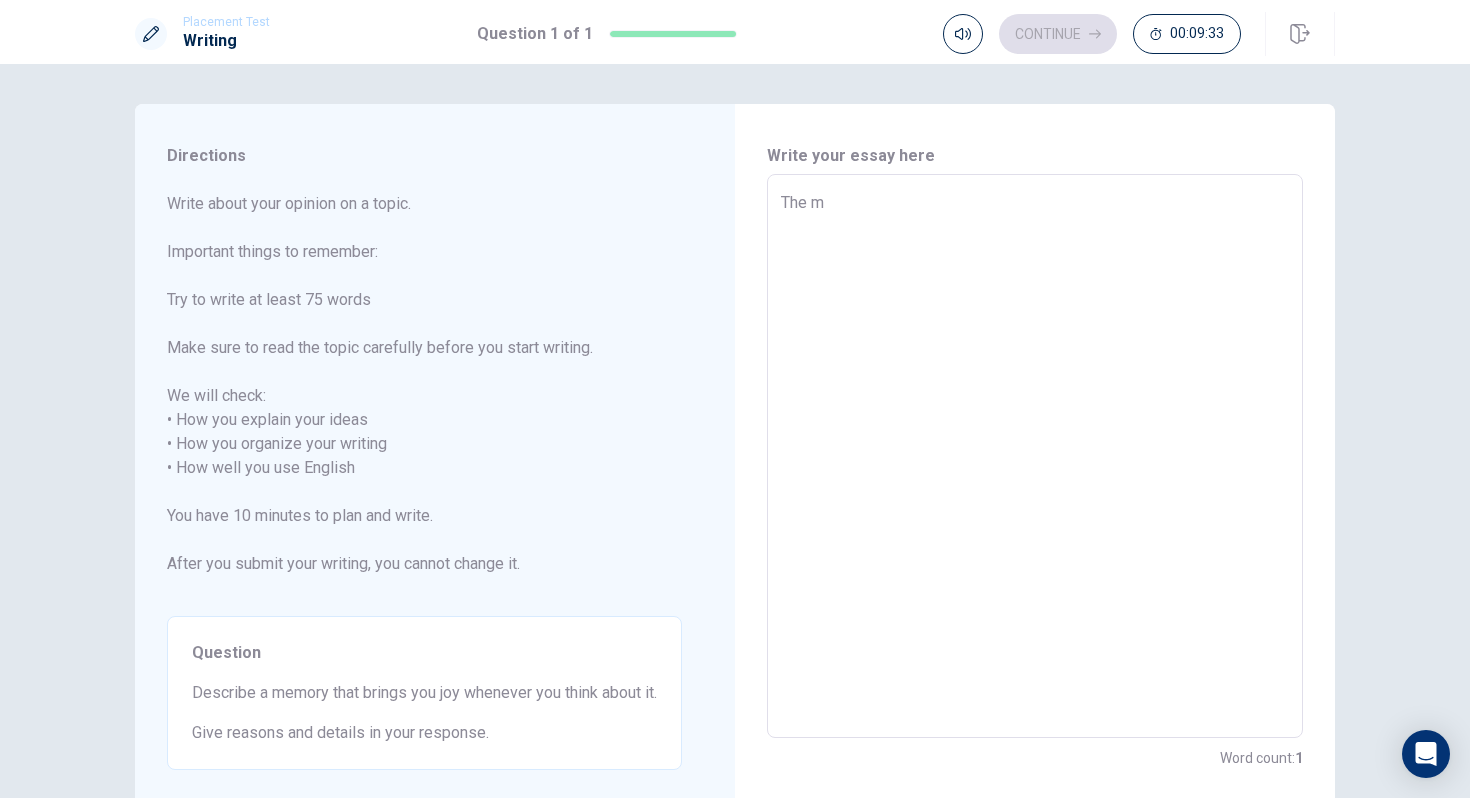 type on "x" 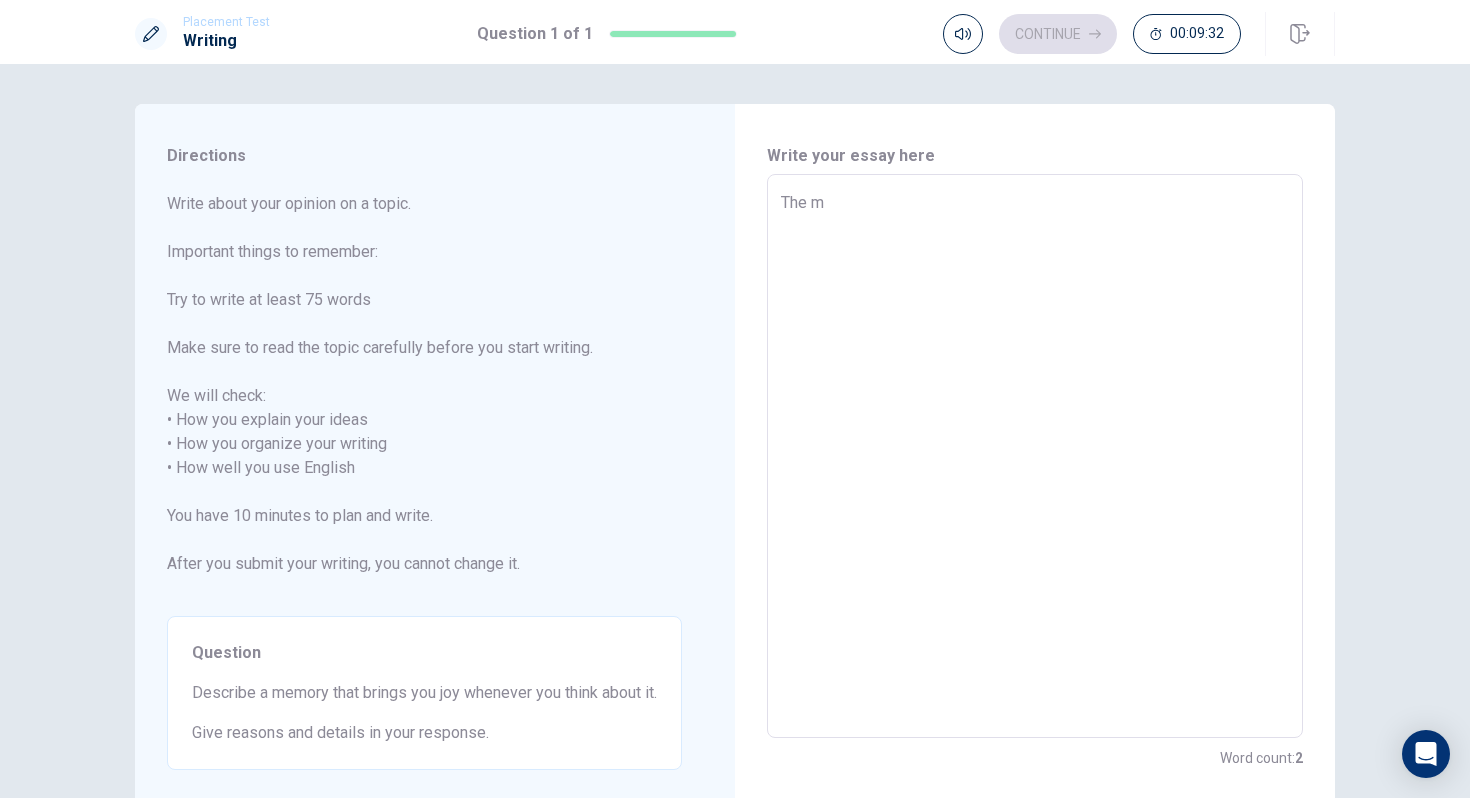 type on "The me" 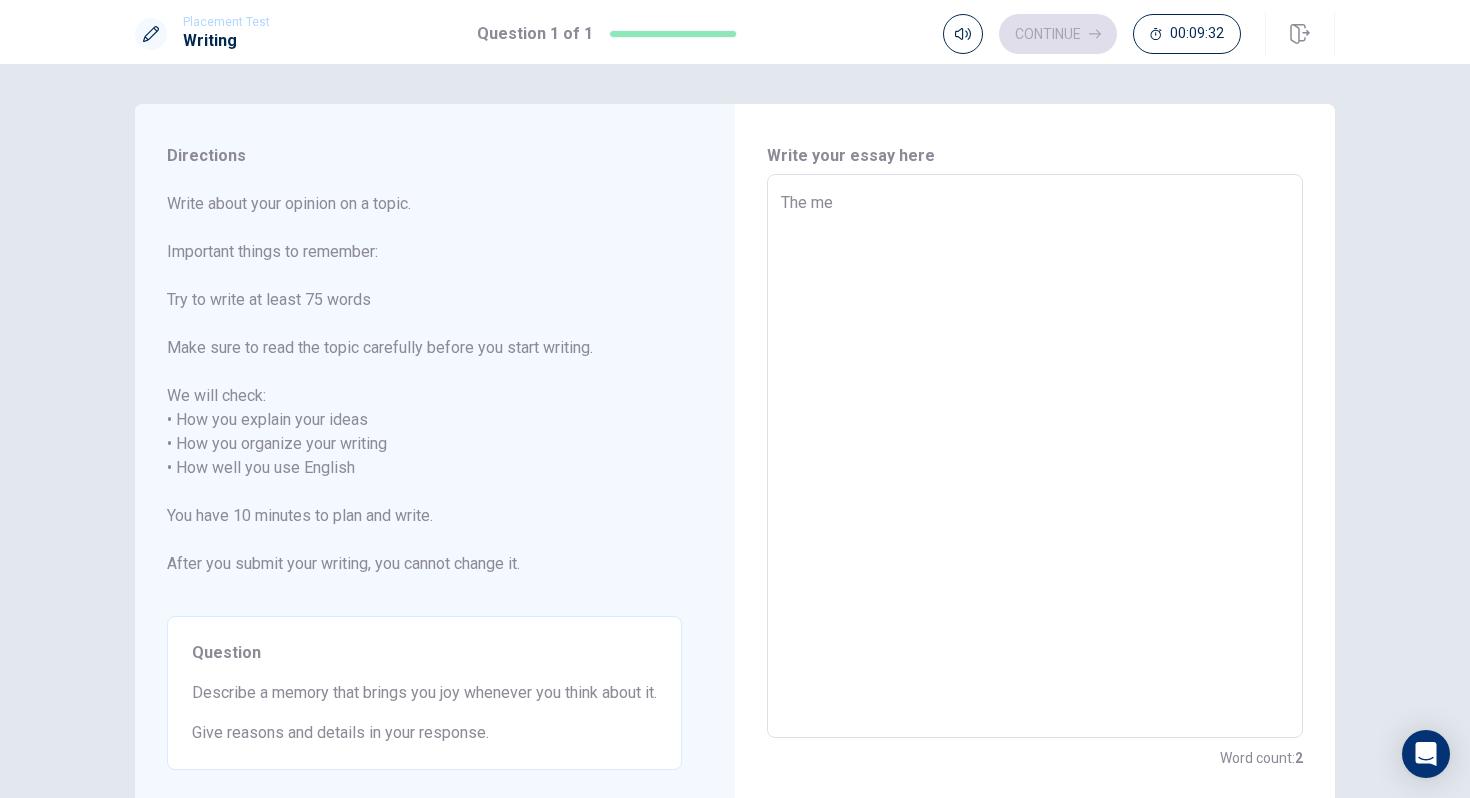 type on "x" 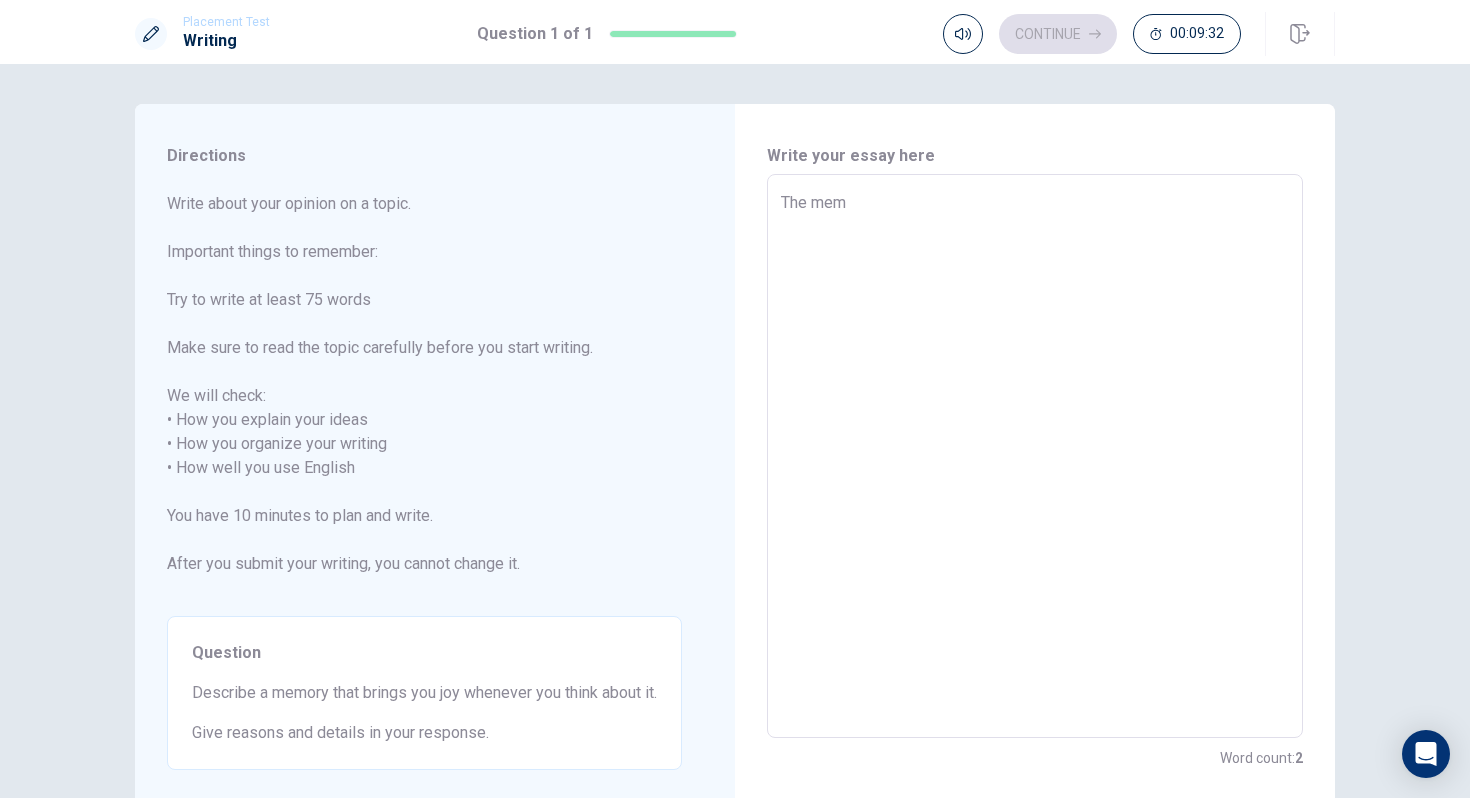 type on "x" 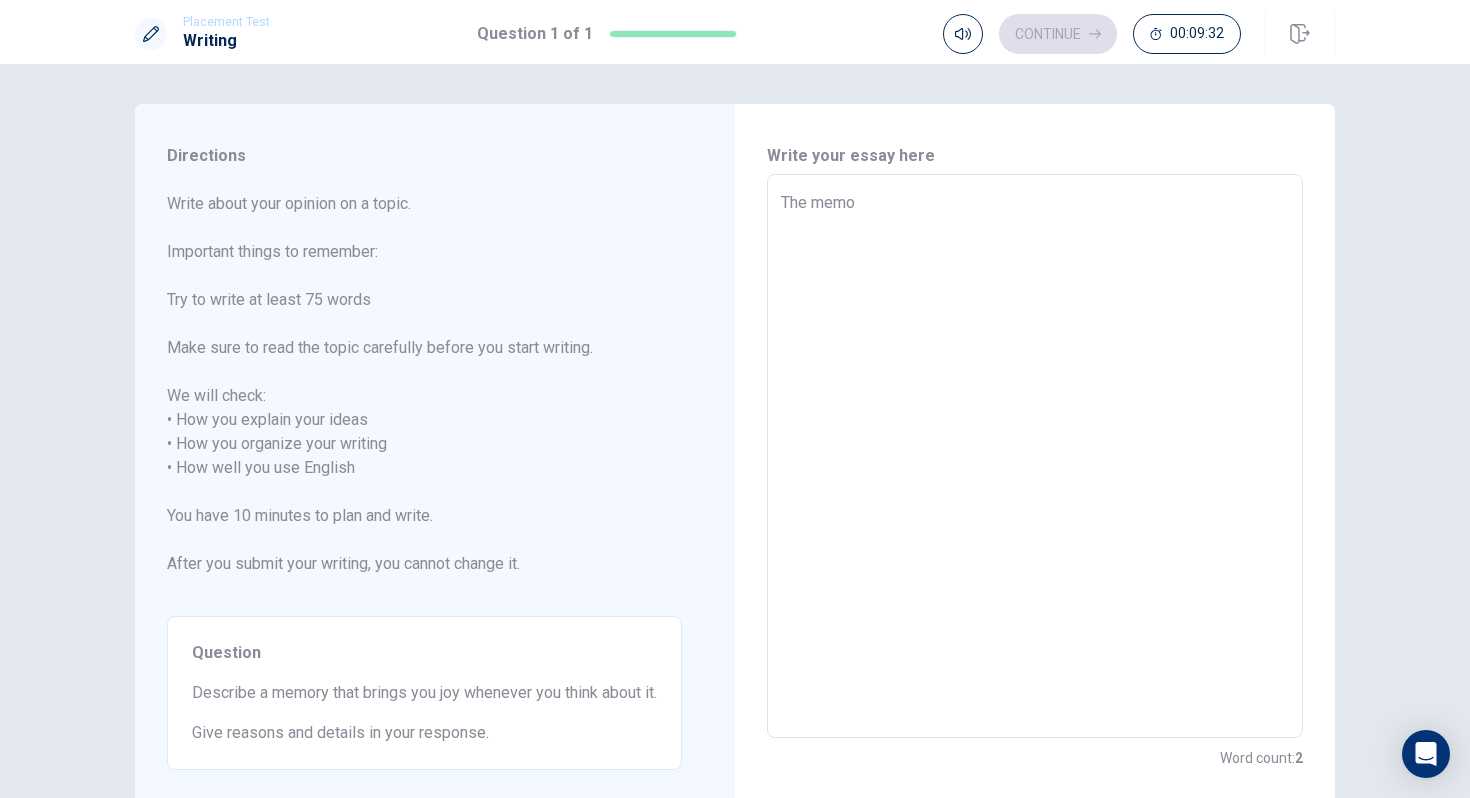 type on "x" 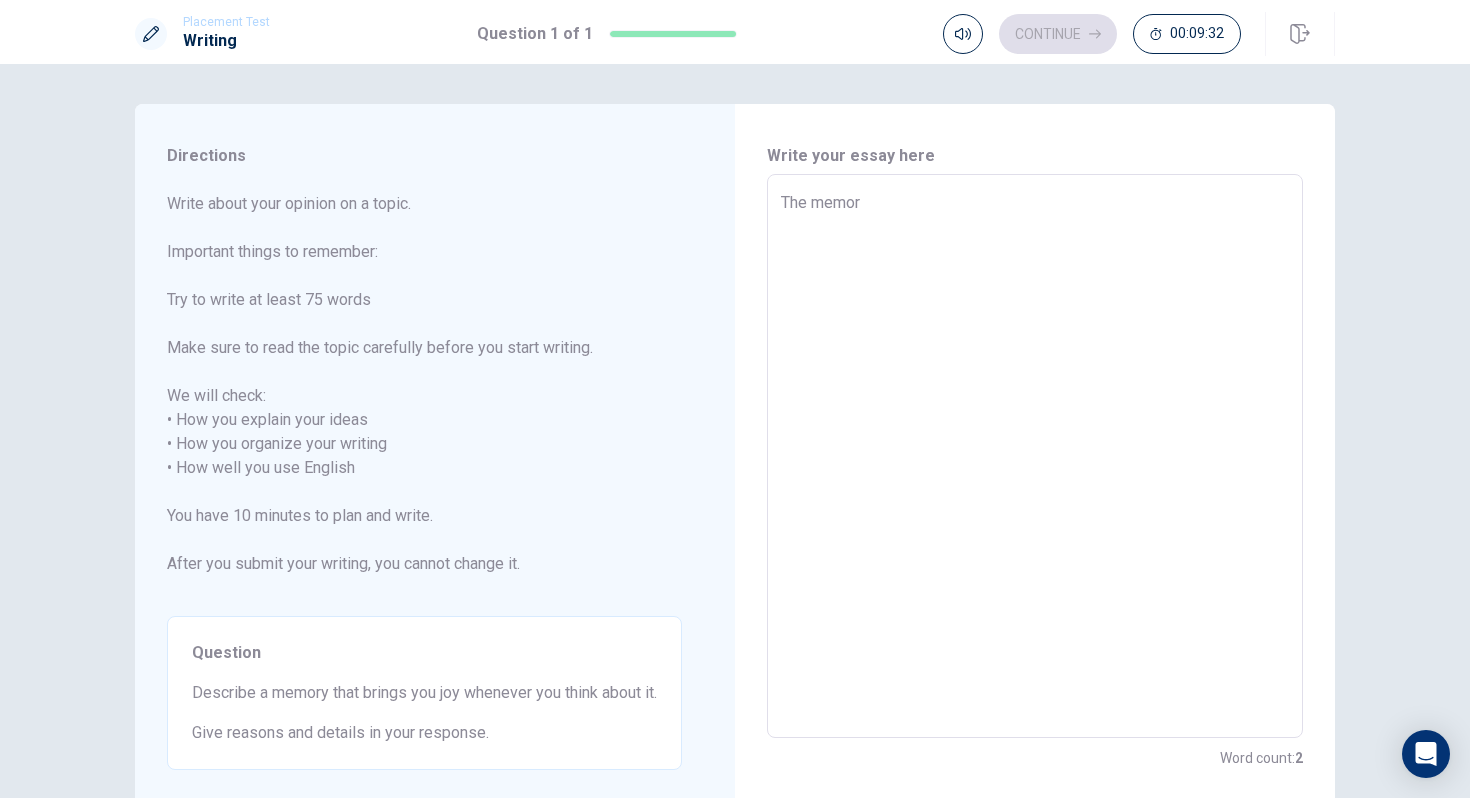 type on "x" 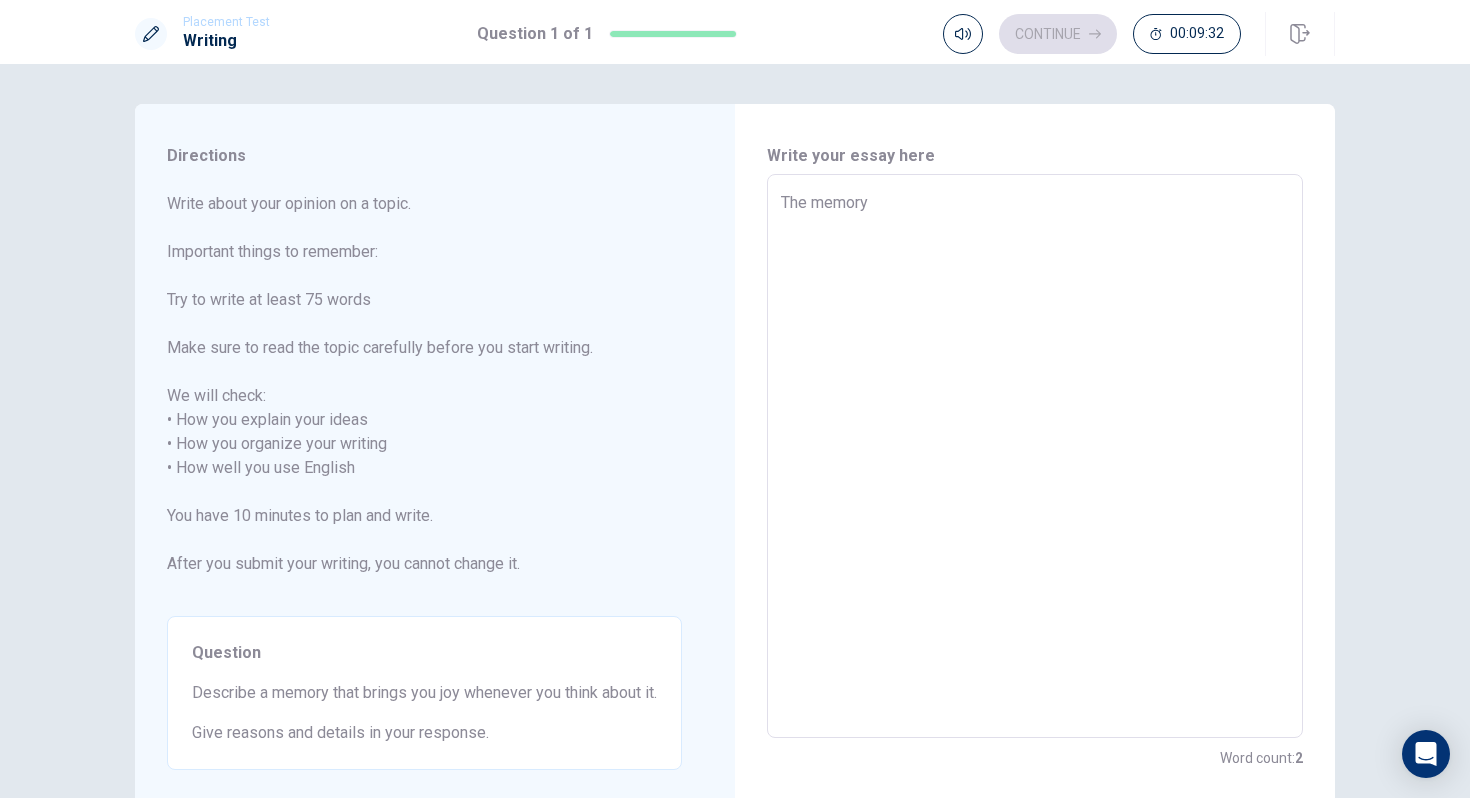 type on "x" 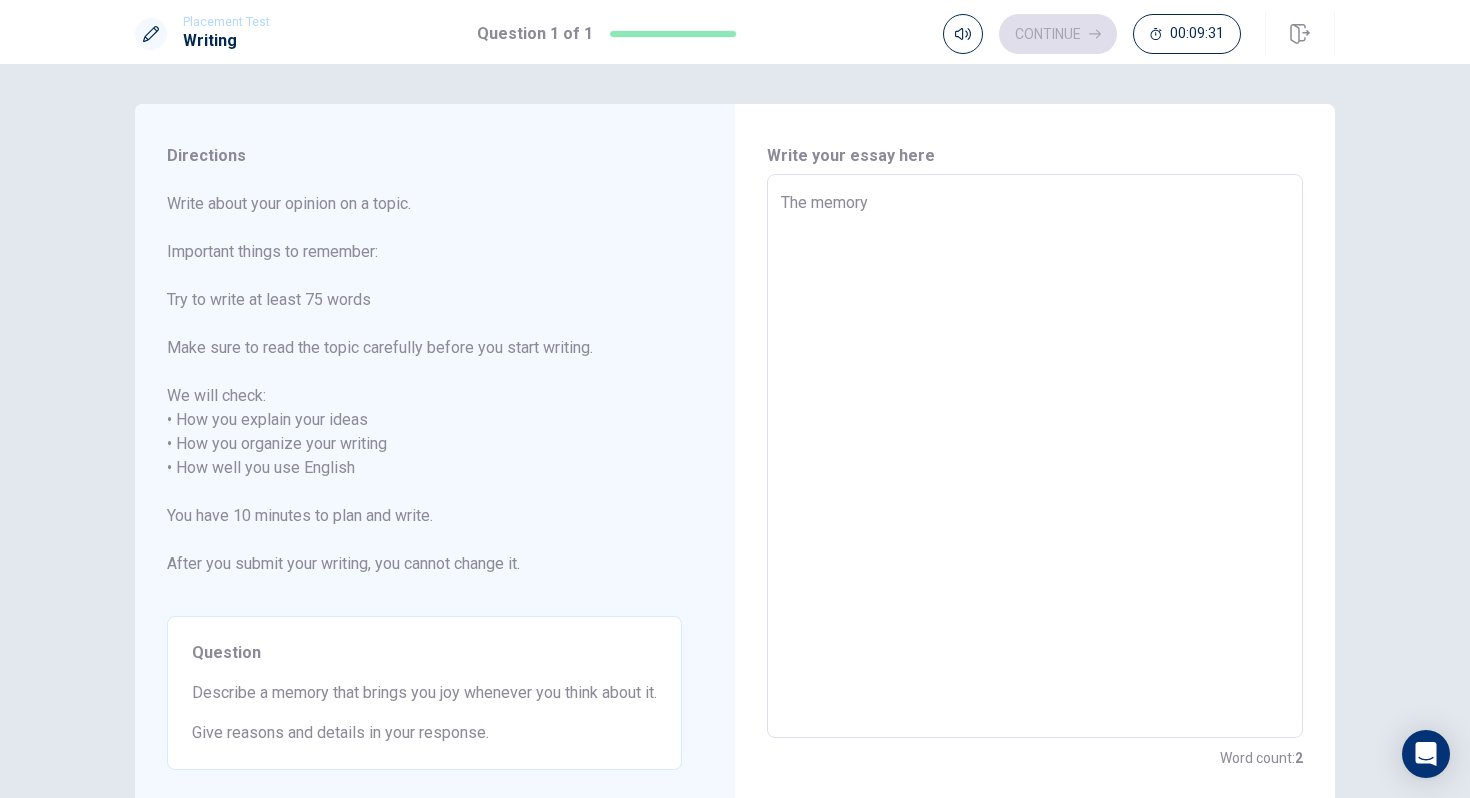 type on "The memory" 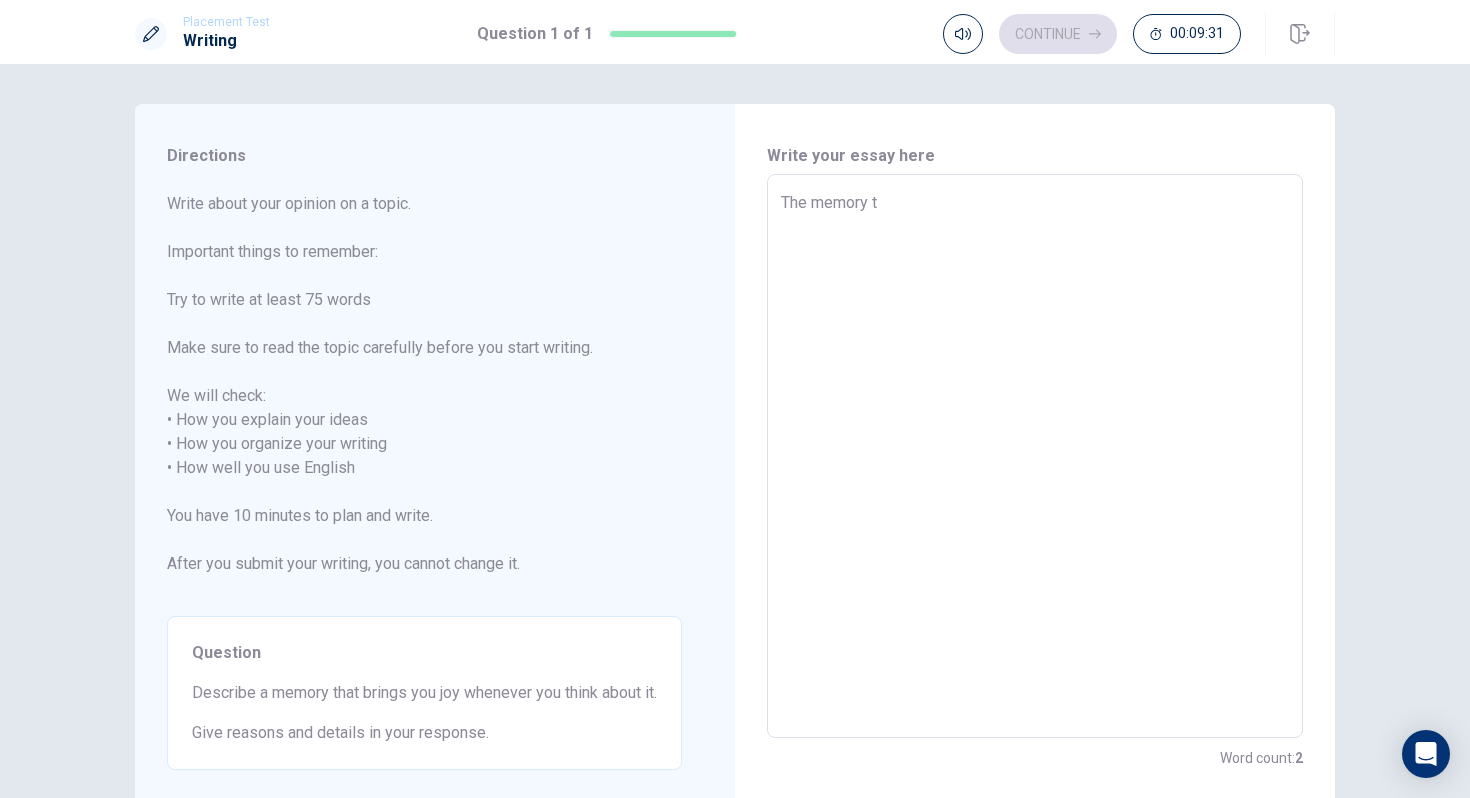 type on "x" 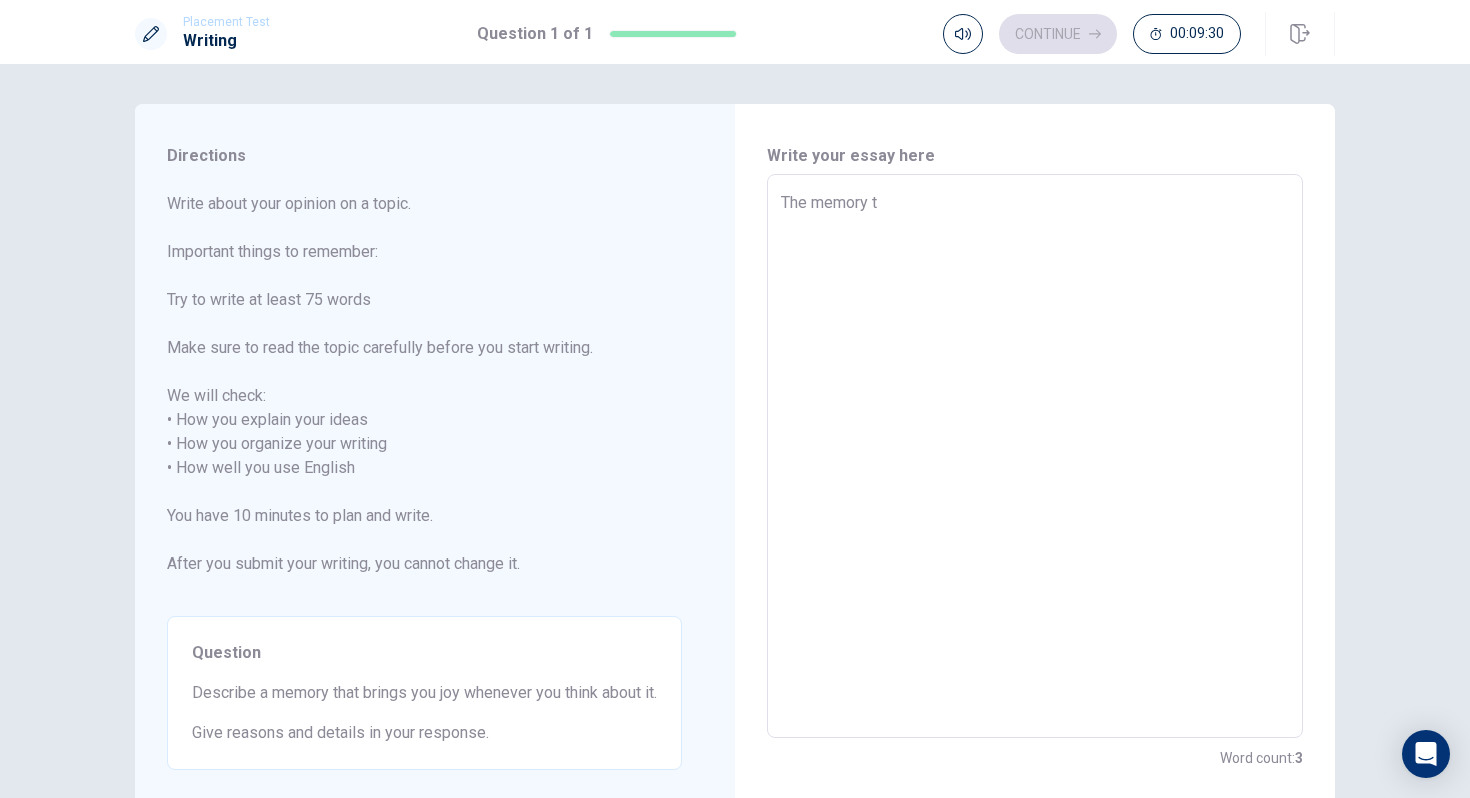 type on "The memory th" 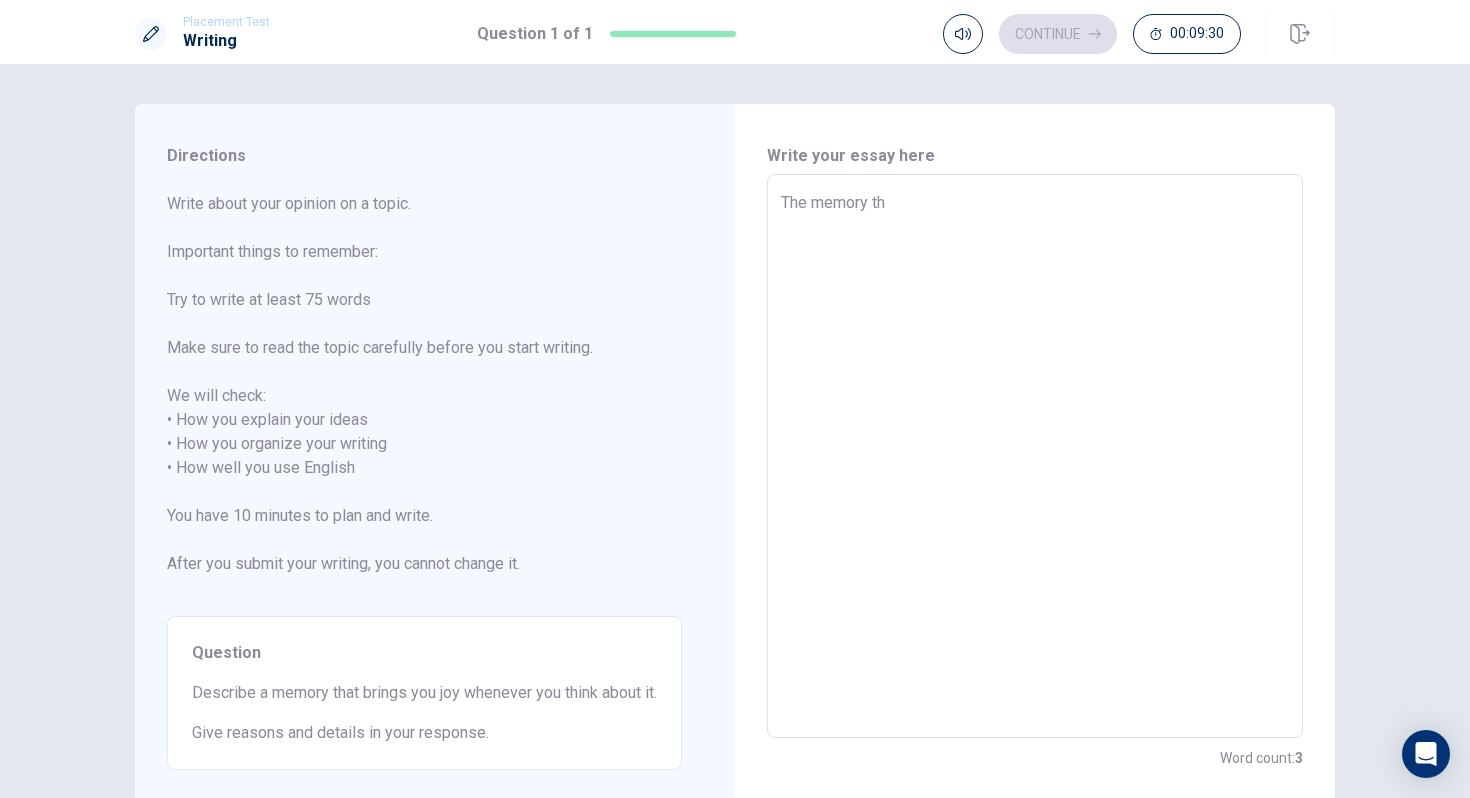 type on "x" 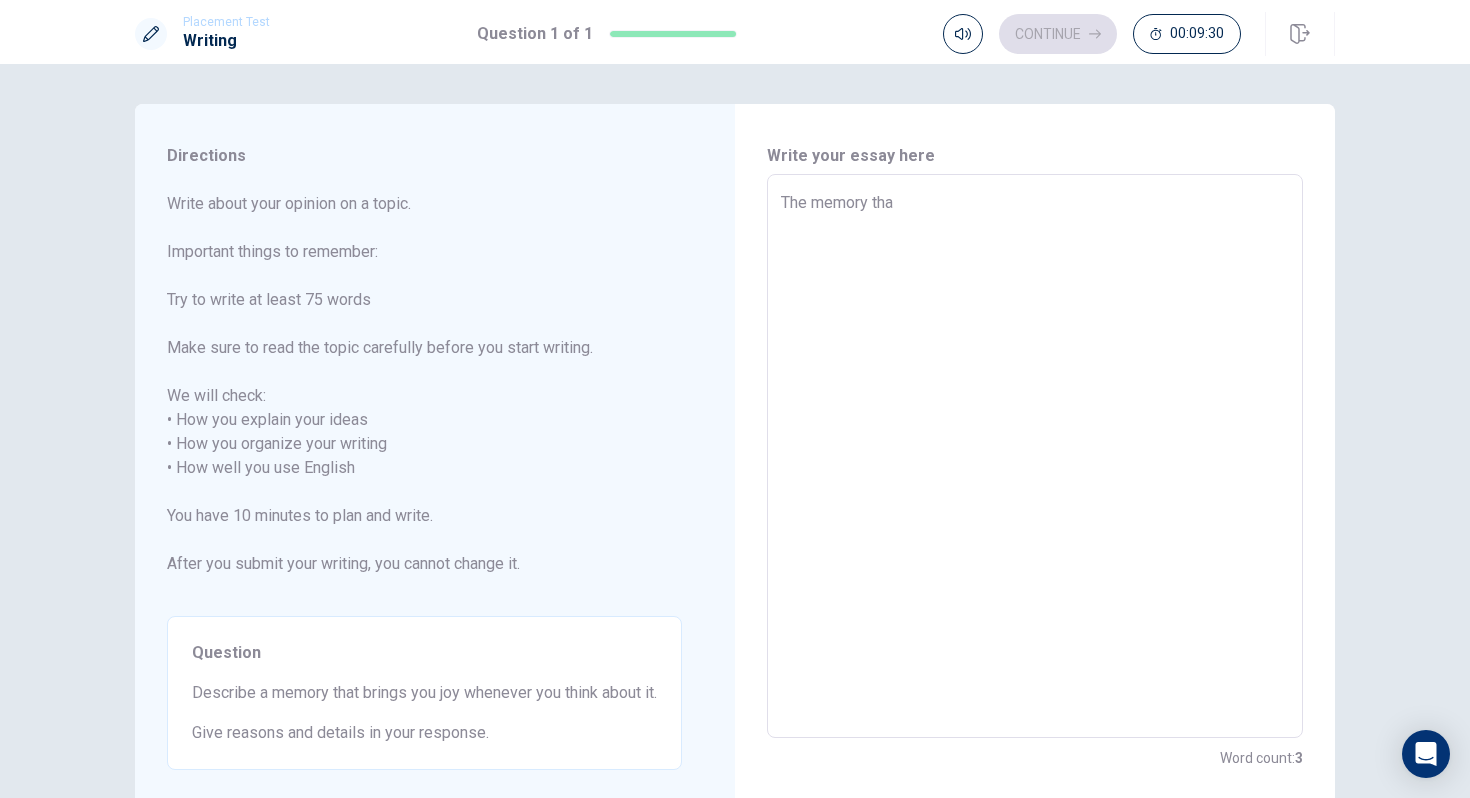 type on "x" 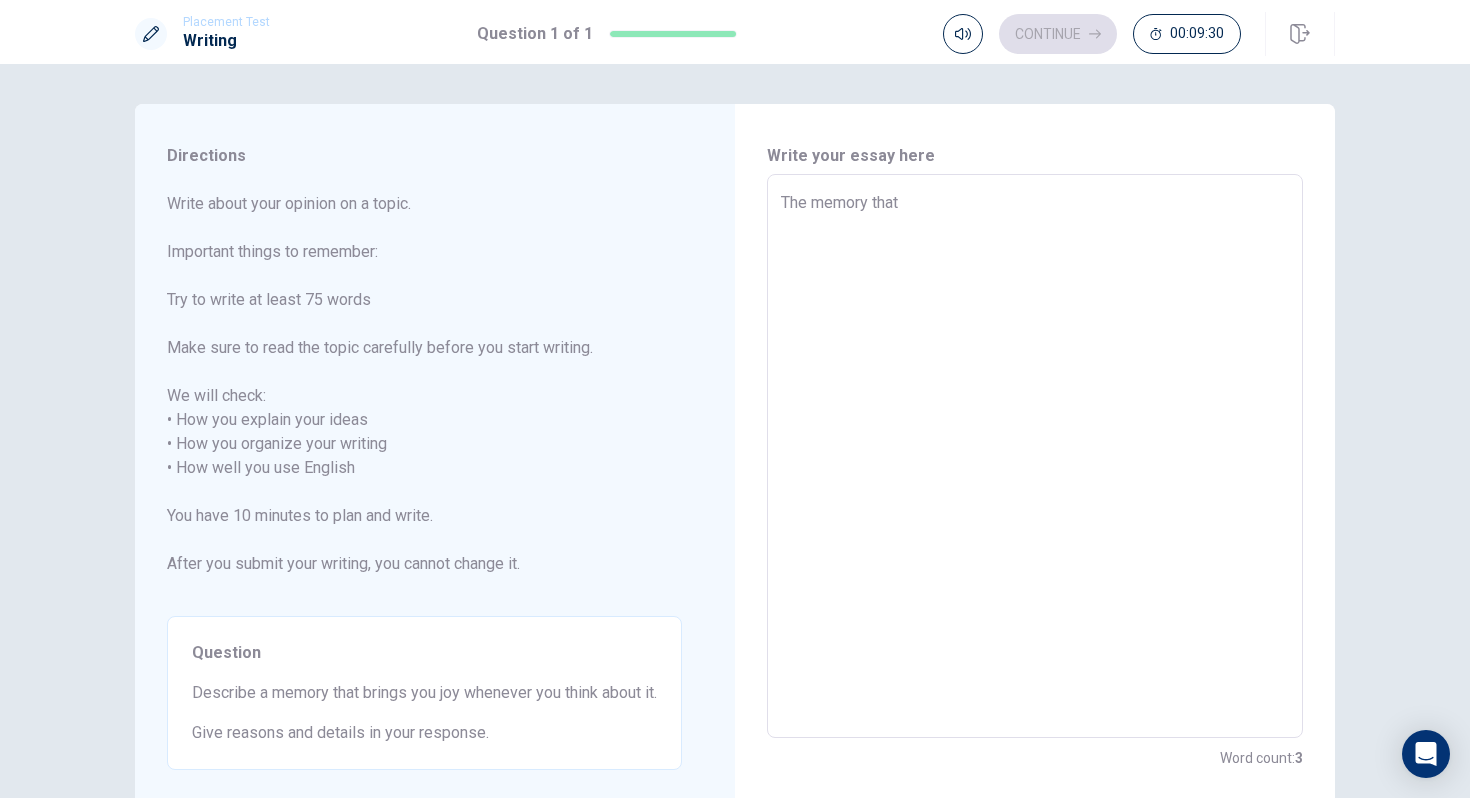 type on "x" 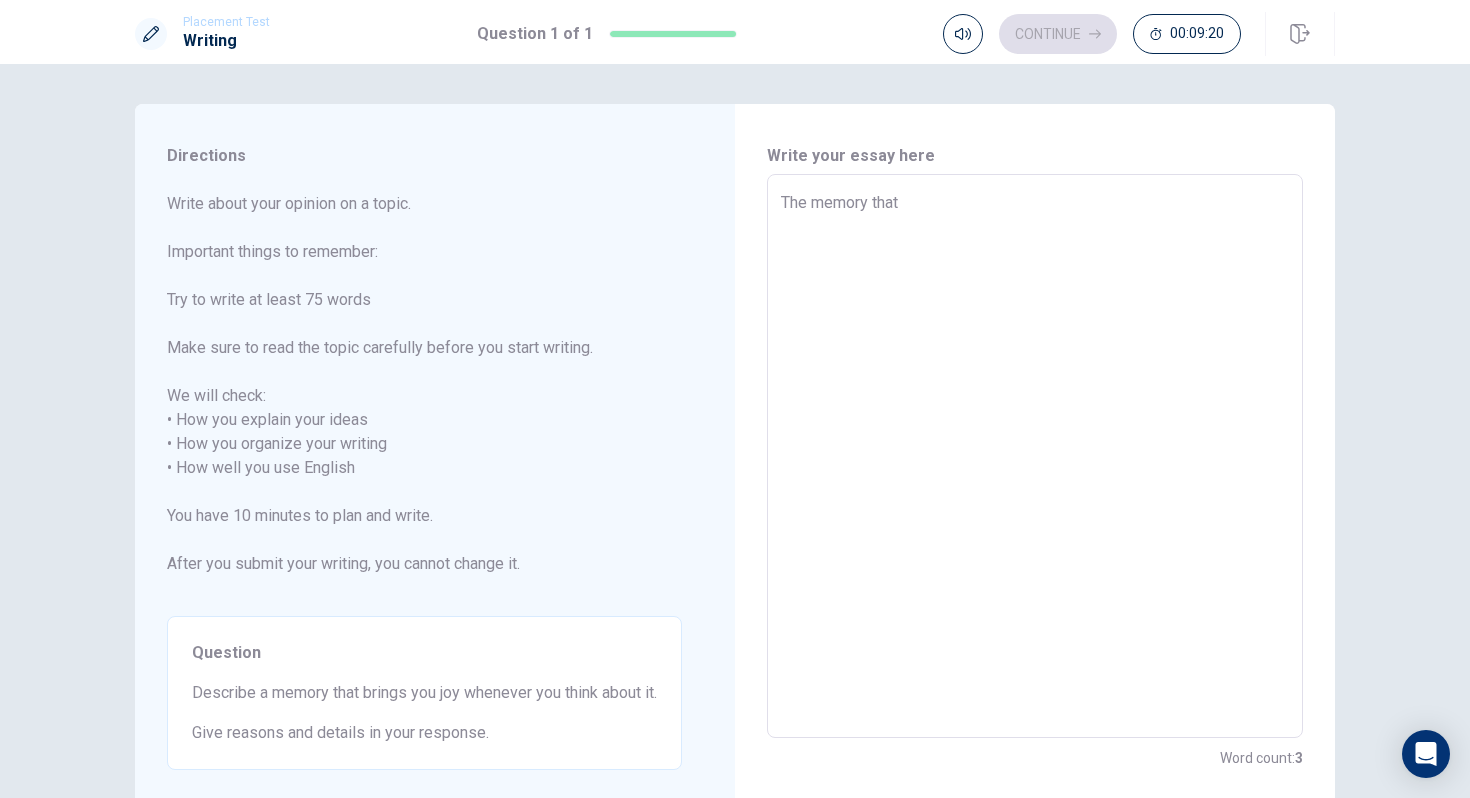 type on "x" 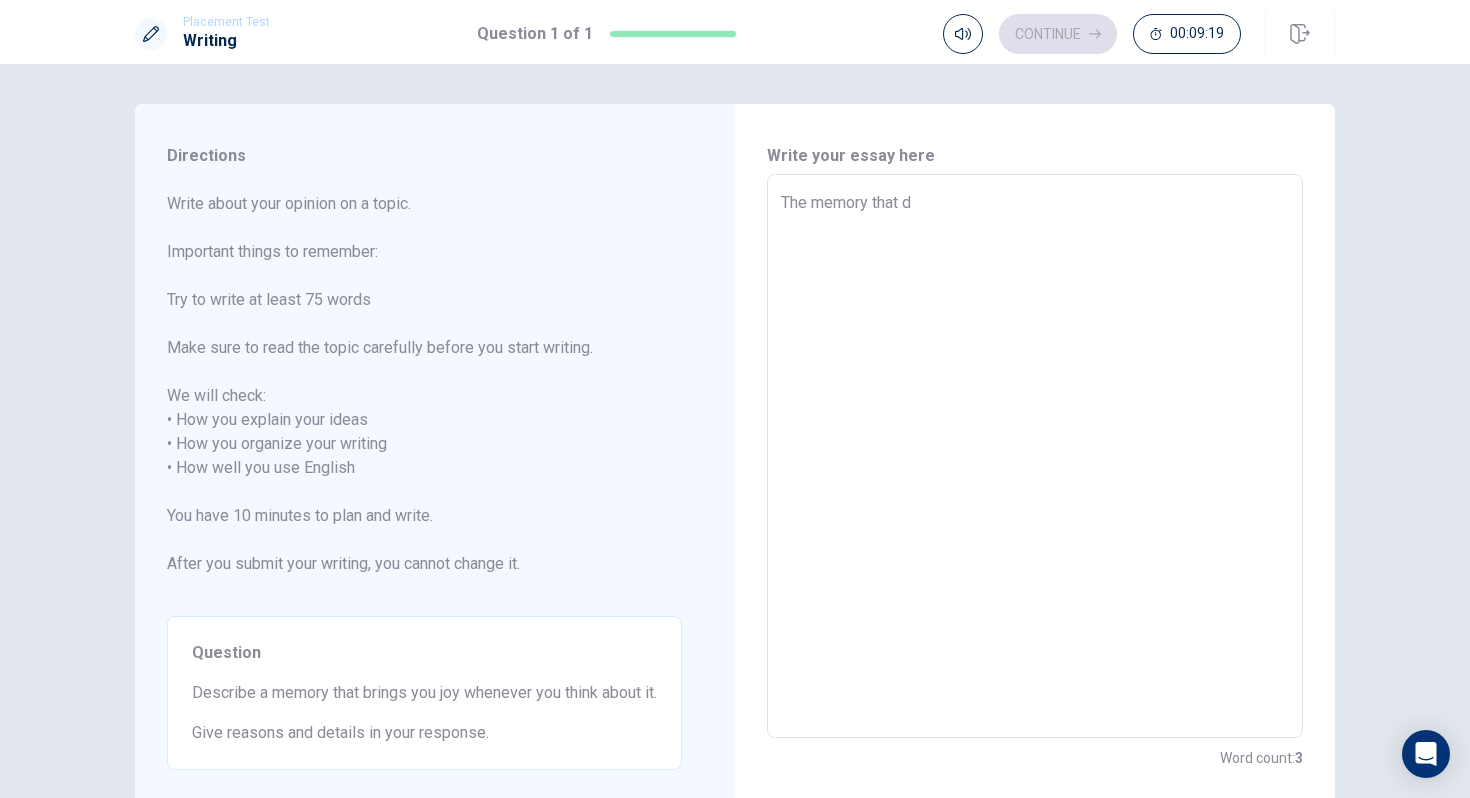 type on "The memory that ds" 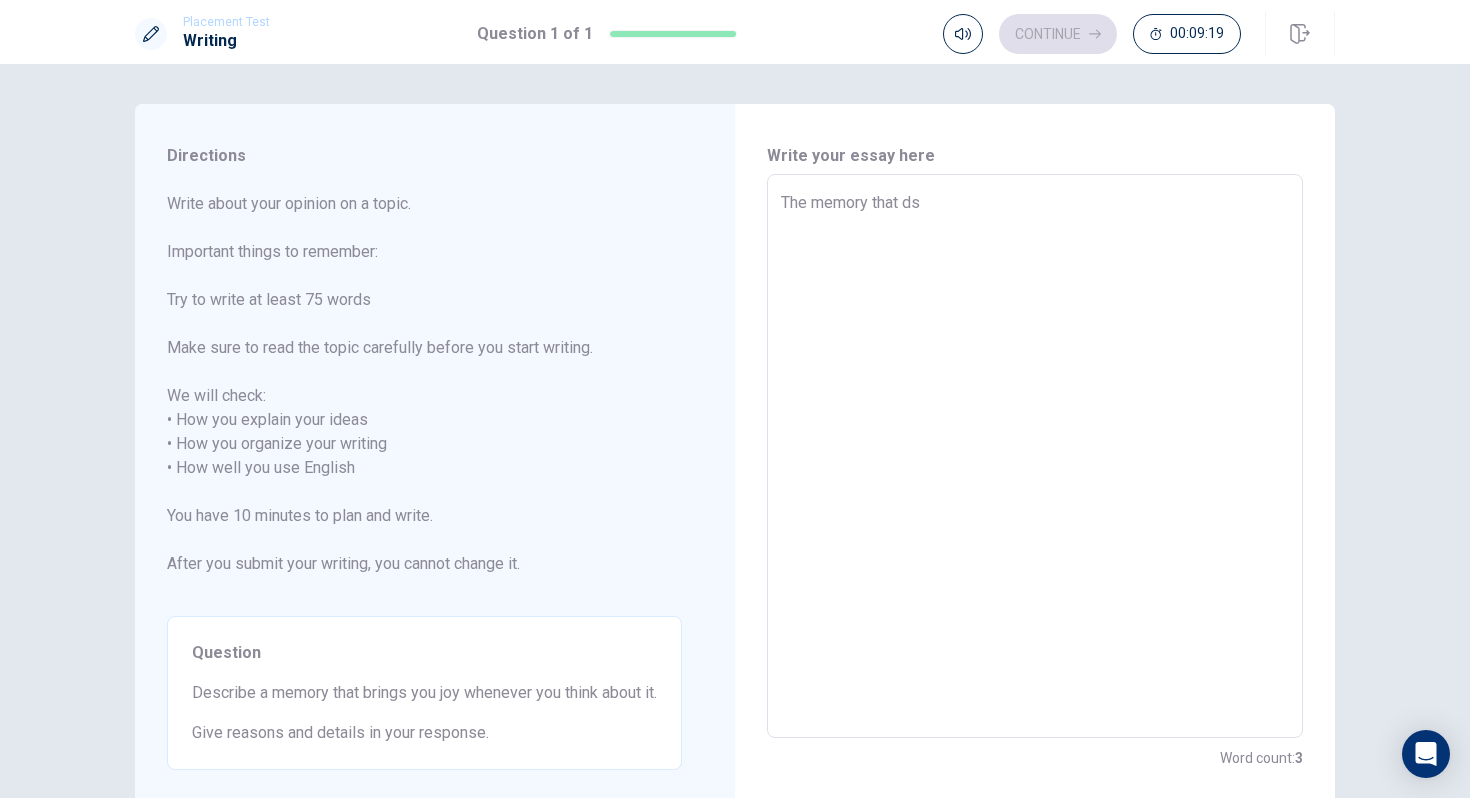 type on "x" 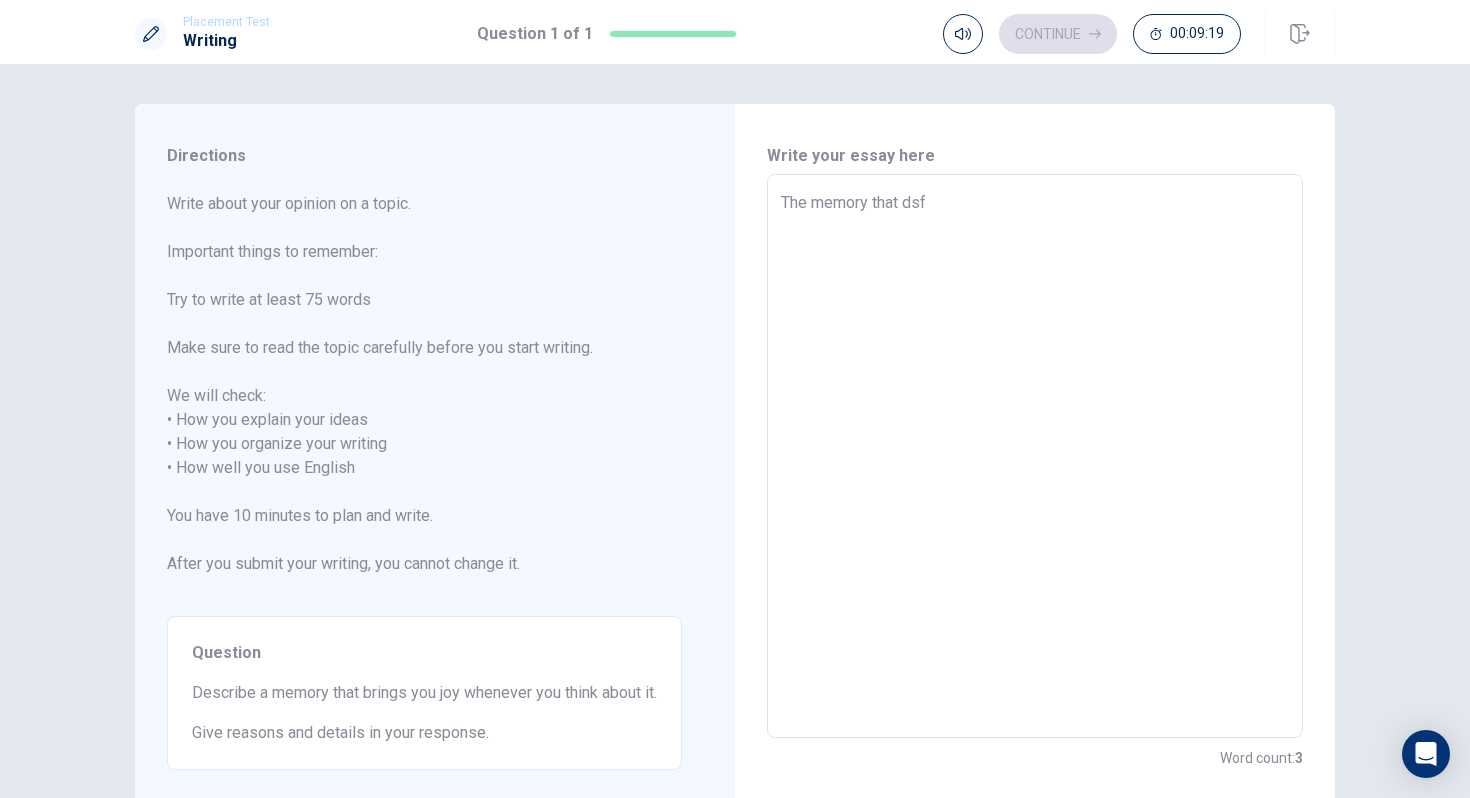 type on "The memory that dsfs" 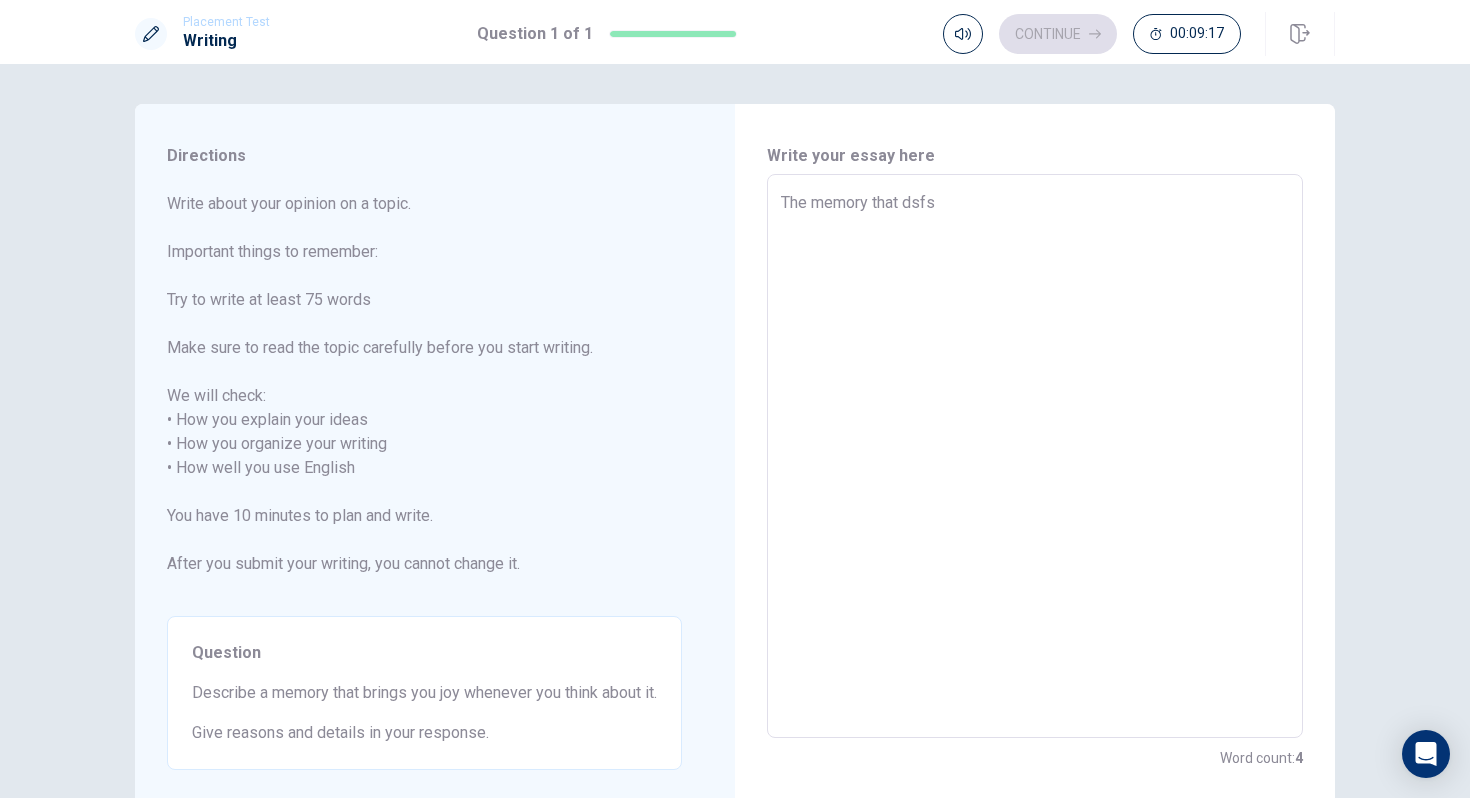 type on "x" 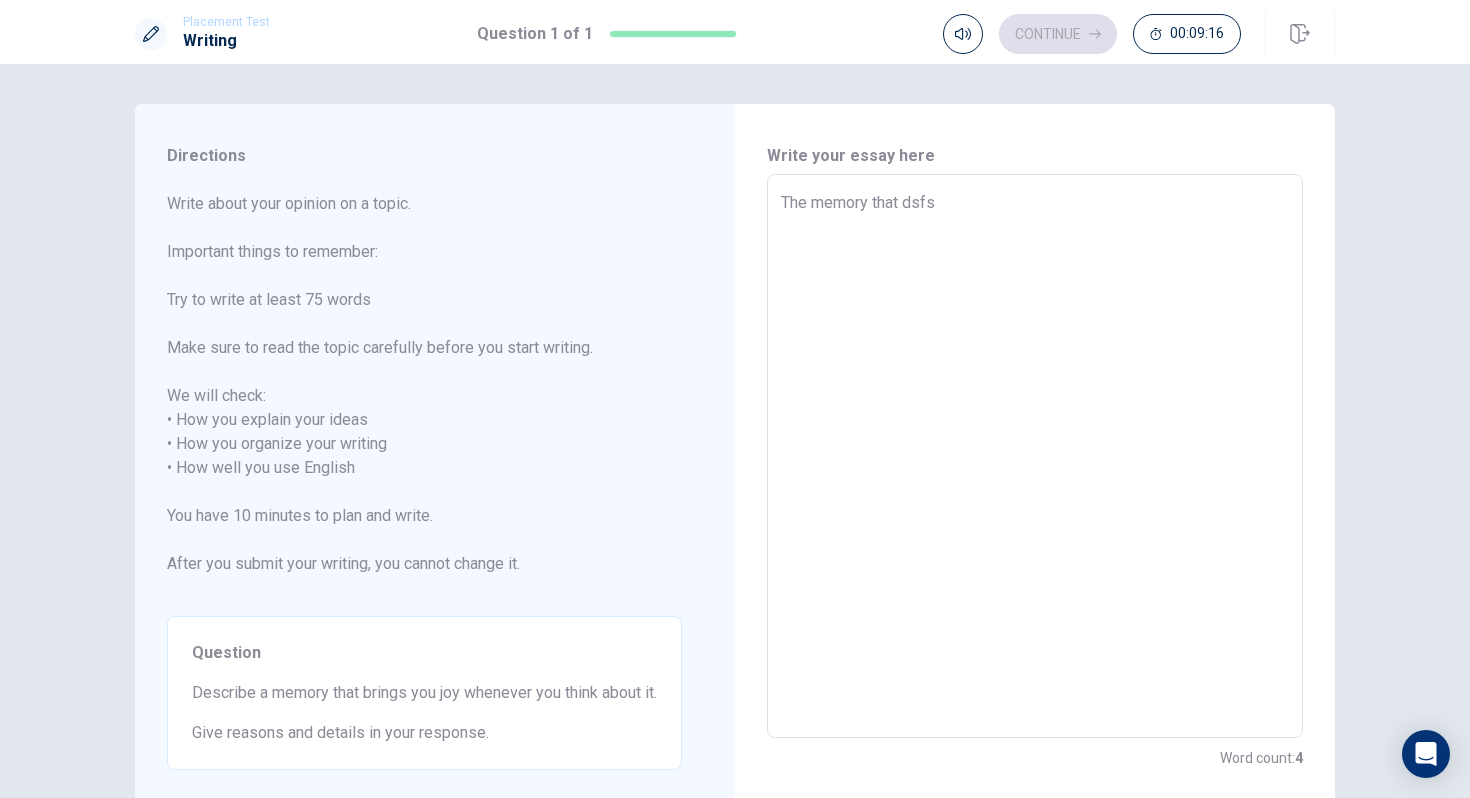 type on "The memory that dsfsg" 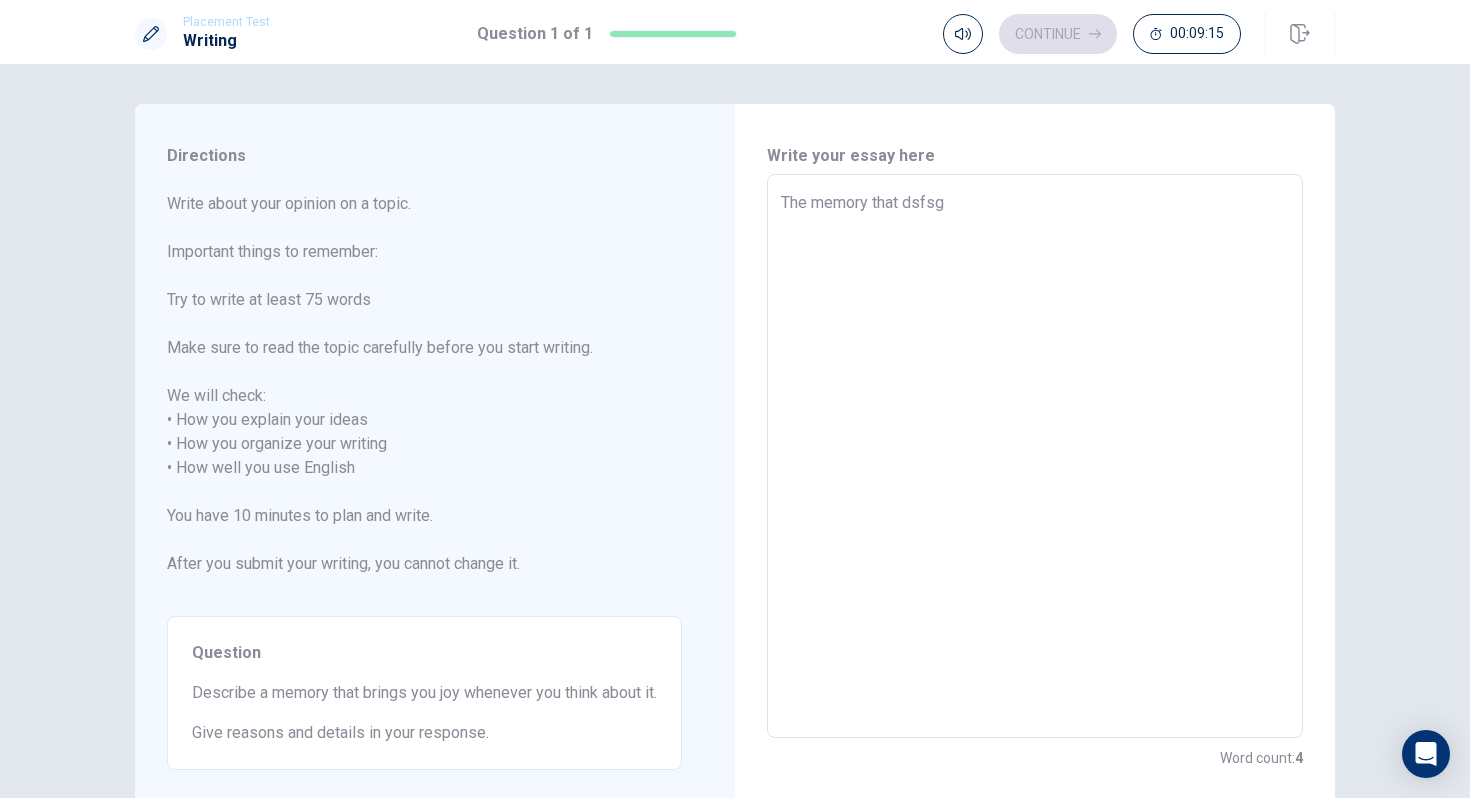 type on "x" 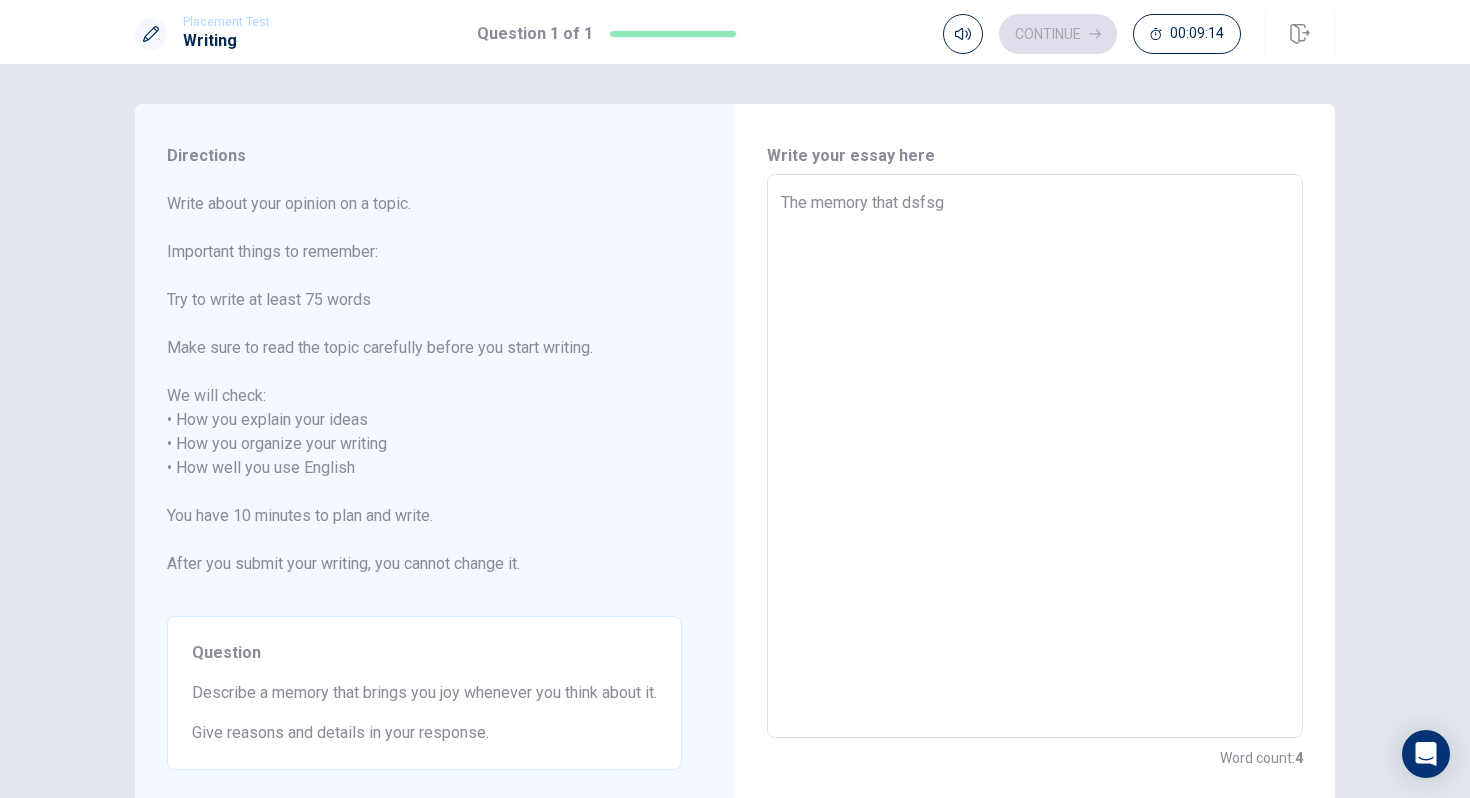 type on "The memory that dsfsgh" 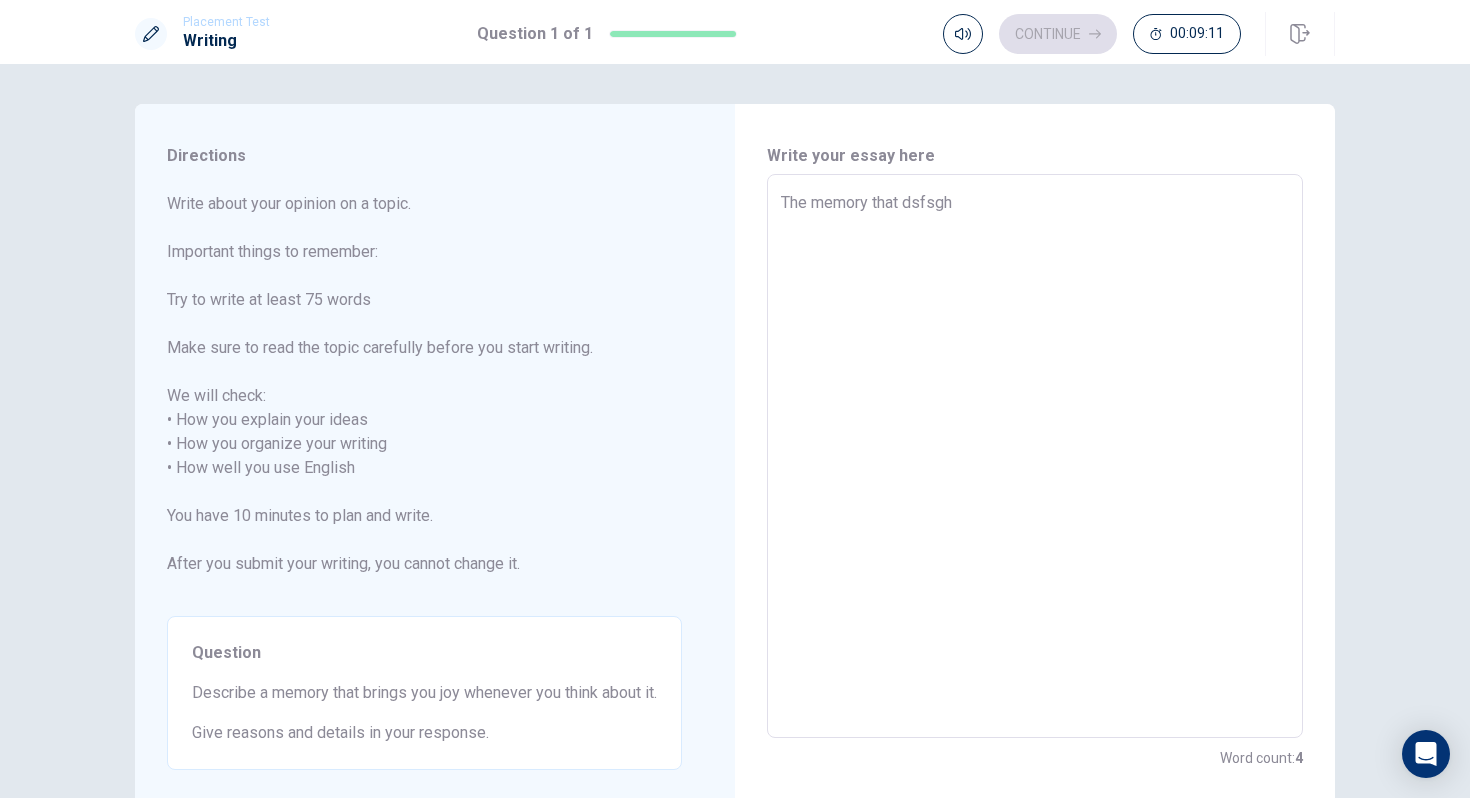 type on "x" 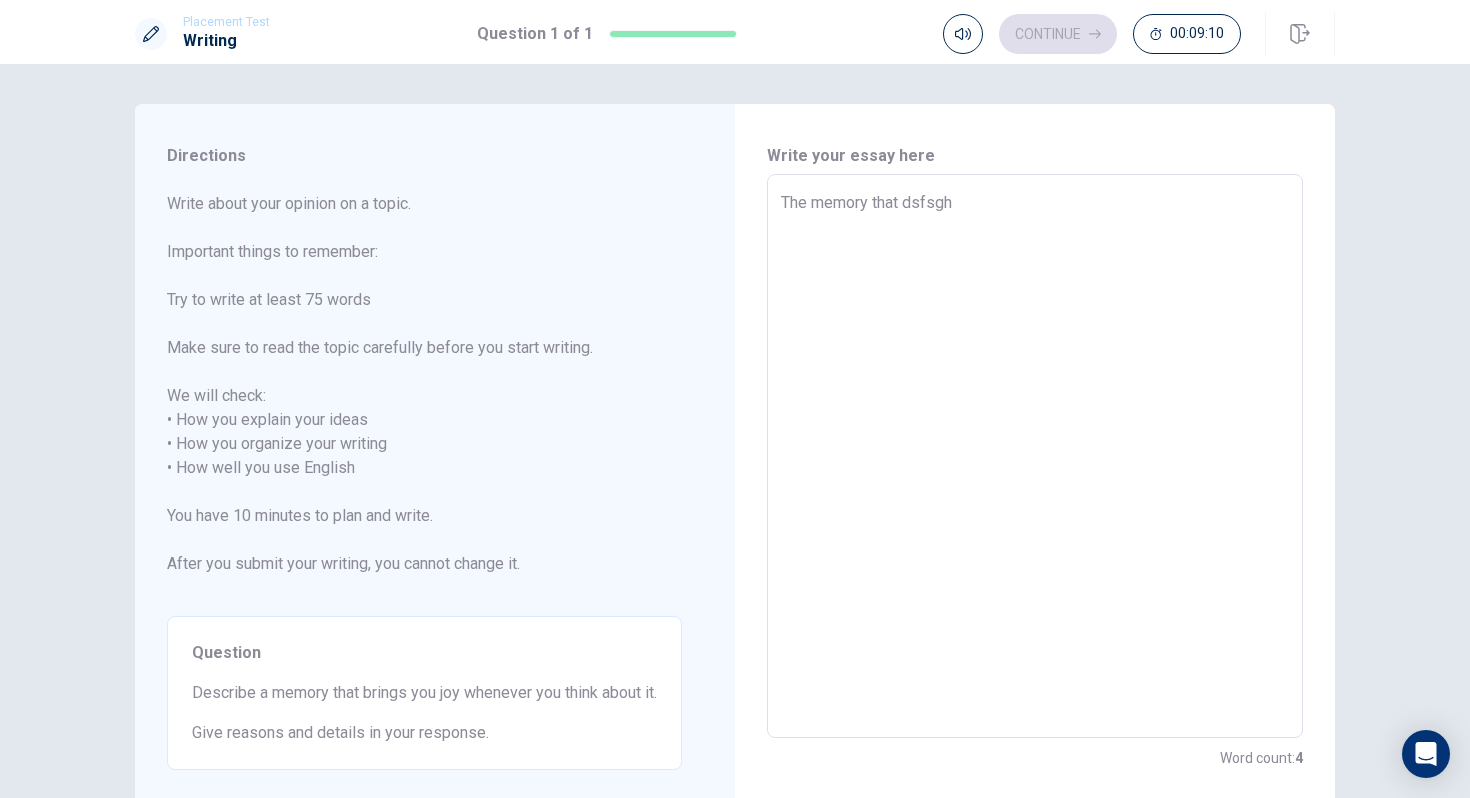 type on "The memory that dsfsghd" 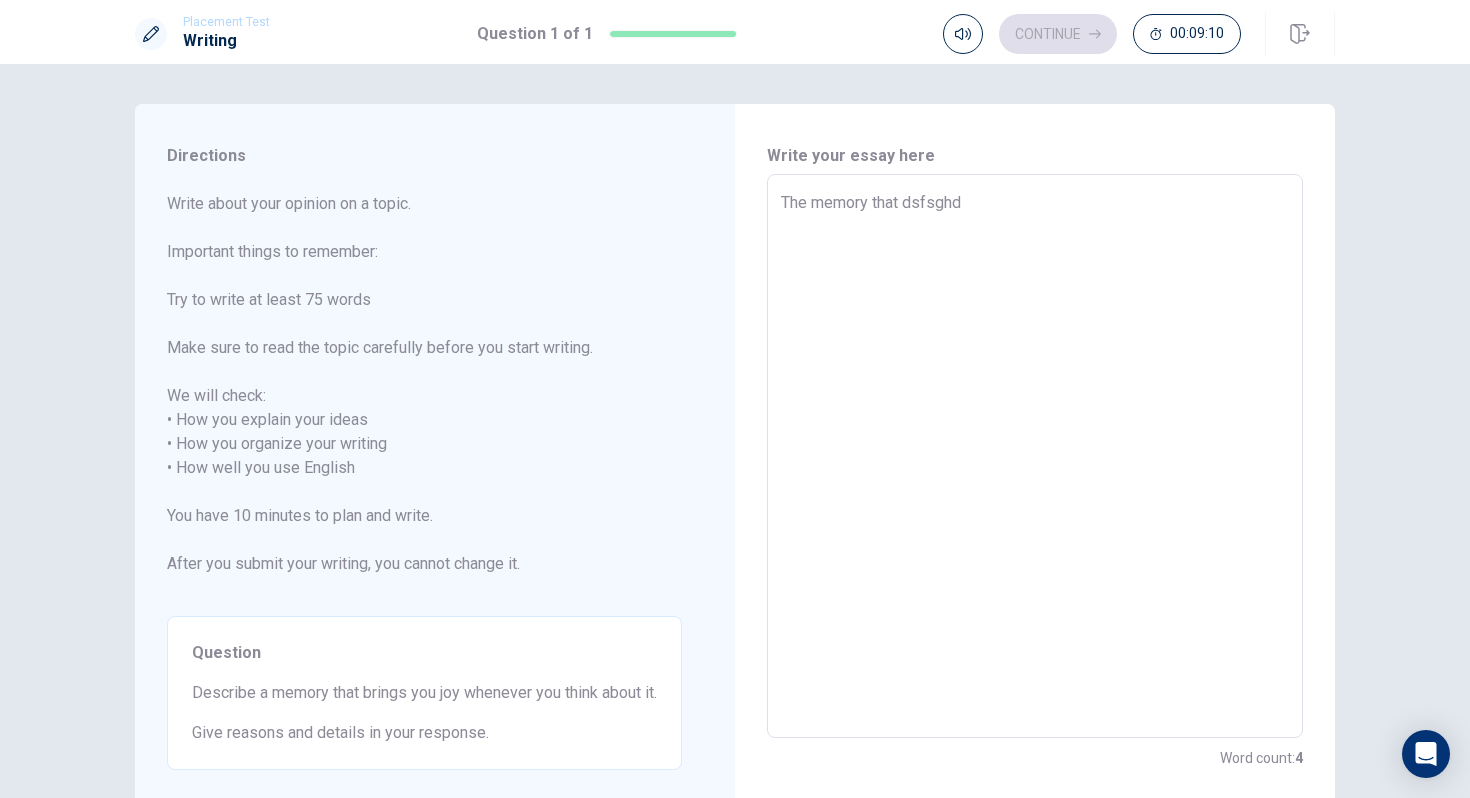type on "x" 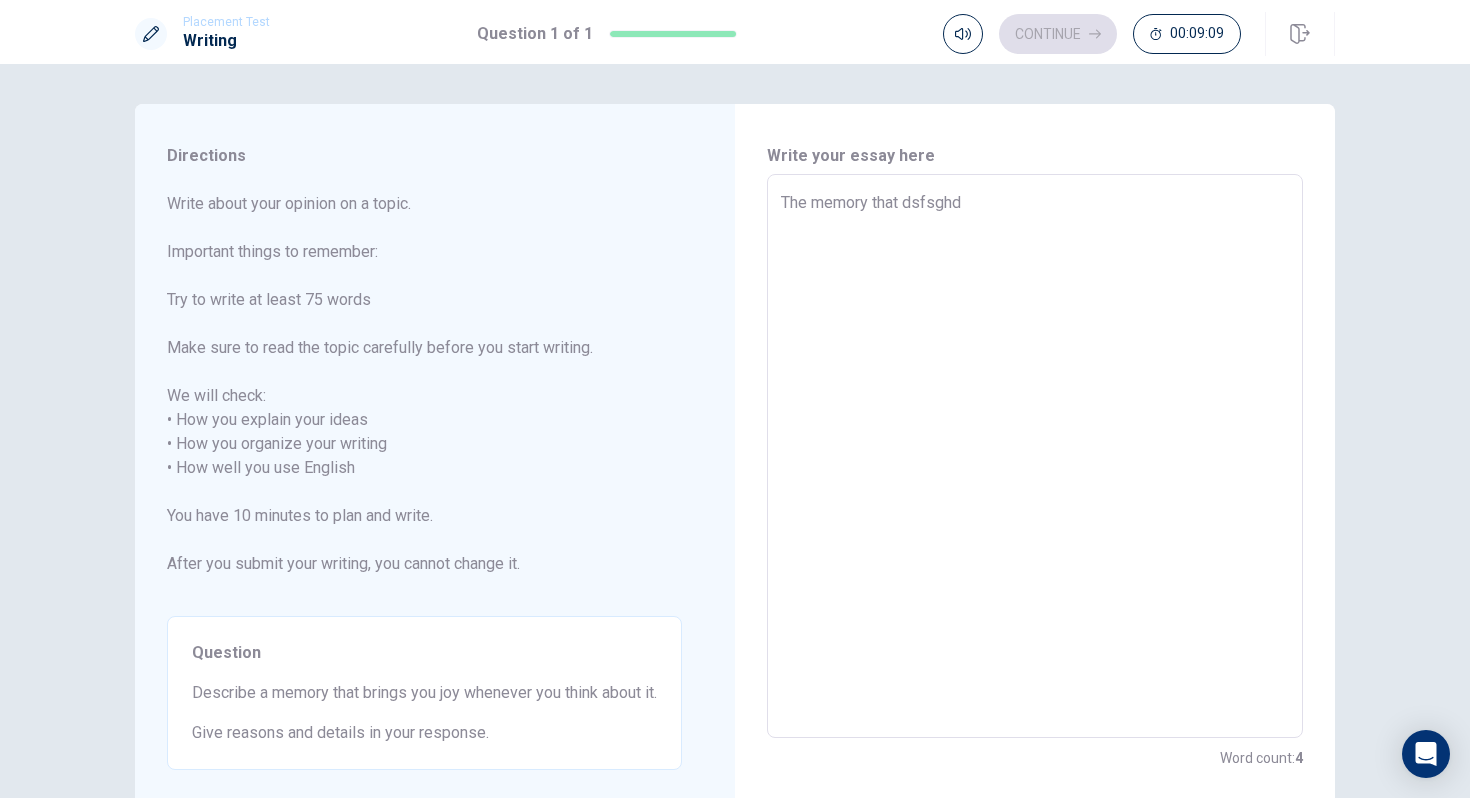 type on "The memory that dsfsgh" 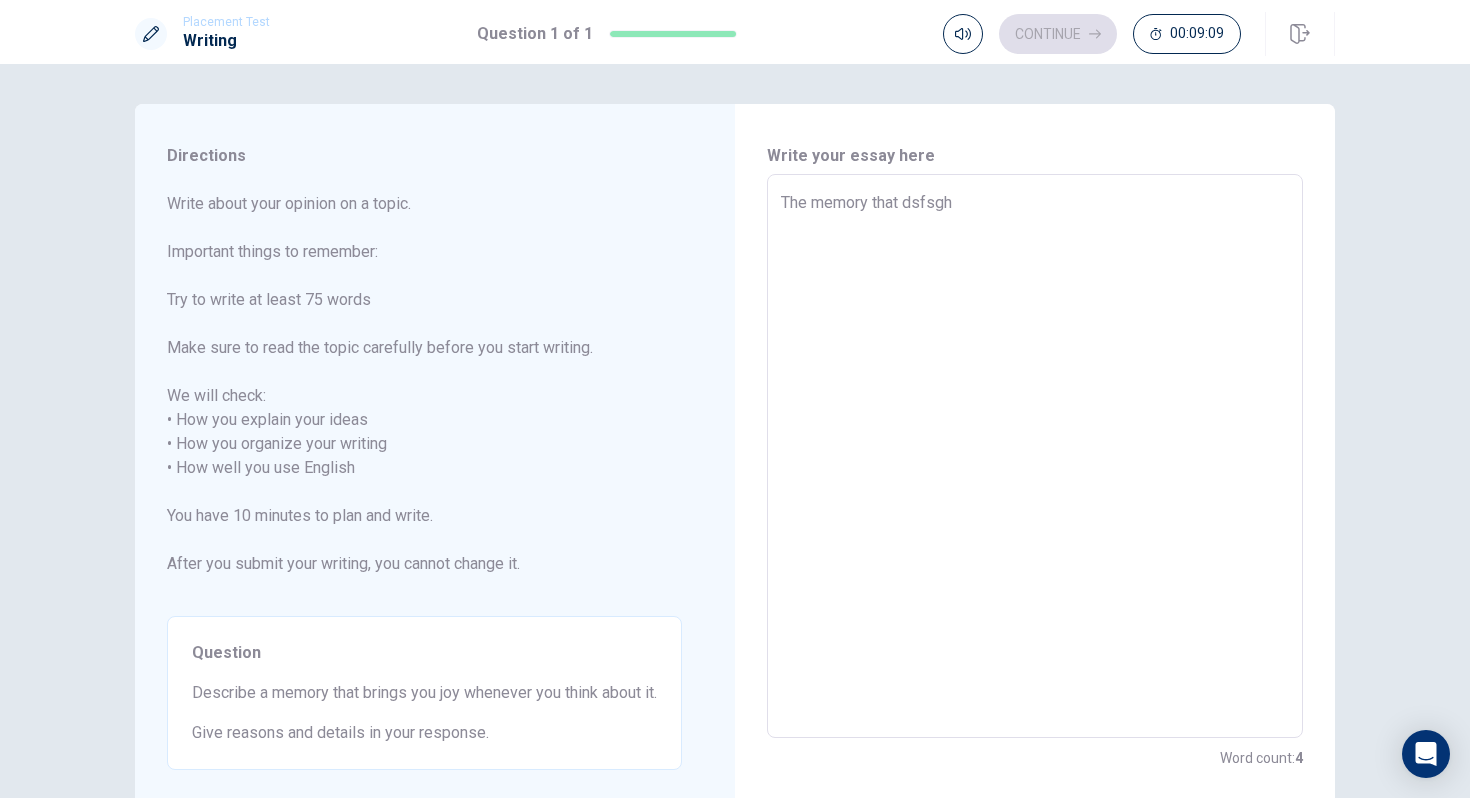 type on "x" 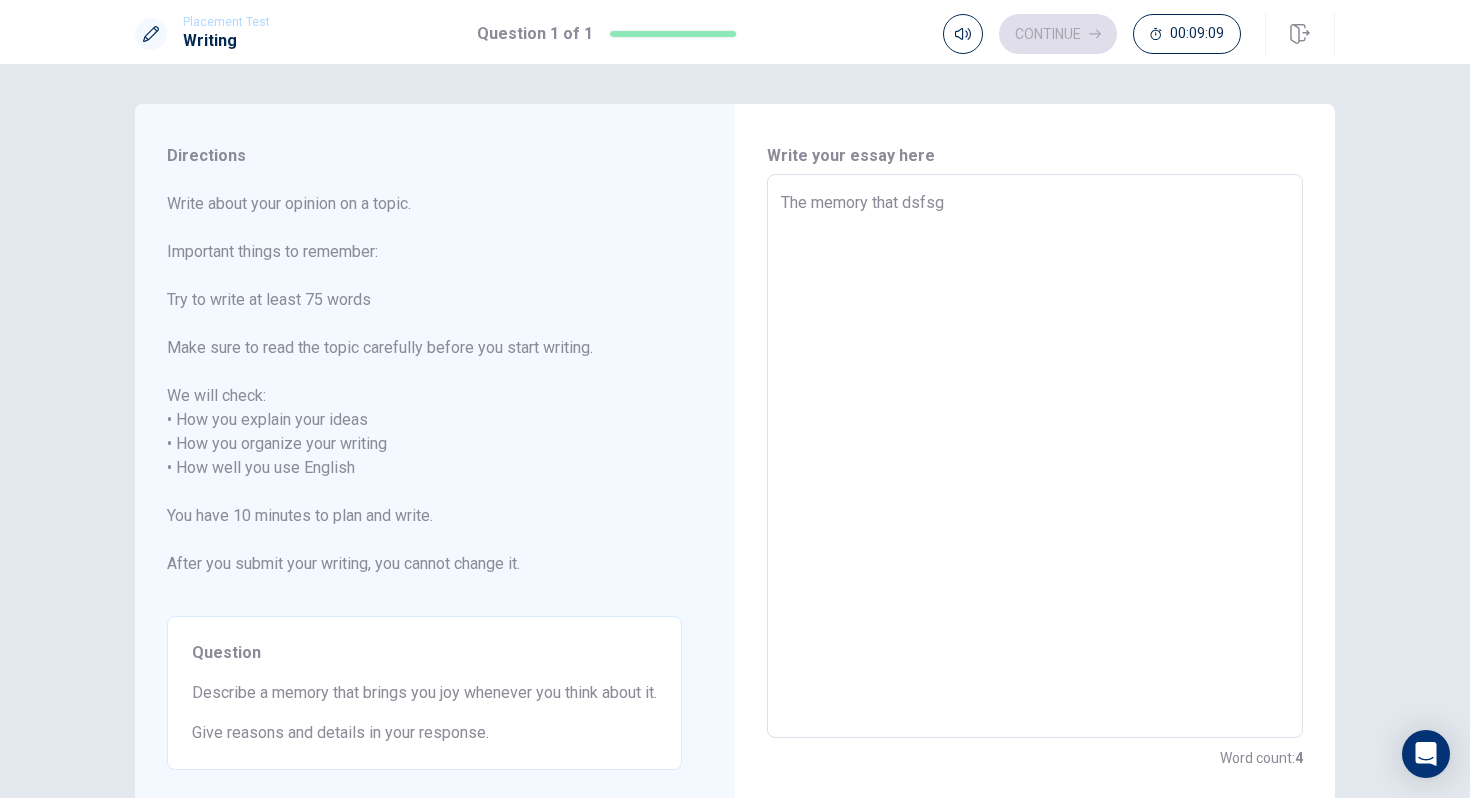 type on "x" 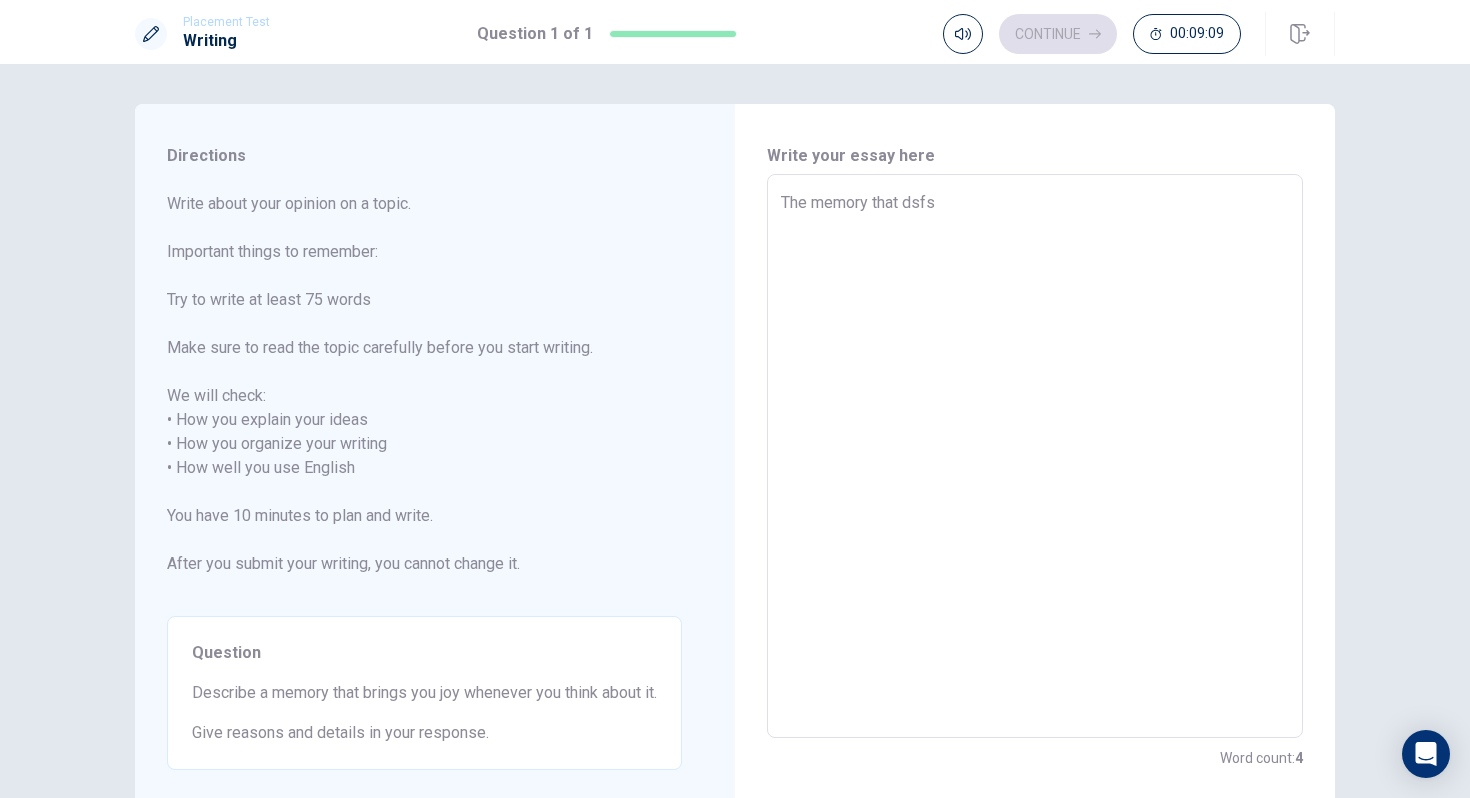 type on "x" 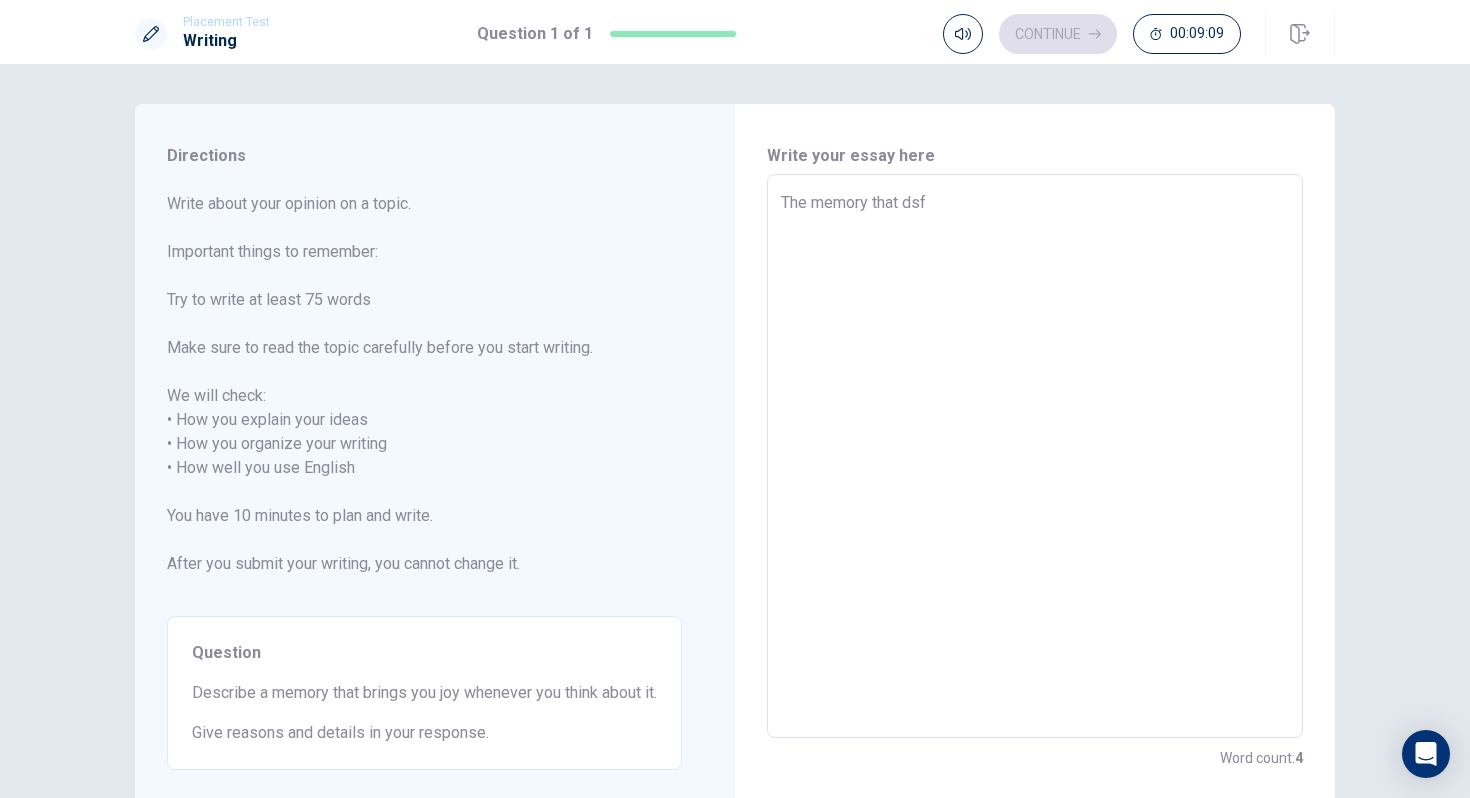 type on "x" 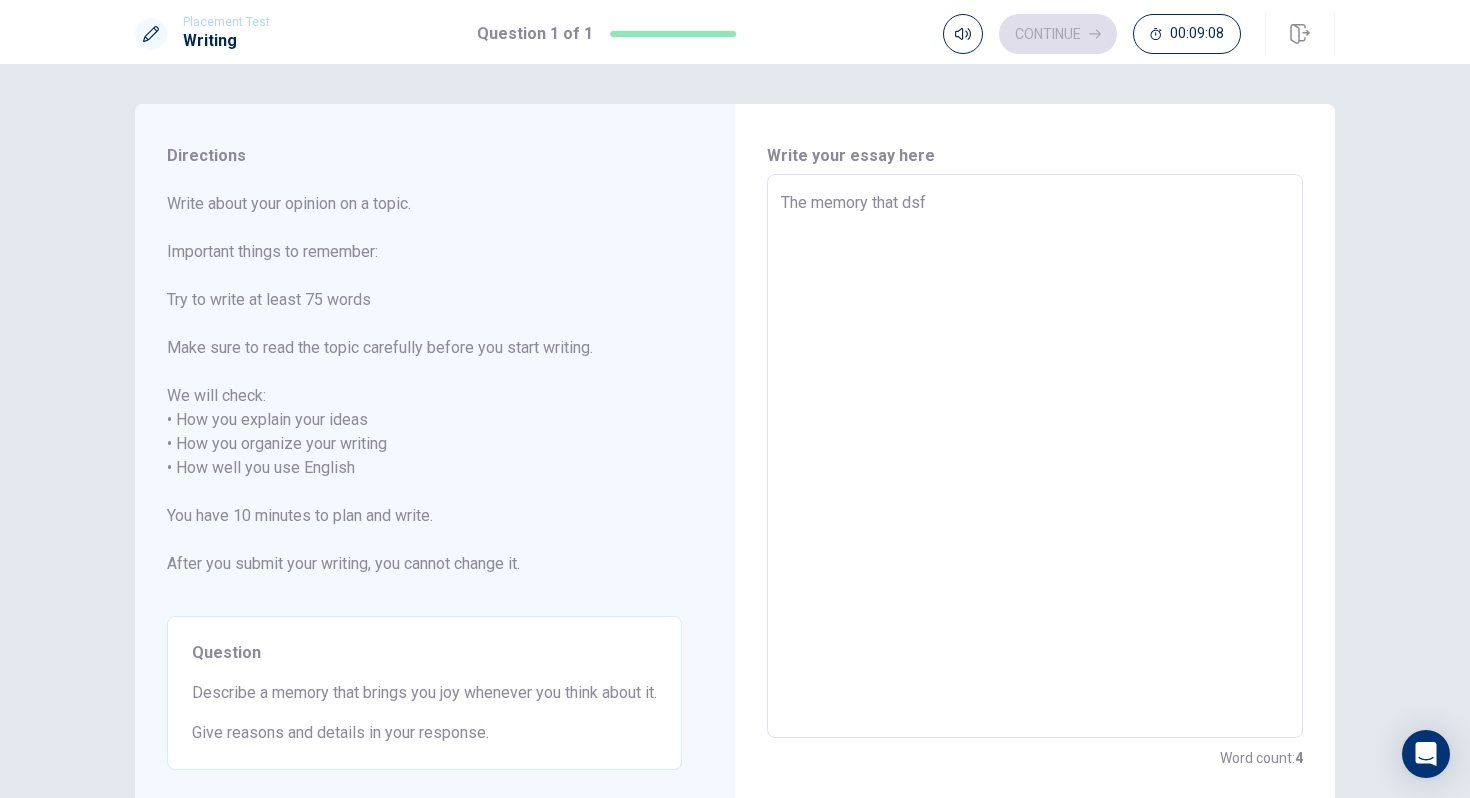 type on "The memory that ds" 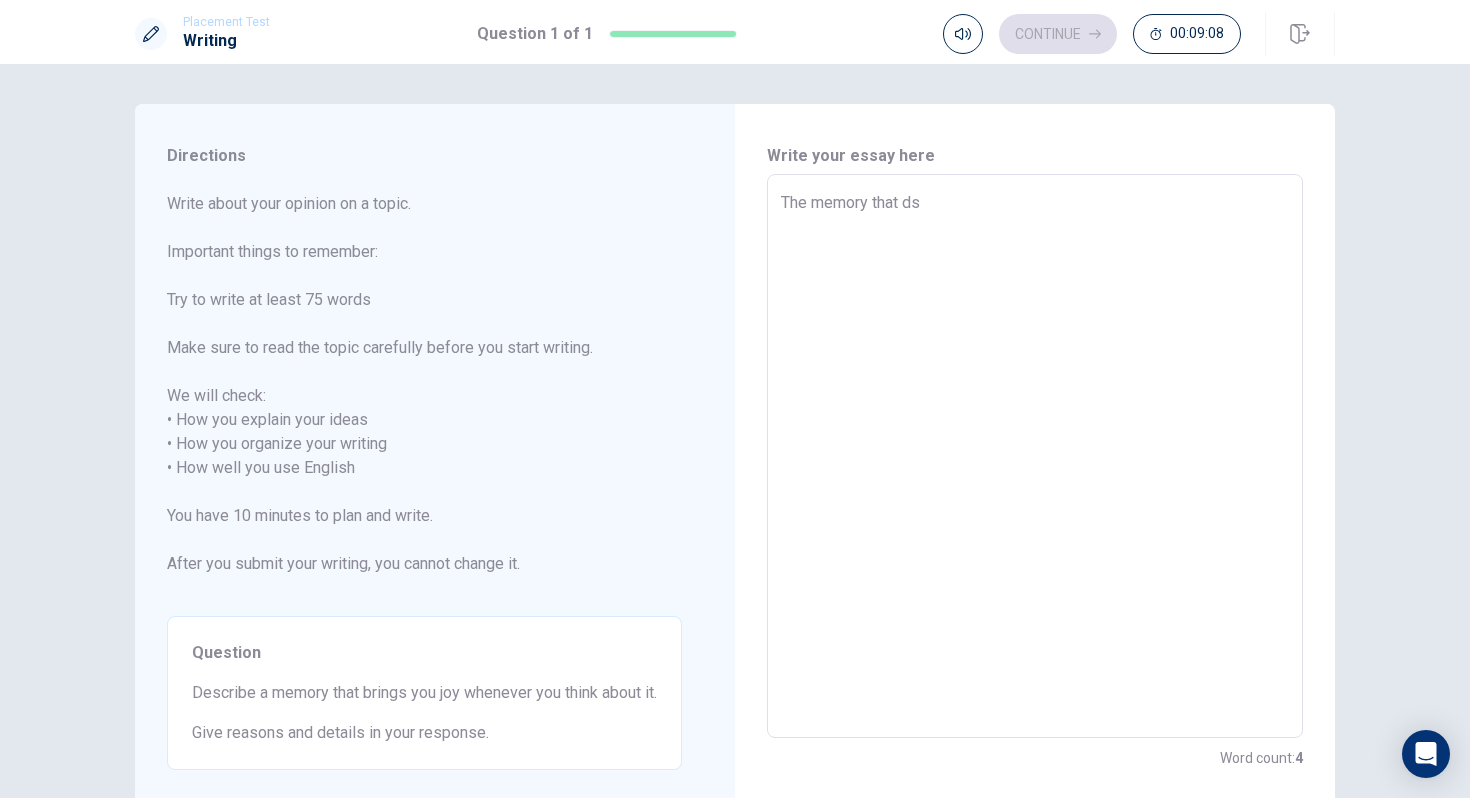 type on "x" 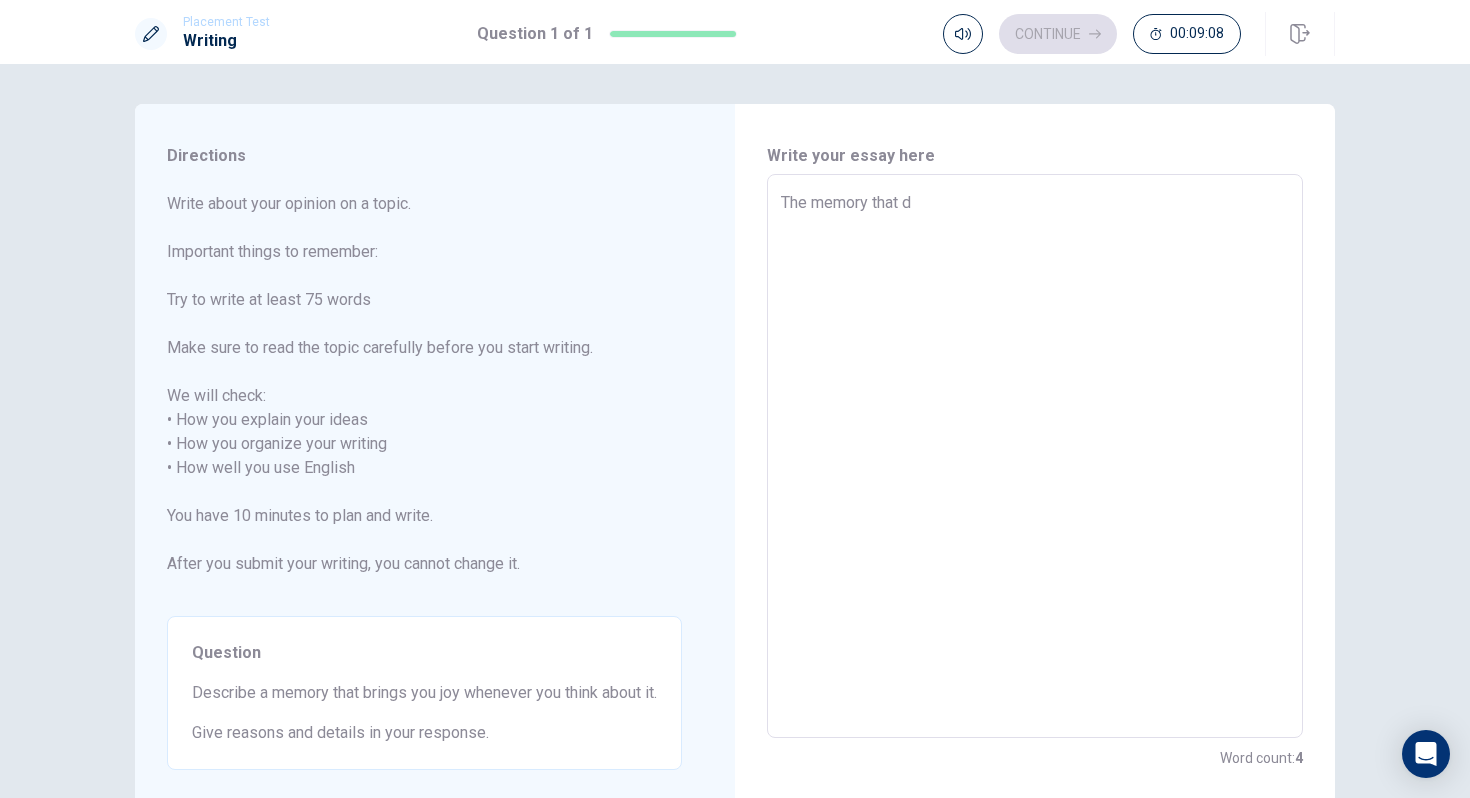 type on "x" 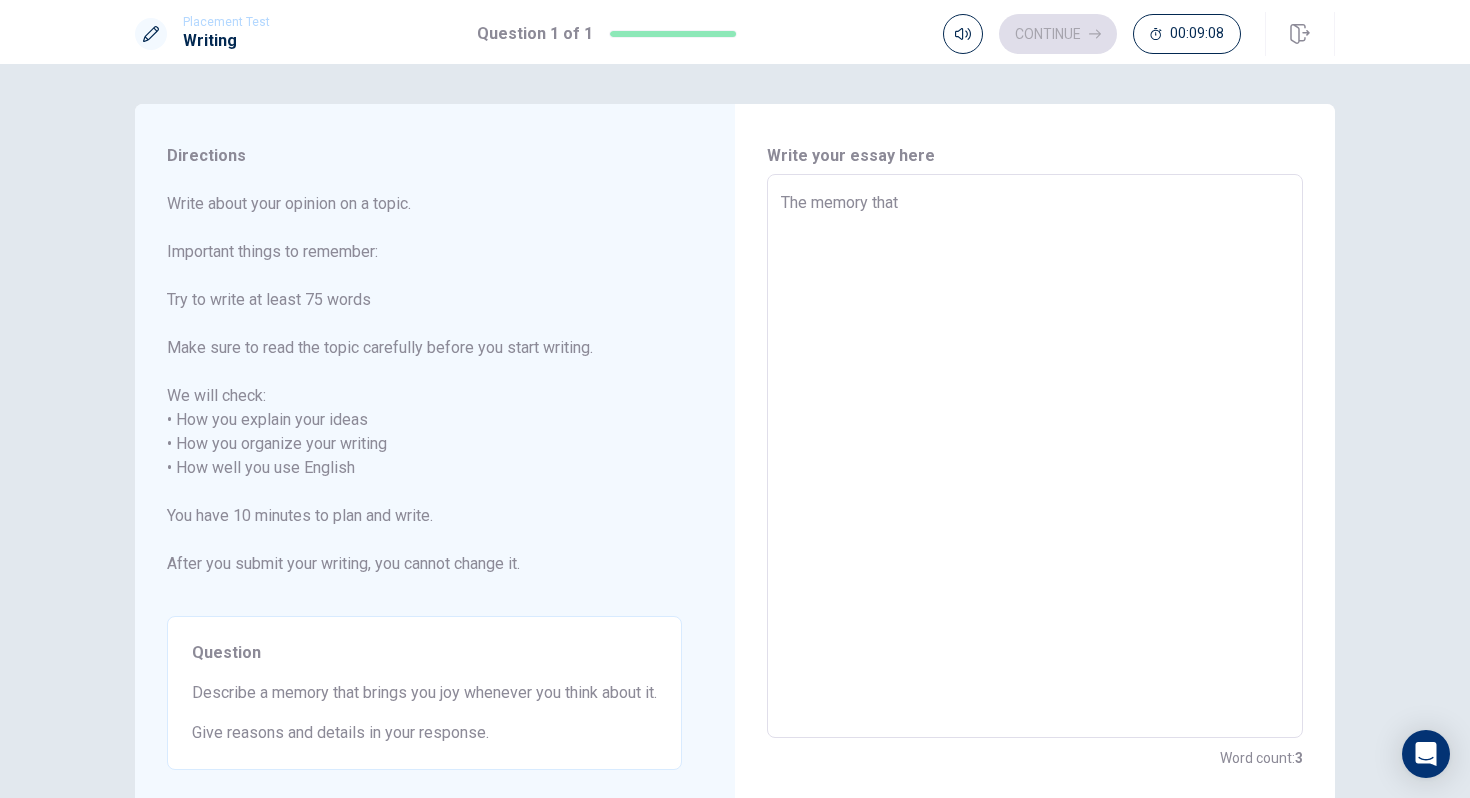 type on "x" 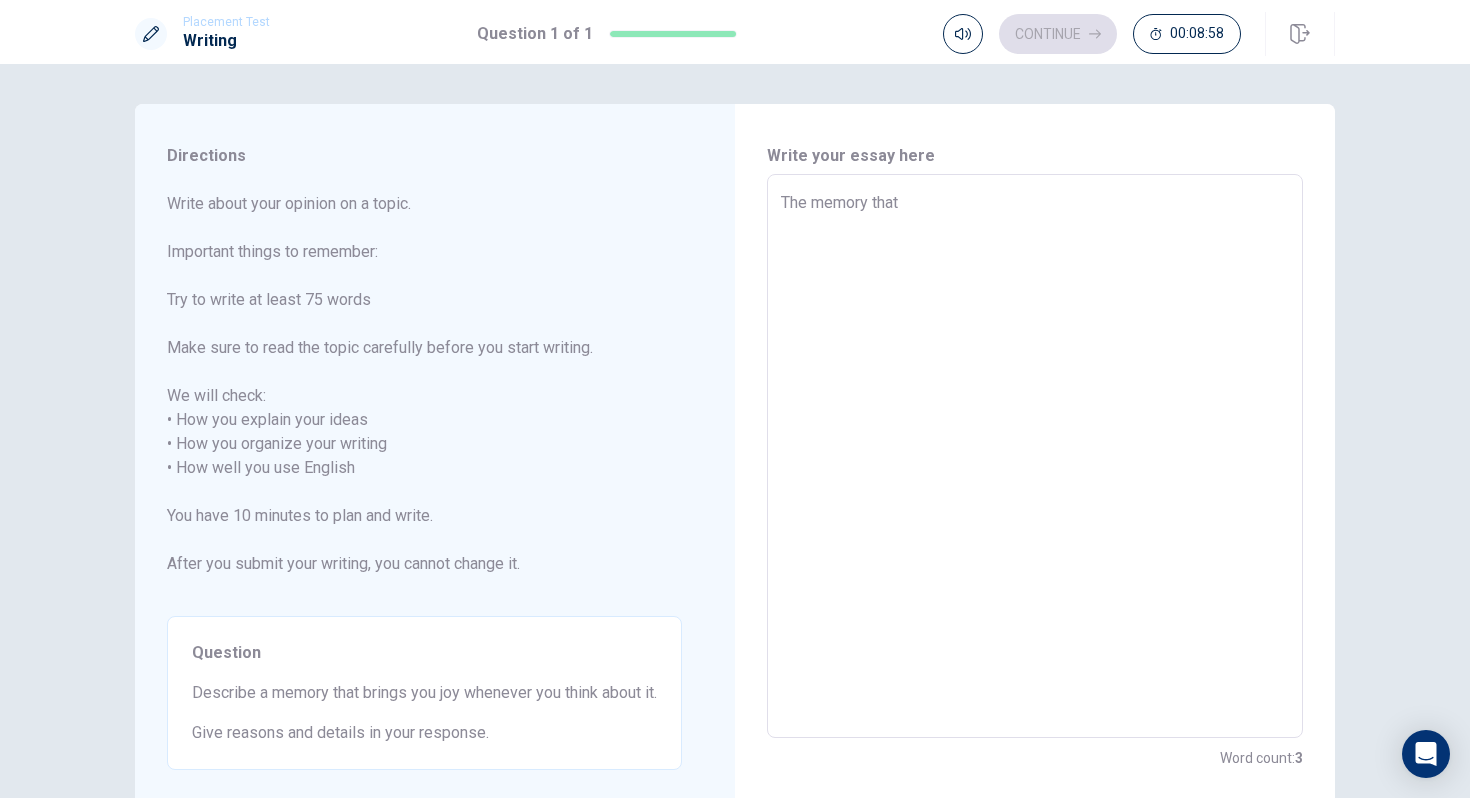 type on "x" 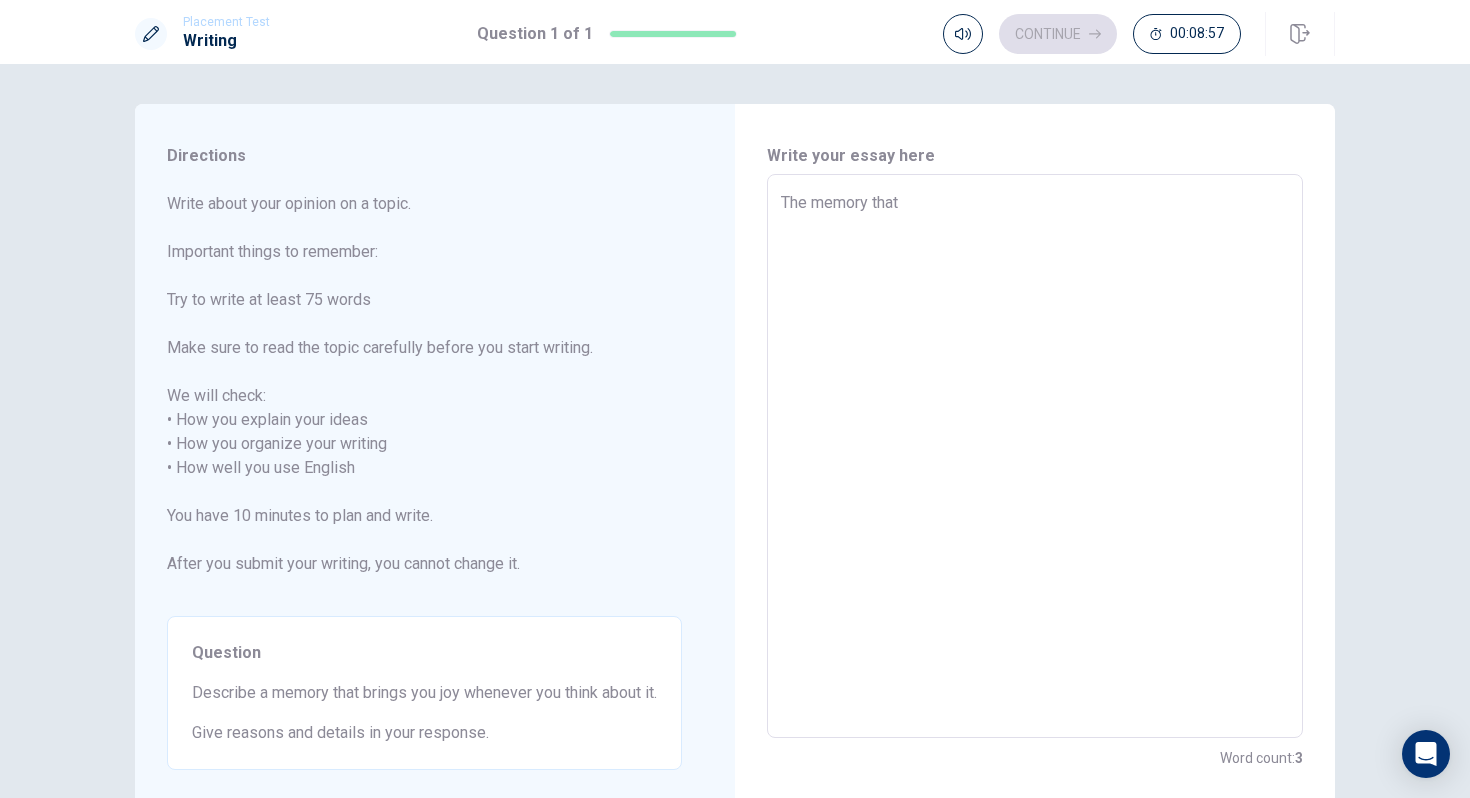 type on "The memory thatl" 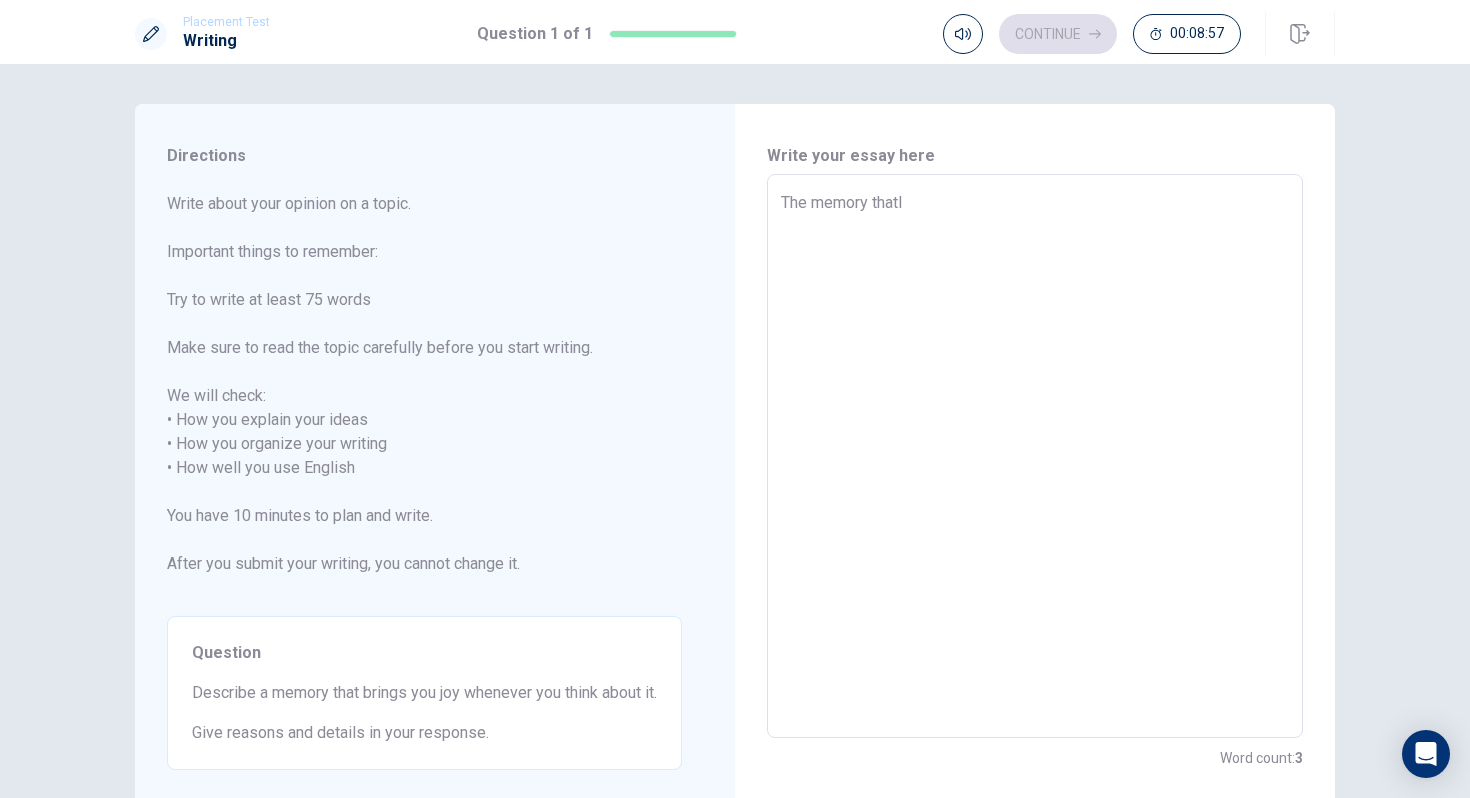 type on "x" 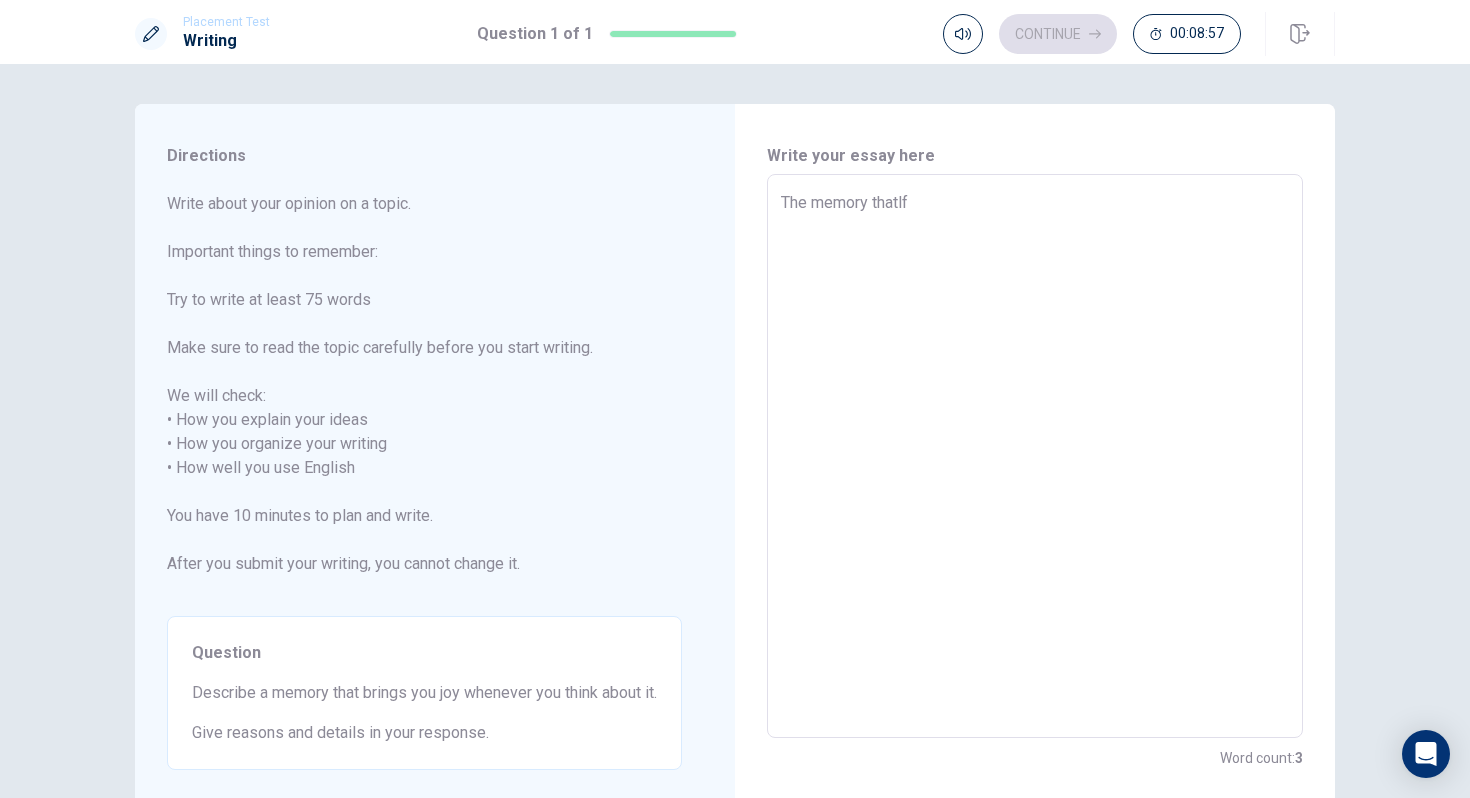 type on "x" 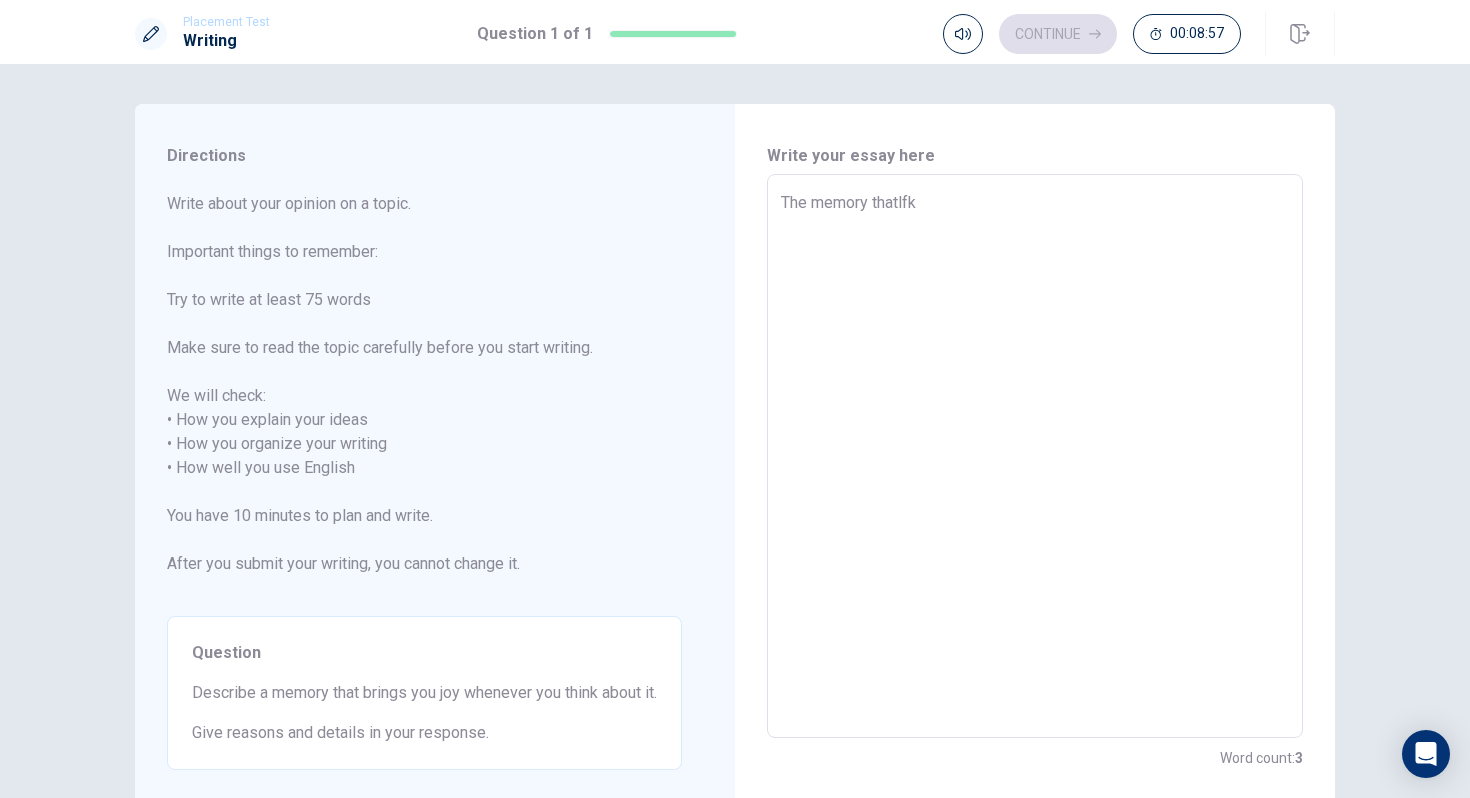 type on "x" 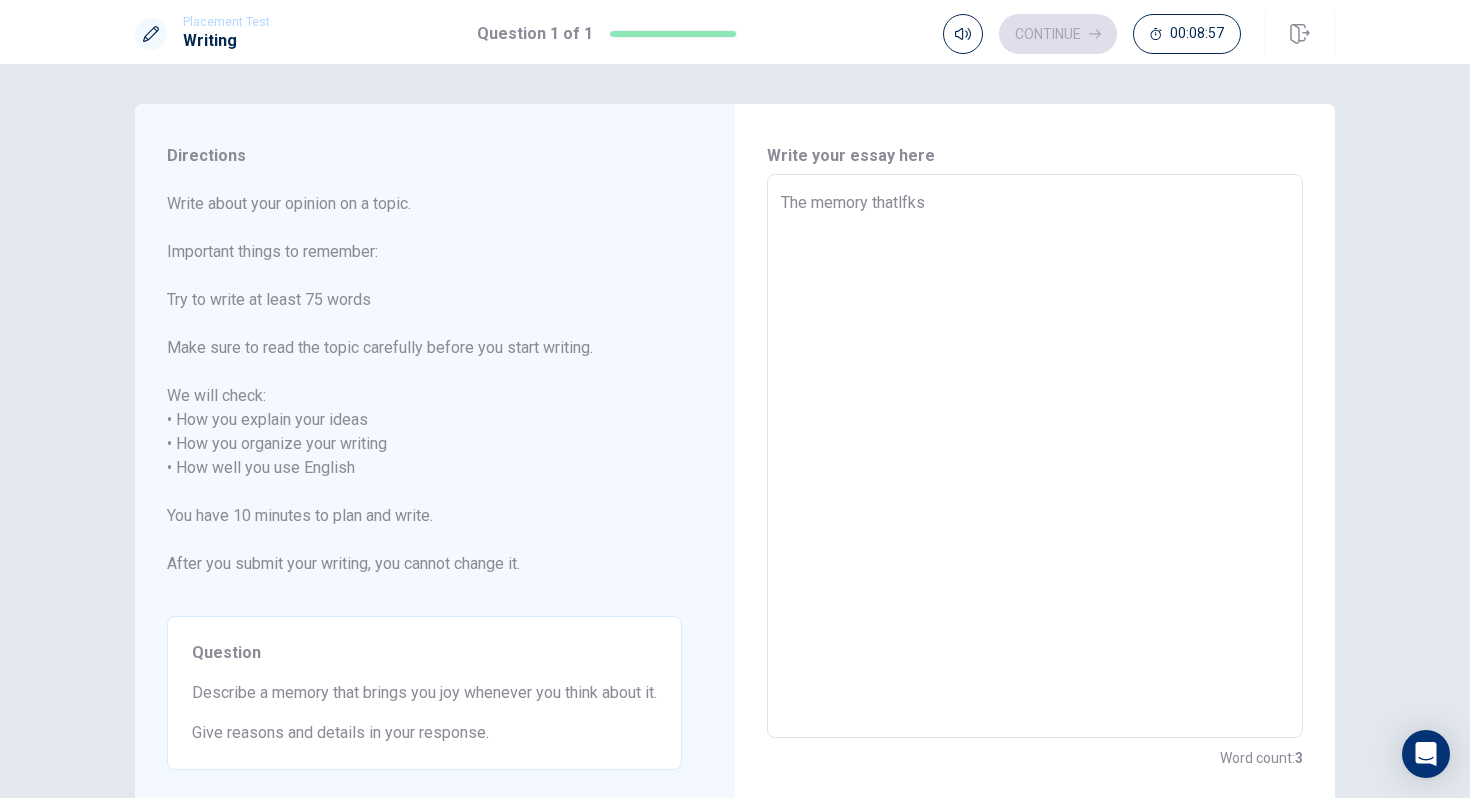 type on "x" 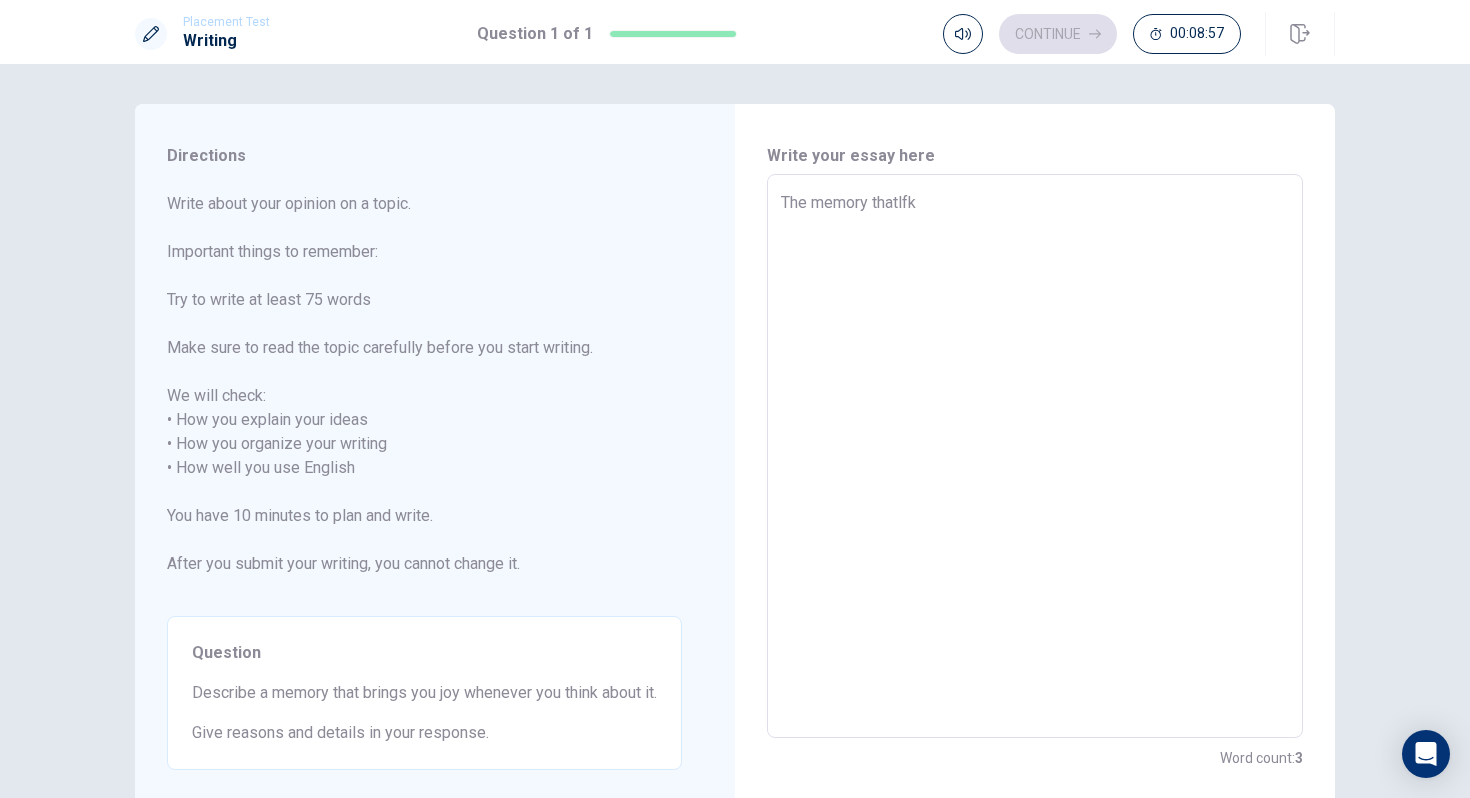 type on "x" 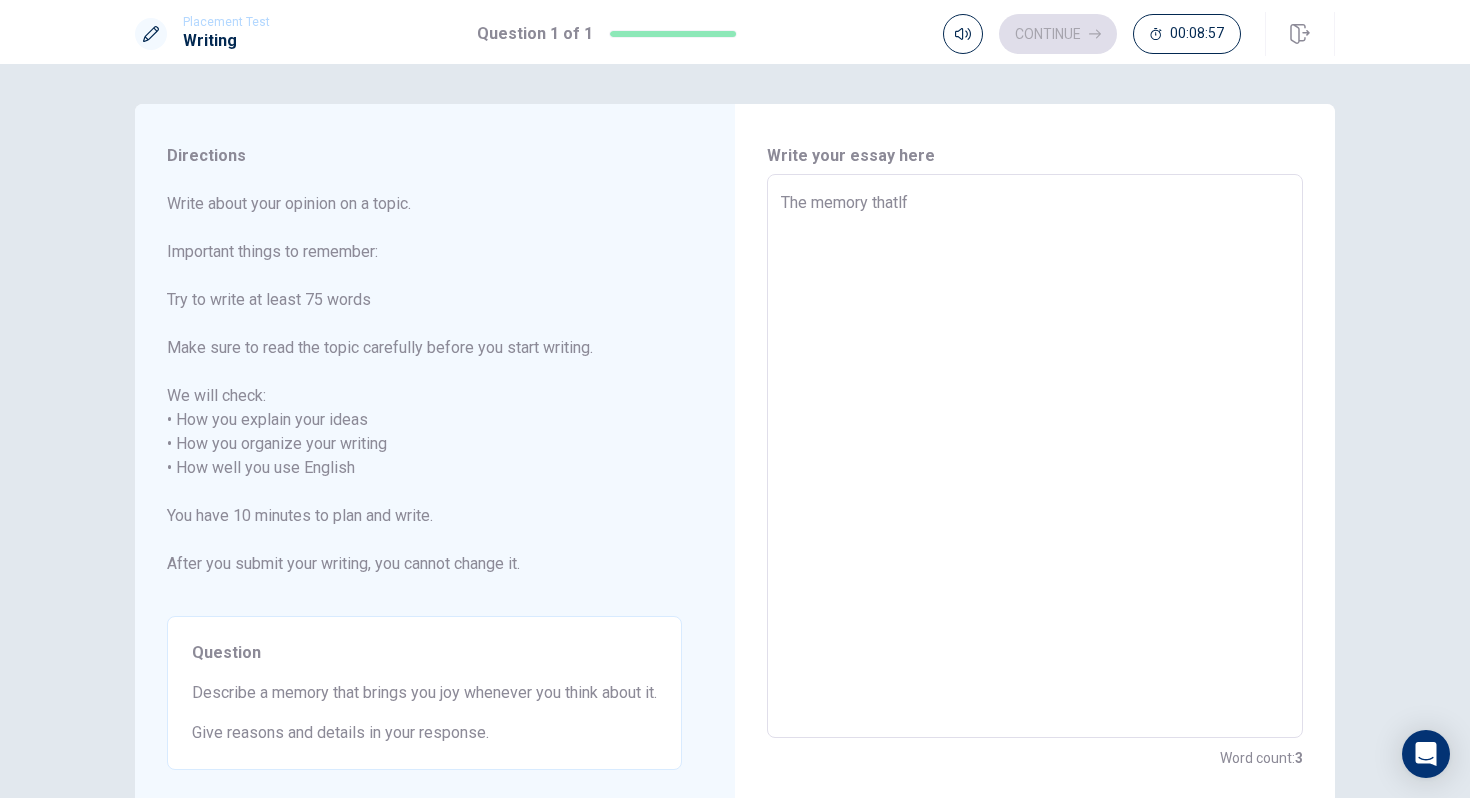 type on "x" 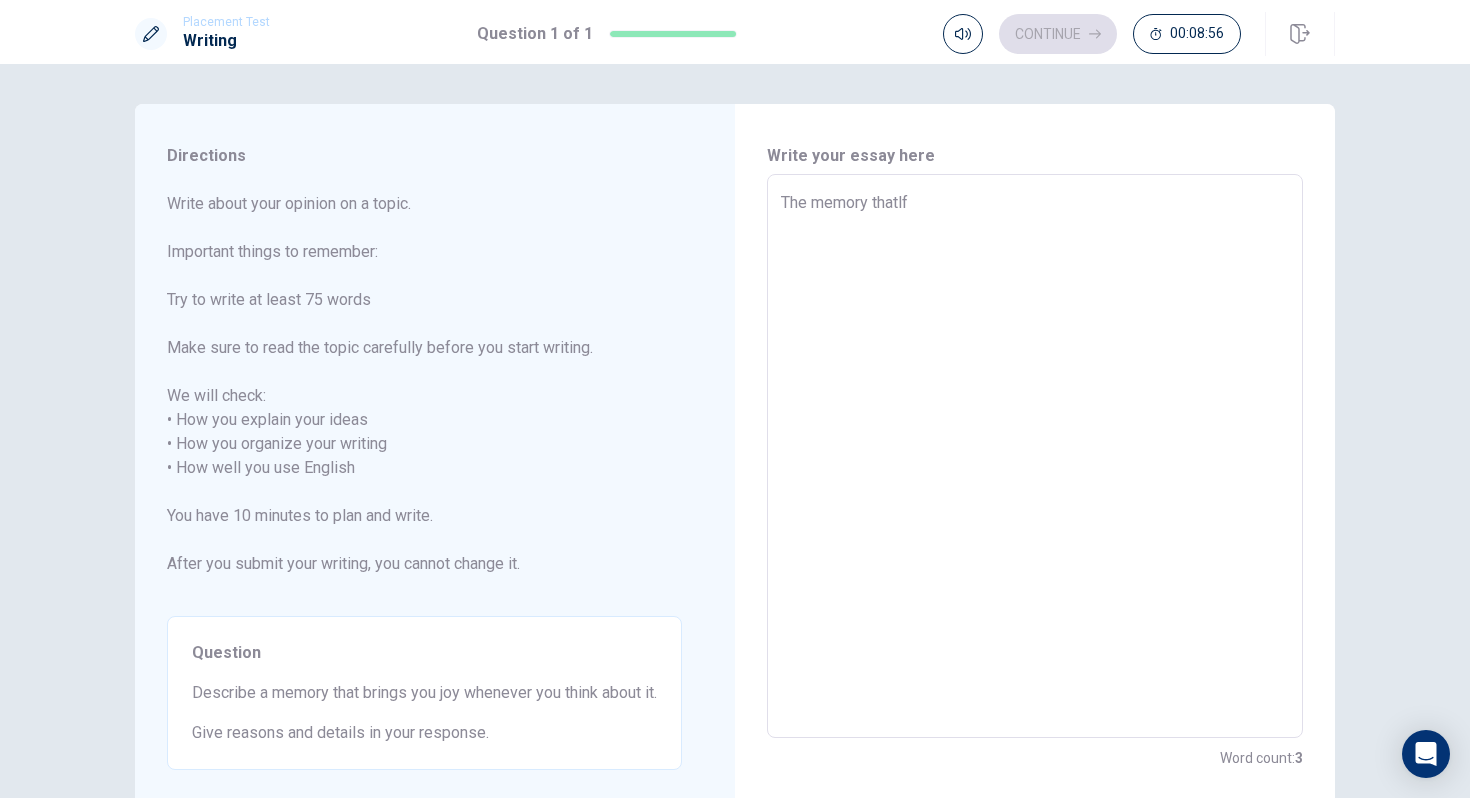 type on "The memory thatl" 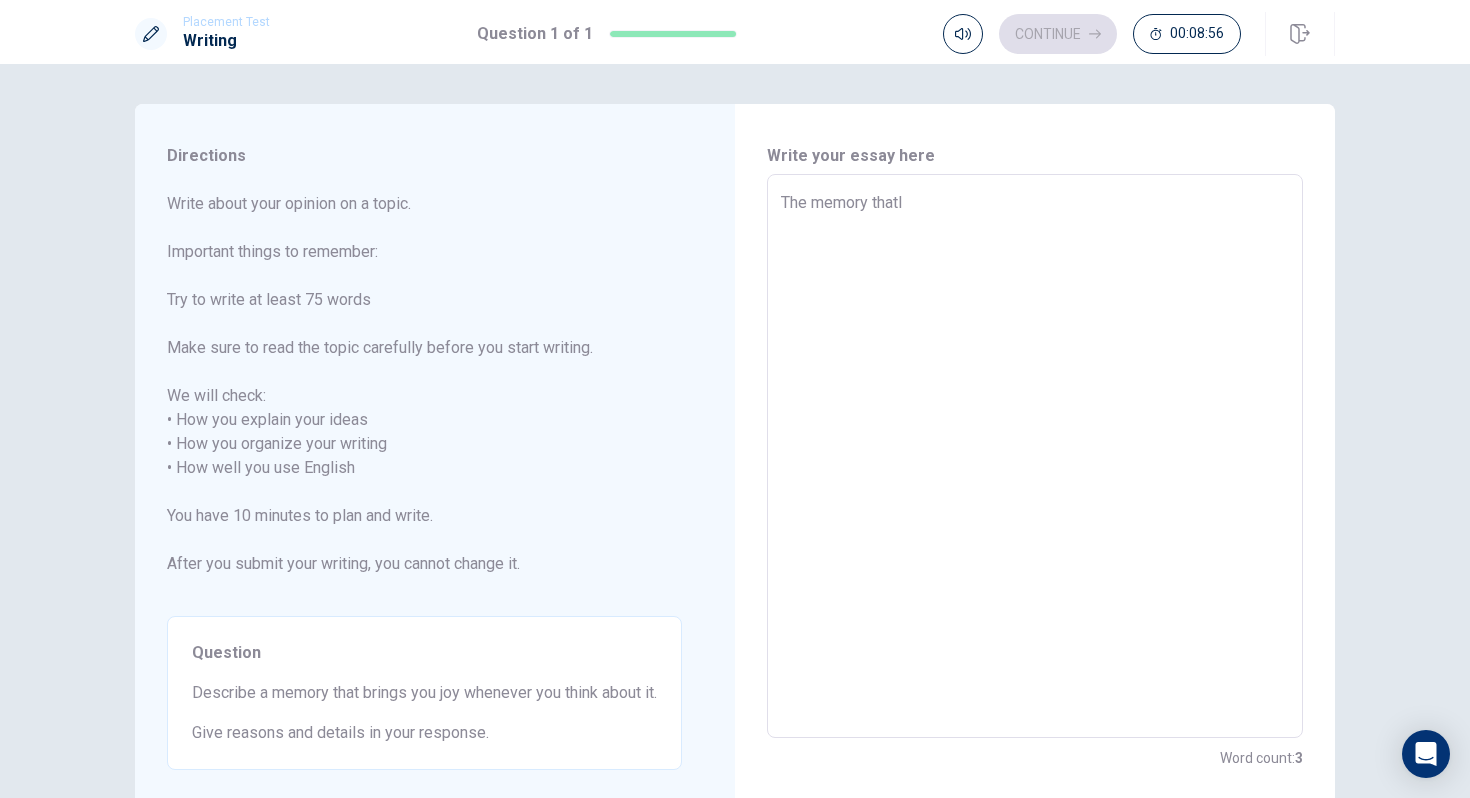 type on "x" 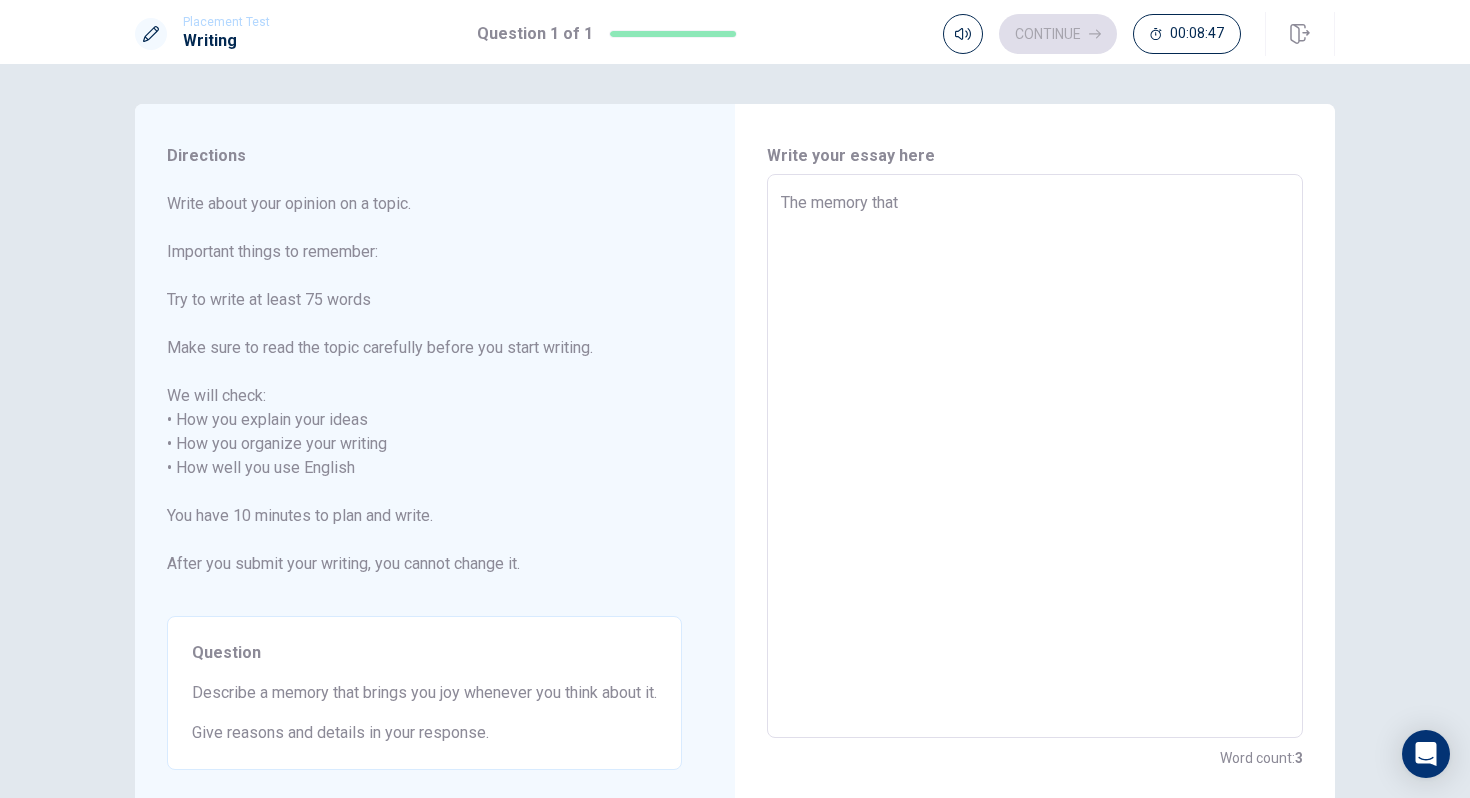 type on "x" 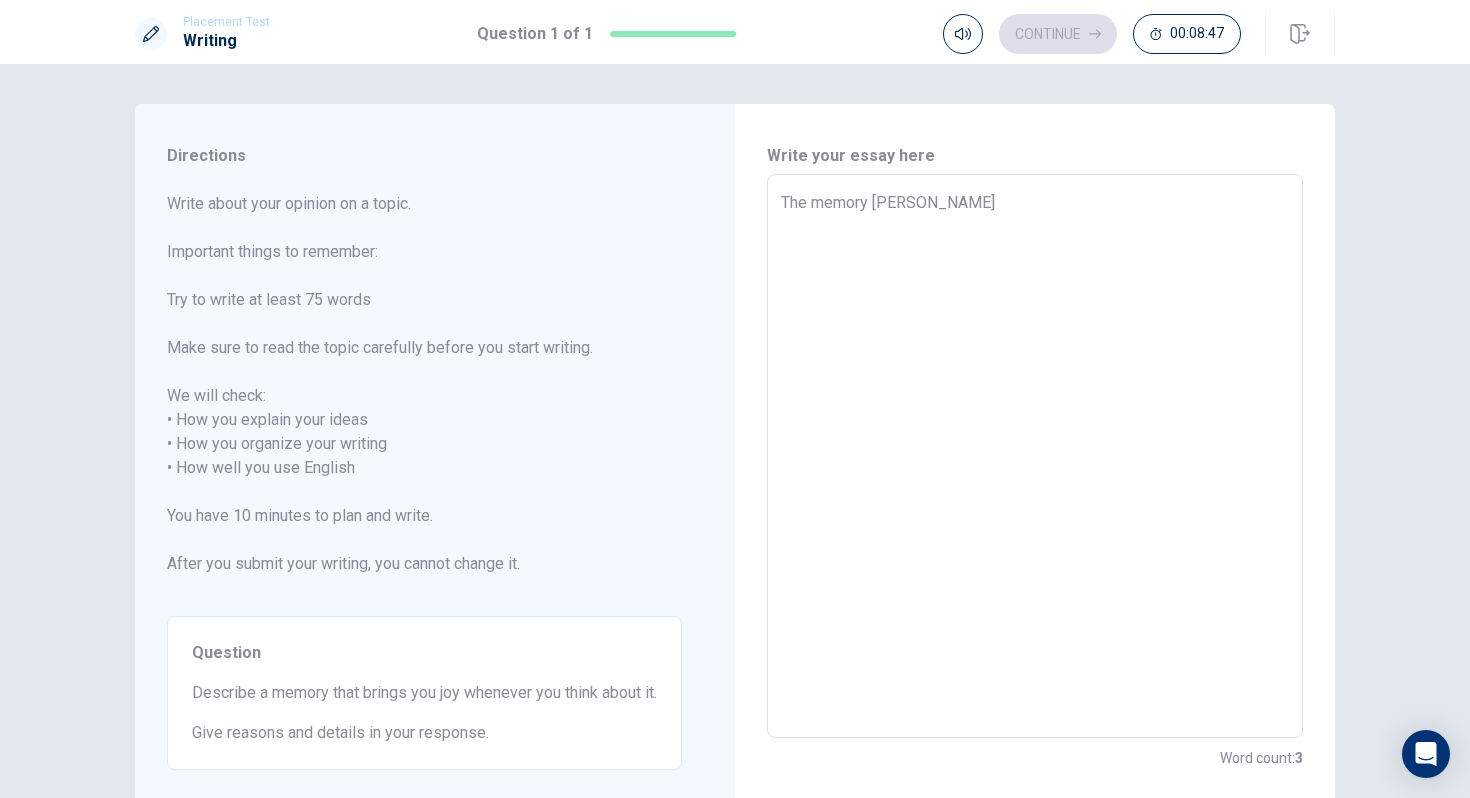 type on "x" 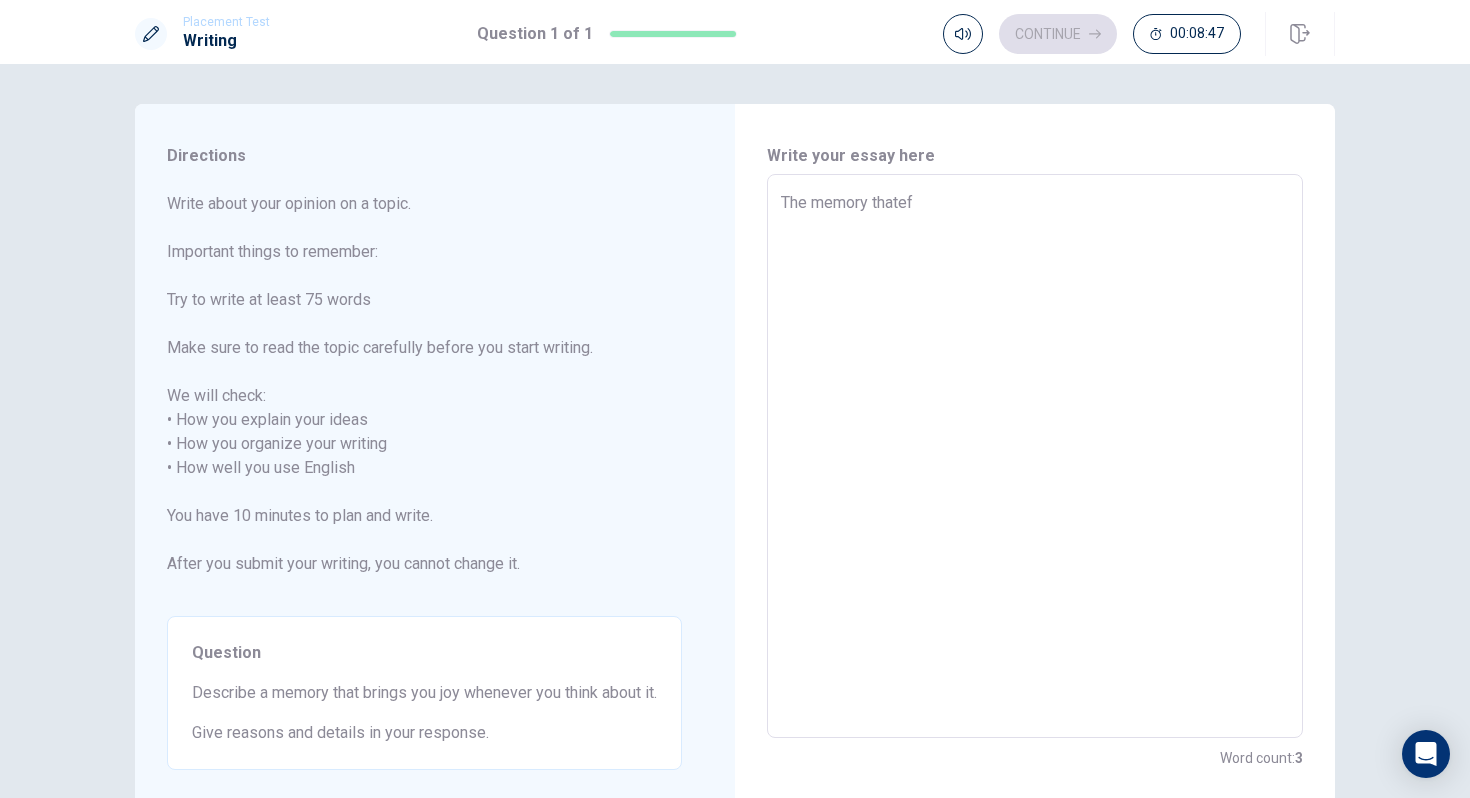 type on "x" 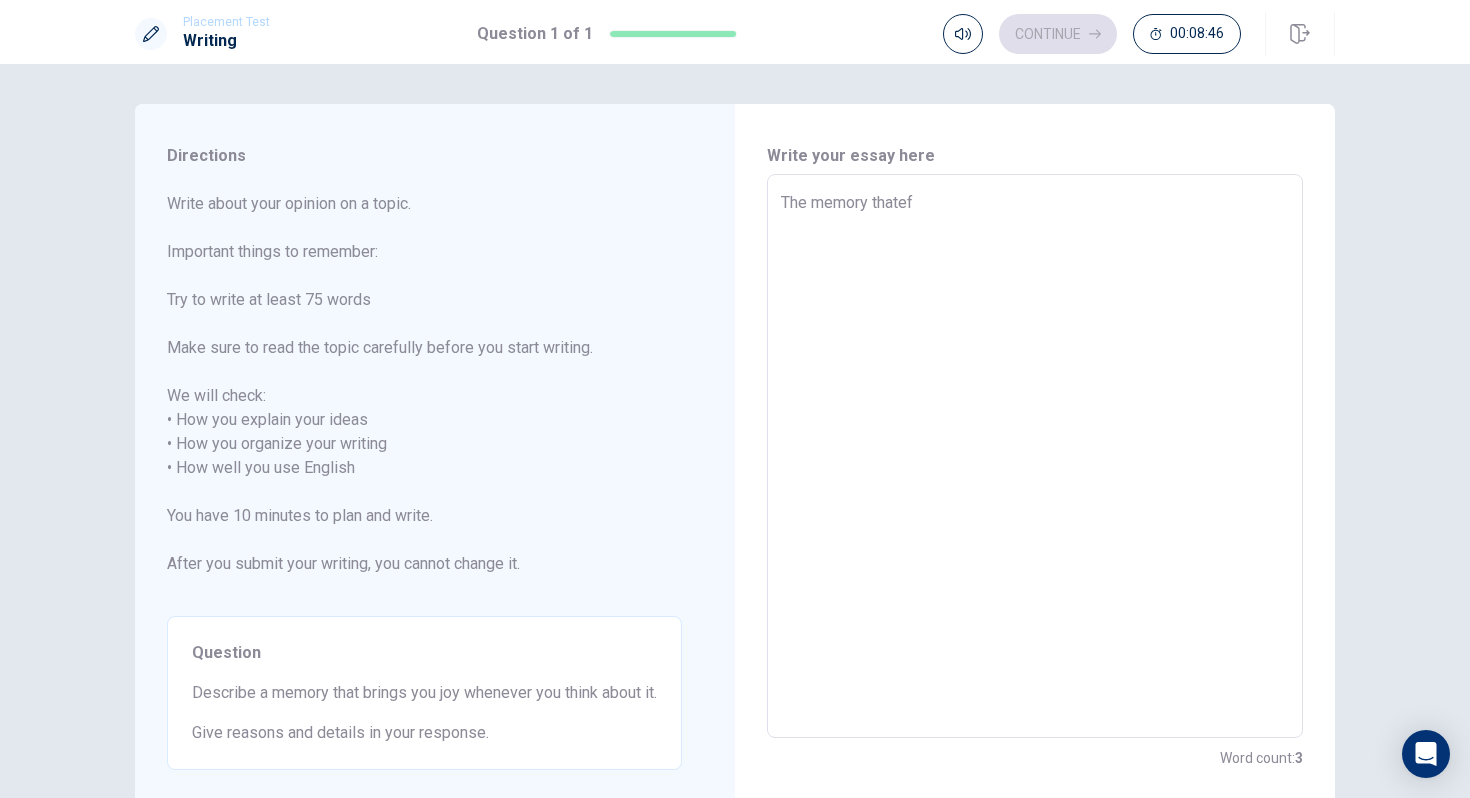 type on "The memory thateff" 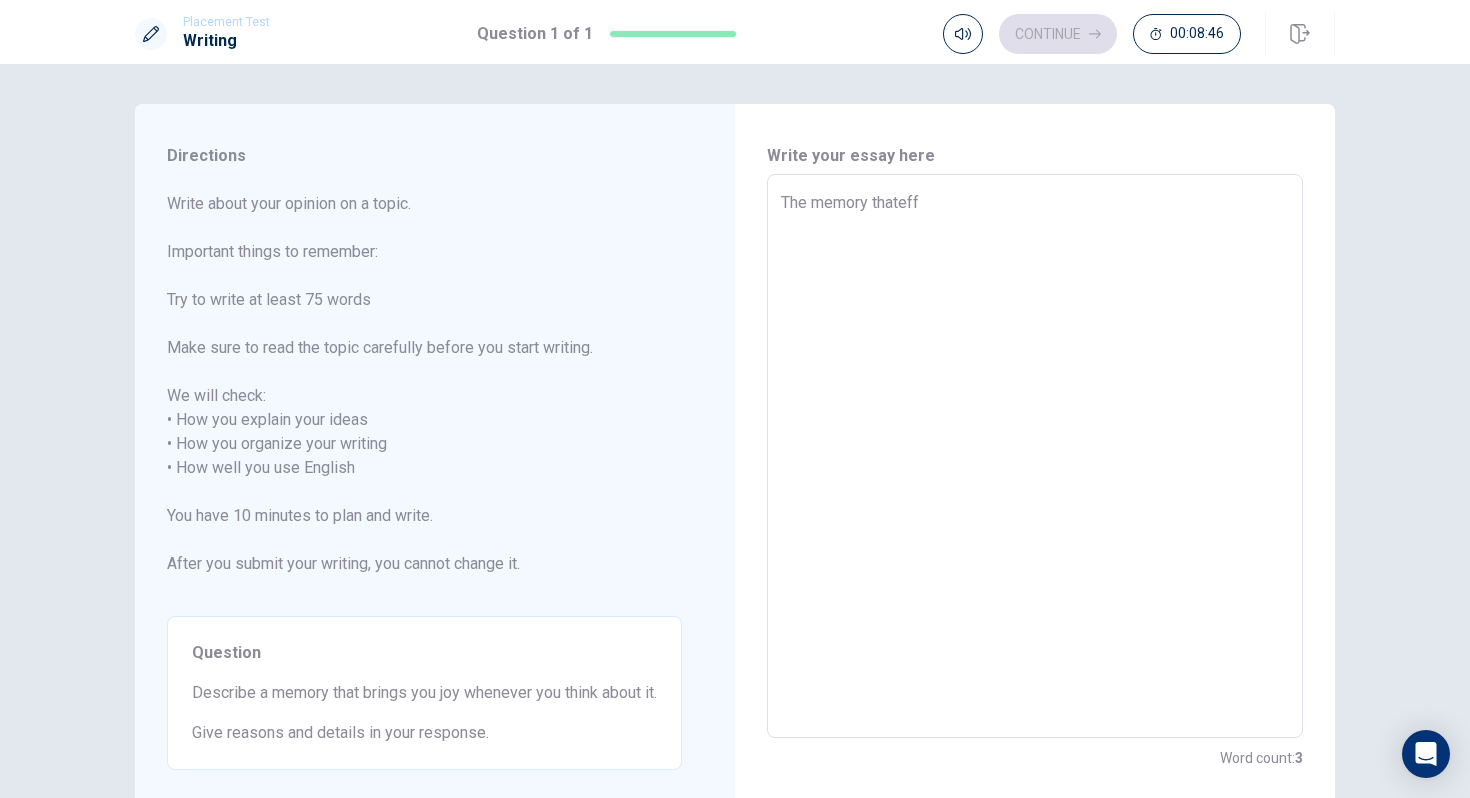 type on "x" 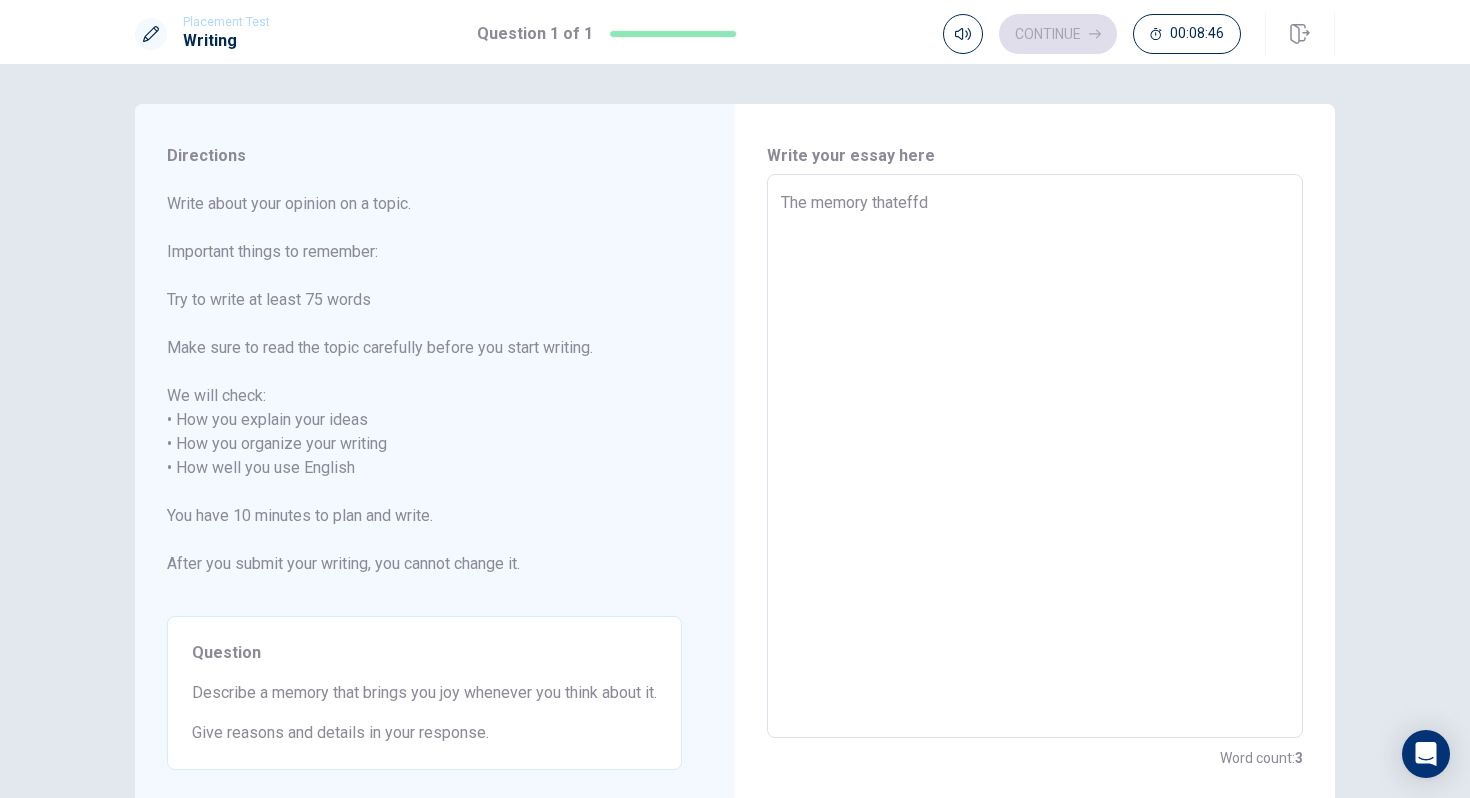 type on "The memory thateffds" 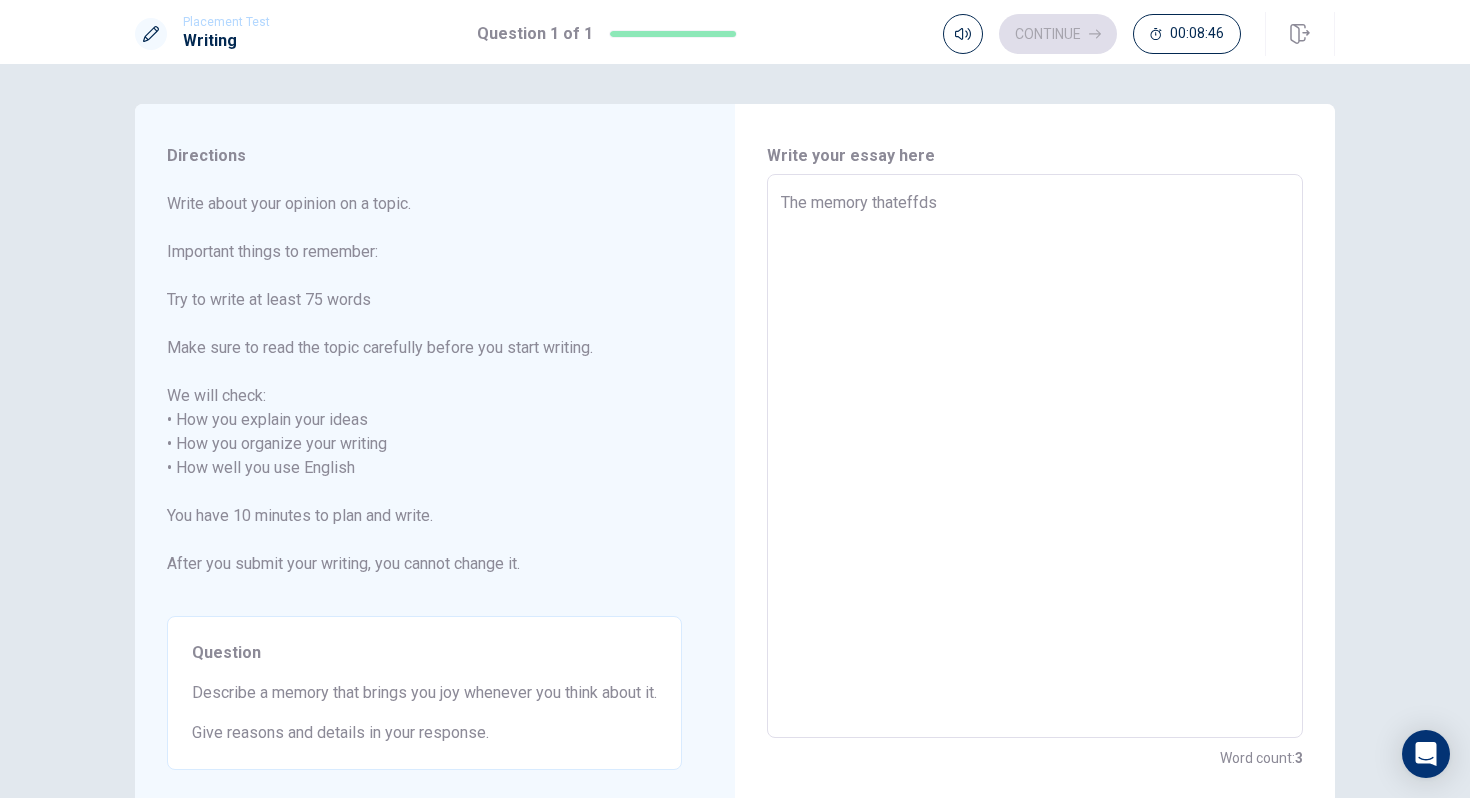 type on "The memory thateffdsf" 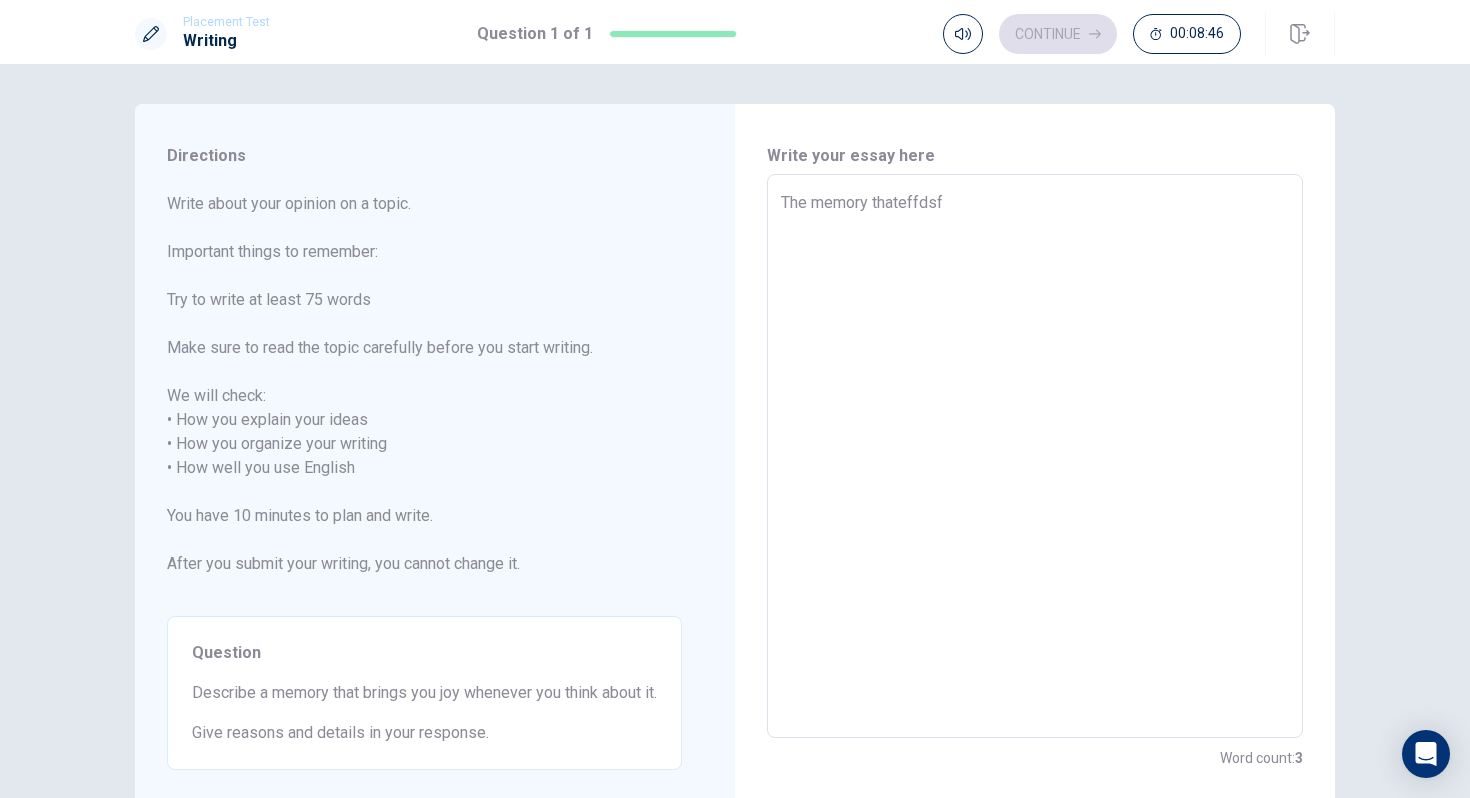 type on "x" 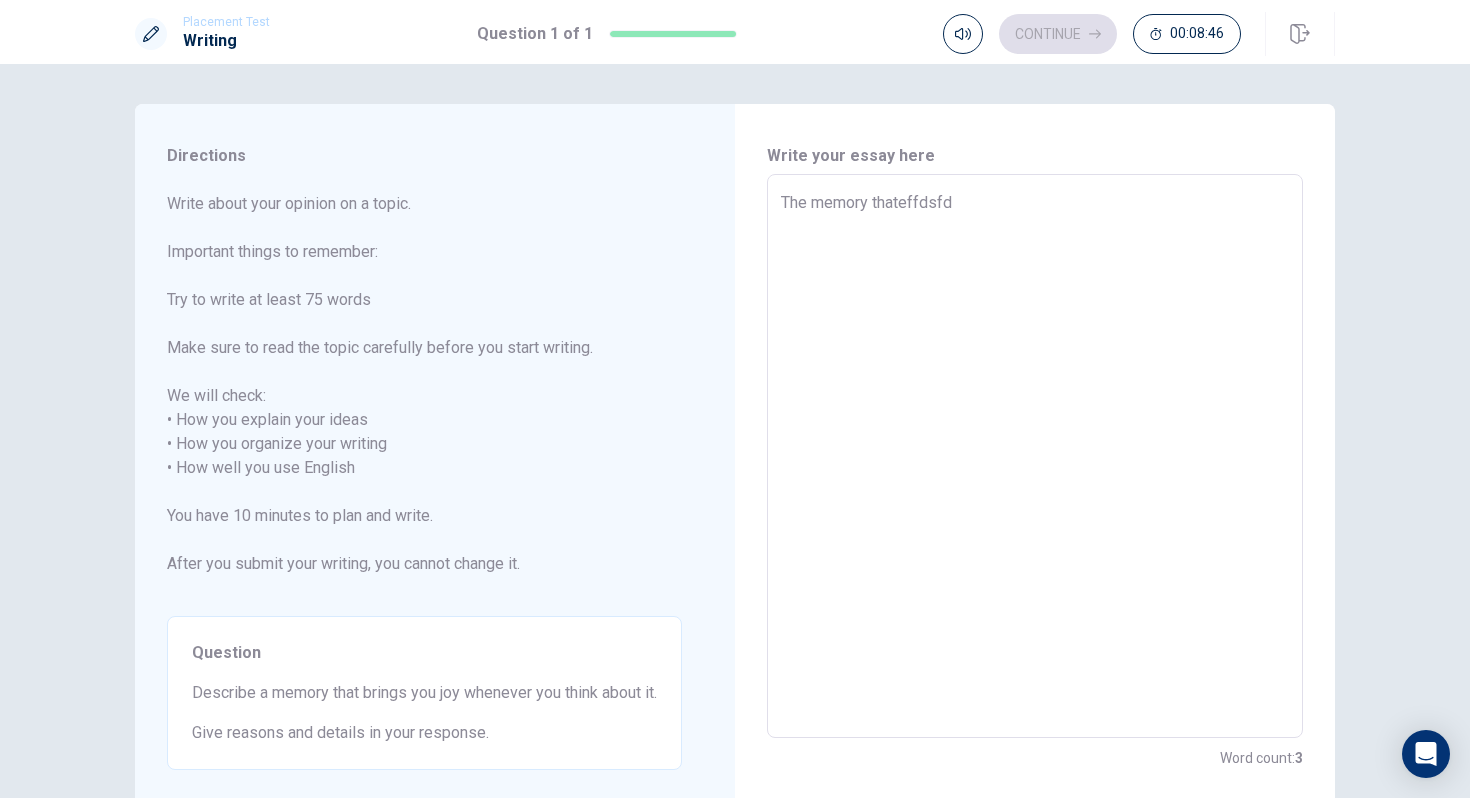 type on "The memory thateffdsfds" 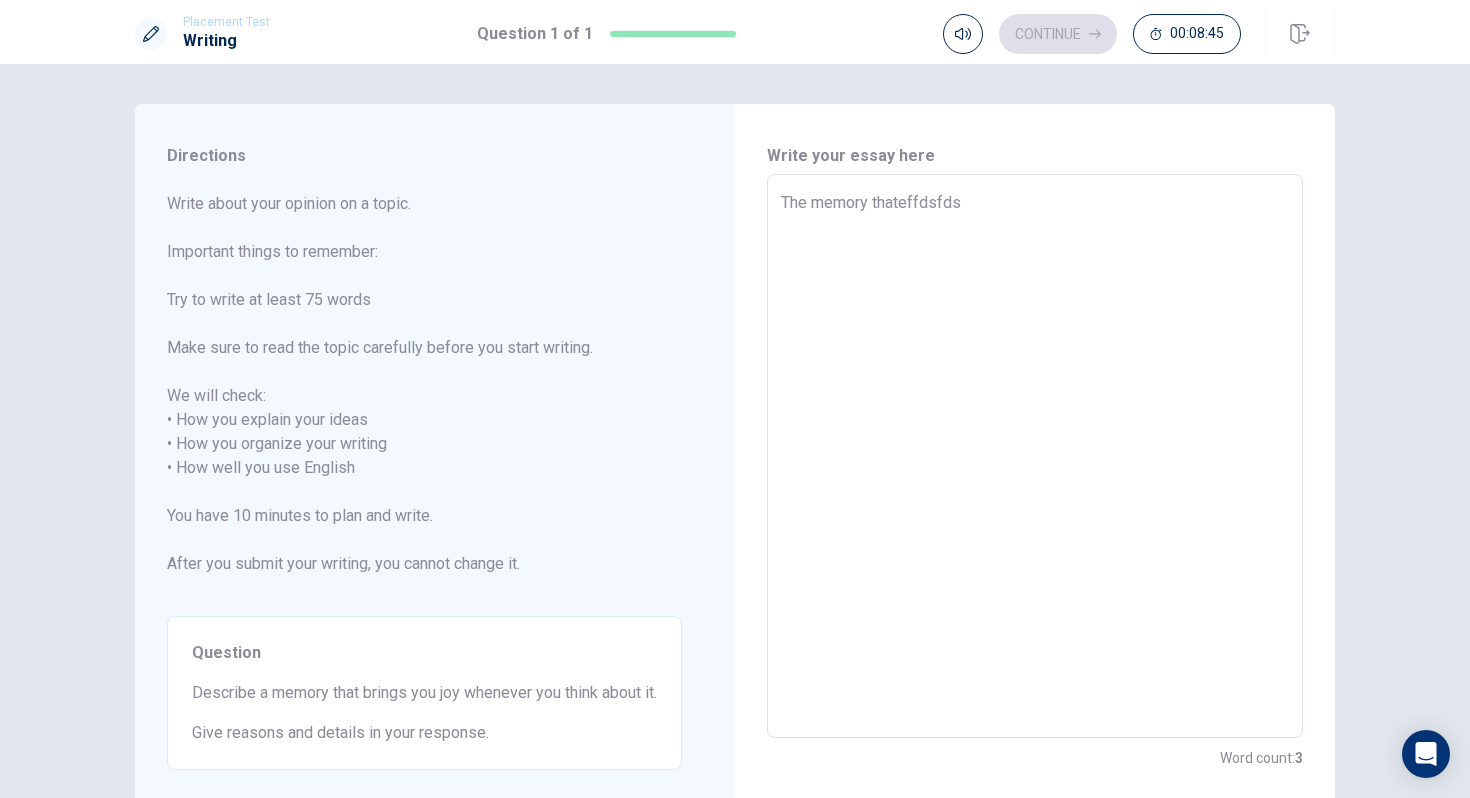 type on "x" 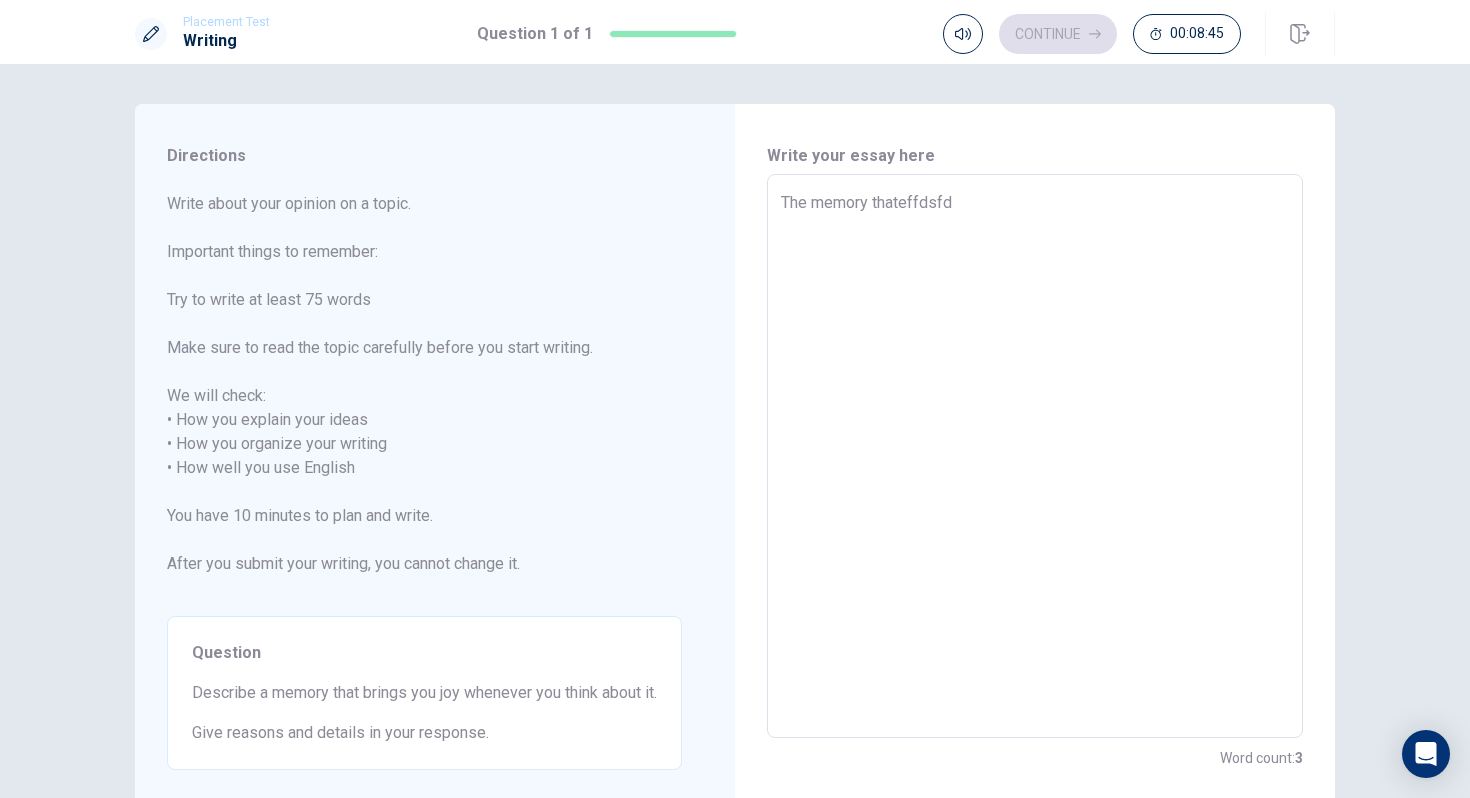 type on "x" 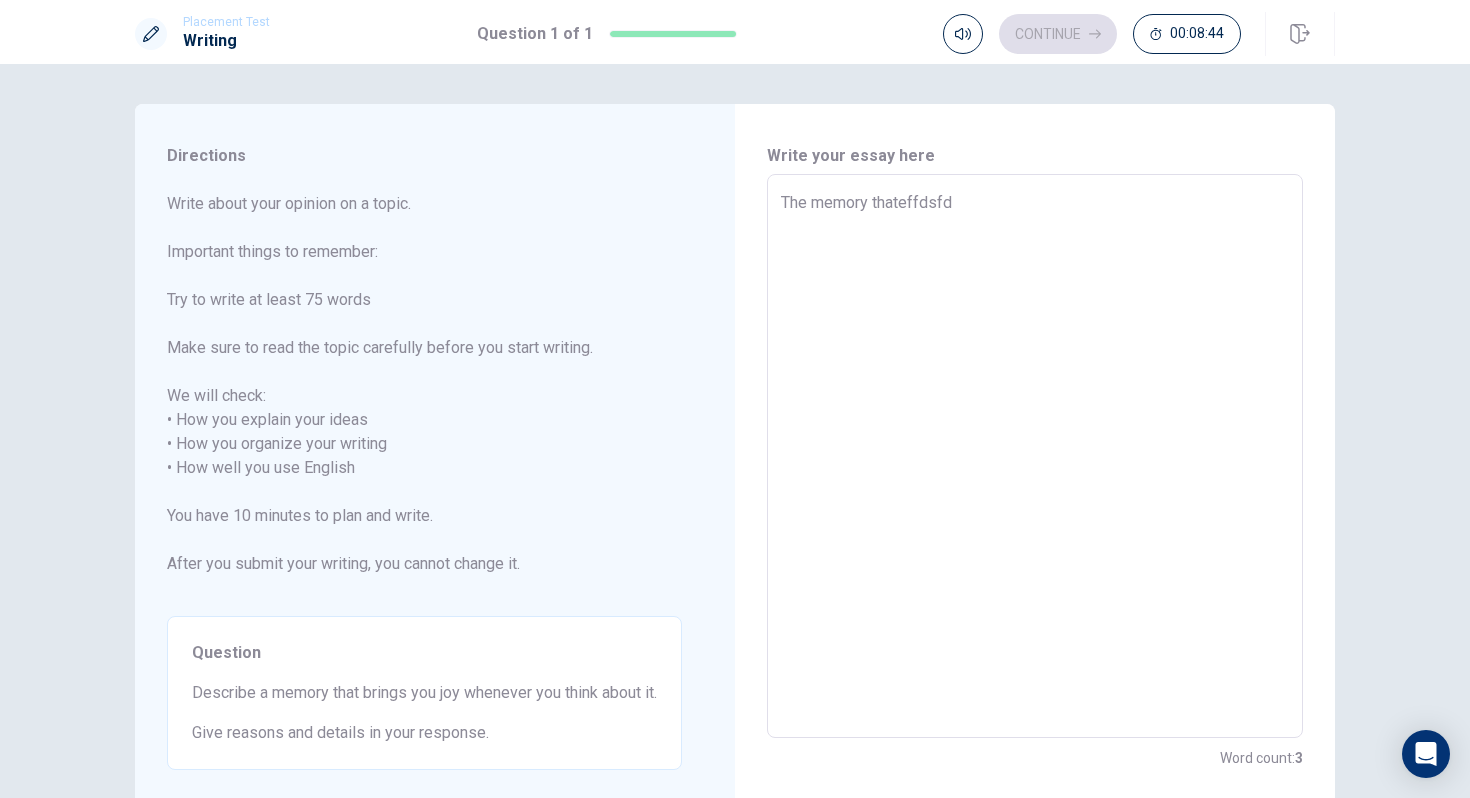 type on "The memory thateffdsf" 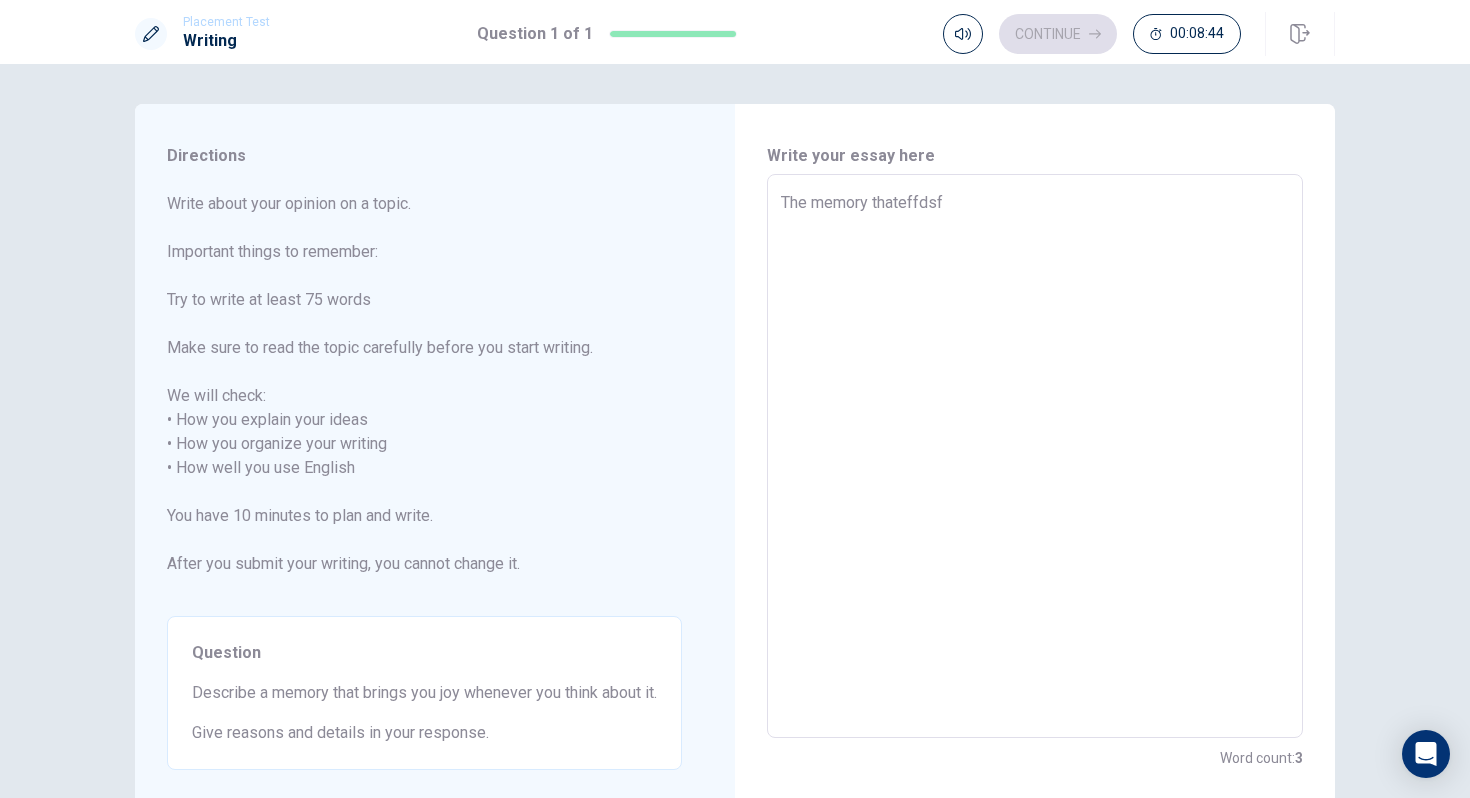 type on "x" 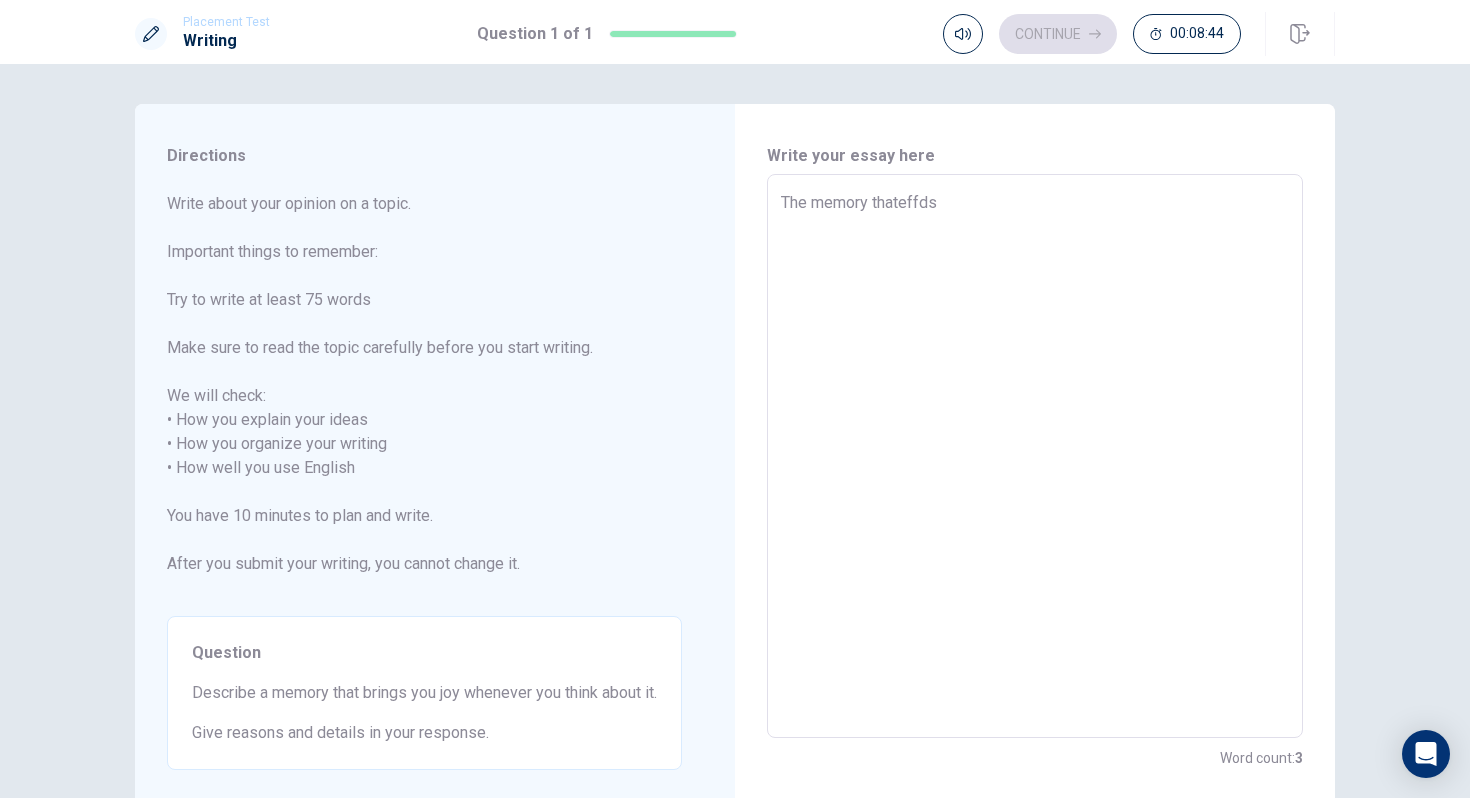 type on "x" 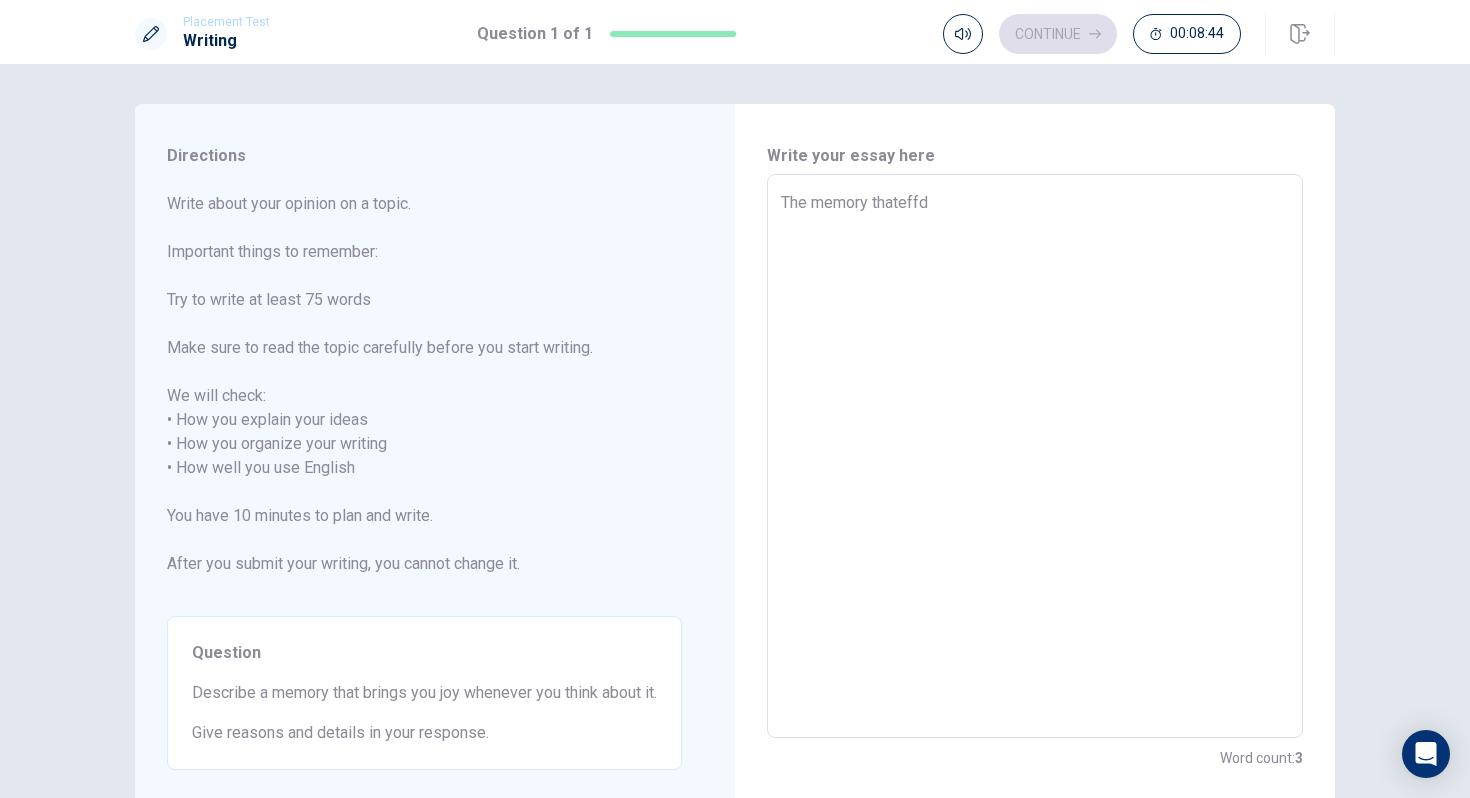 type on "x" 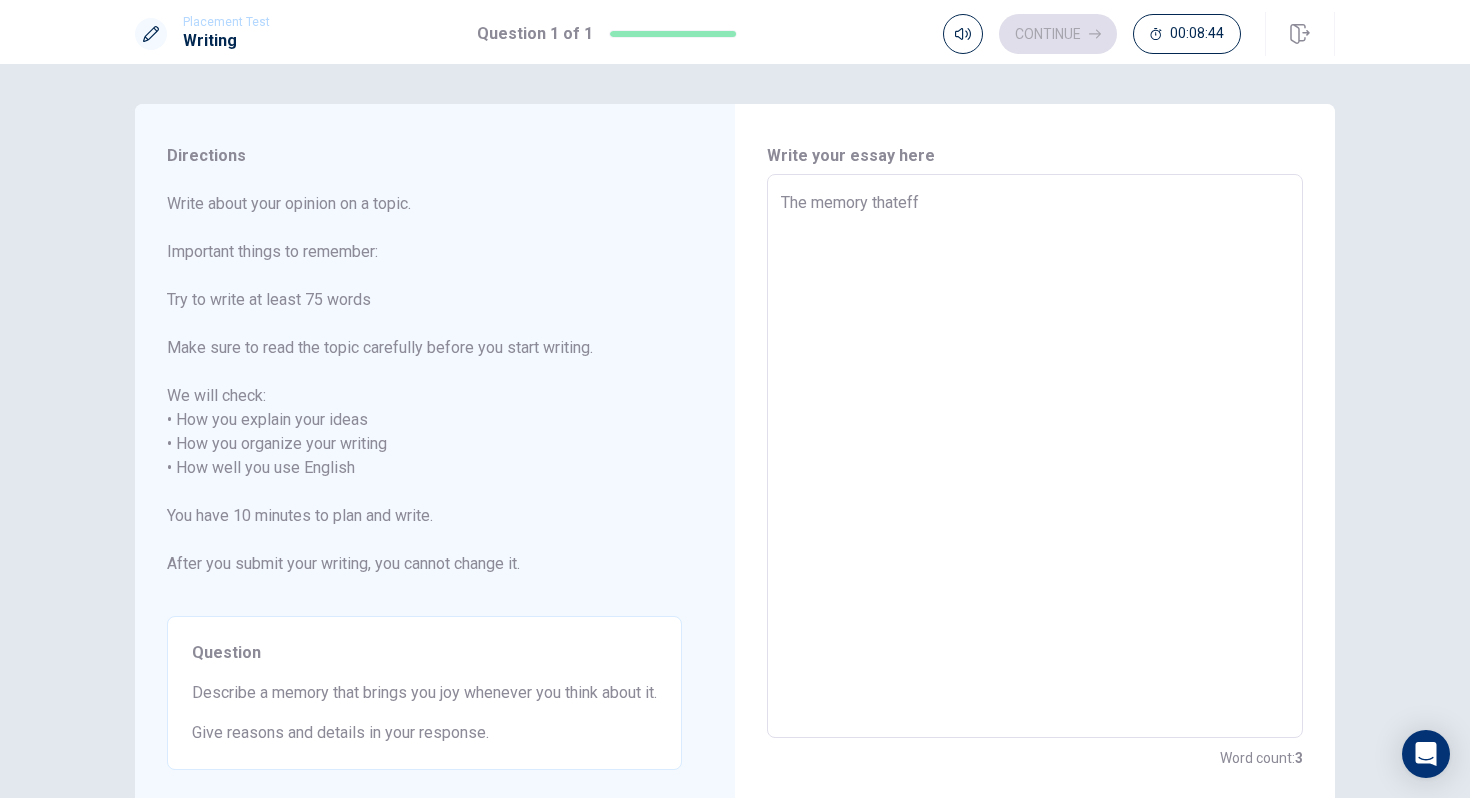 type on "x" 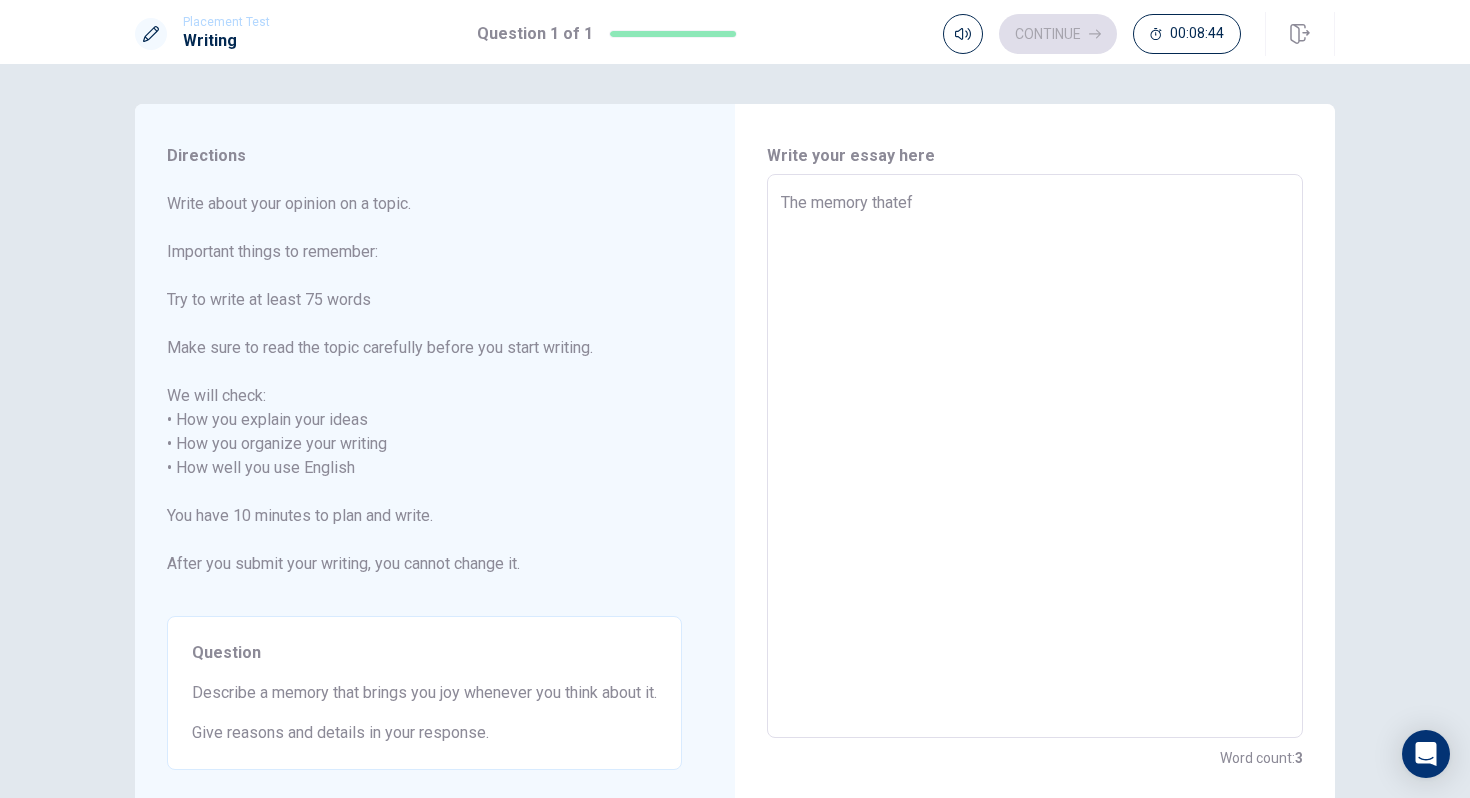 type on "x" 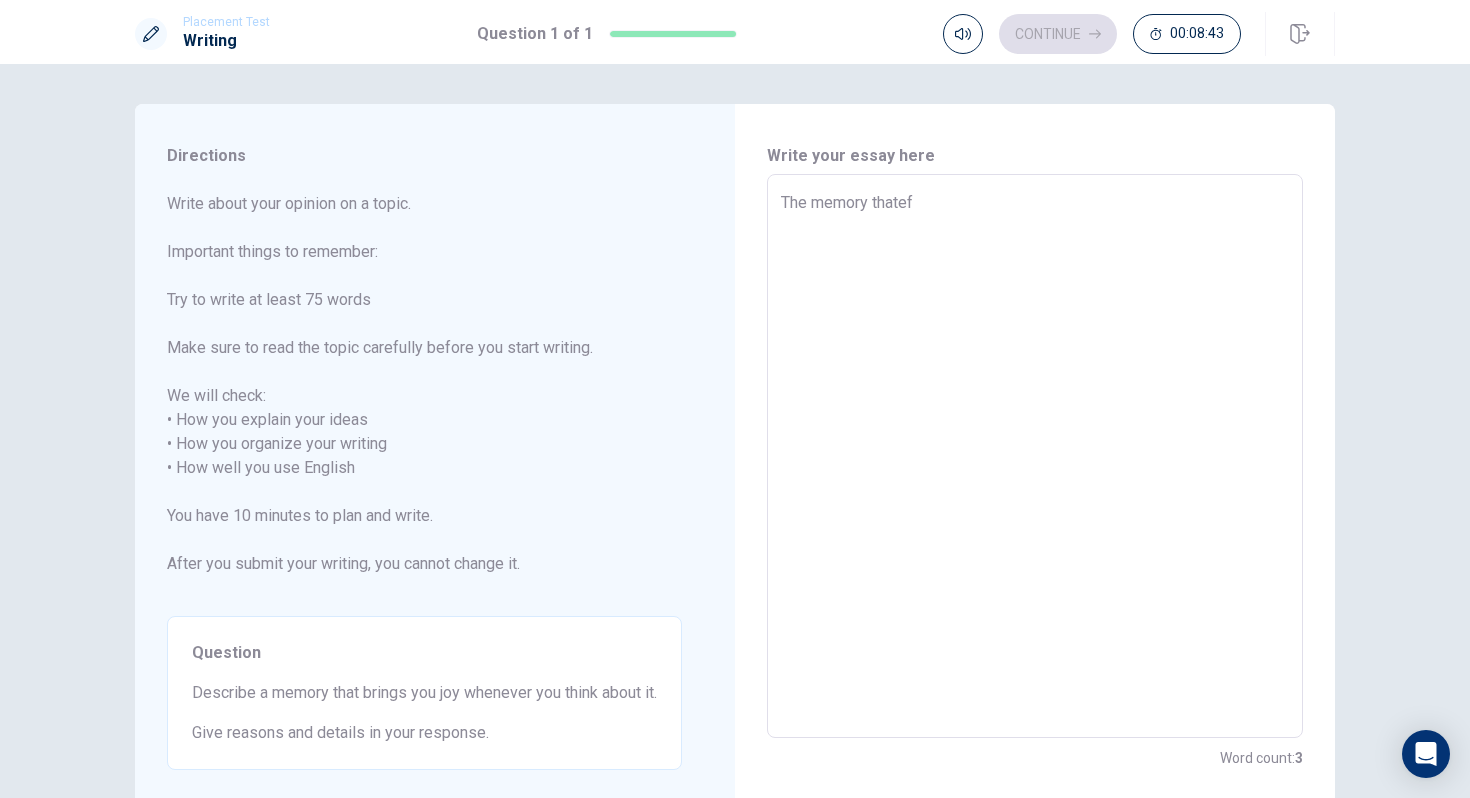 type on "The memory [PERSON_NAME]" 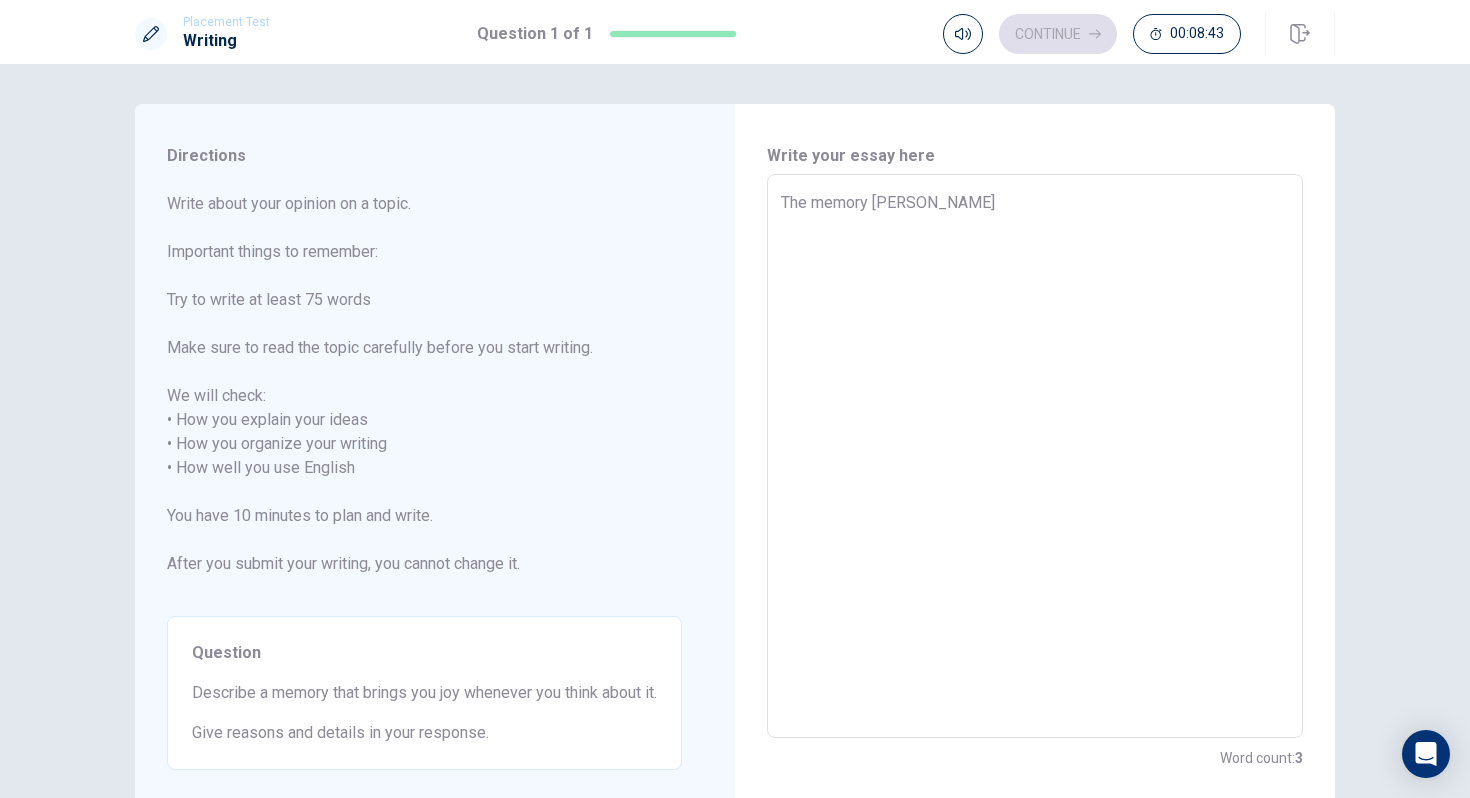 type on "x" 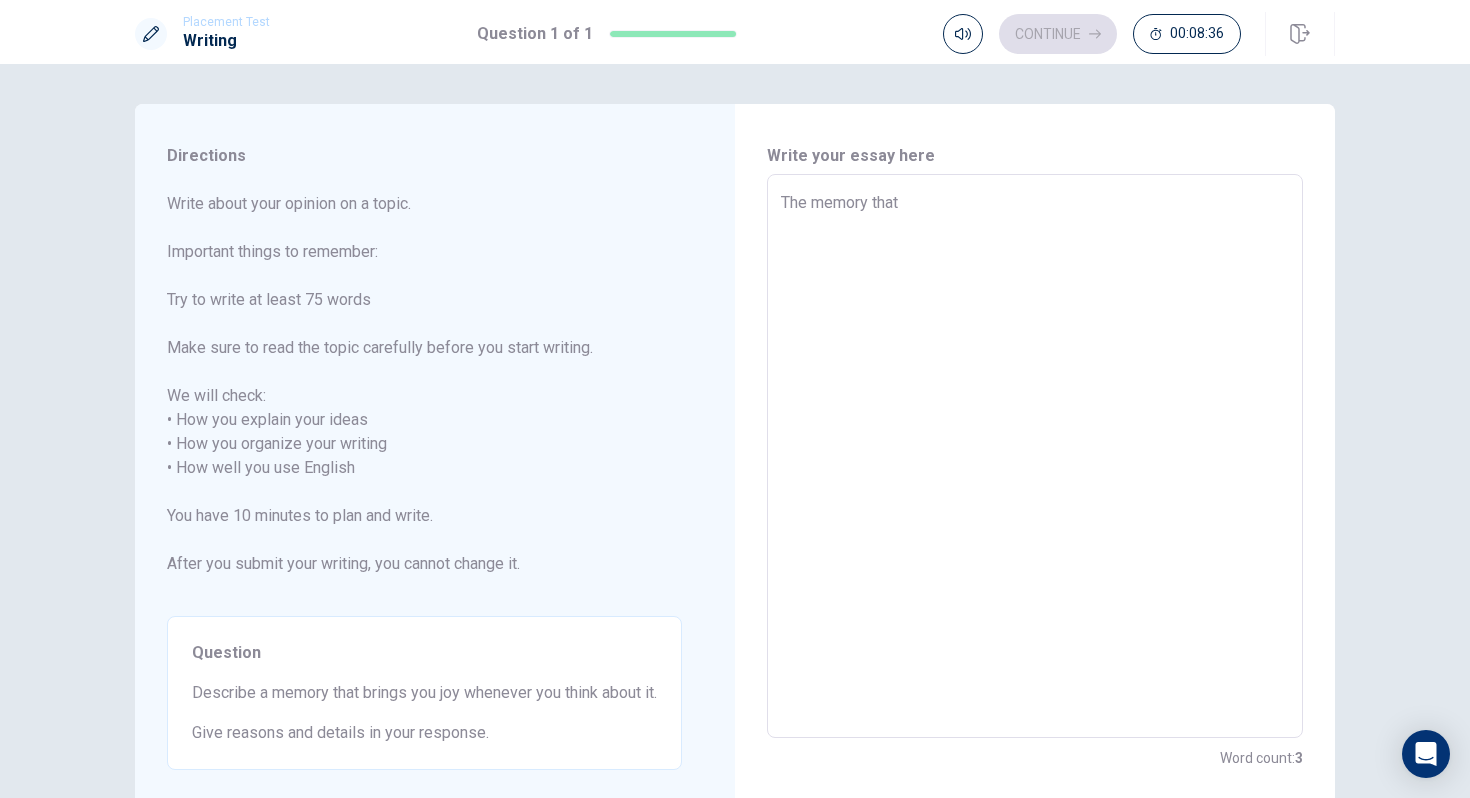 type on "x" 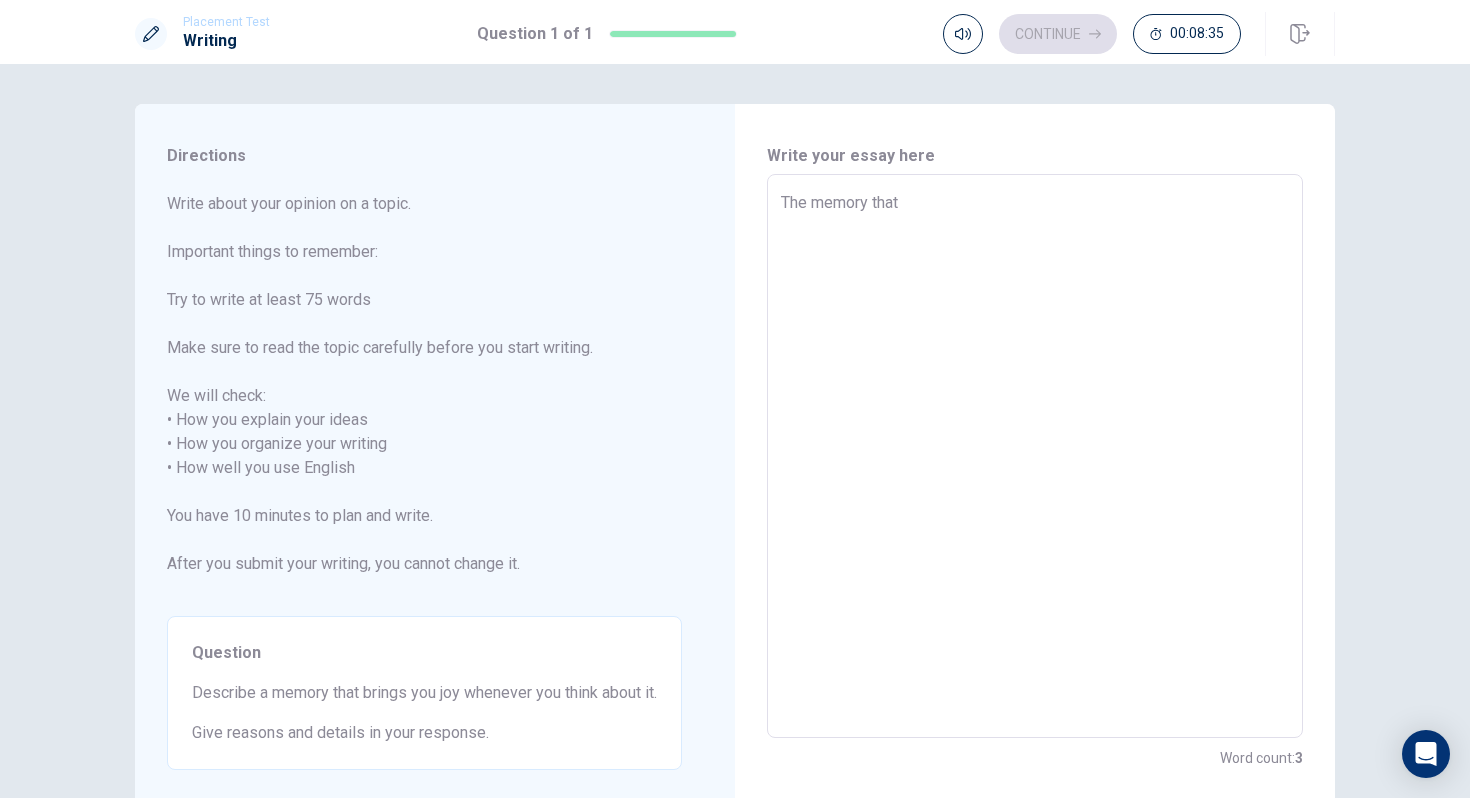 type on "The memory tha" 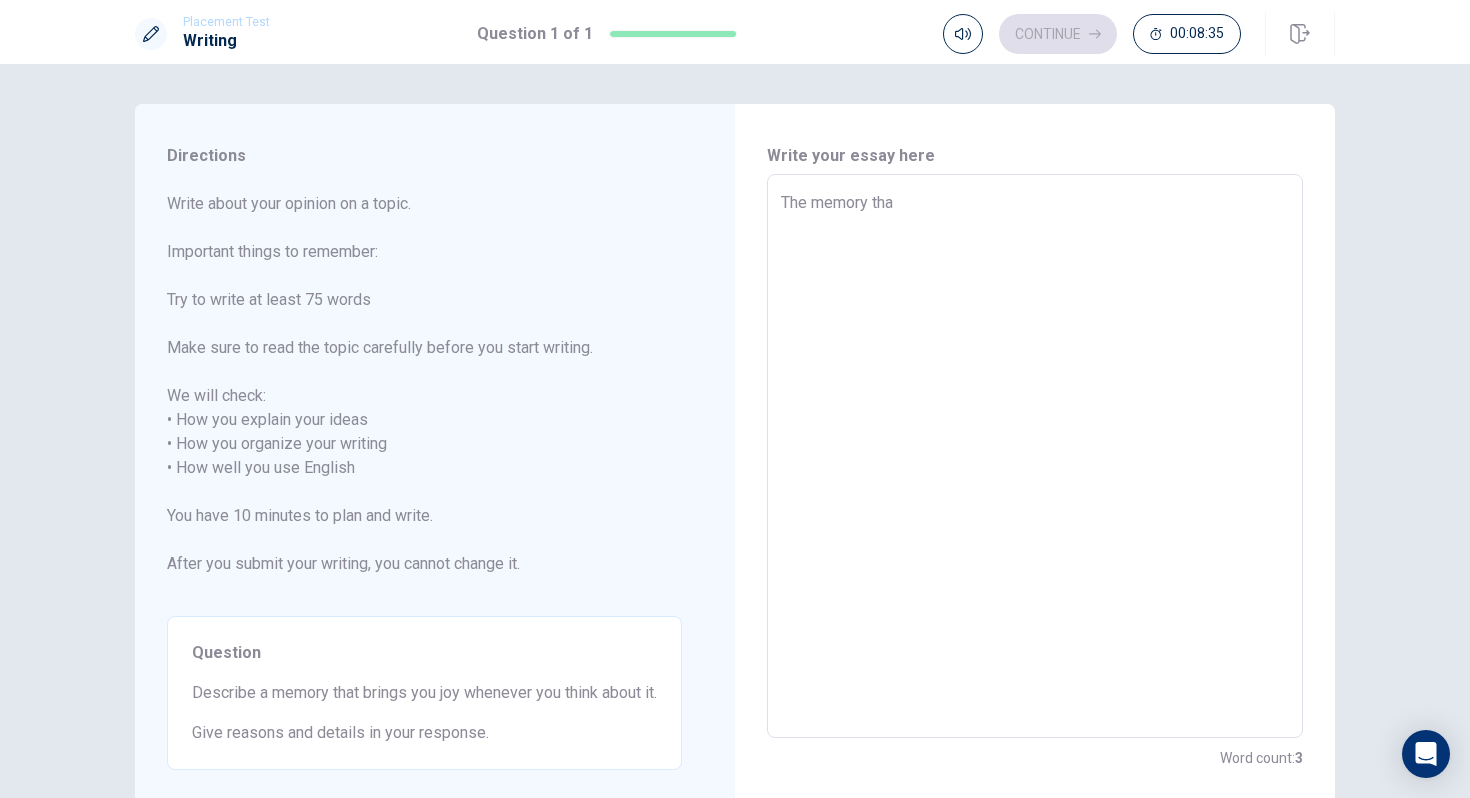 type on "x" 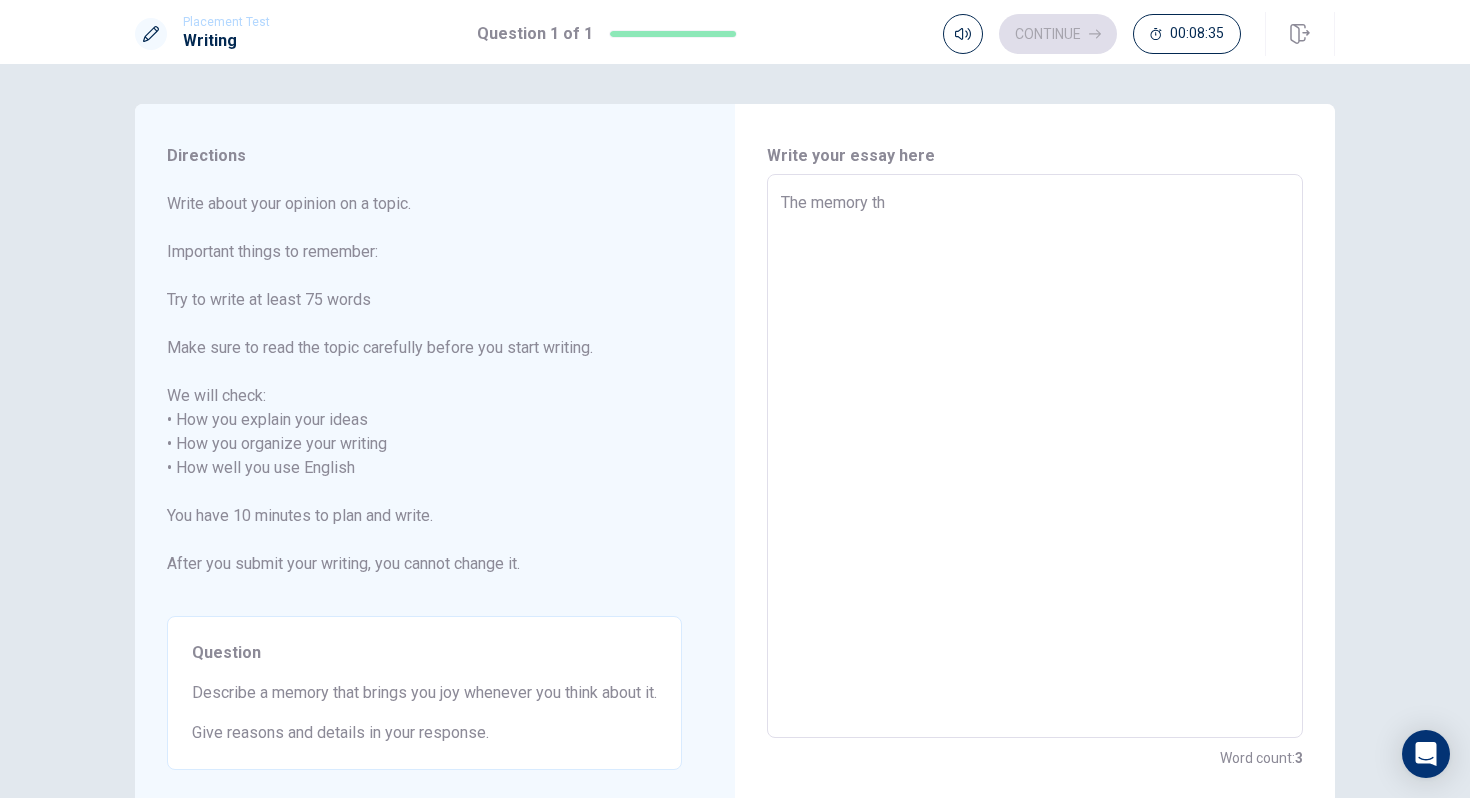 type on "x" 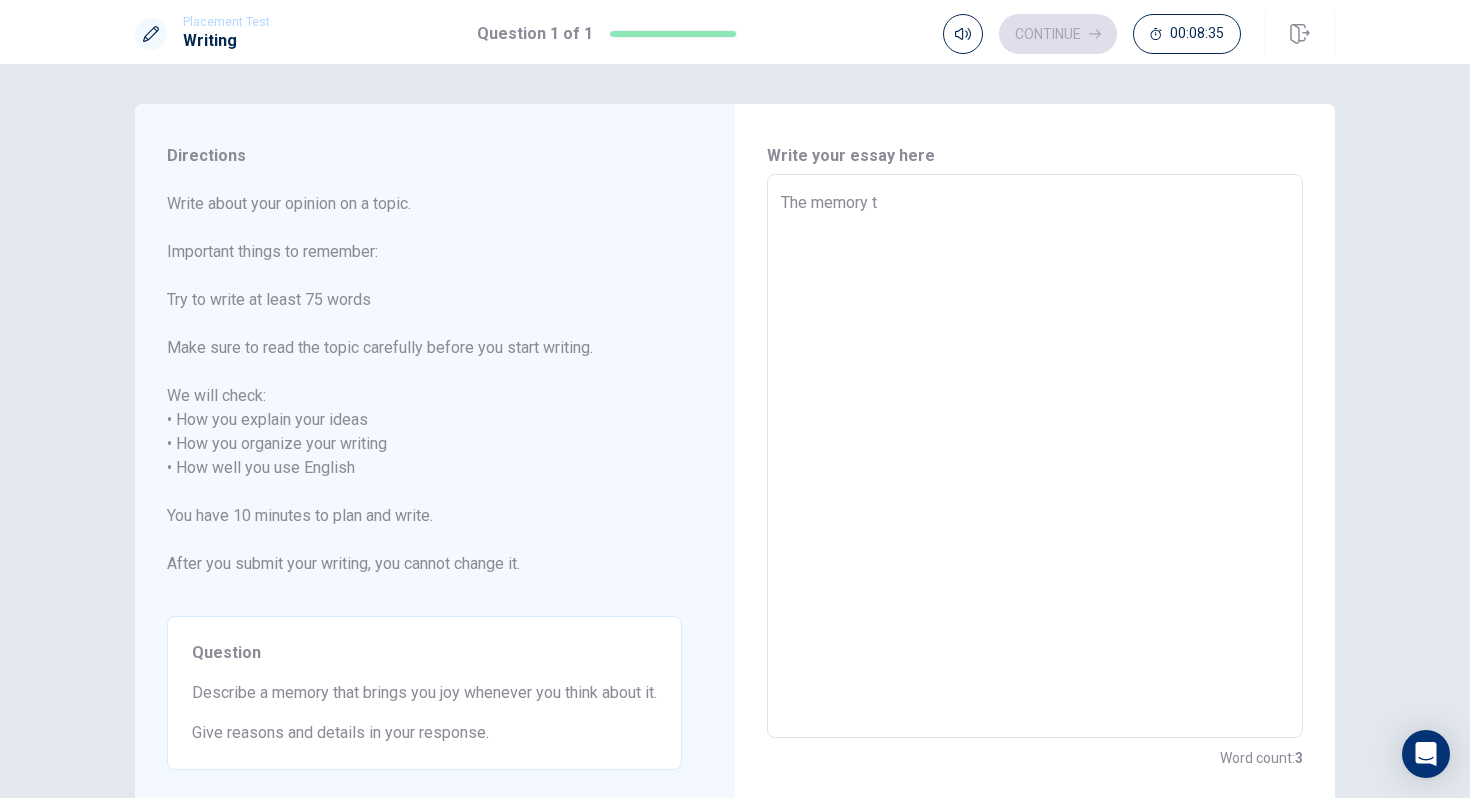 type on "x" 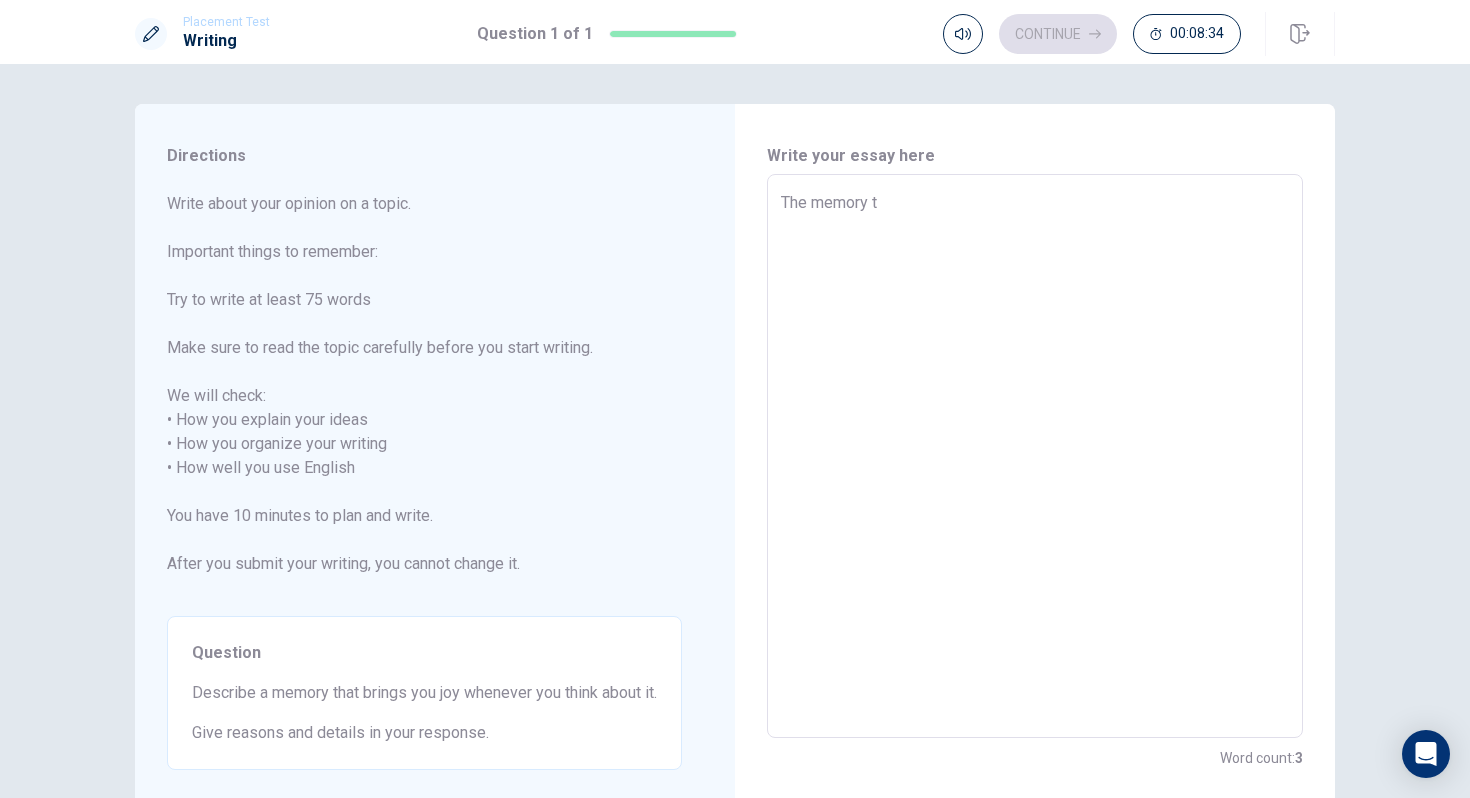 type on "The memory" 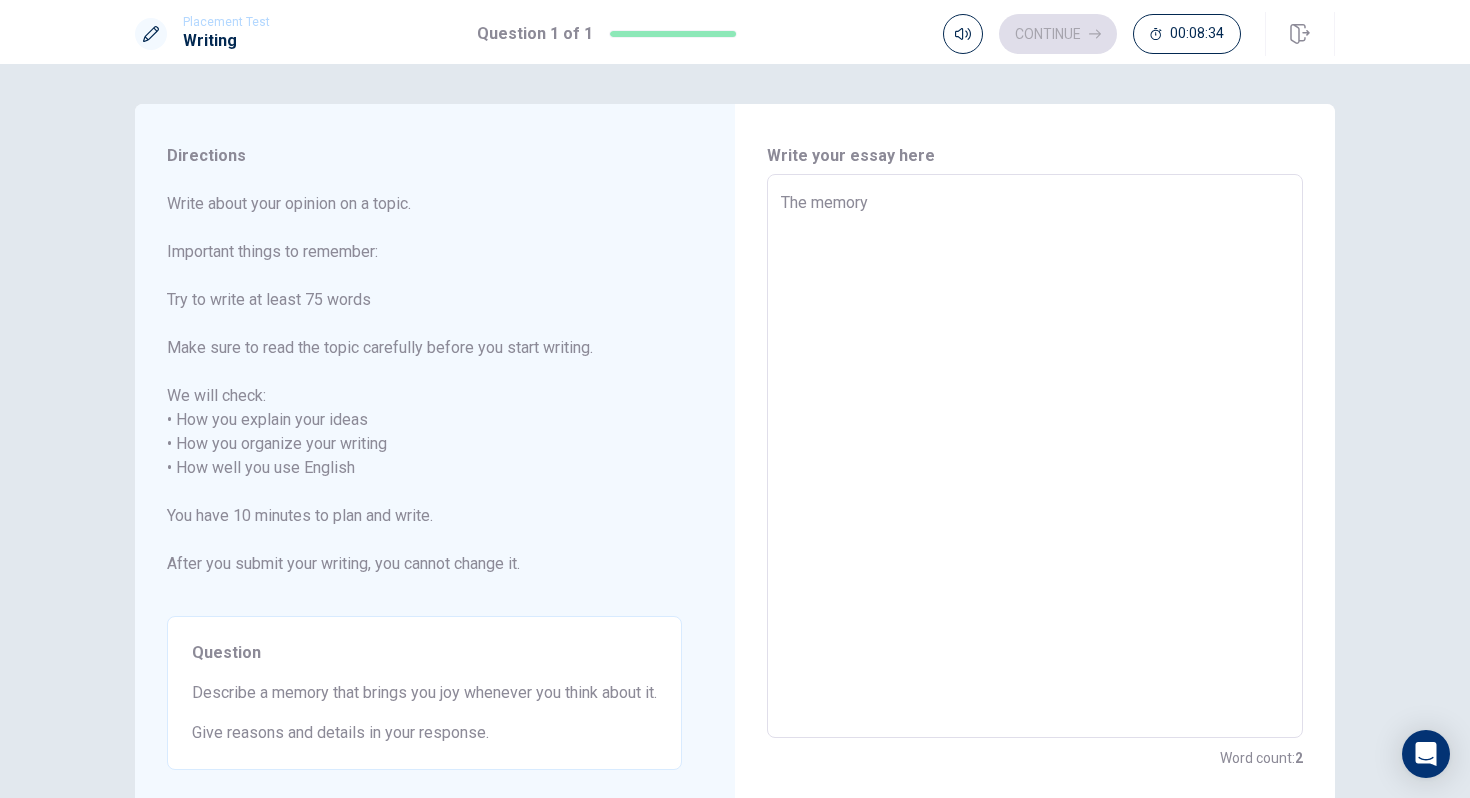 type on "x" 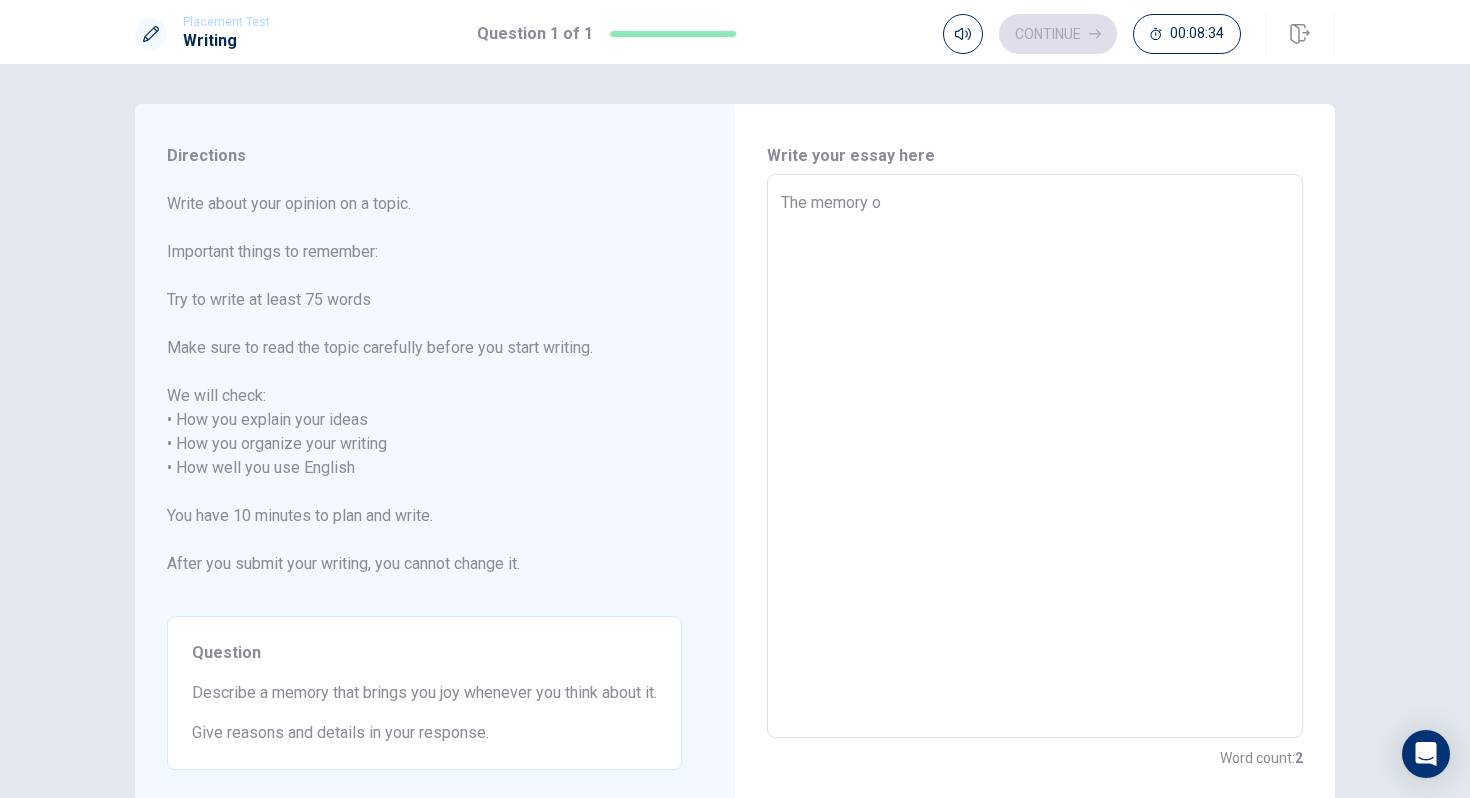 type on "x" 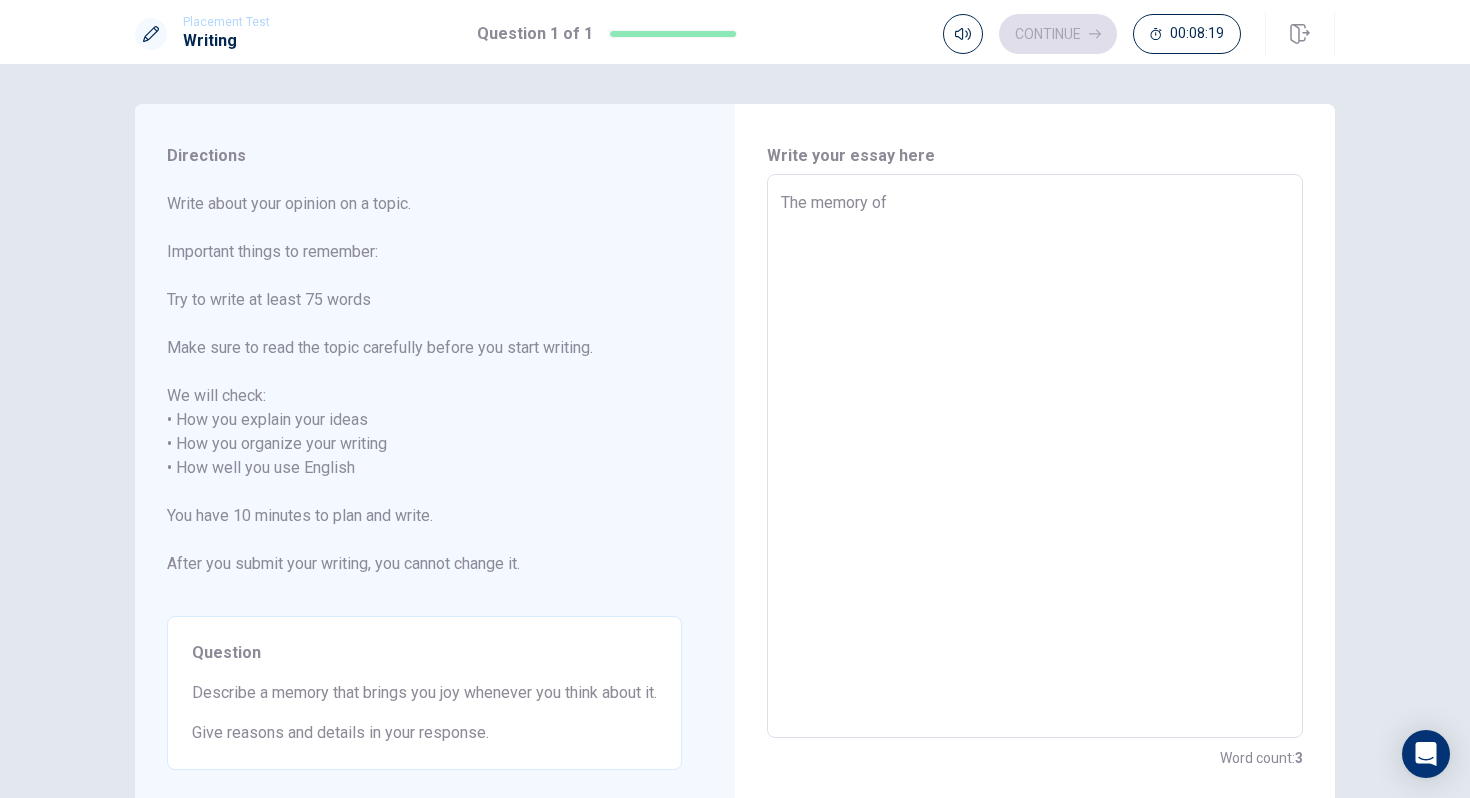 type on "x" 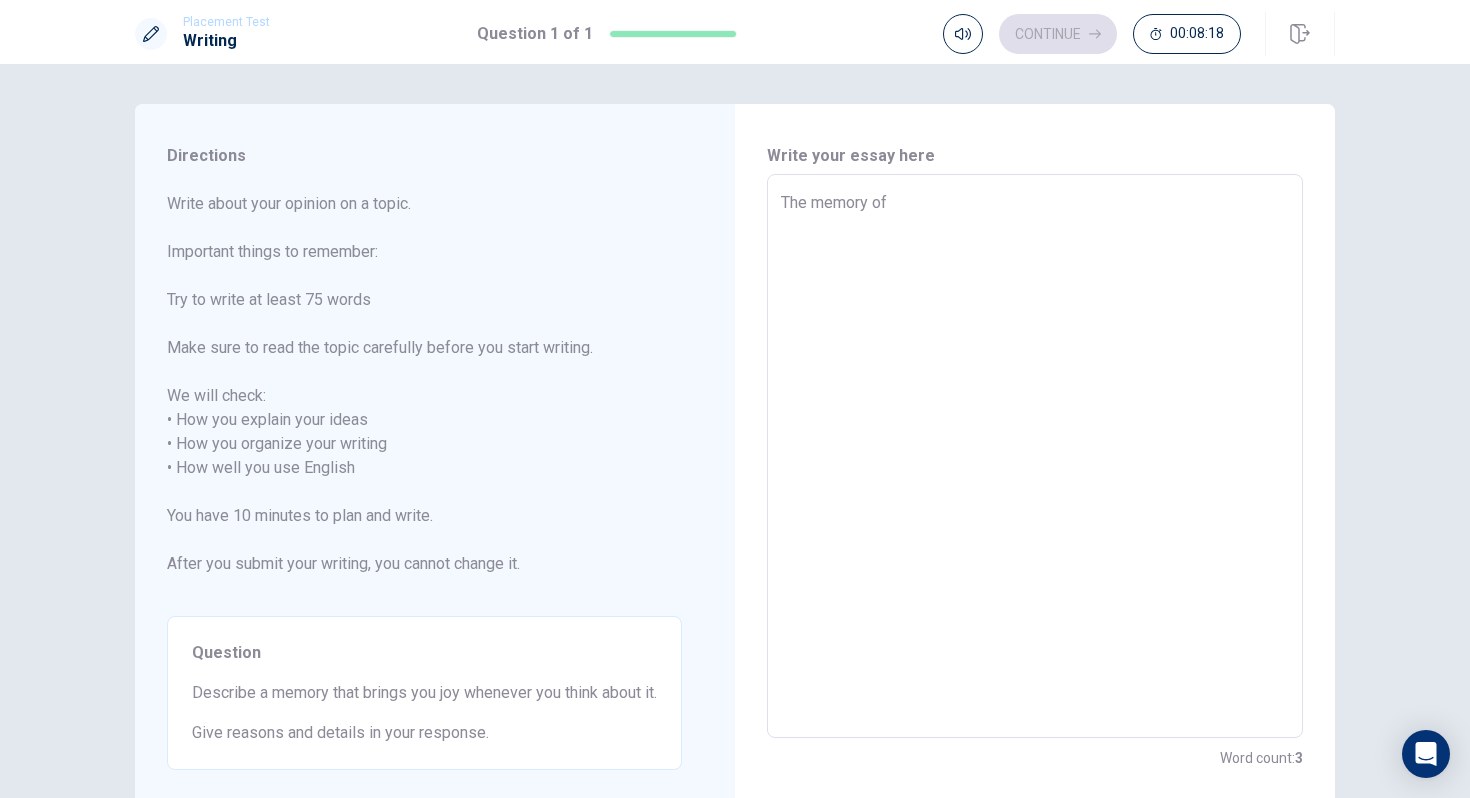 type on "The memory of" 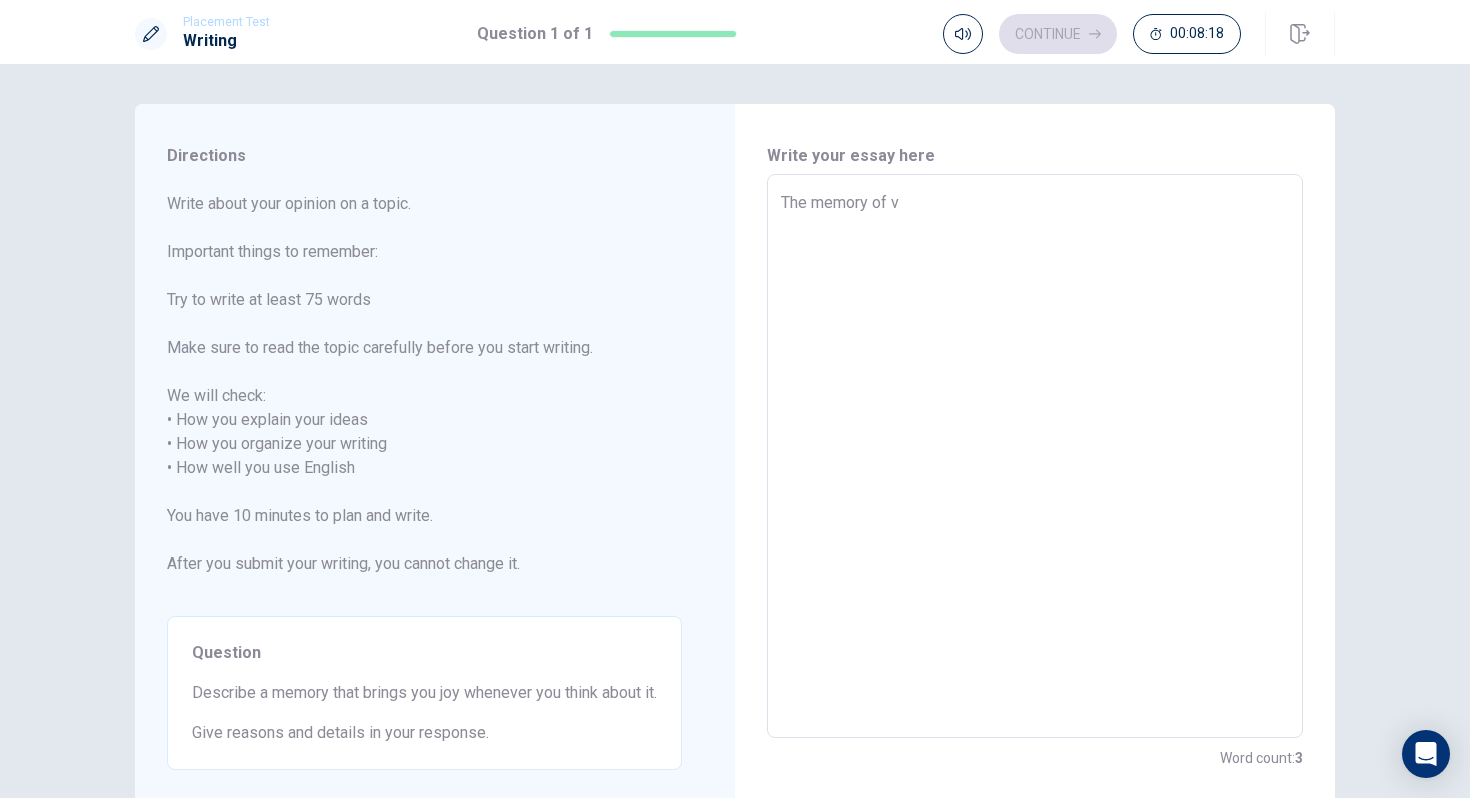 type on "x" 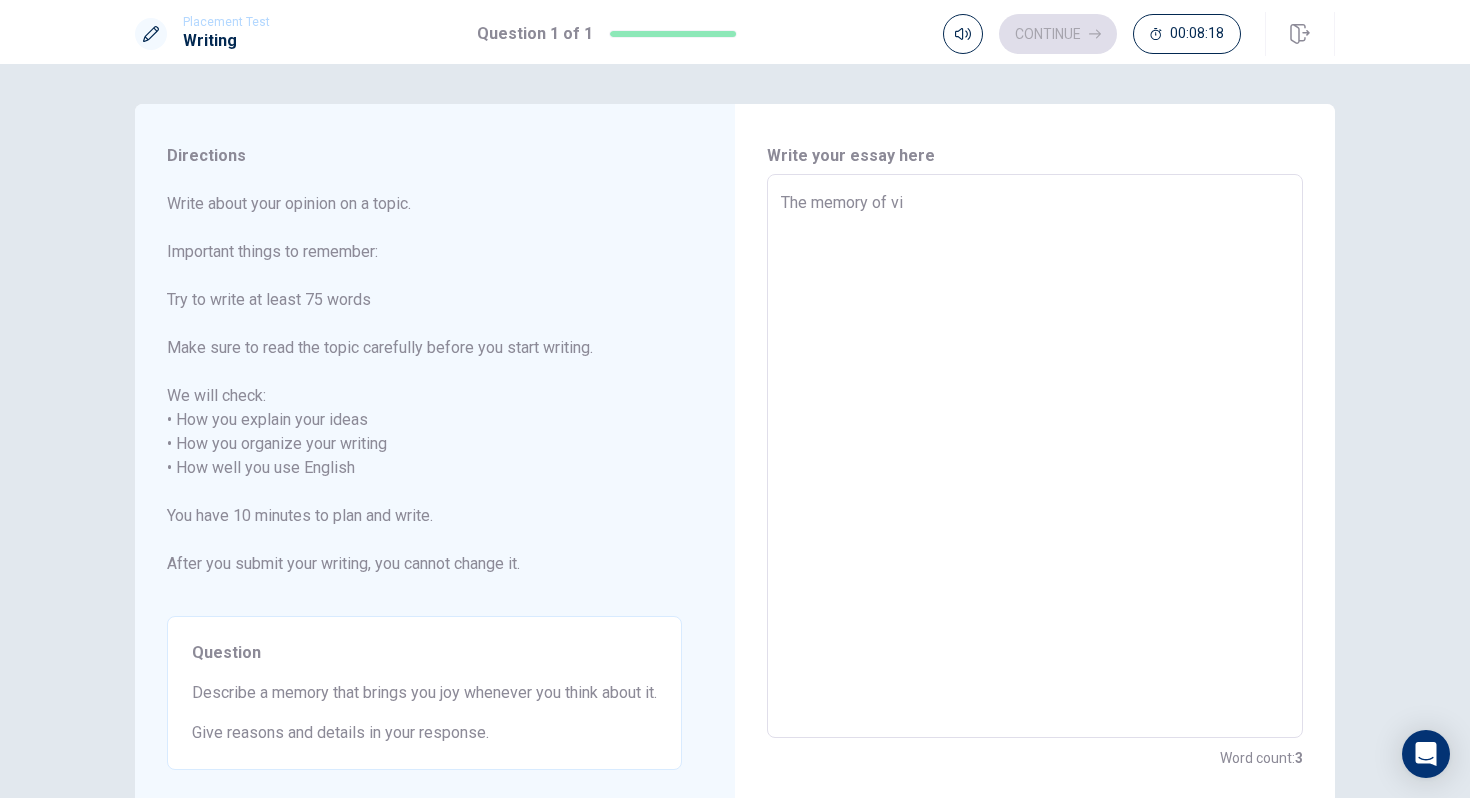 type on "x" 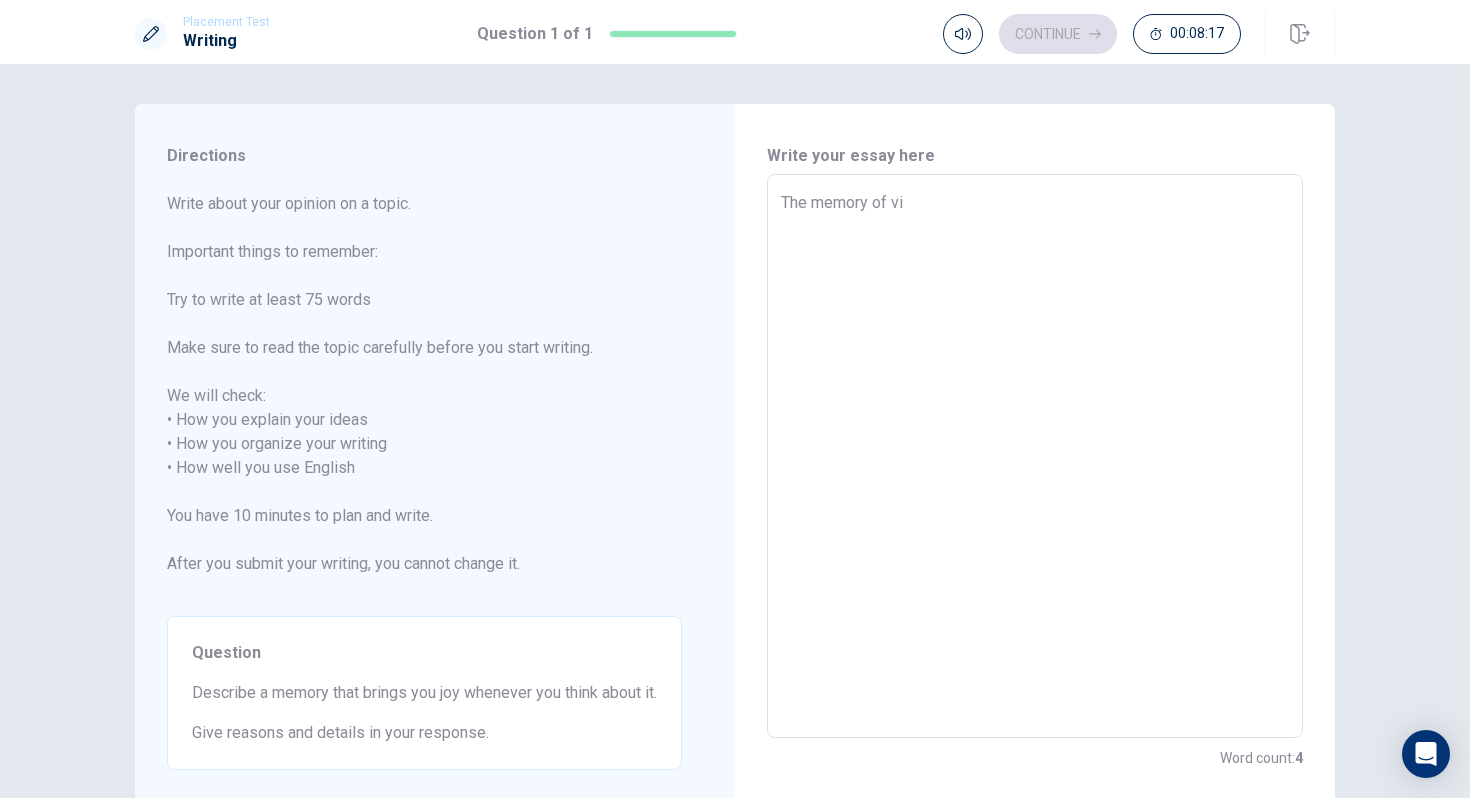 type on "The memory of vii" 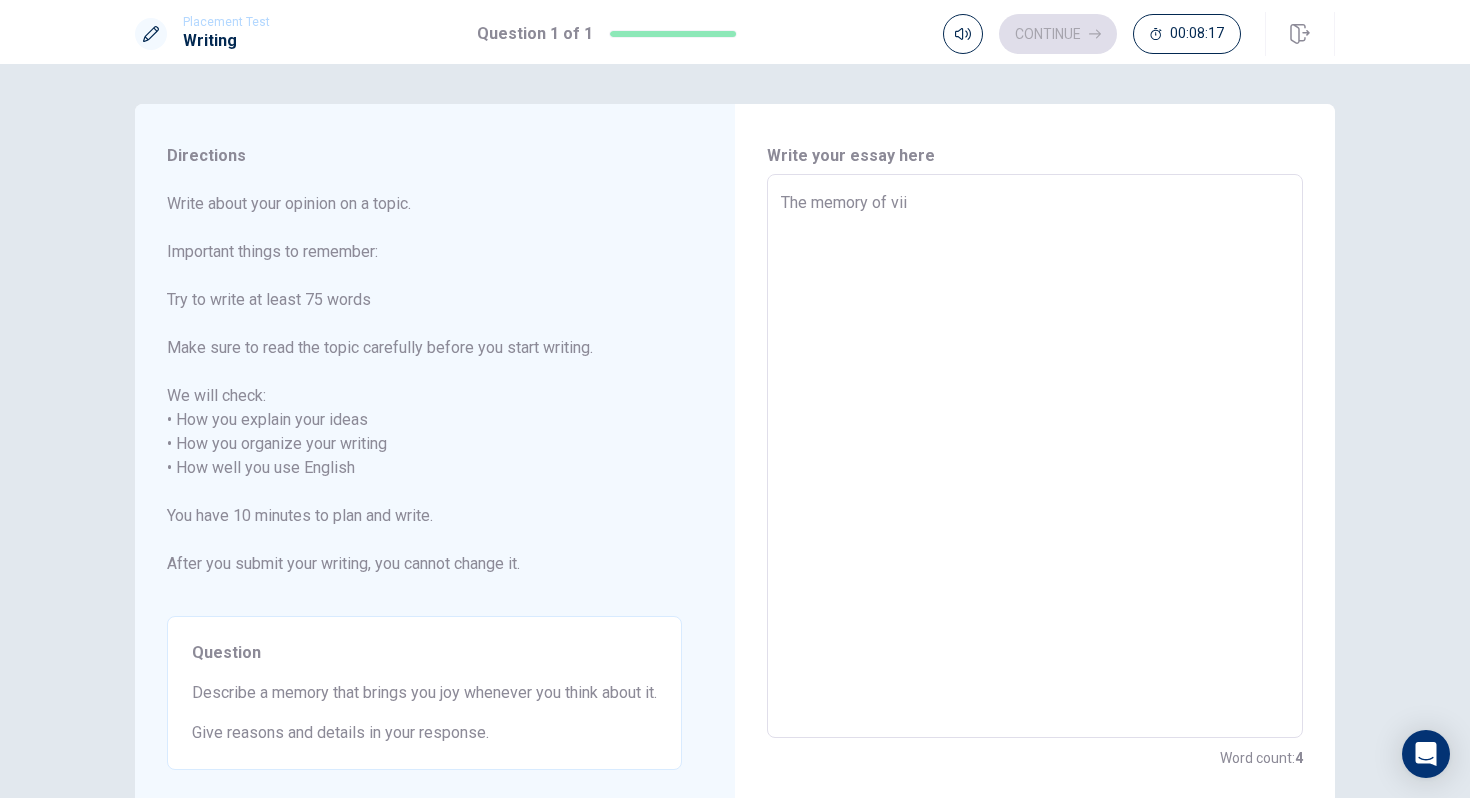 type on "x" 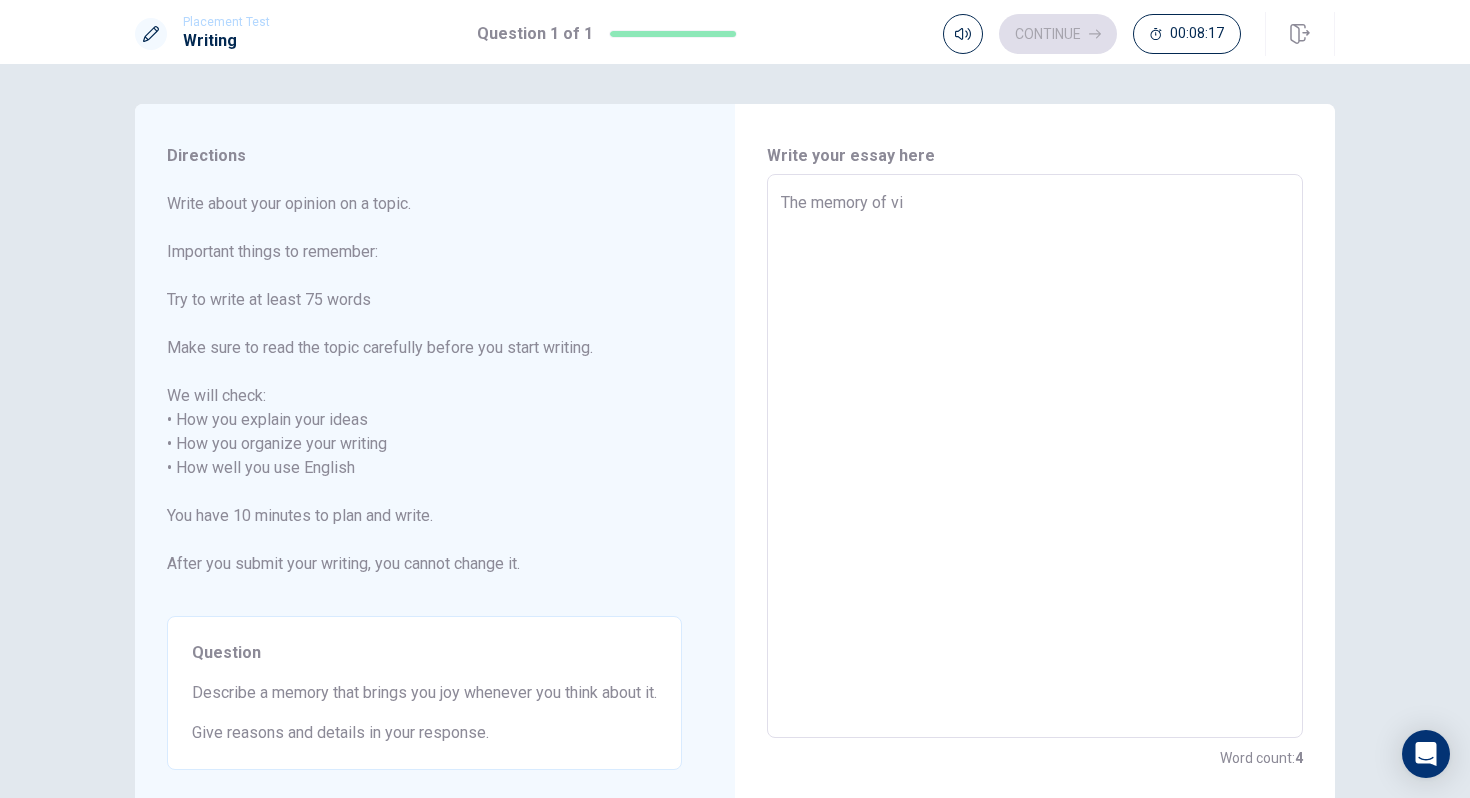 type on "x" 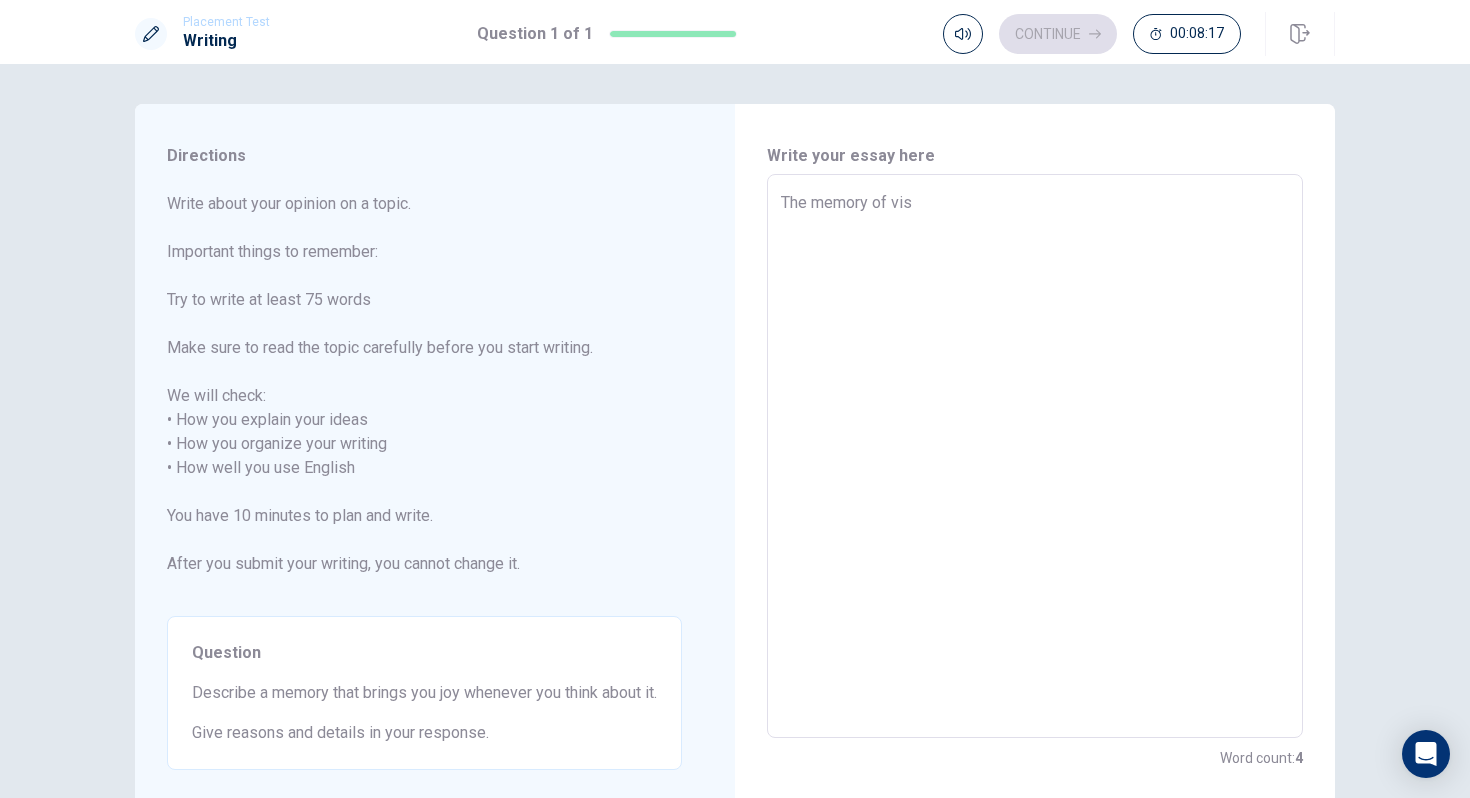 type on "x" 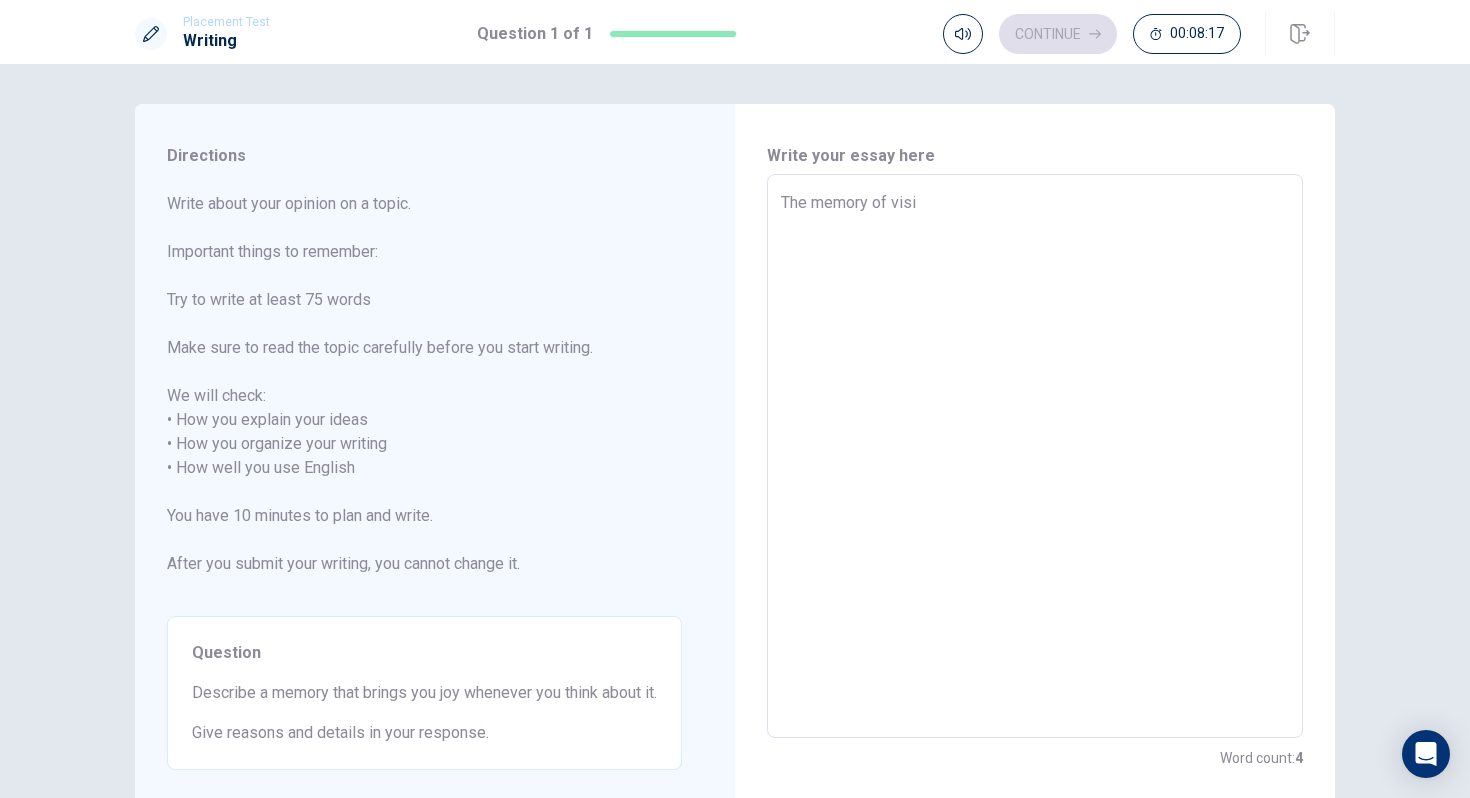 type on "x" 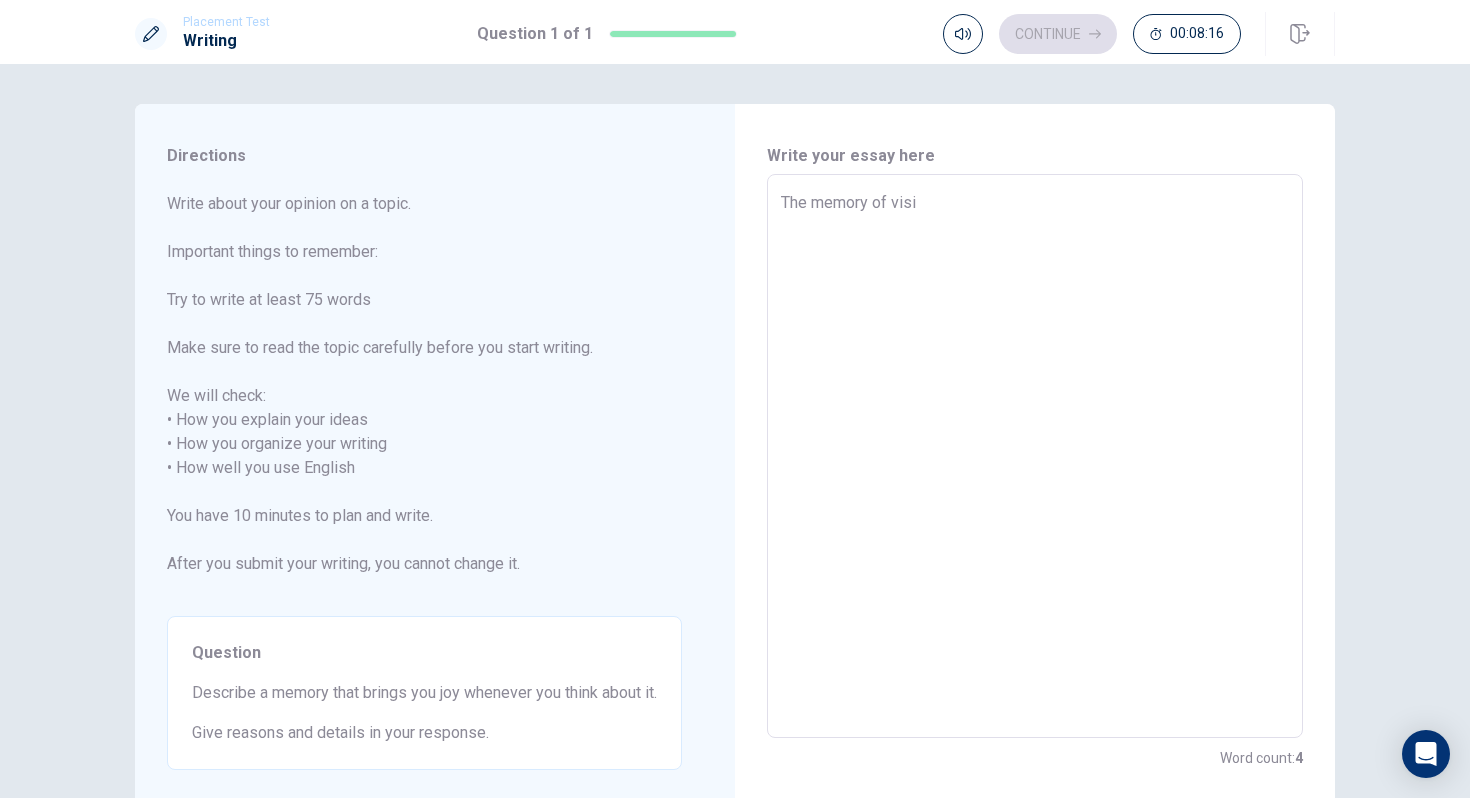 type on "The memory of visit" 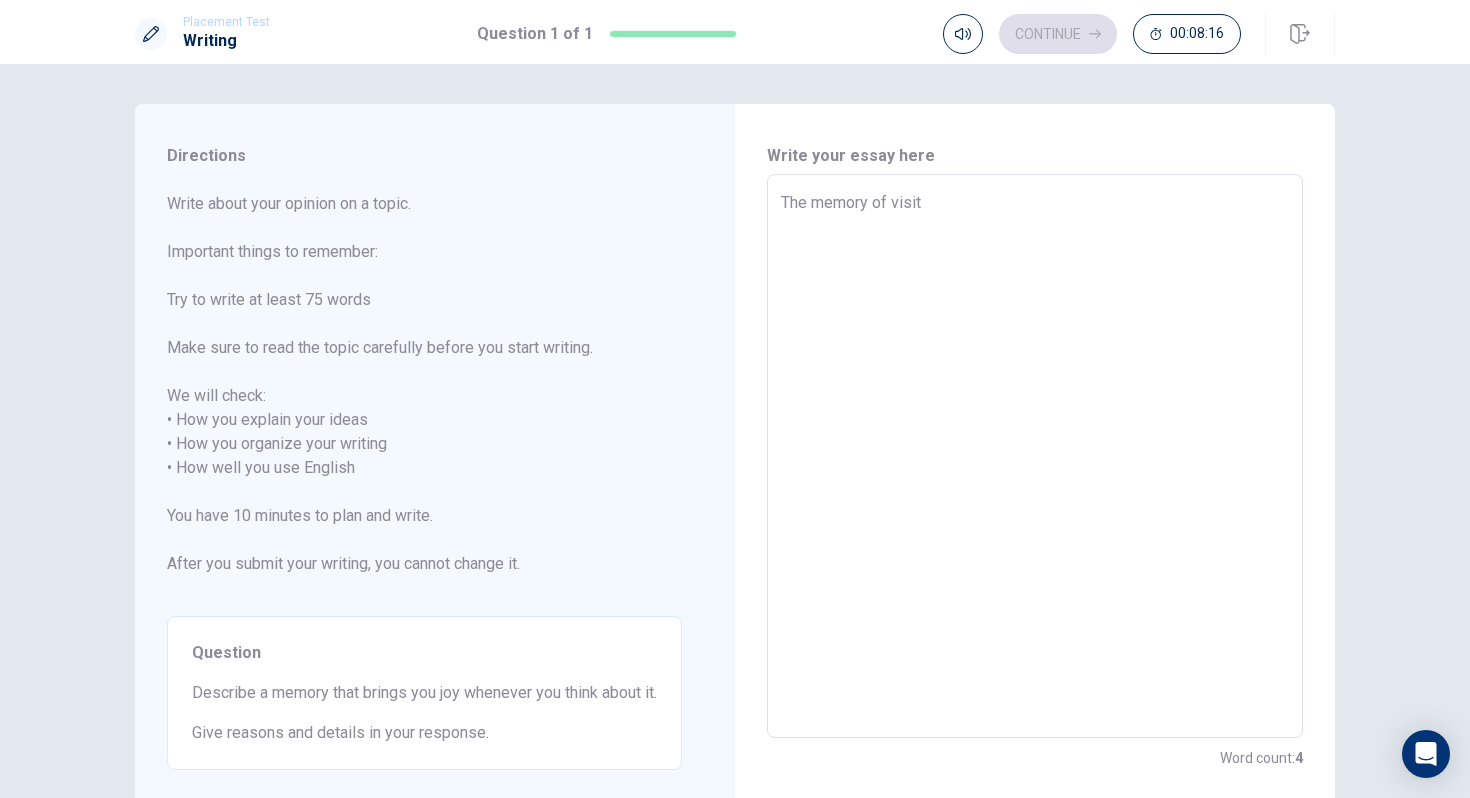 type on "x" 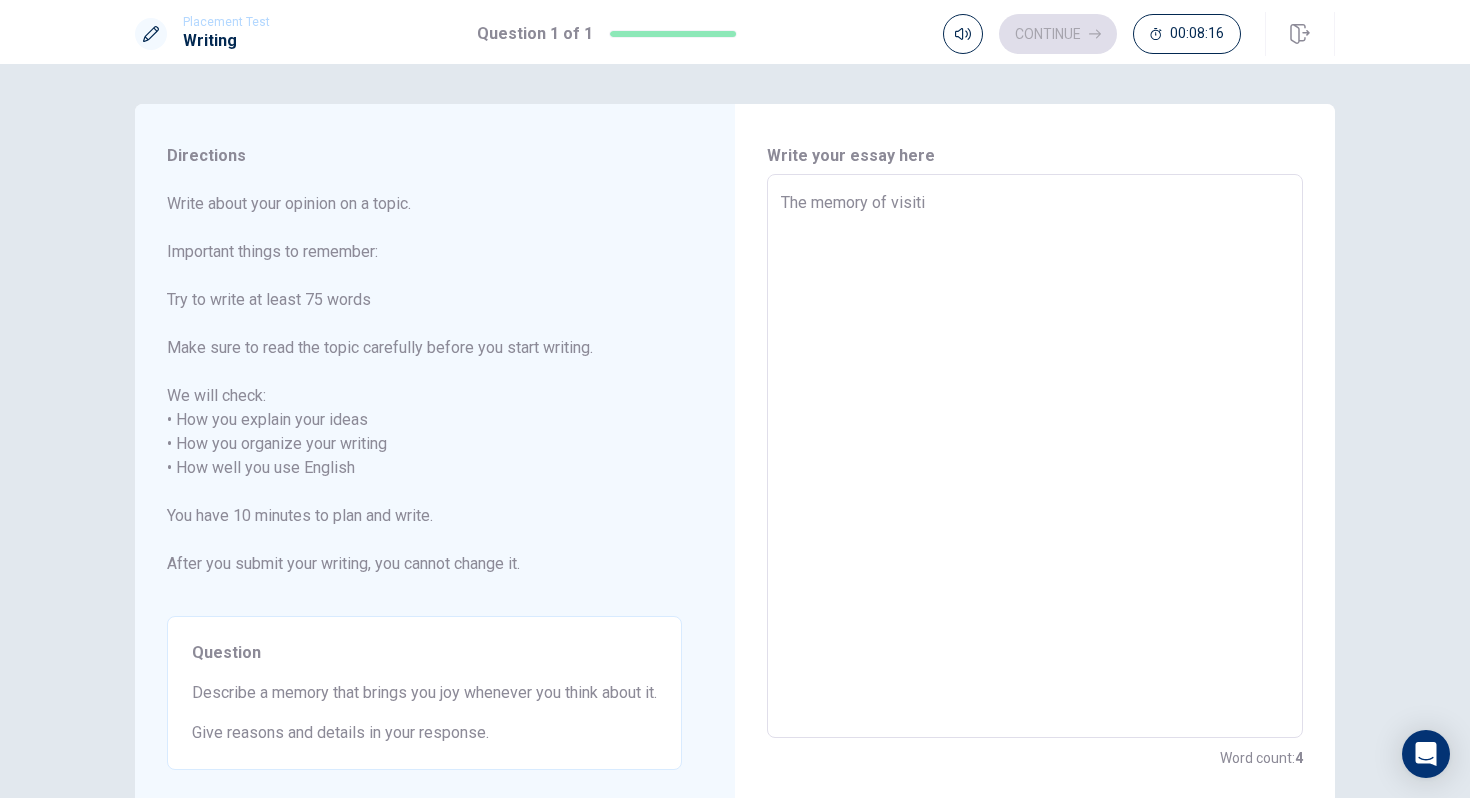 type on "x" 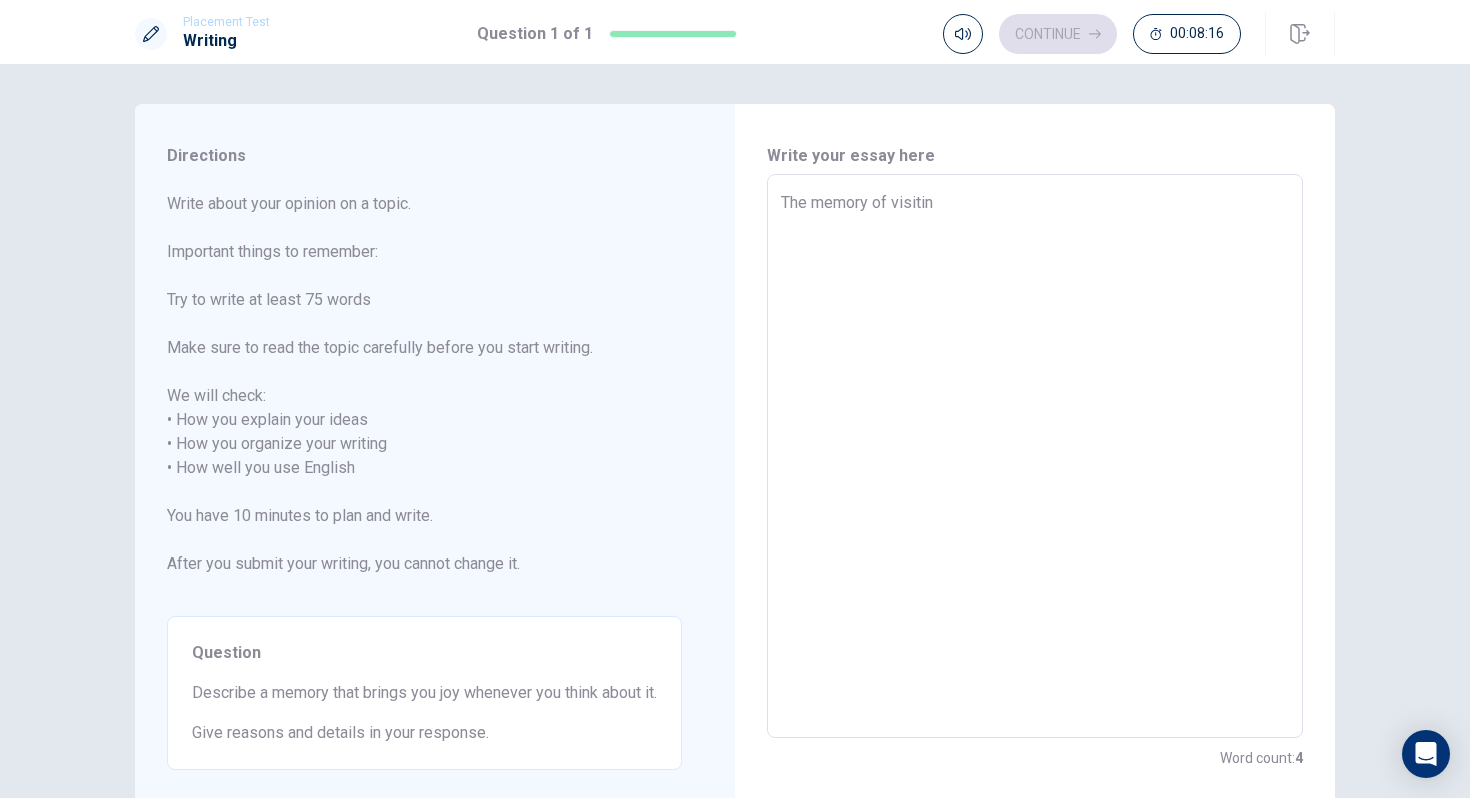 type on "x" 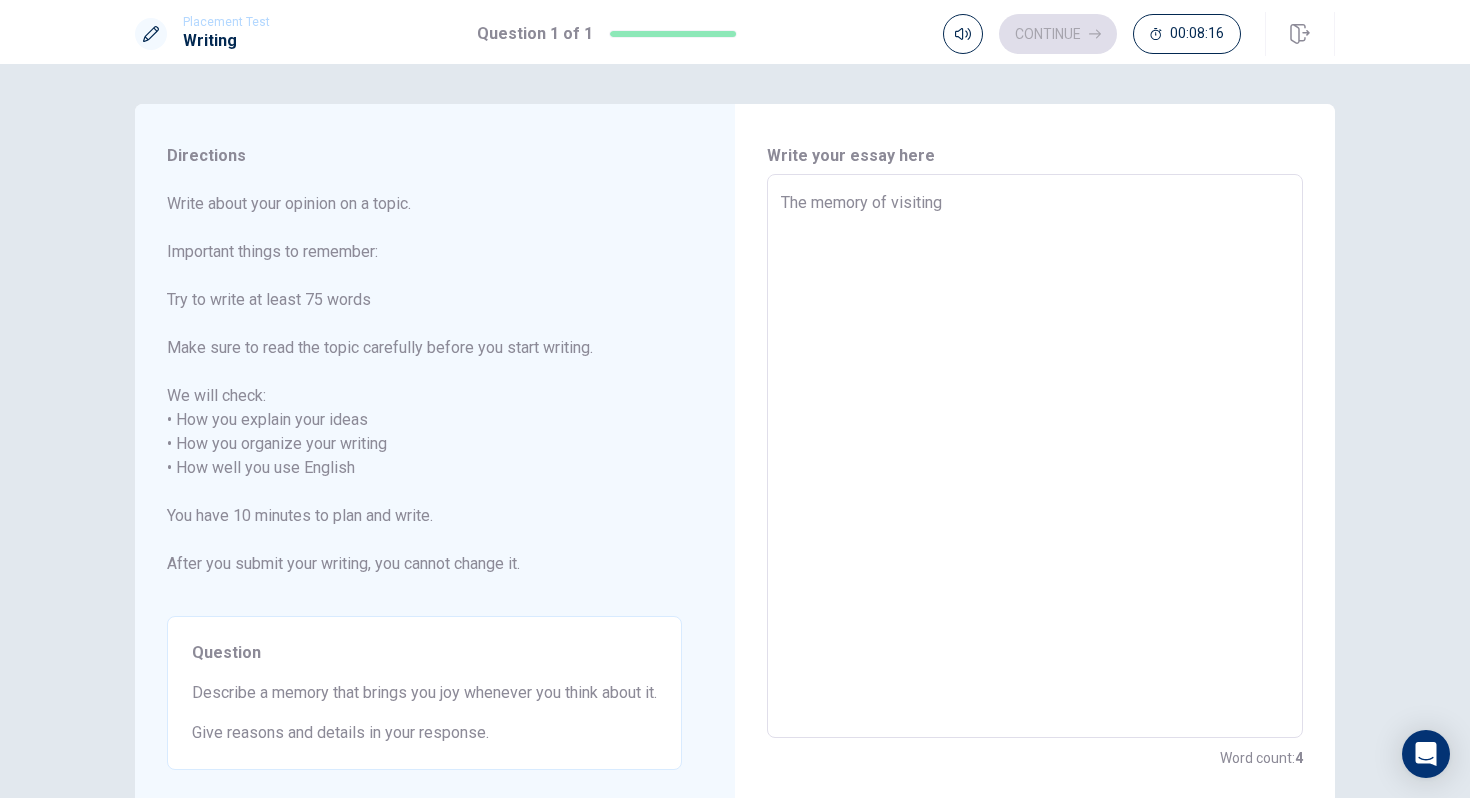 type on "x" 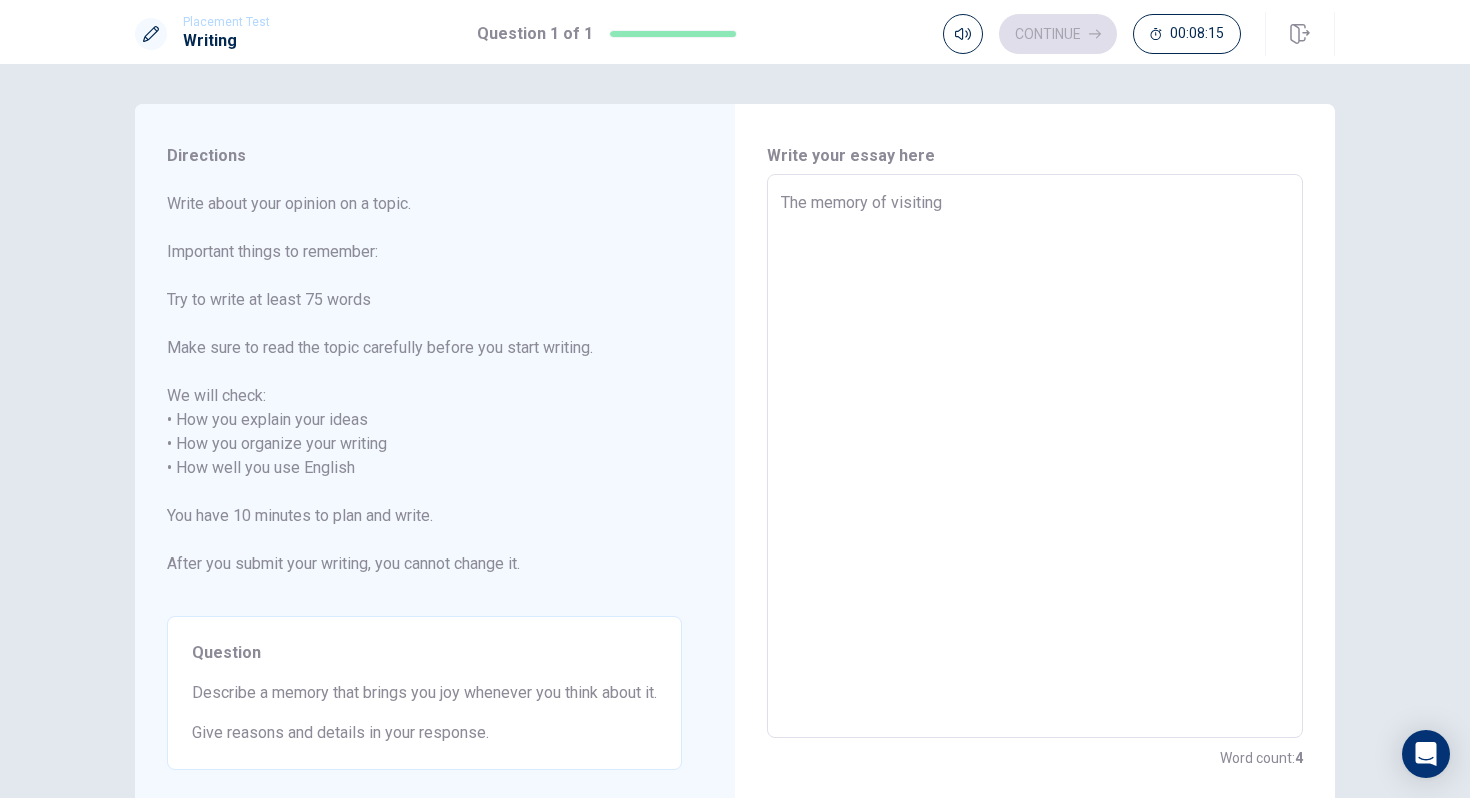 type on "The memory of visitin" 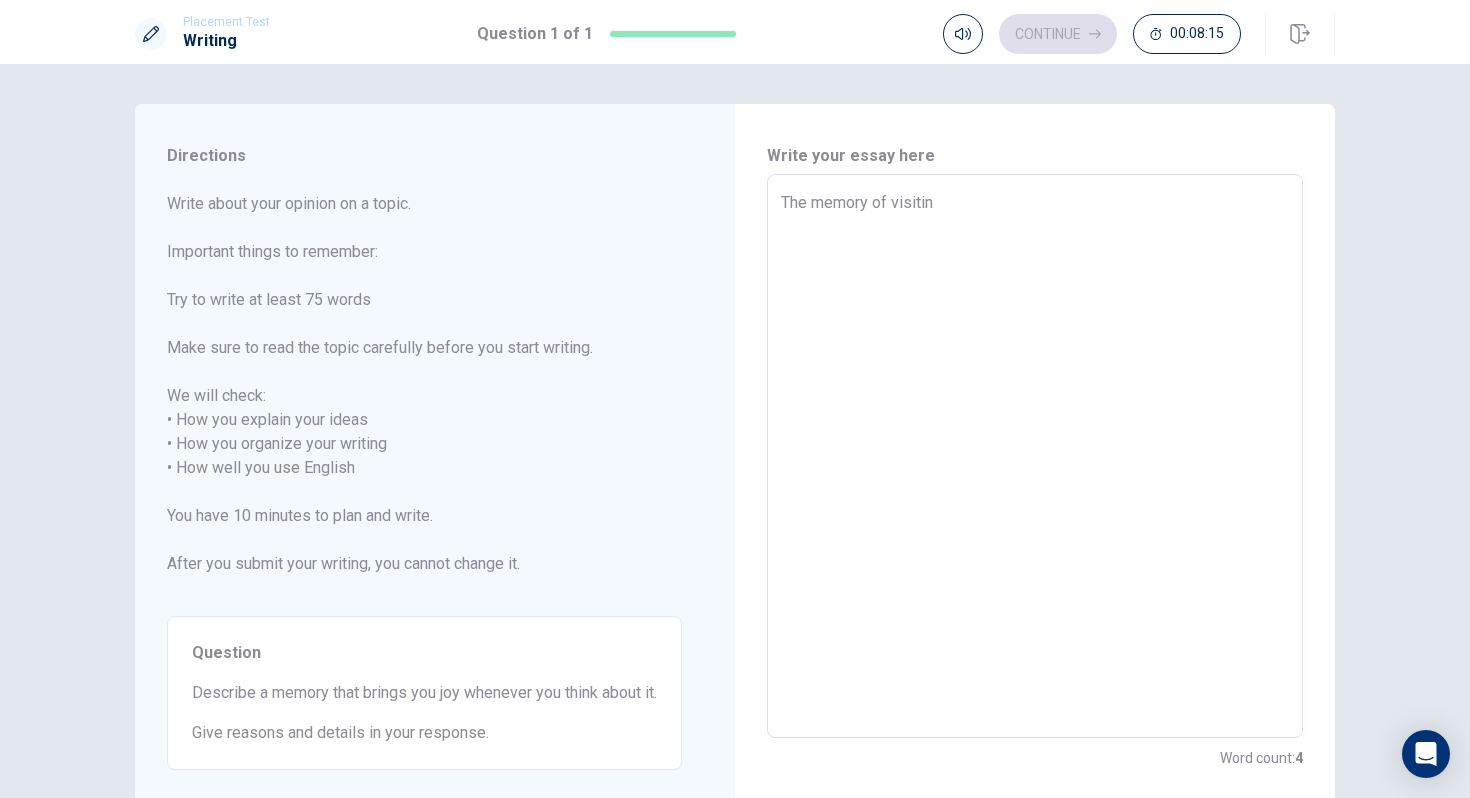 type on "x" 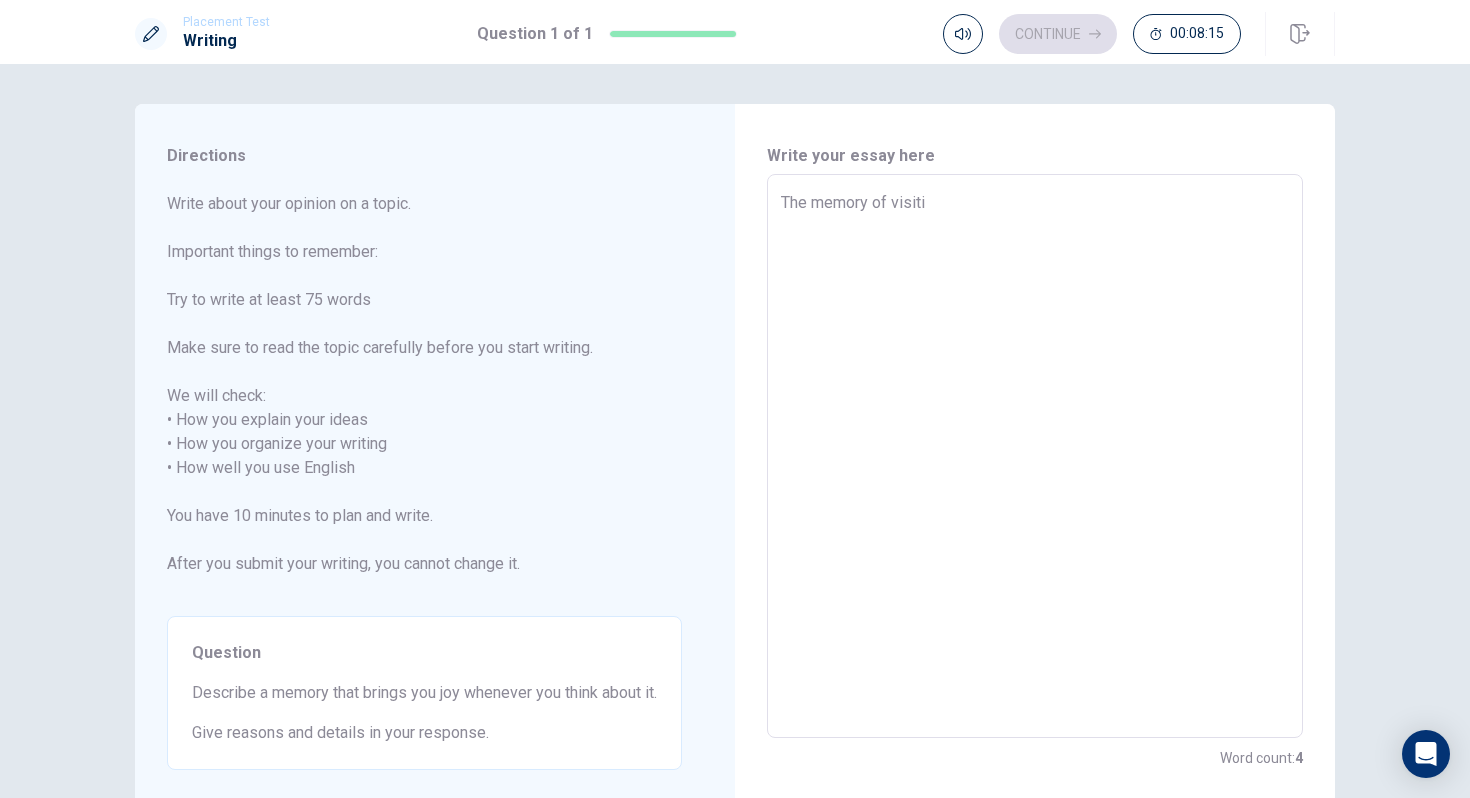 type on "x" 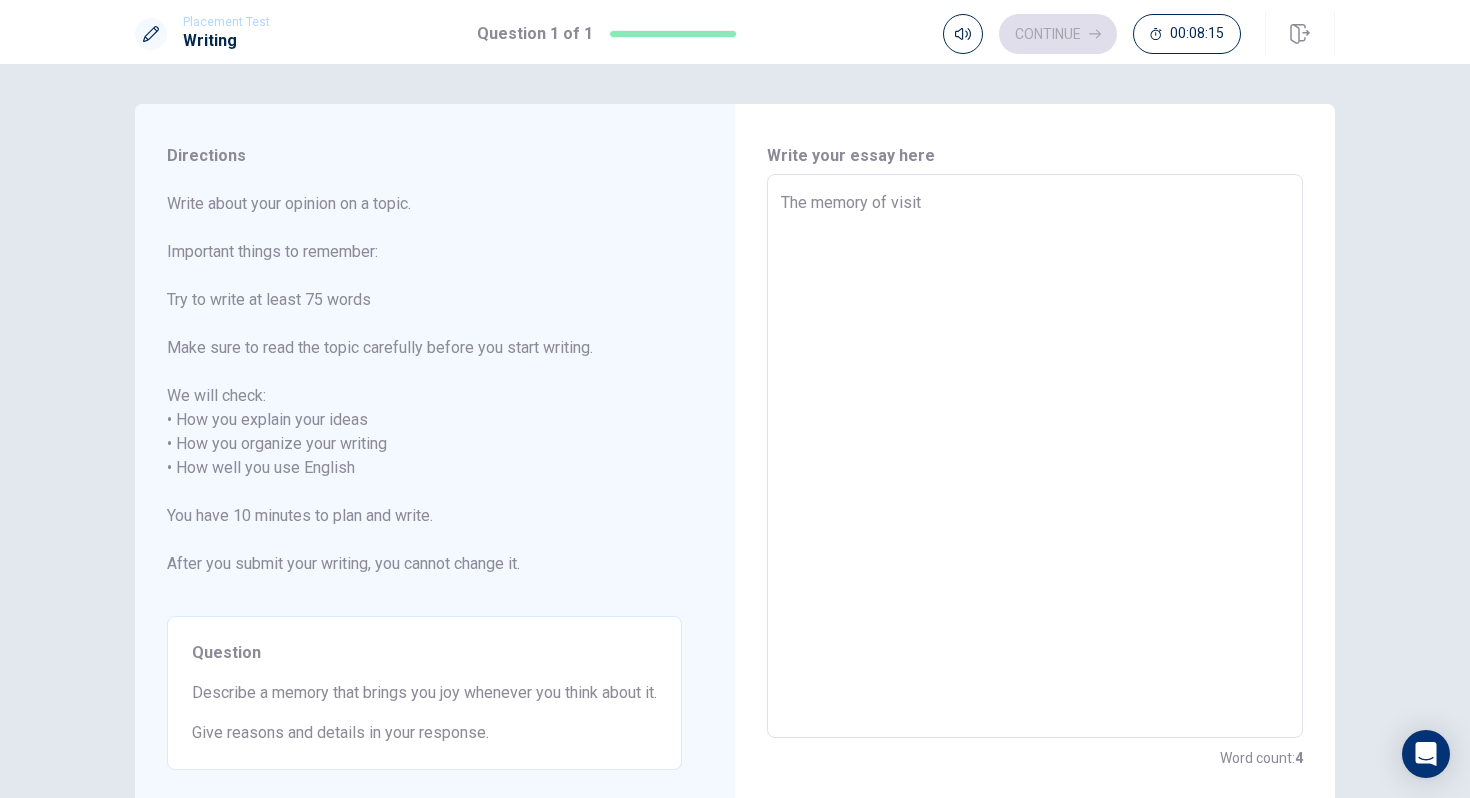 type on "x" 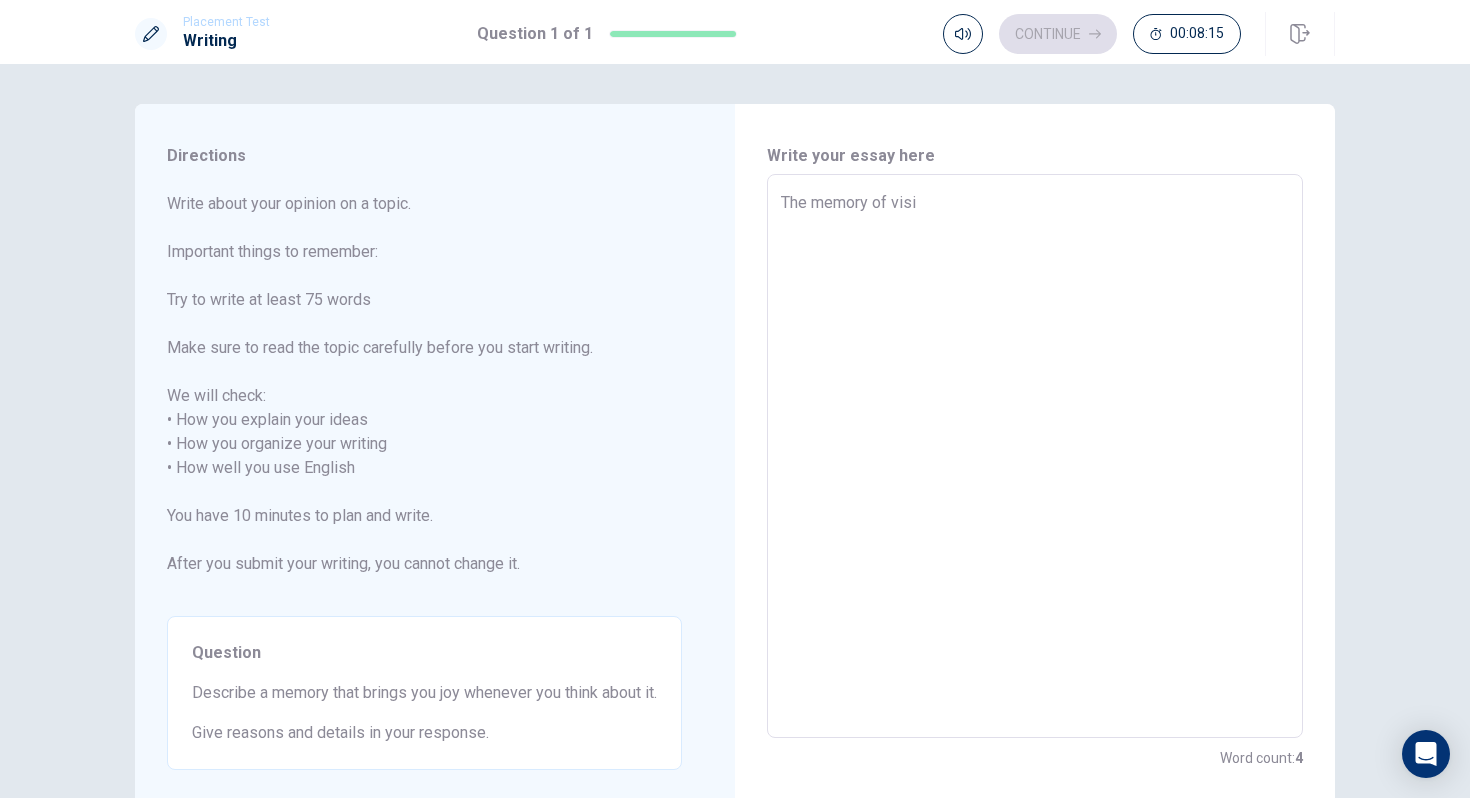 type on "x" 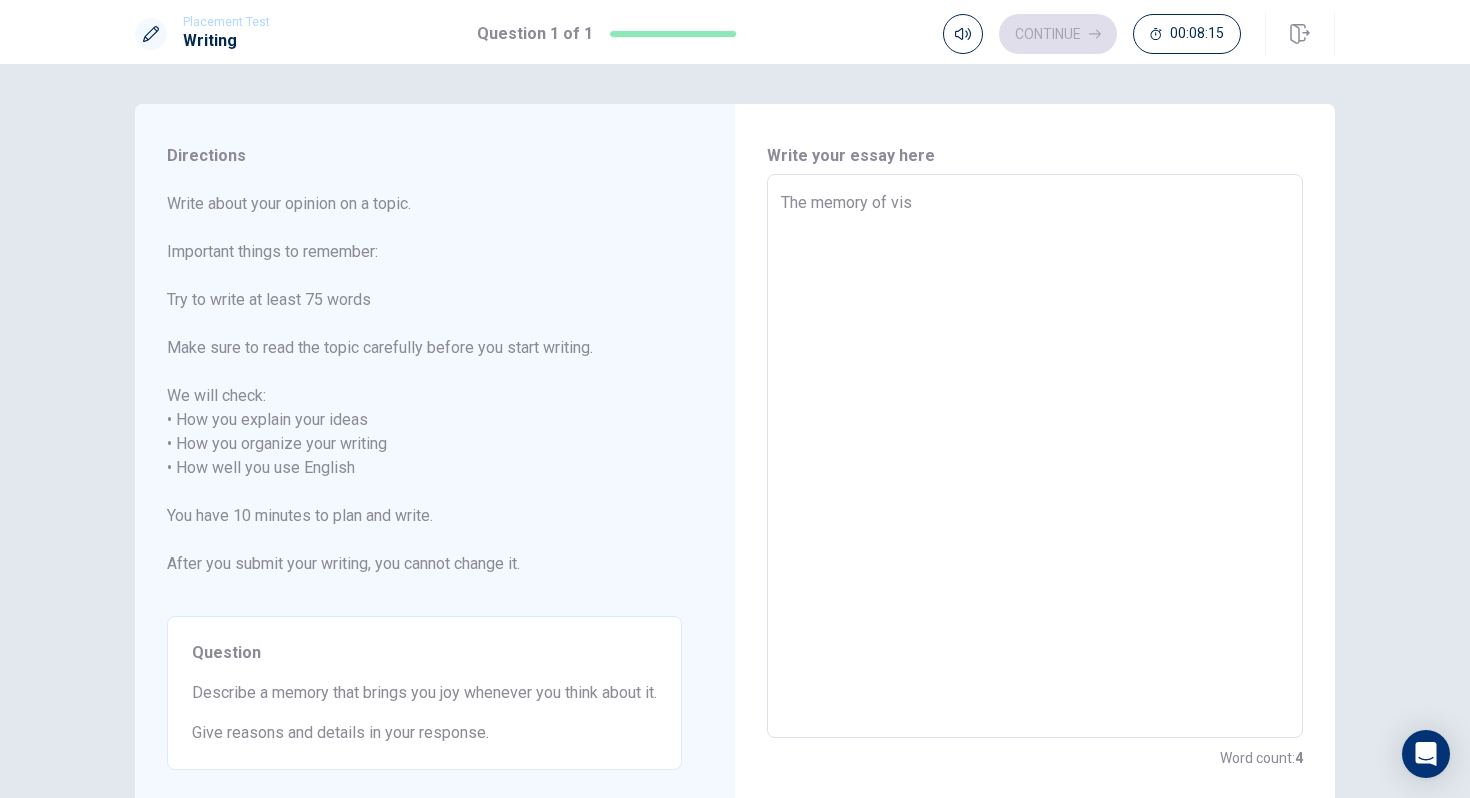 type on "x" 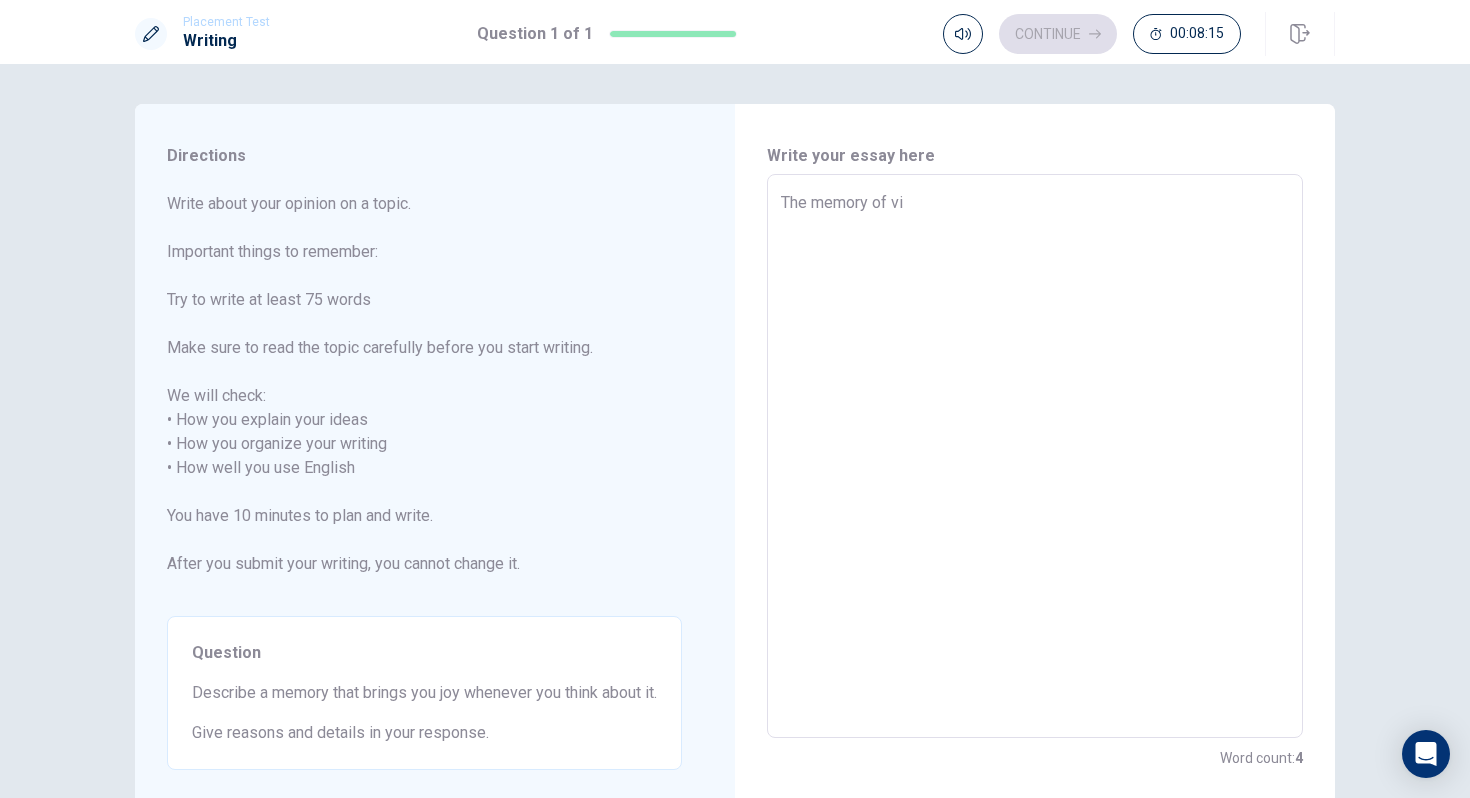 type on "x" 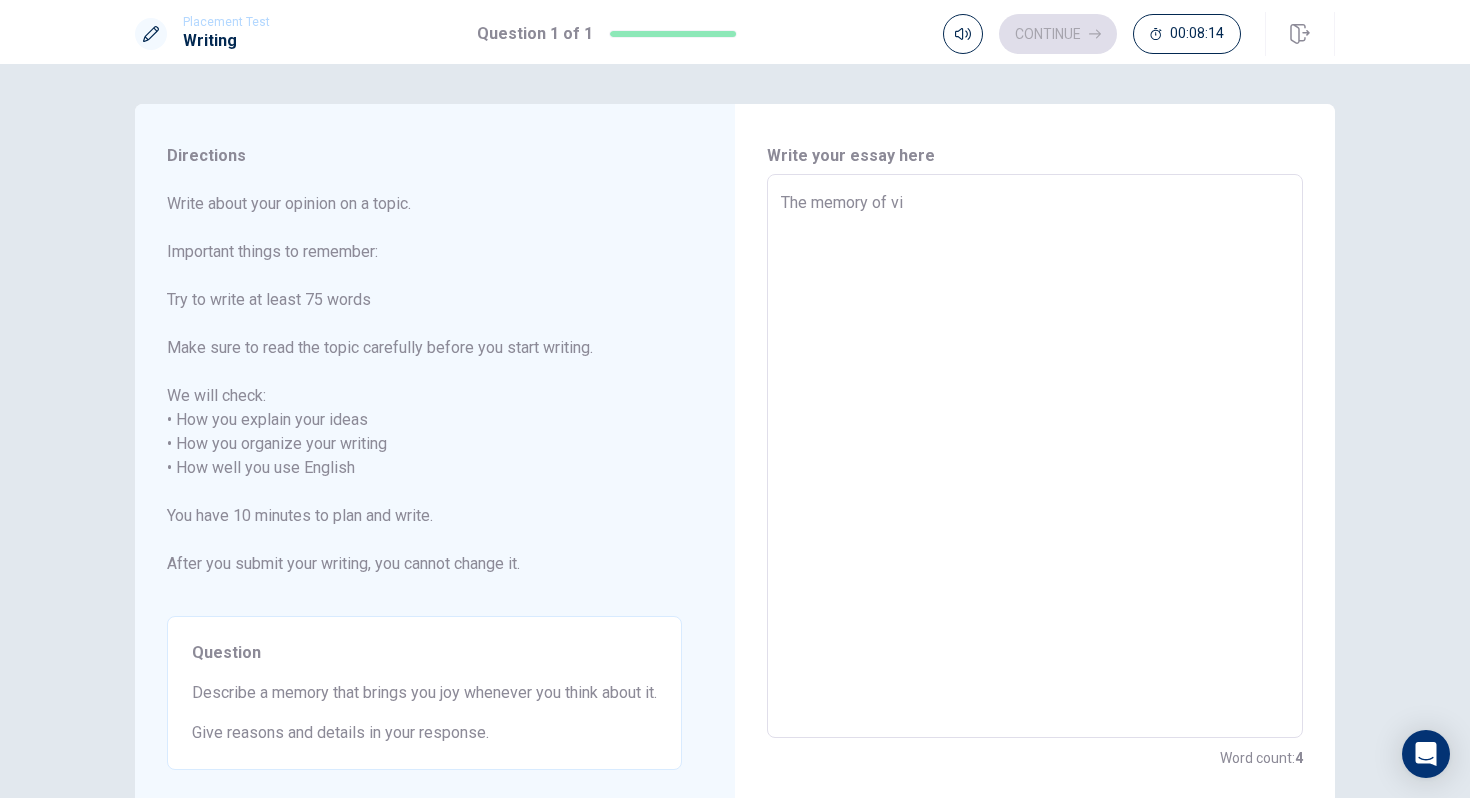 type on "The memory of v" 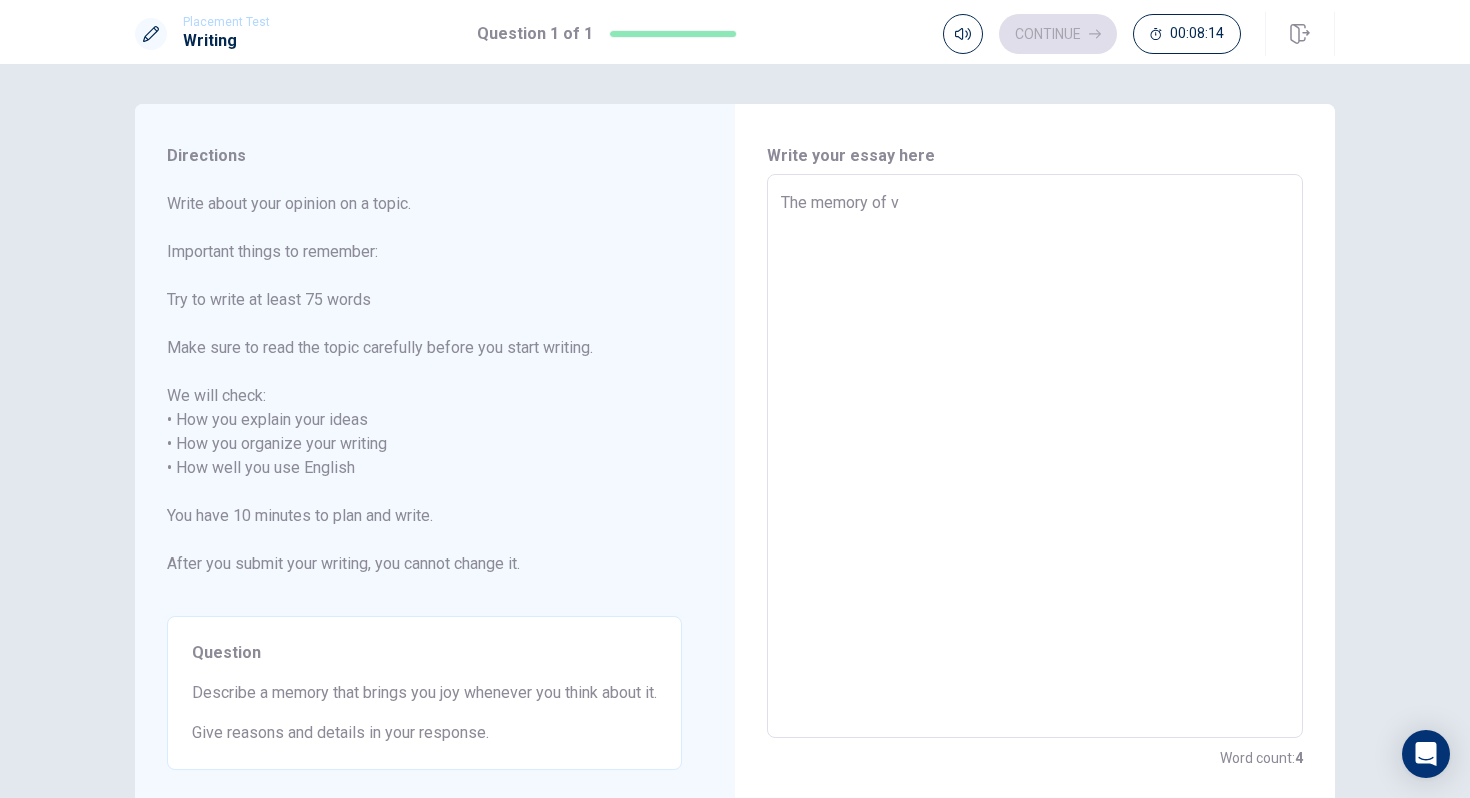 type on "x" 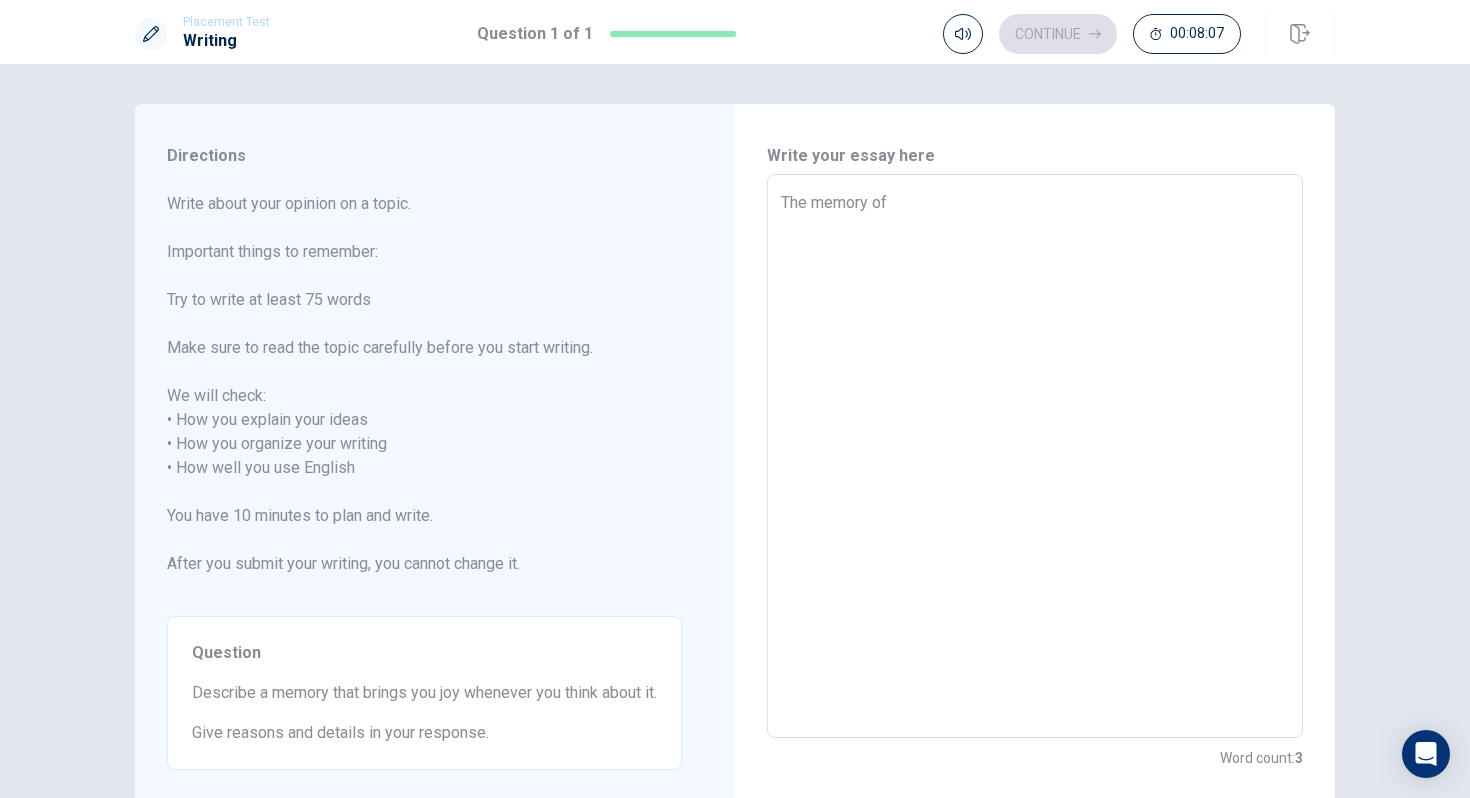 type on "x" 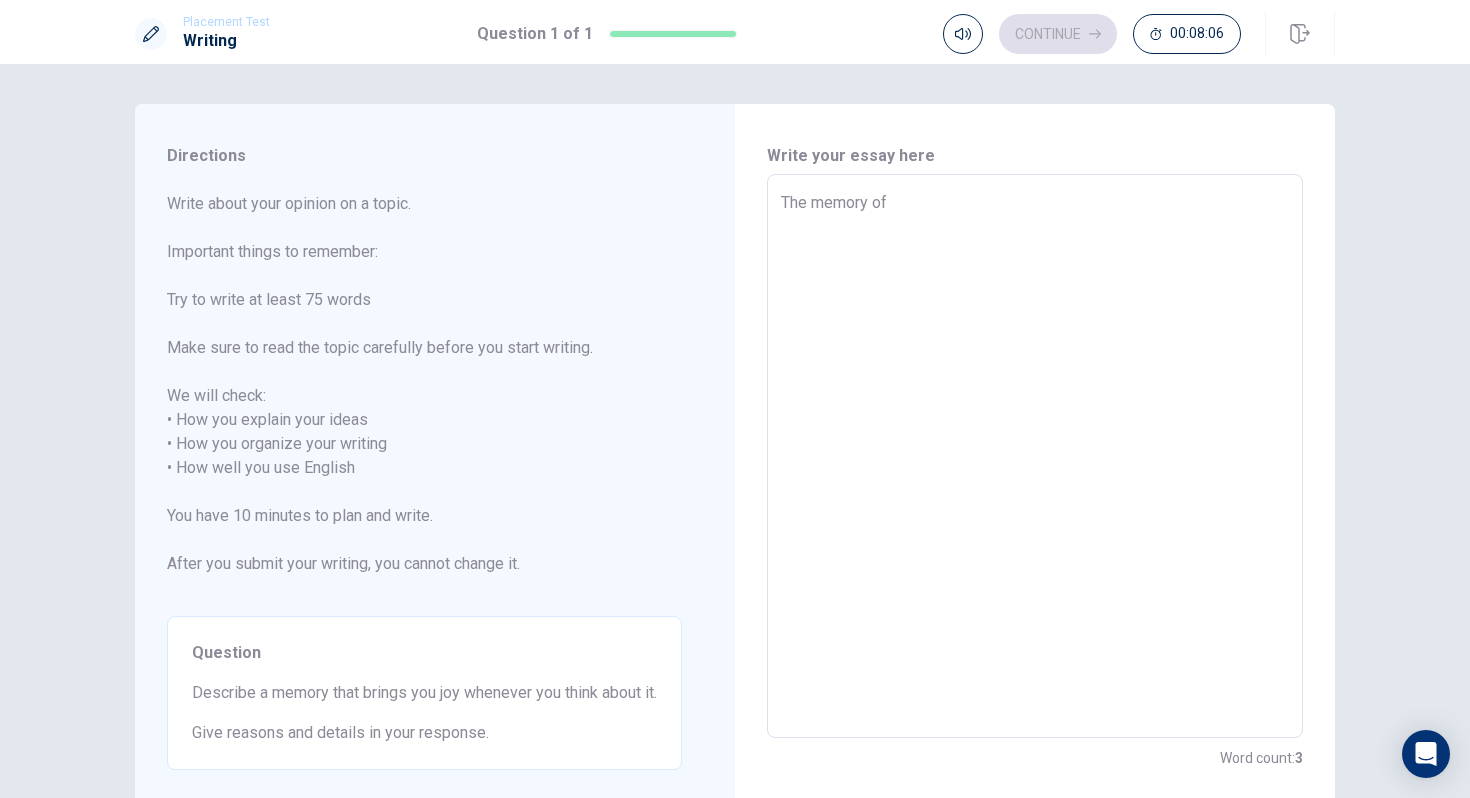 type on "The memory of v" 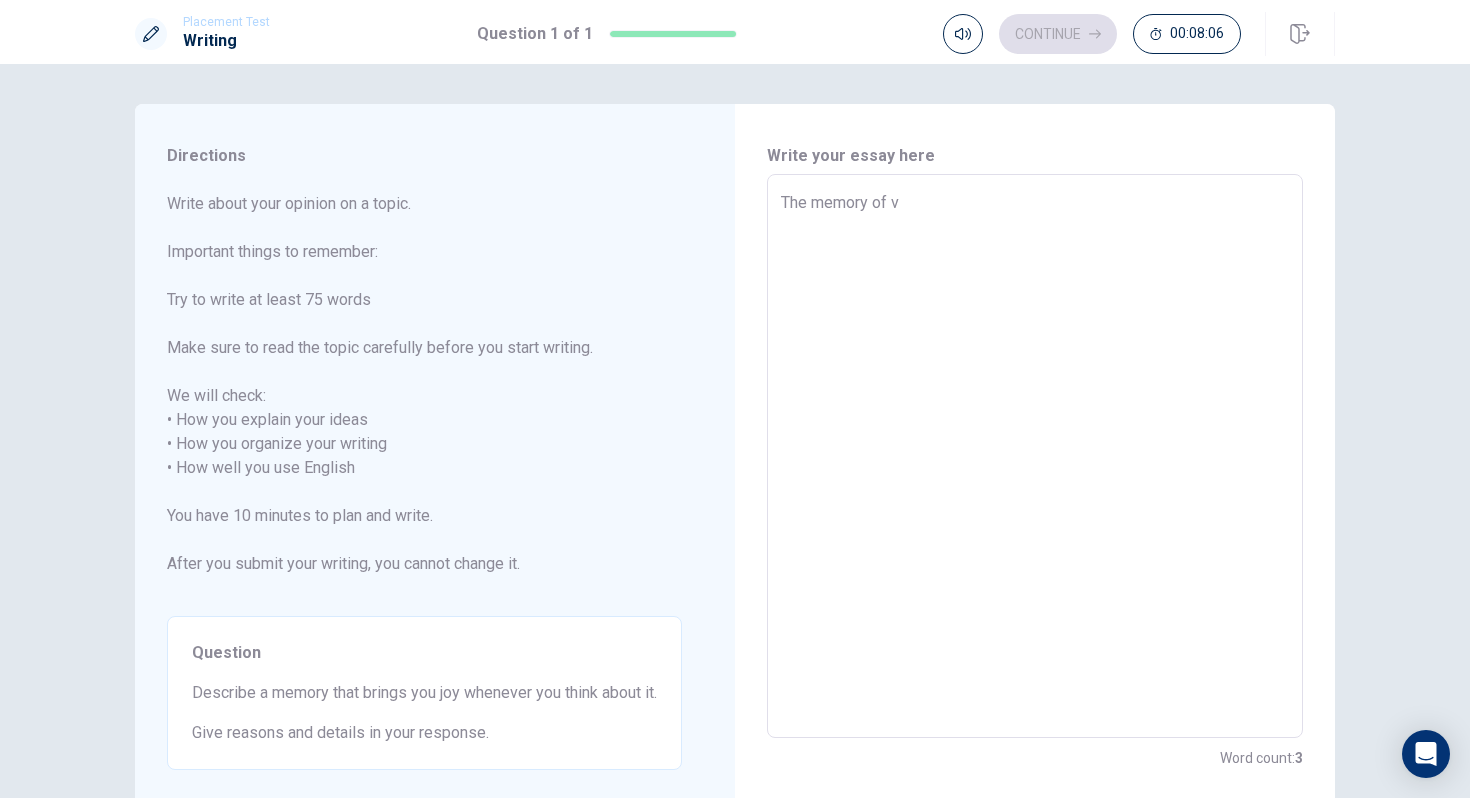 type on "x" 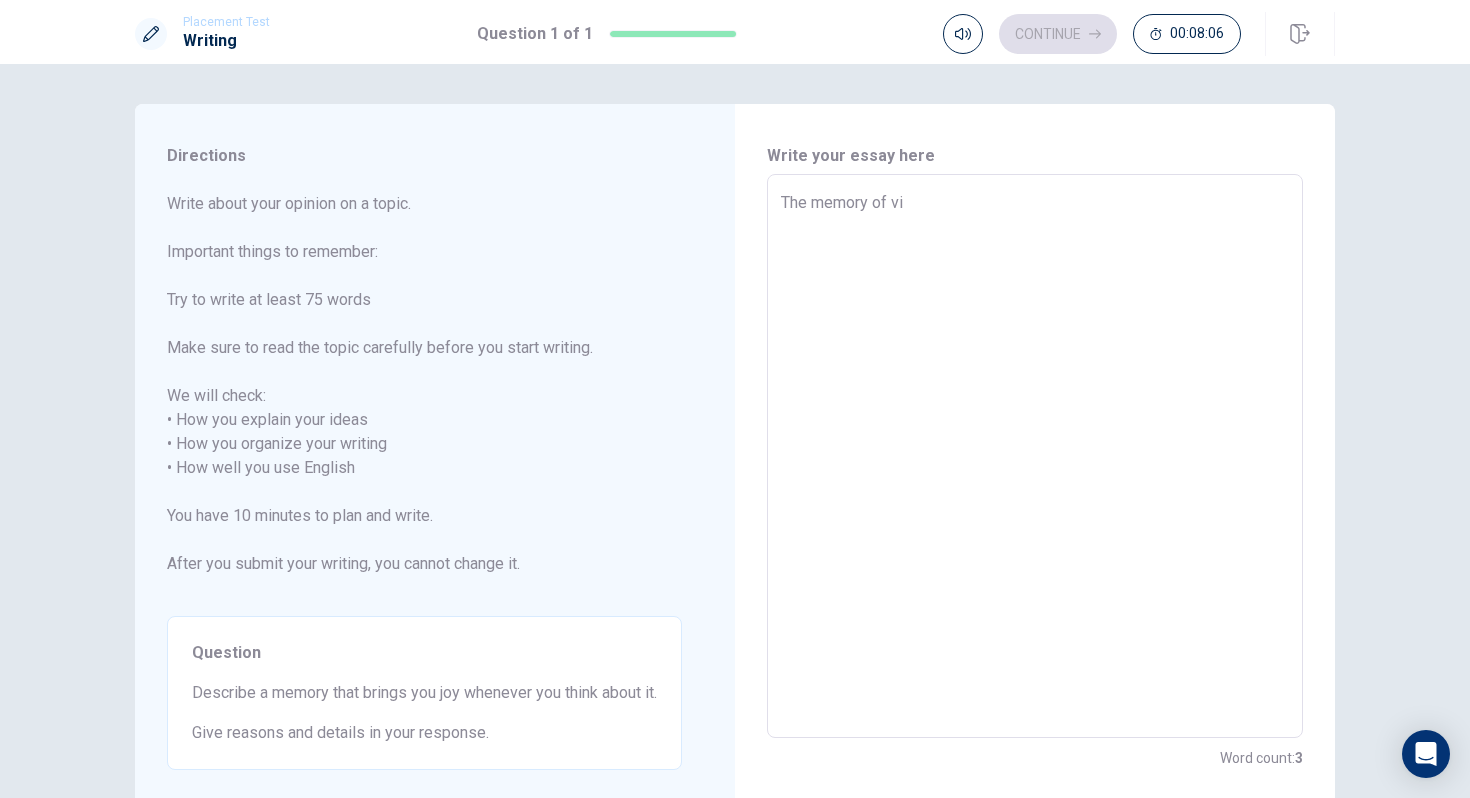 type on "x" 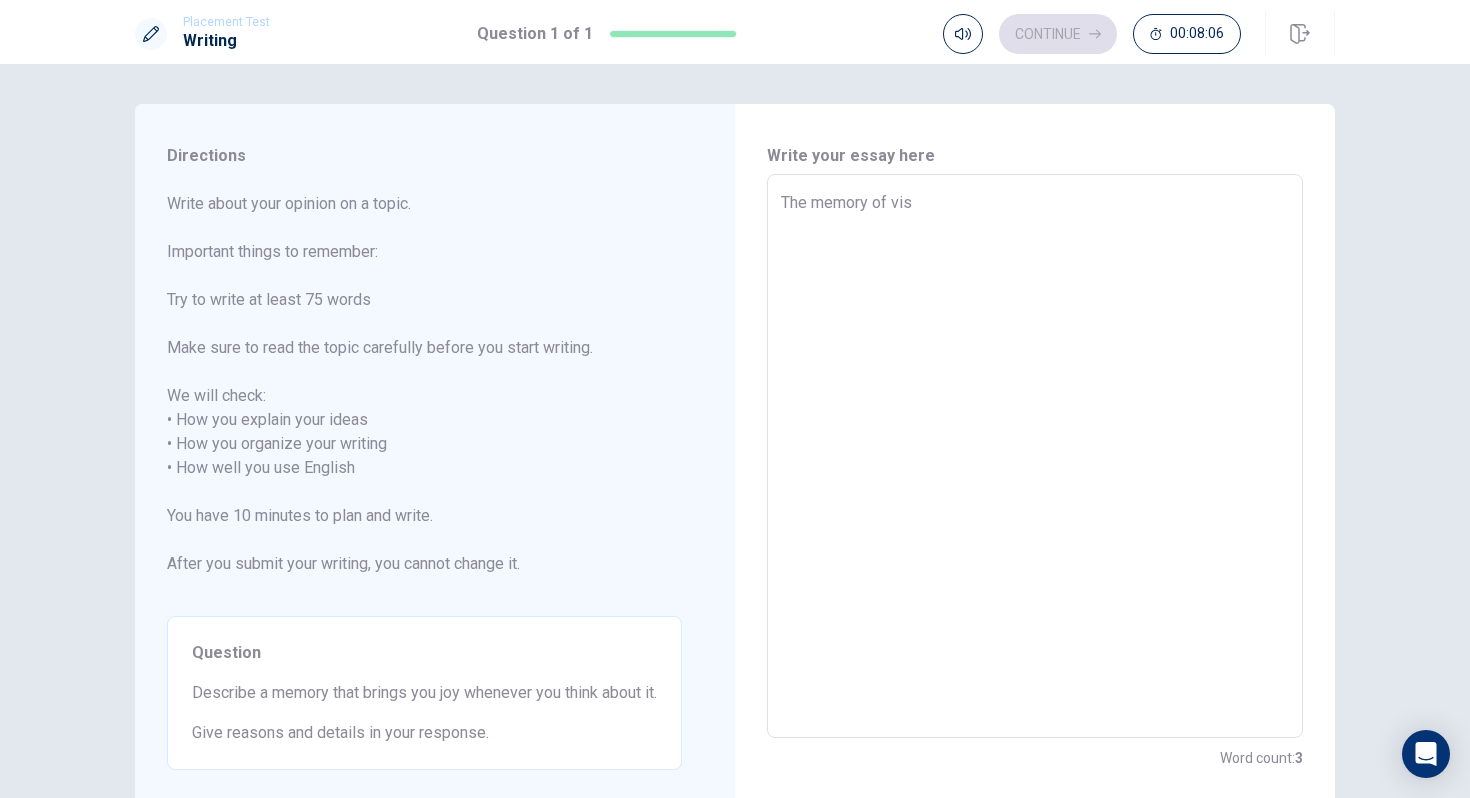 type on "x" 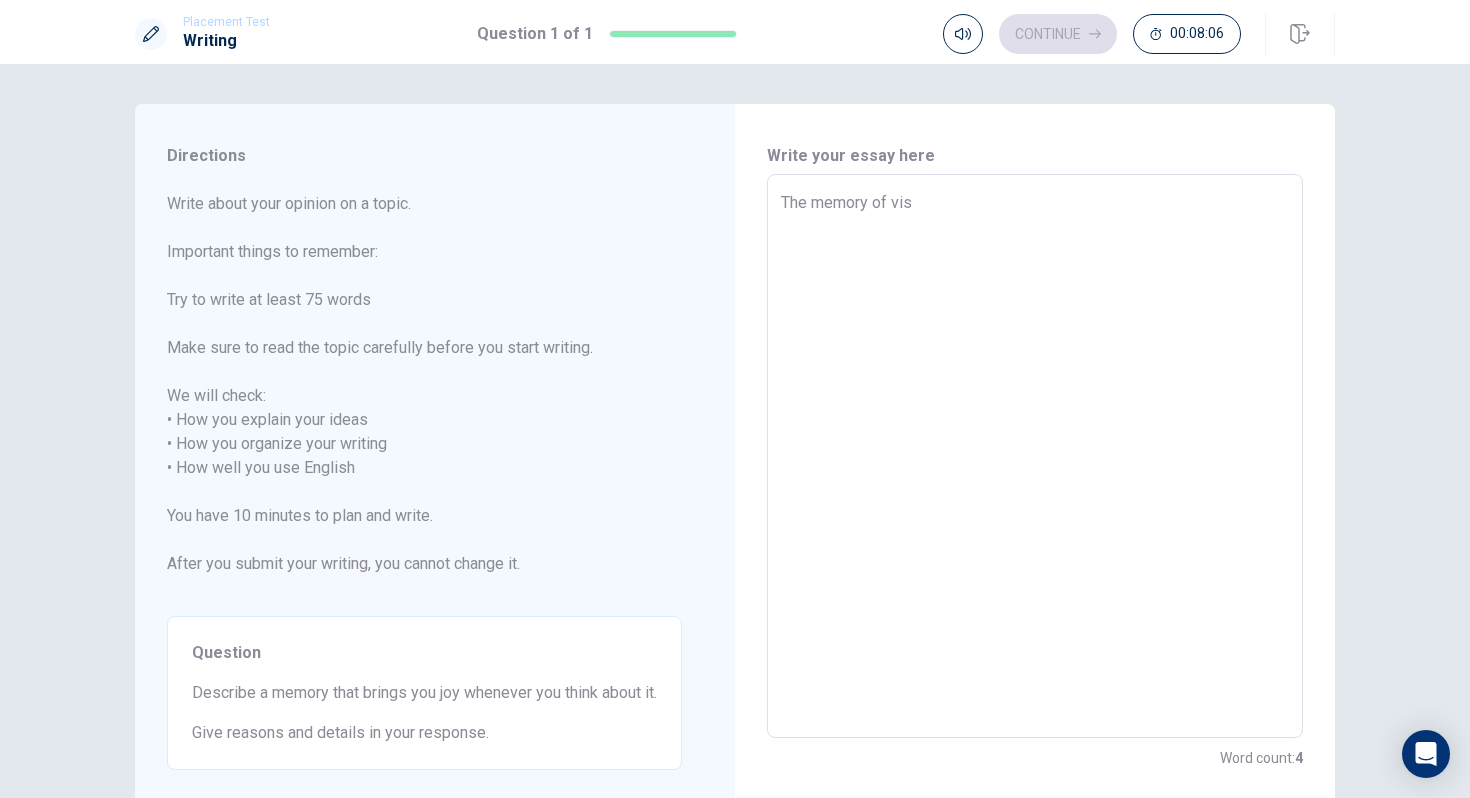 type on "The memory of visi" 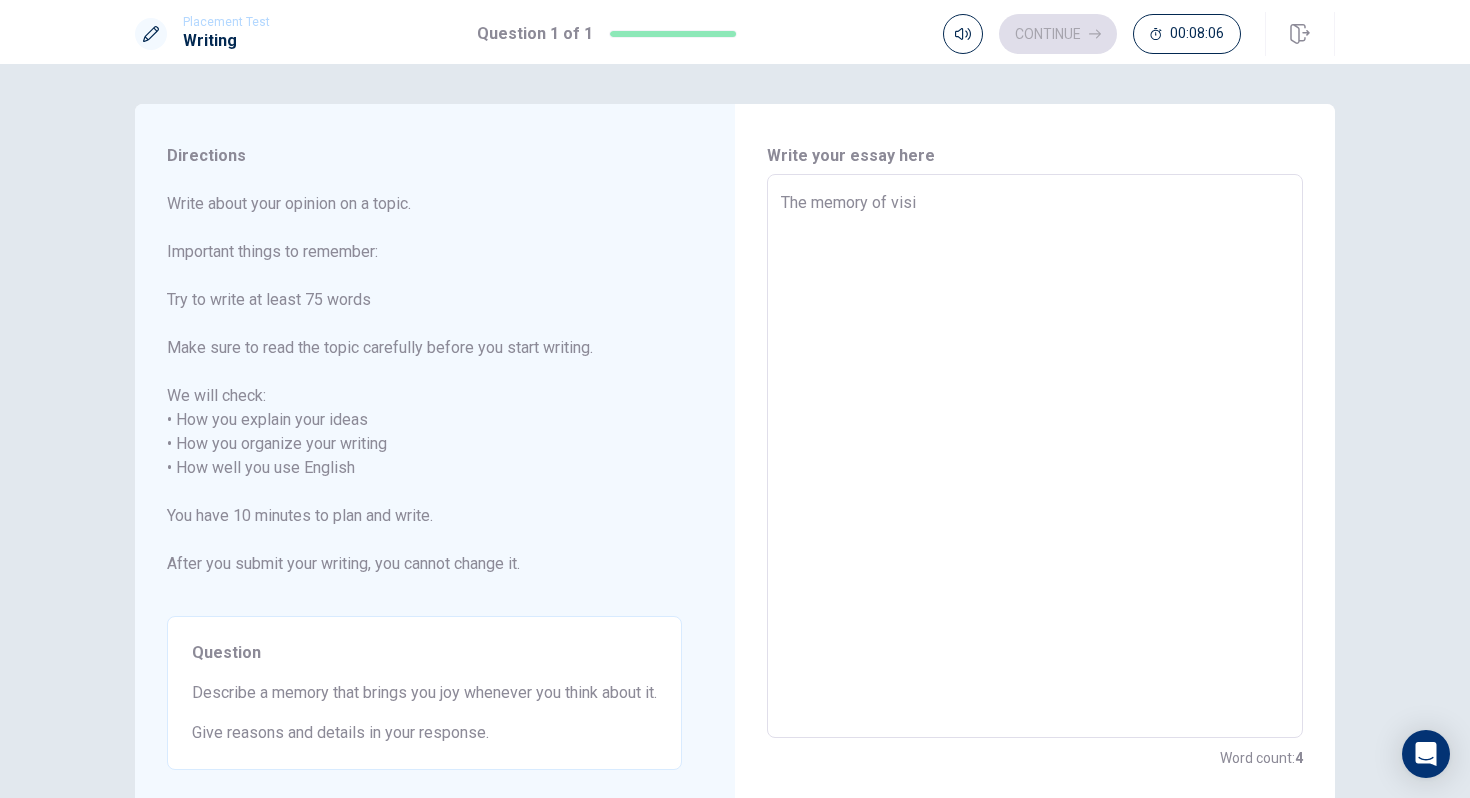 type on "x" 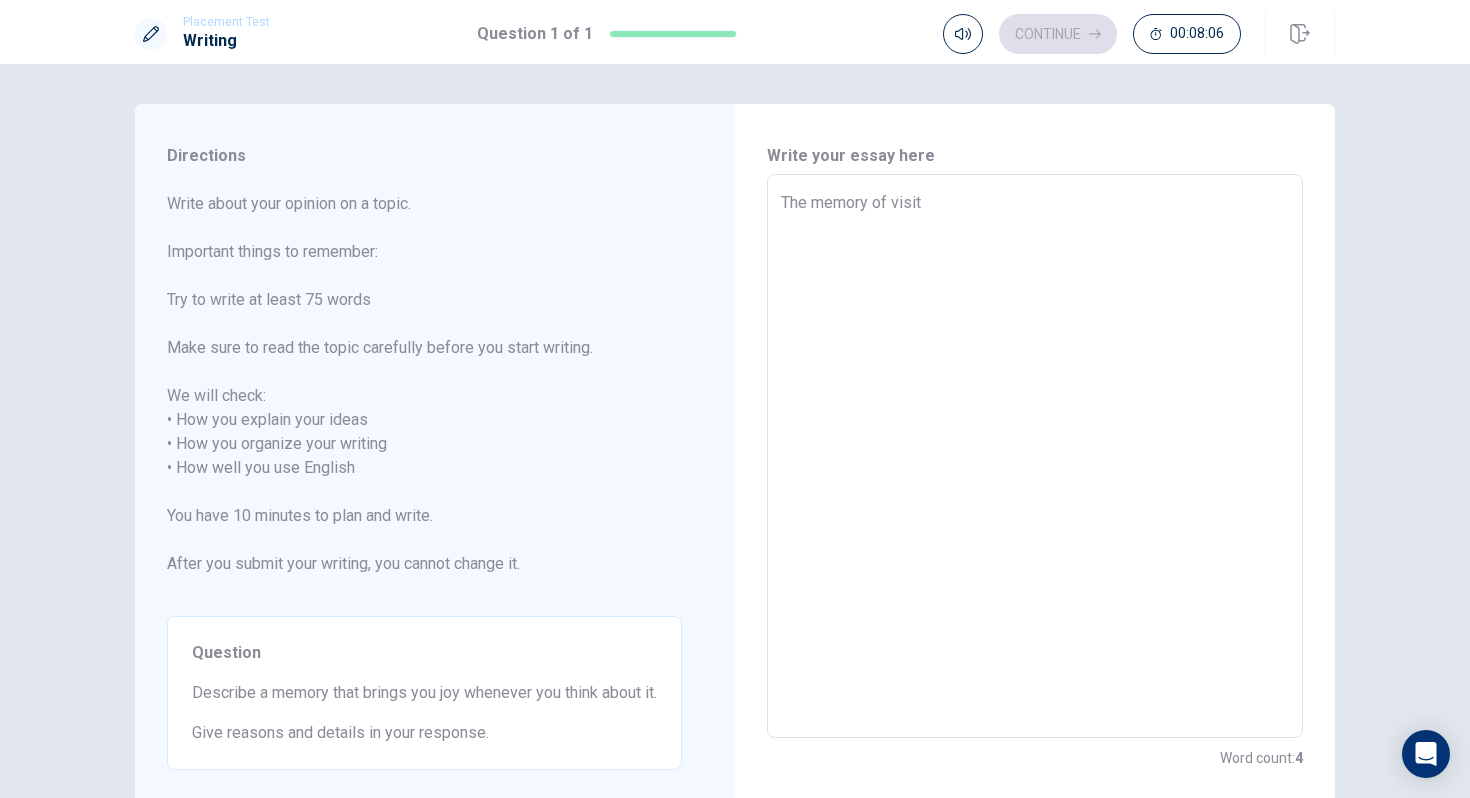 type on "x" 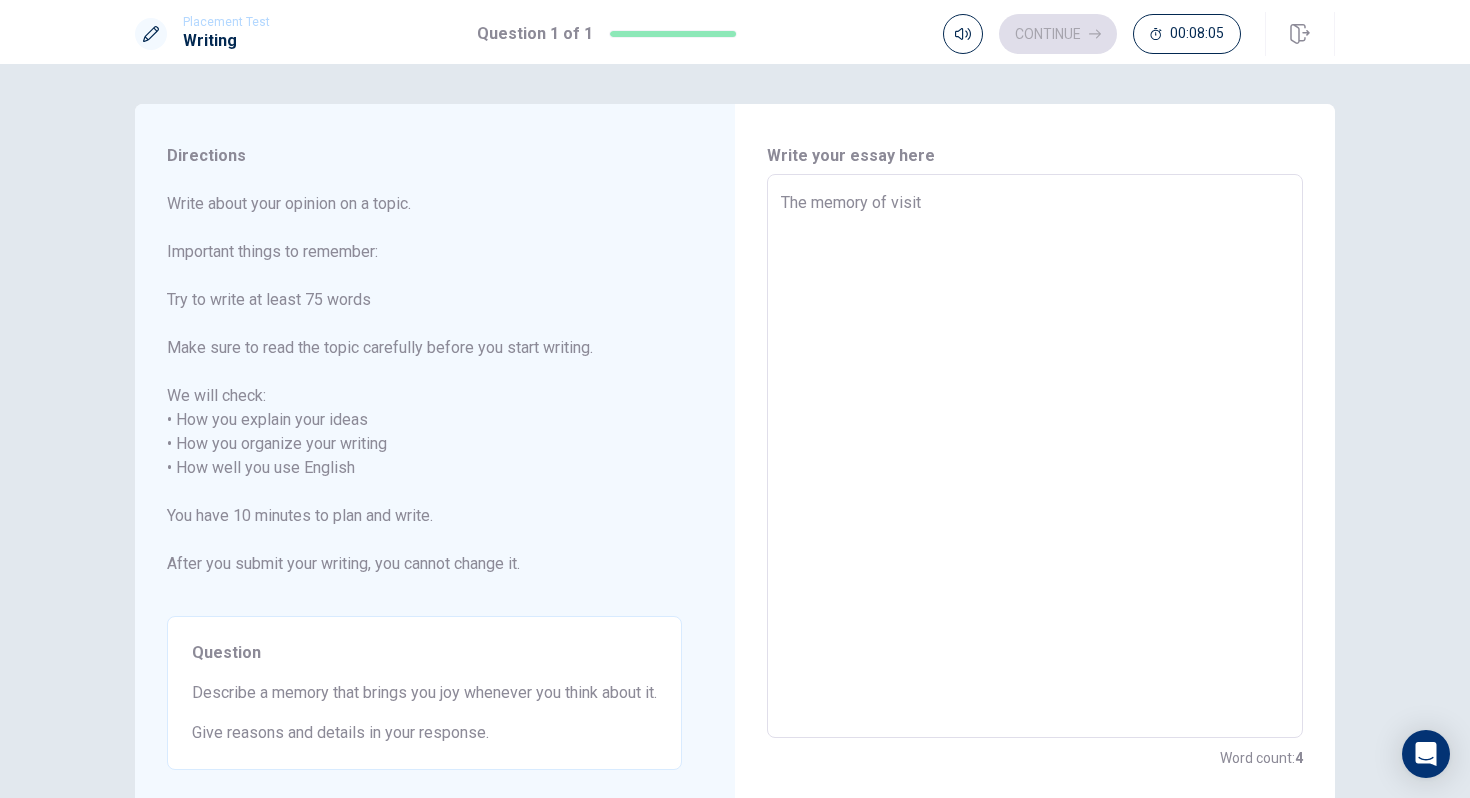 type on "The memory of visiti" 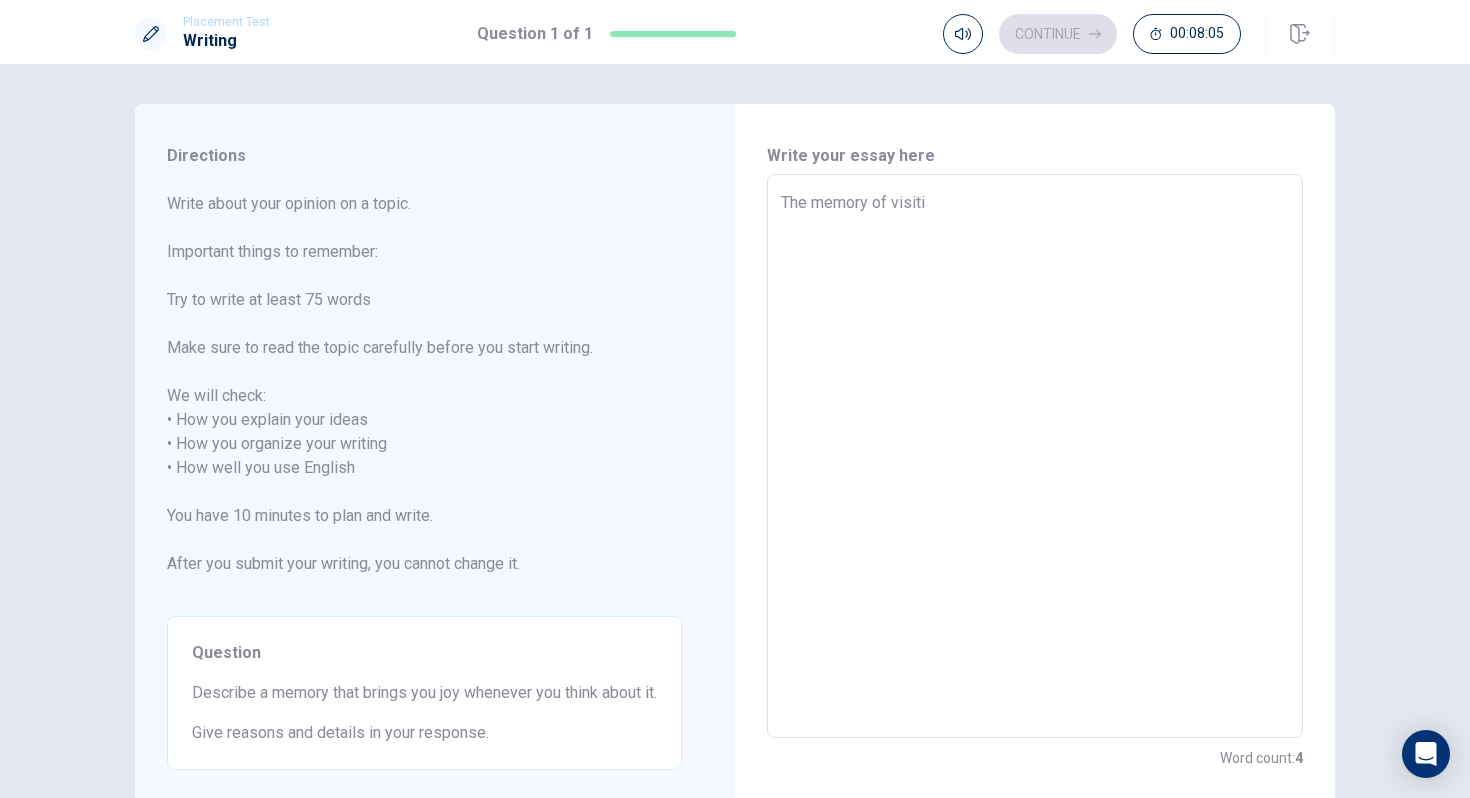 type on "x" 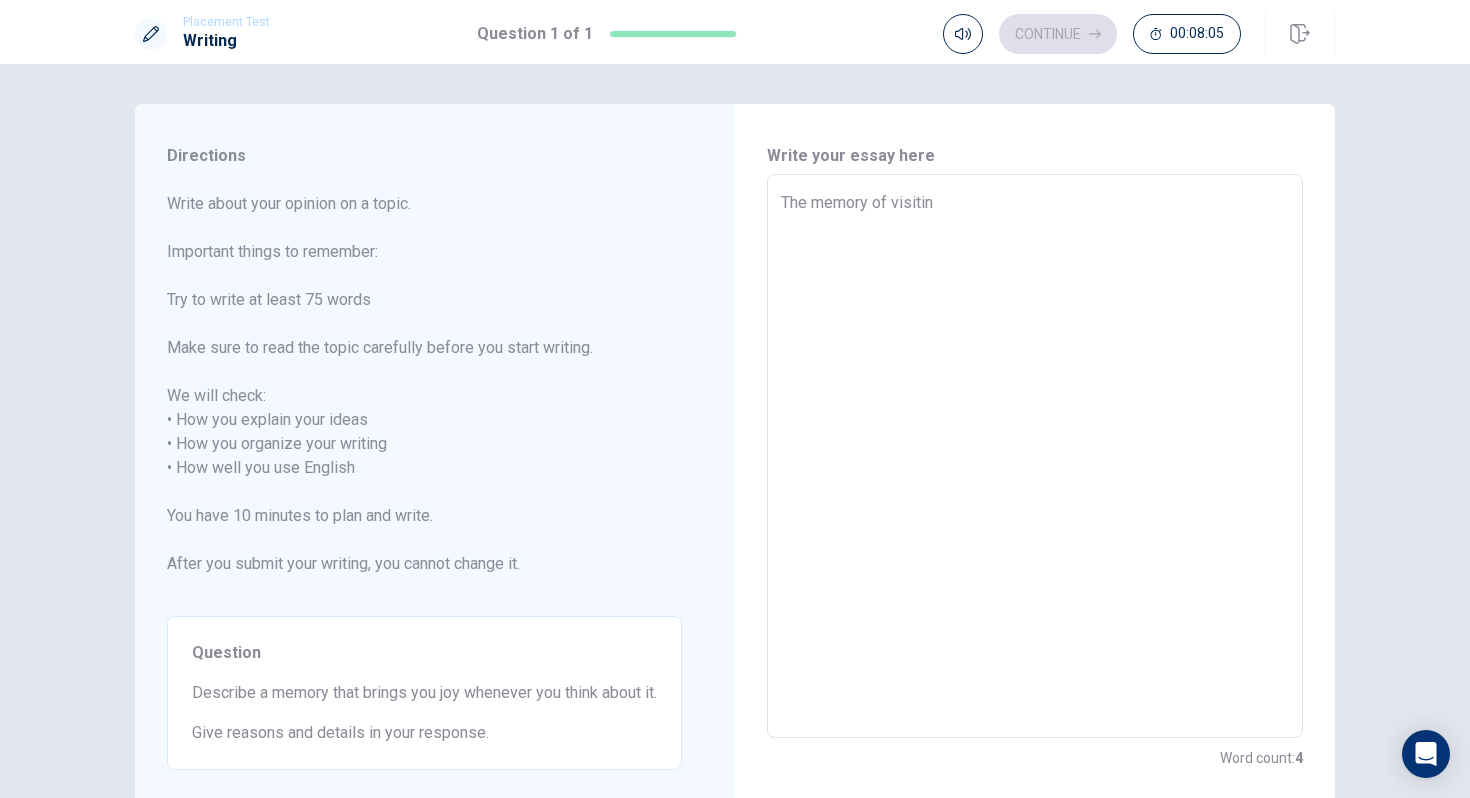 type on "x" 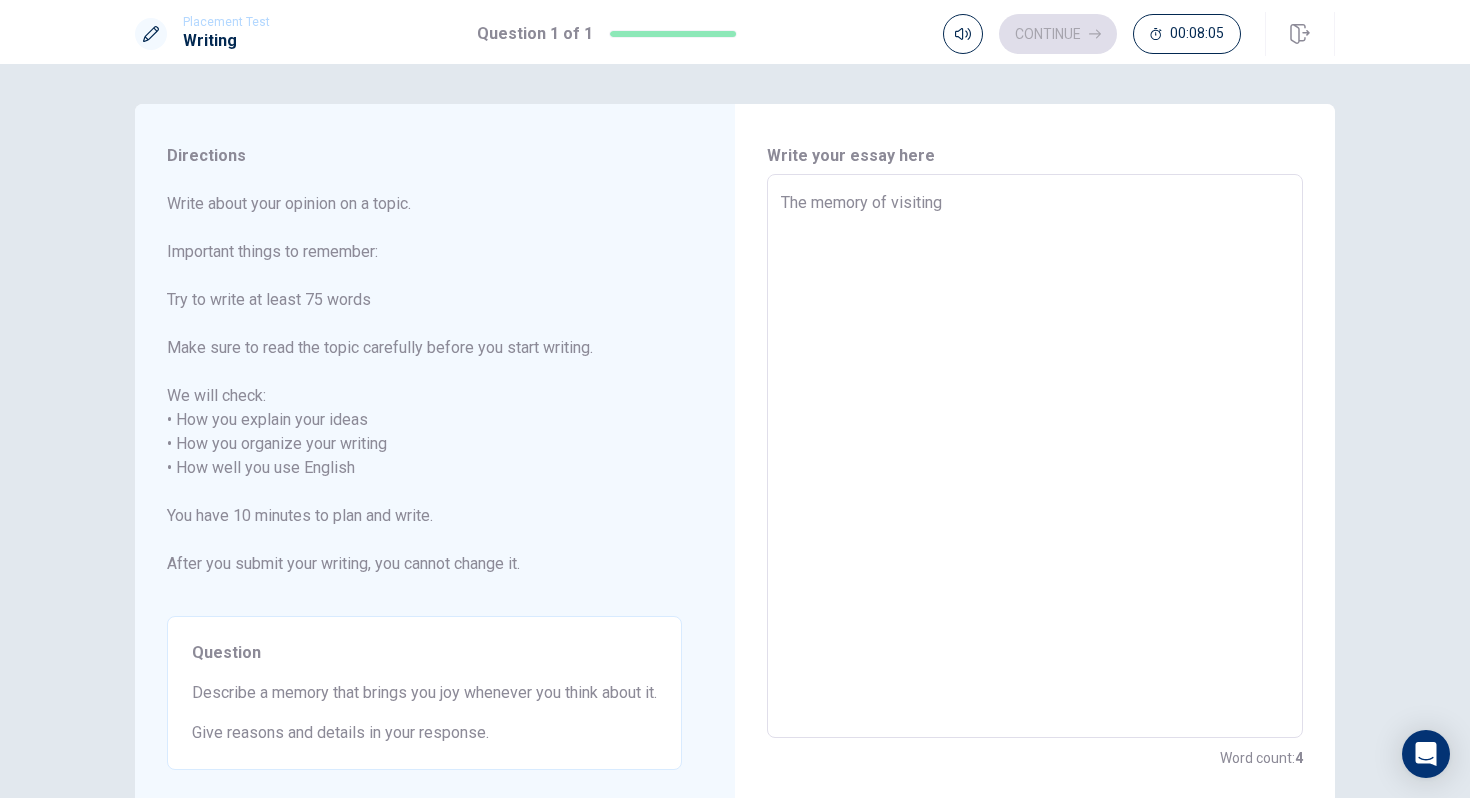 type on "x" 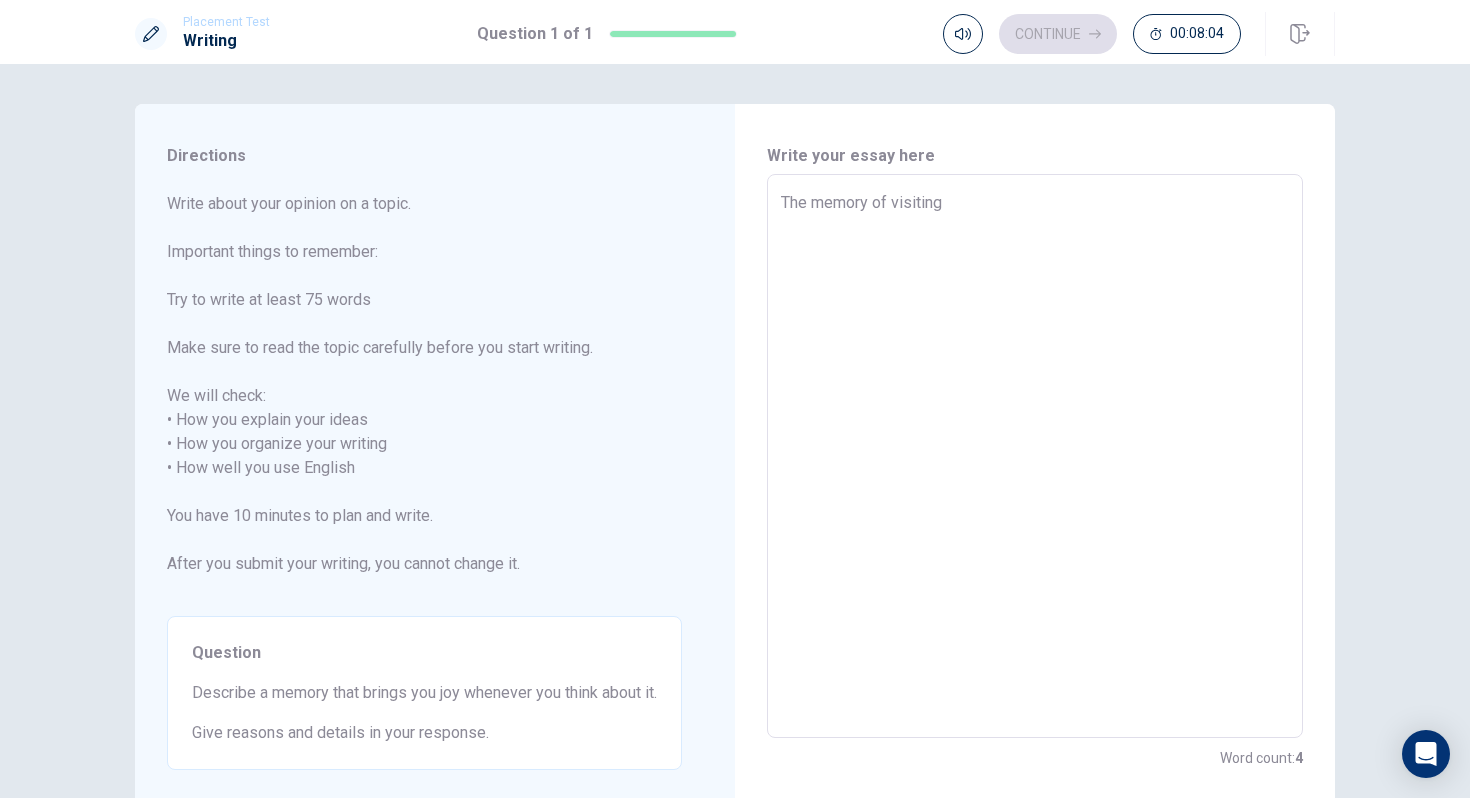 type on "x" 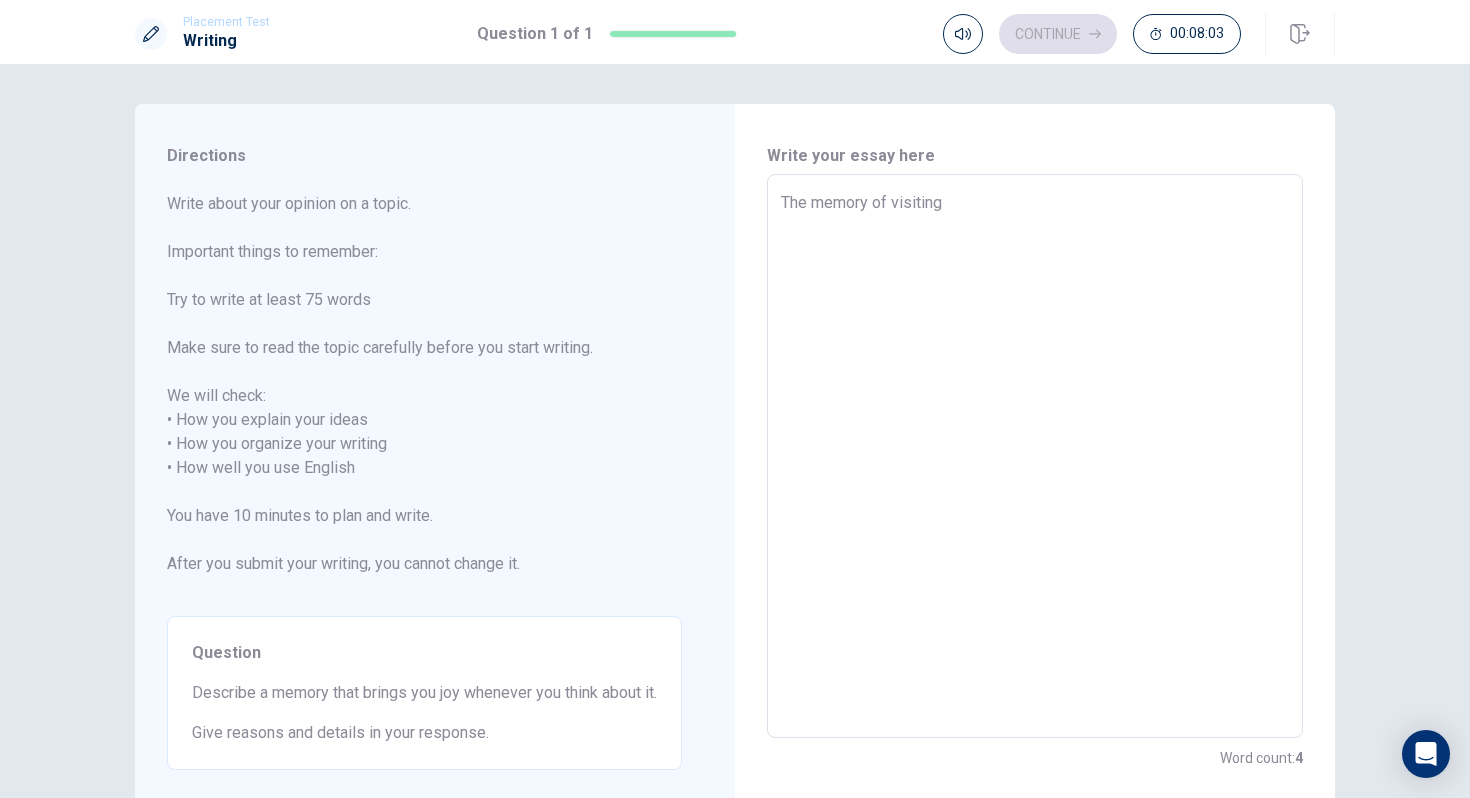 type on "The memory of visiting H" 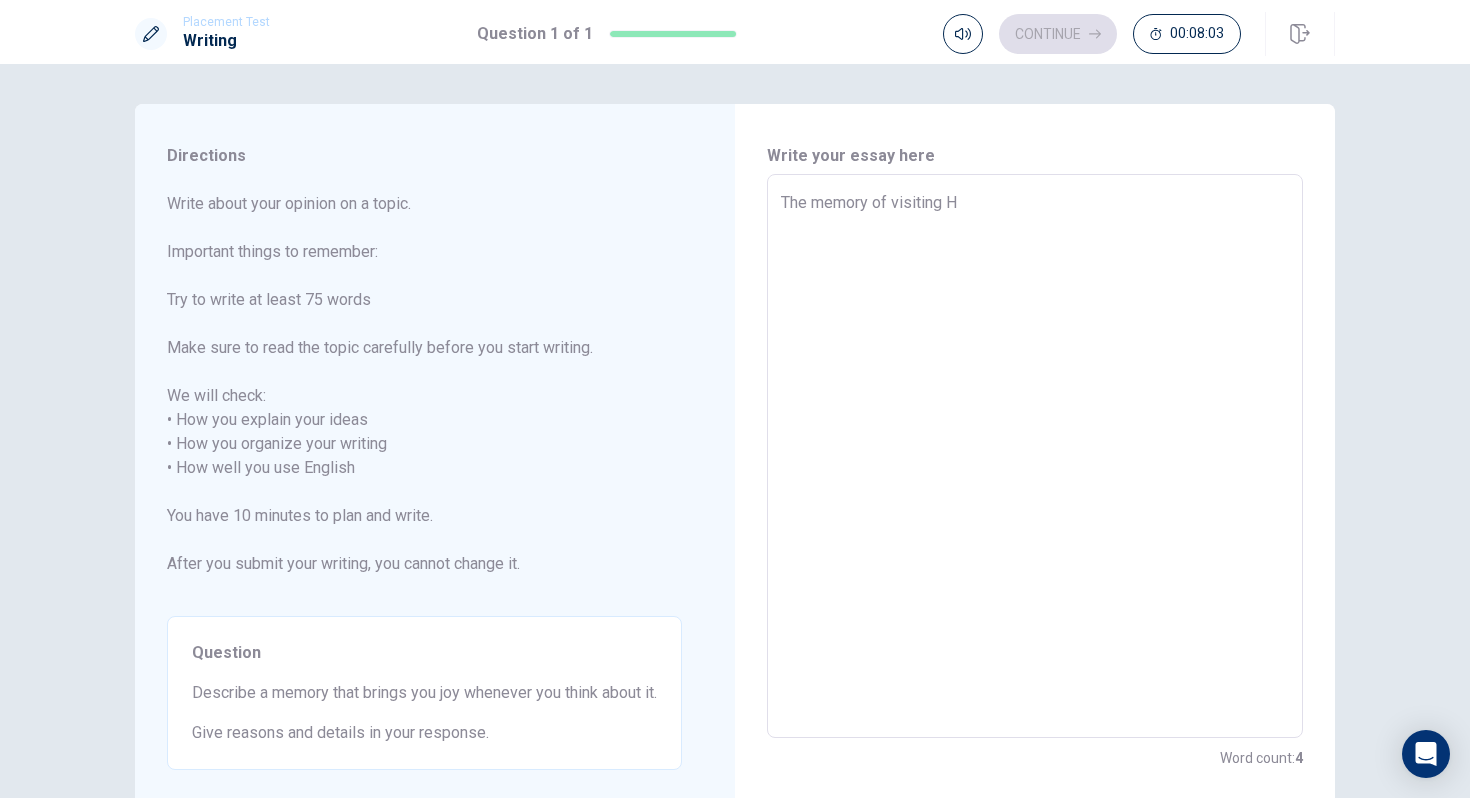 type on "x" 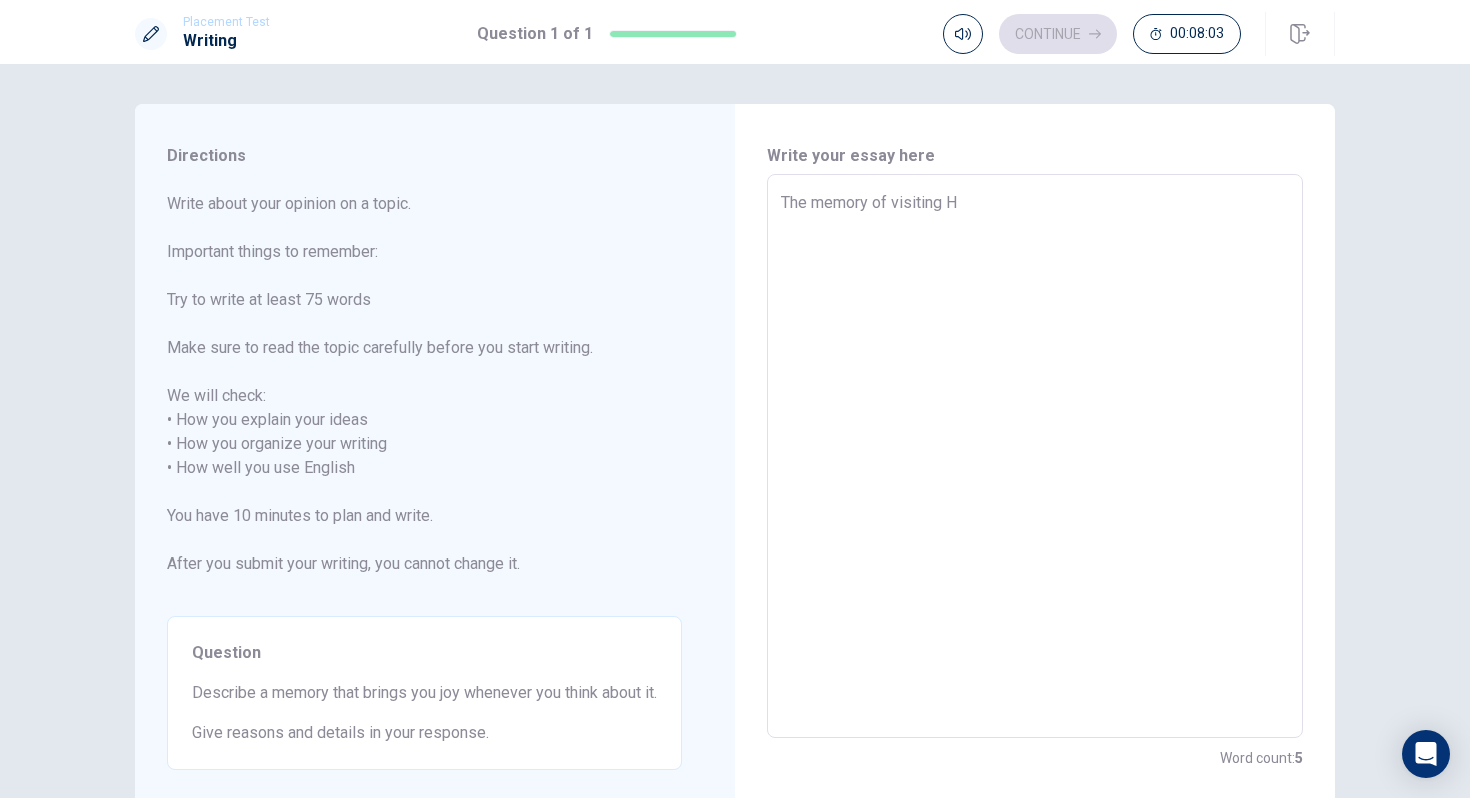 type 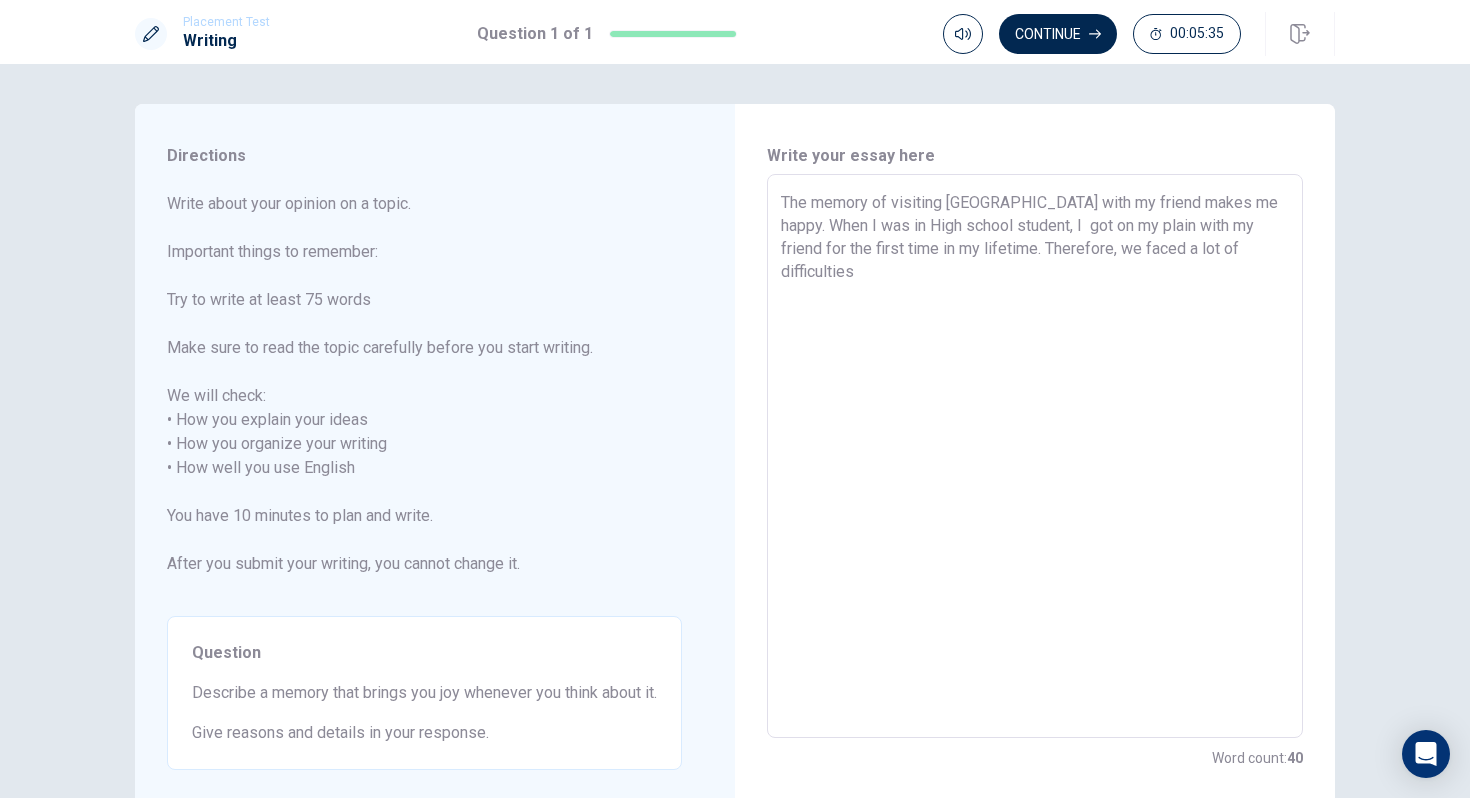 drag, startPoint x: 1077, startPoint y: 253, endPoint x: 1006, endPoint y: 252, distance: 71.00704 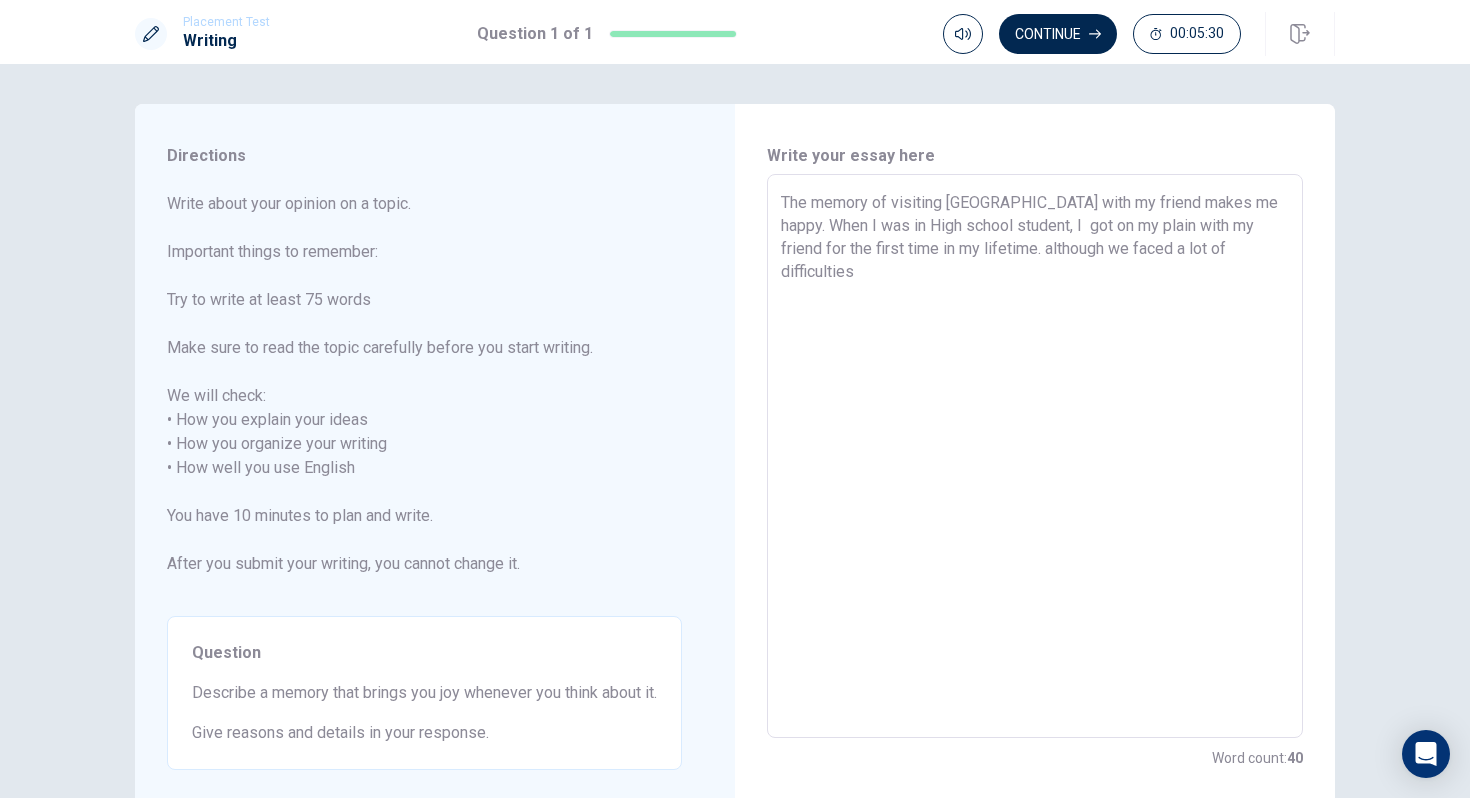 click on "The memory of visiting [GEOGRAPHIC_DATA] with my friend makes me happy. When I was in High school student, I  got on my plain with my friend for the first time in my lifetime. although we faced a lot of difficulties" at bounding box center [1035, 456] 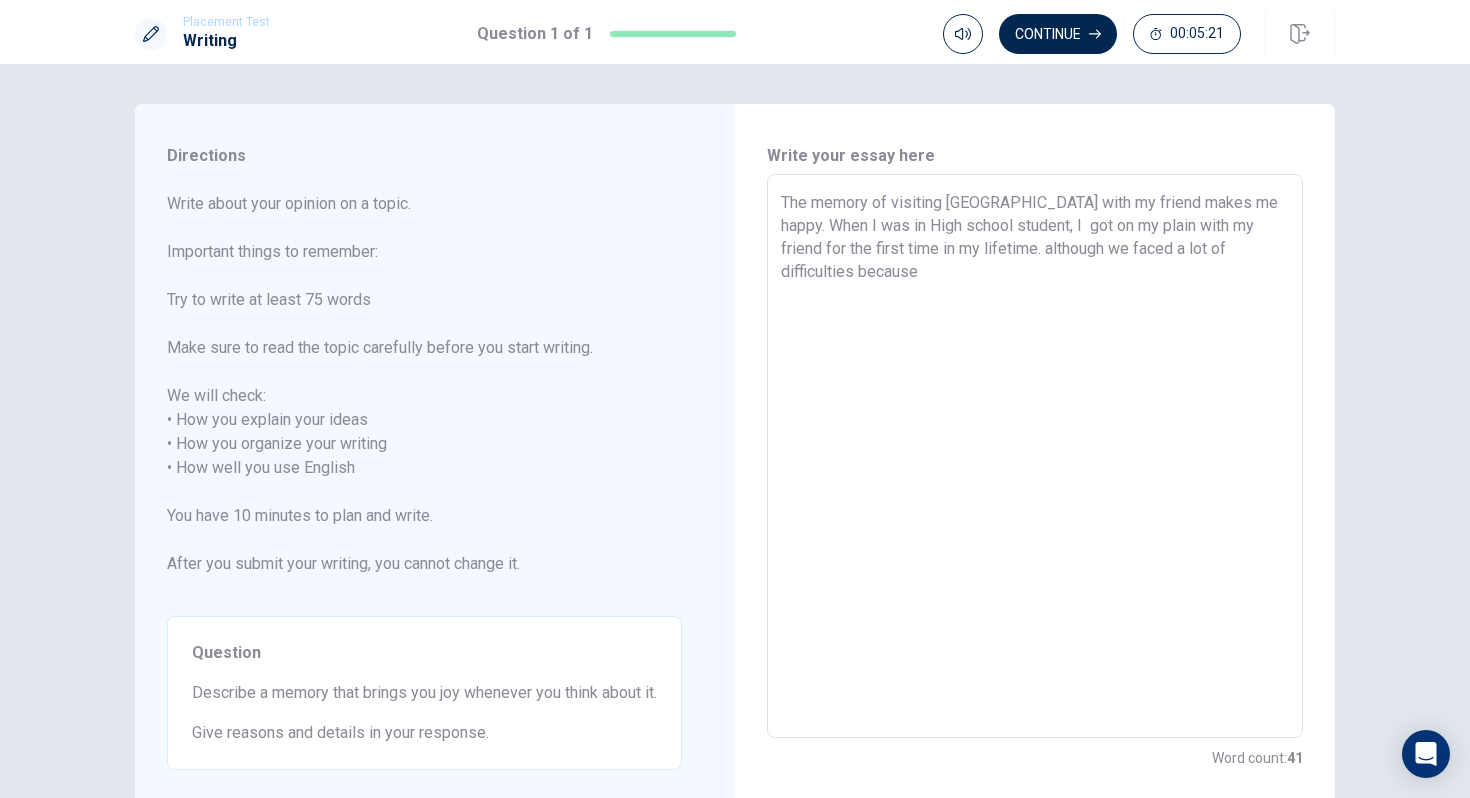 click on "The memory of visiting [GEOGRAPHIC_DATA] with my friend makes me happy. When I was in High school student, I  got on my plain with my friend for the first time in my lifetime. although we faced a lot of difficulties because" at bounding box center (1035, 456) 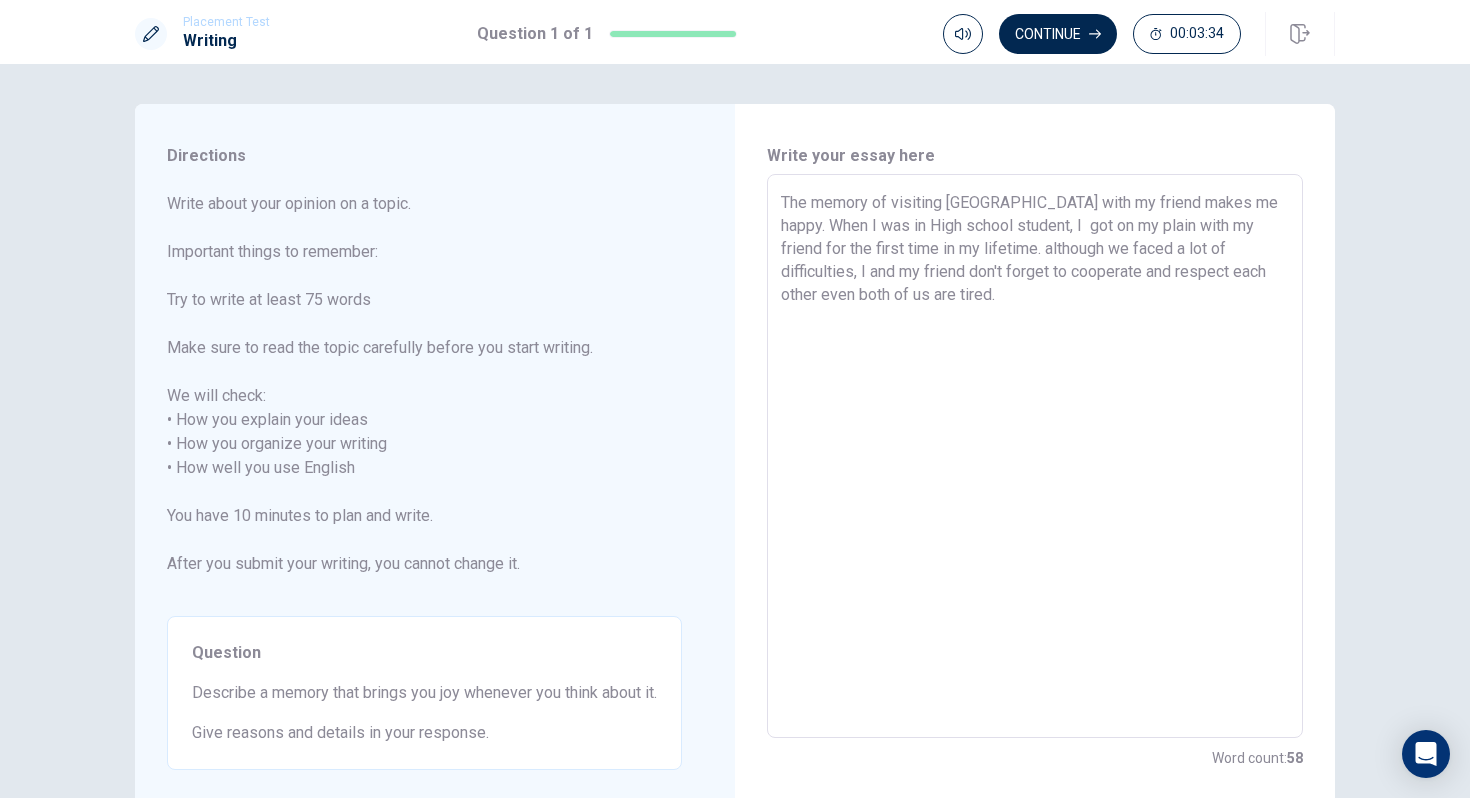 click on "The memory of visiting [GEOGRAPHIC_DATA] with my friend makes me happy. When I was in High school student, I  got on my plain with my friend for the first time in my lifetime. although we faced a lot of difficulties, I and my friend don't forget to cooperate and respect each other even both of us are tired." at bounding box center [1035, 456] 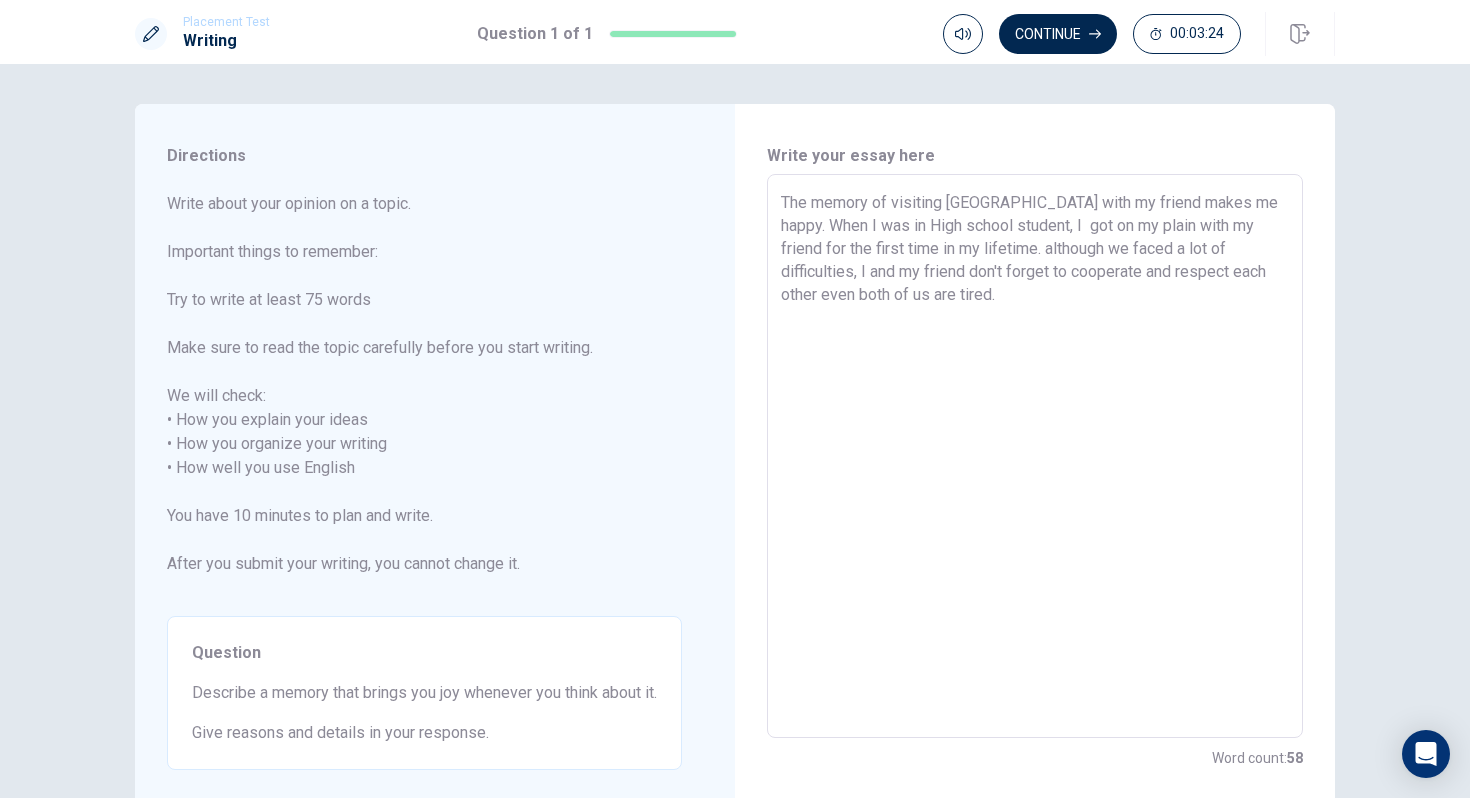 click on "The memory of visiting [GEOGRAPHIC_DATA] with my friend makes me happy. When I was in High school student, I  got on my plain with my friend for the first time in my lifetime. although we faced a lot of difficulties, I and my friend don't forget to cooperate and respect each other even both of us are tired." at bounding box center (1035, 456) 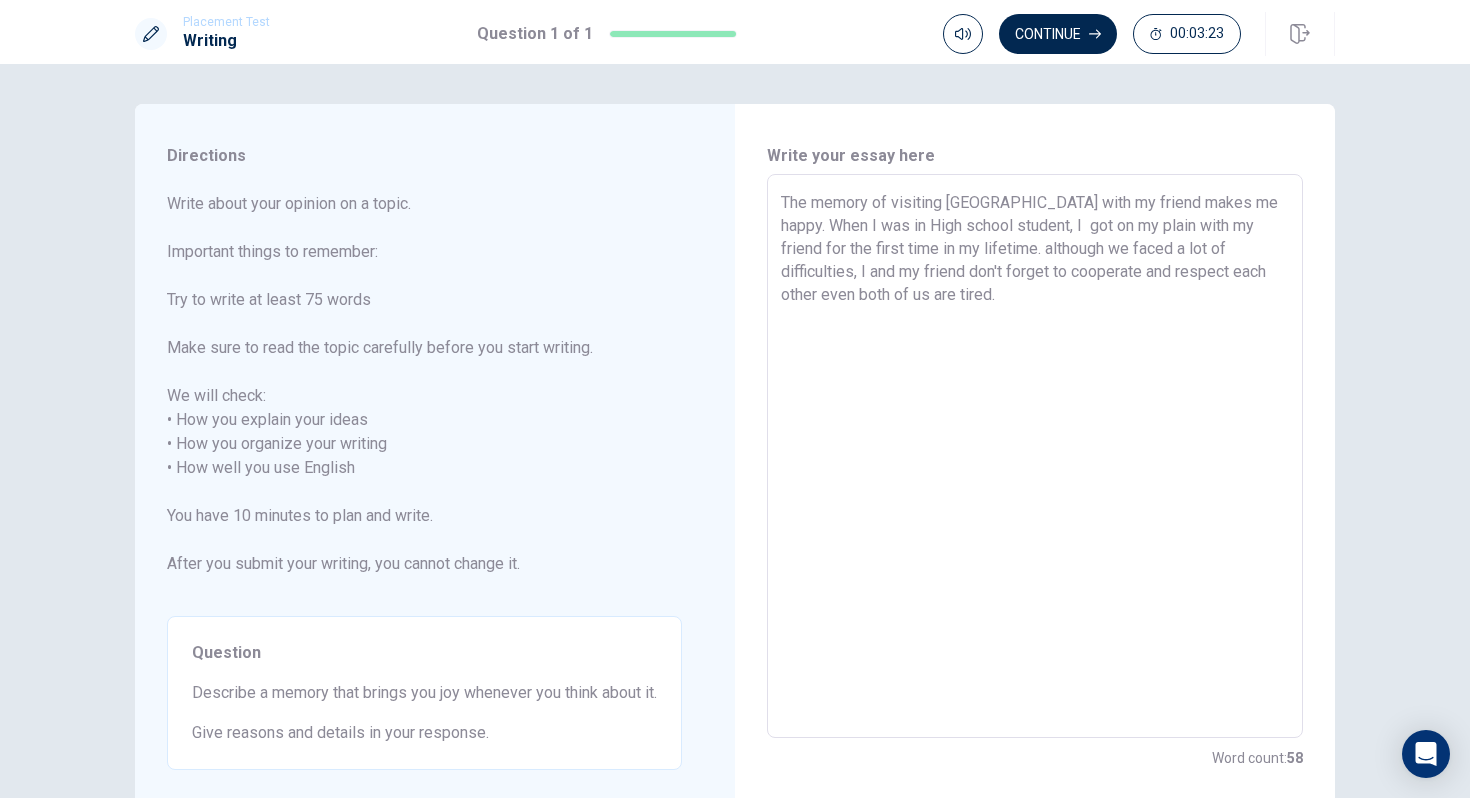 click on "The memory of visiting [GEOGRAPHIC_DATA] with my friend makes me happy. When I was in High school student, I  got on my plain with my friend for the first time in my lifetime. although we faced a lot of difficulties, I and my friend don't forget to cooperate and respect each other even both of us are tired." at bounding box center (1035, 456) 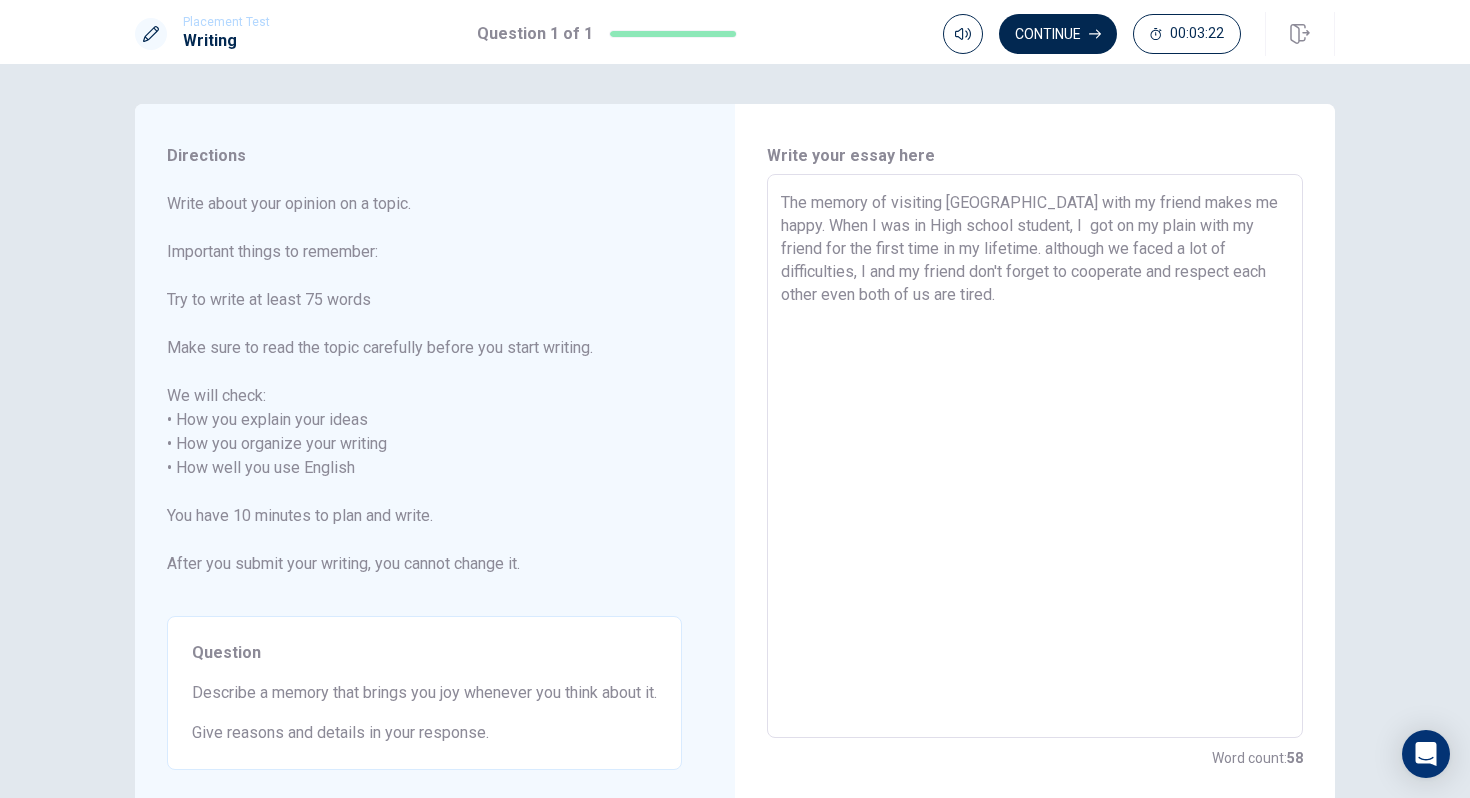 click on "The memory of visiting [GEOGRAPHIC_DATA] with my friend makes me happy. When I was in High school student, I  got on my plain with my friend for the first time in my lifetime. although we faced a lot of difficulties, I and my friend don't forget to cooperate and respect each other even both of us are tired." at bounding box center (1035, 456) 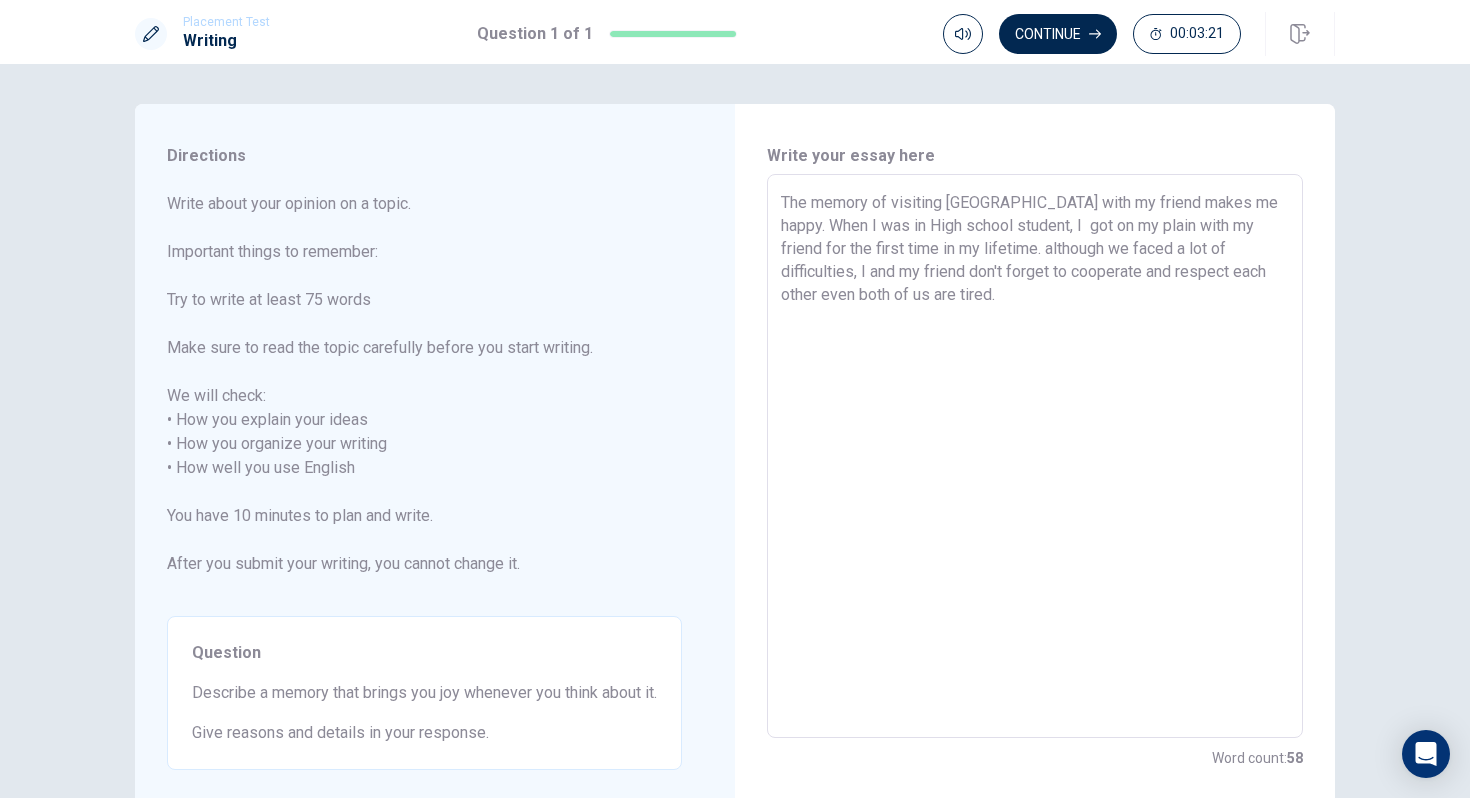 click on "The memory of visiting [GEOGRAPHIC_DATA] with my friend makes me happy. When I was in High school student, I  got on my plain with my friend for the first time in my lifetime. although we faced a lot of difficulties, I and my friend don't forget to cooperate and respect each other even both of us are tired." at bounding box center [1035, 456] 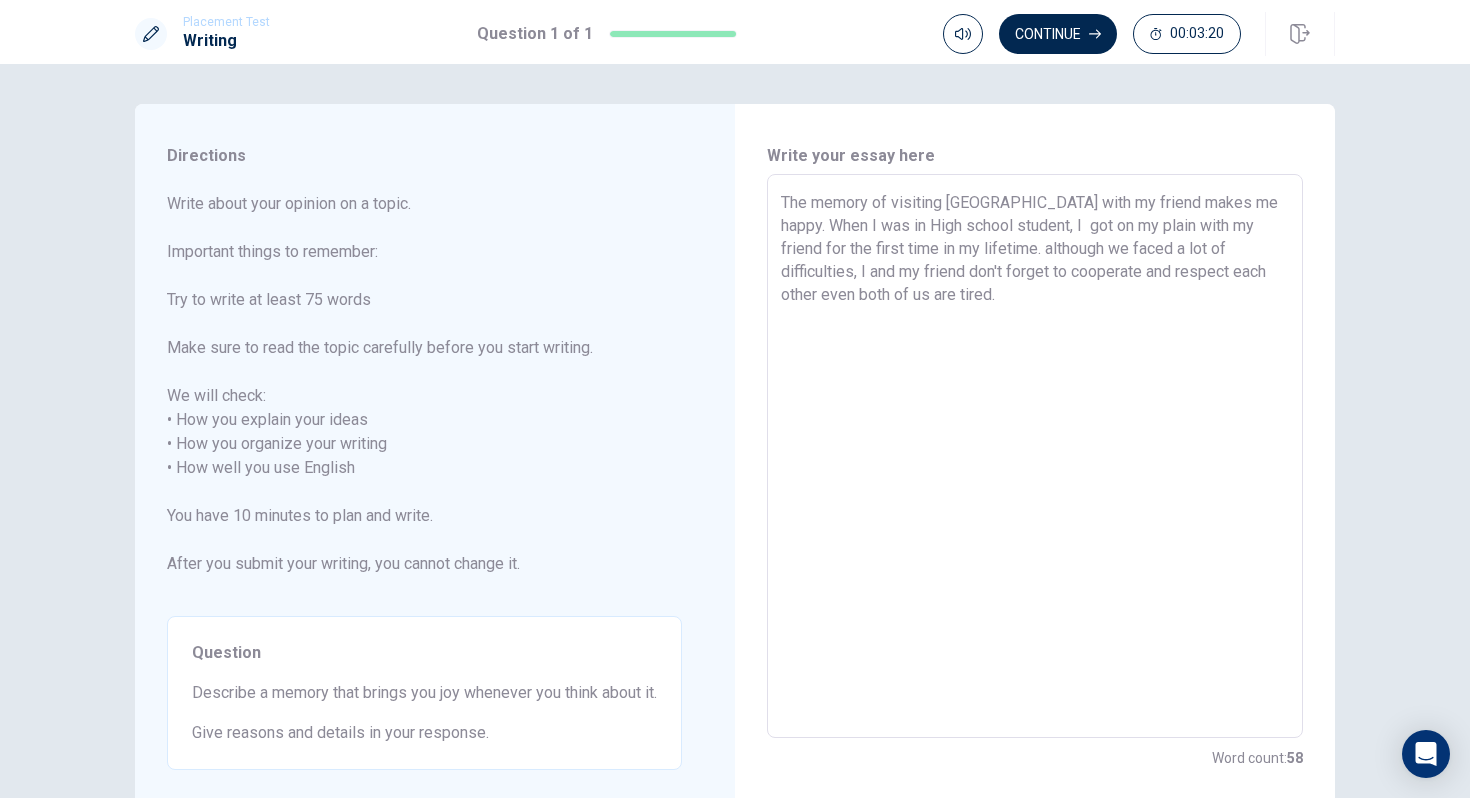 click on "The memory of visiting [GEOGRAPHIC_DATA] with my friend makes me happy. When I was in High school student, I  got on my plain with my friend for the first time in my lifetime. although we faced a lot of difficulties, I and my friend don't forget to cooperate and respect each other even both of us are tired." at bounding box center [1035, 456] 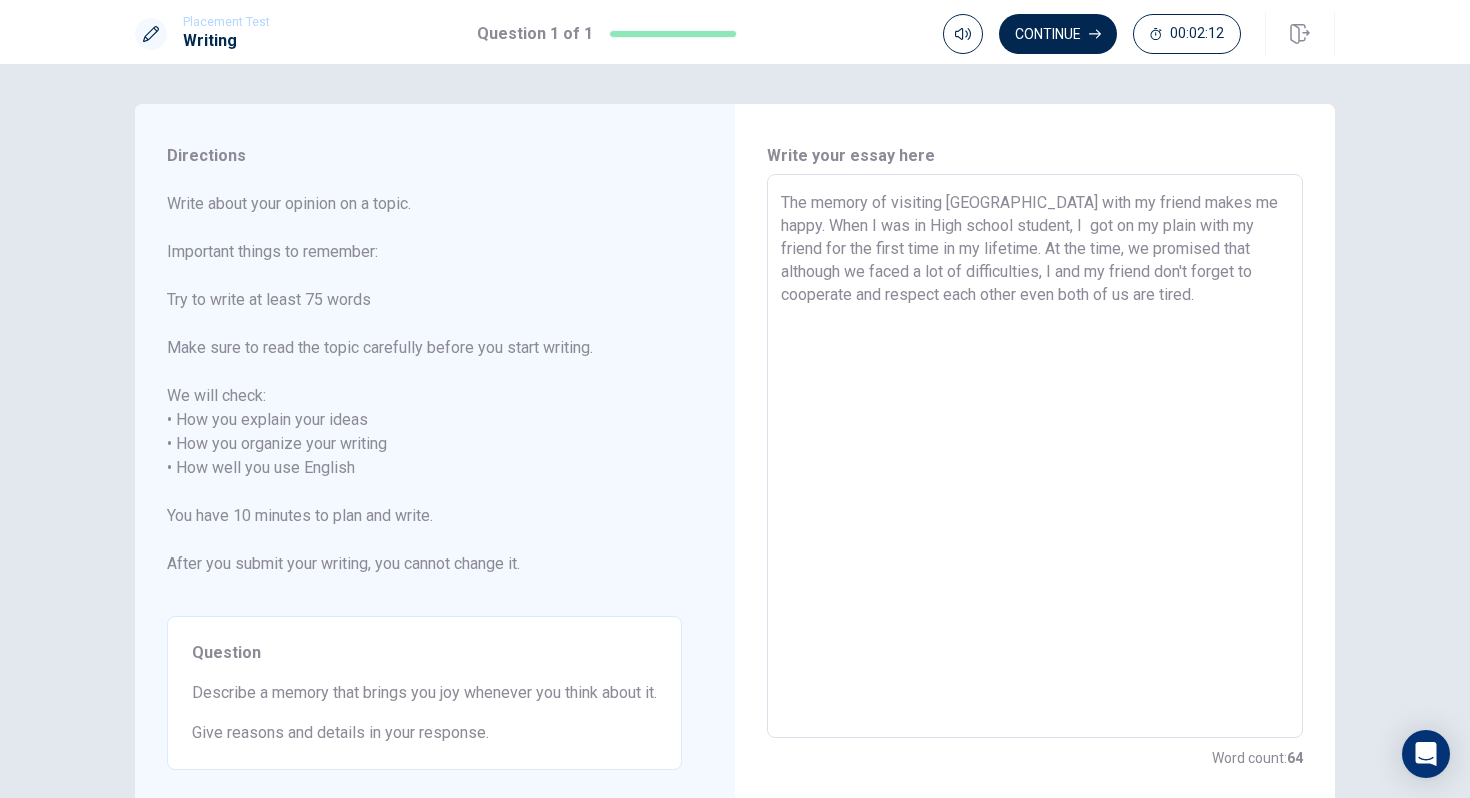 click on "The memory of visiting [GEOGRAPHIC_DATA] with my friend makes me happy. When I was in High school student, I  got on my plain with my friend for the first time in my lifetime. At the time, we promised that although we faced a lot of difficulties, I and my friend don't forget to cooperate and respect each other even both of us are tired." at bounding box center (1035, 456) 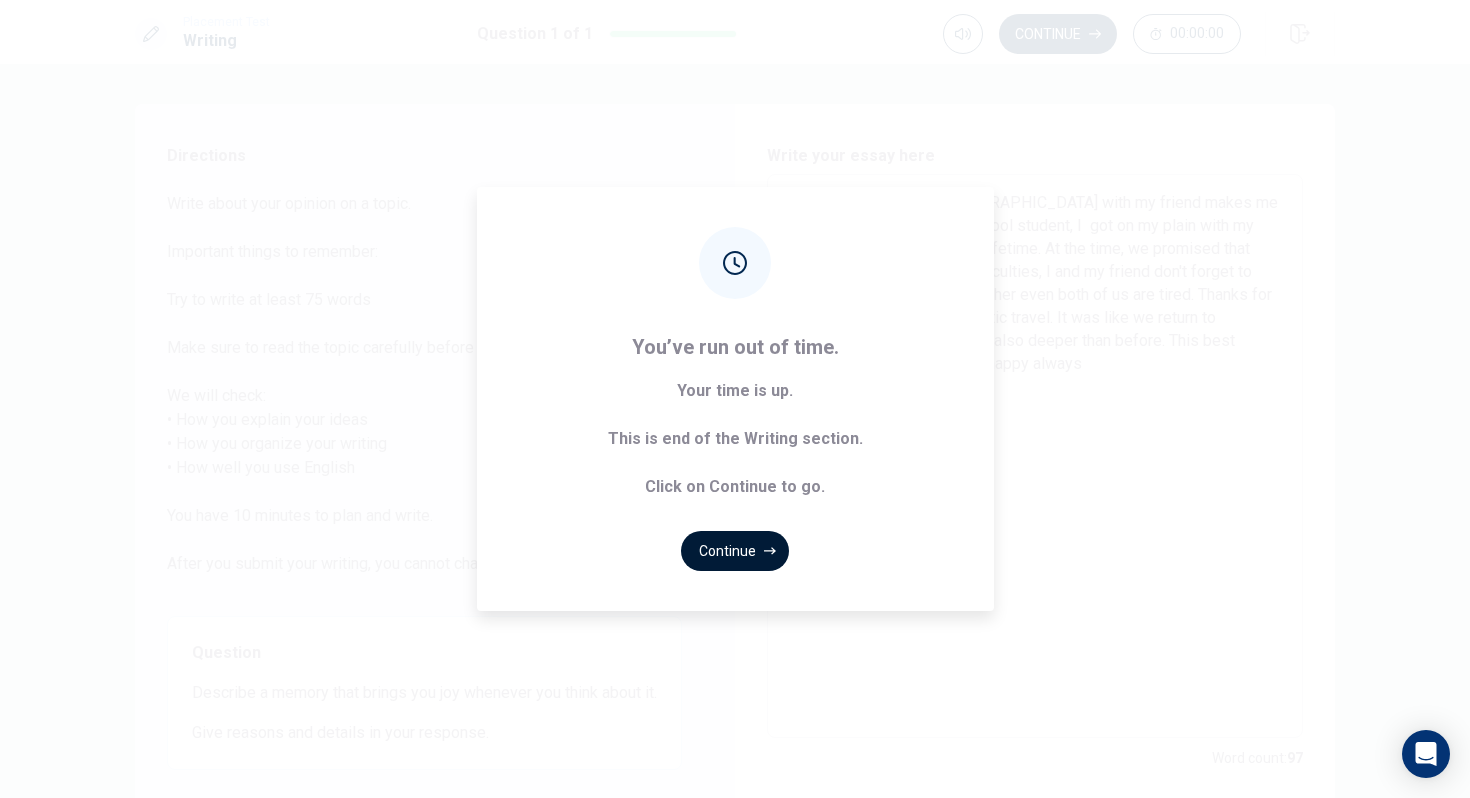 click on "Continue" at bounding box center [735, 551] 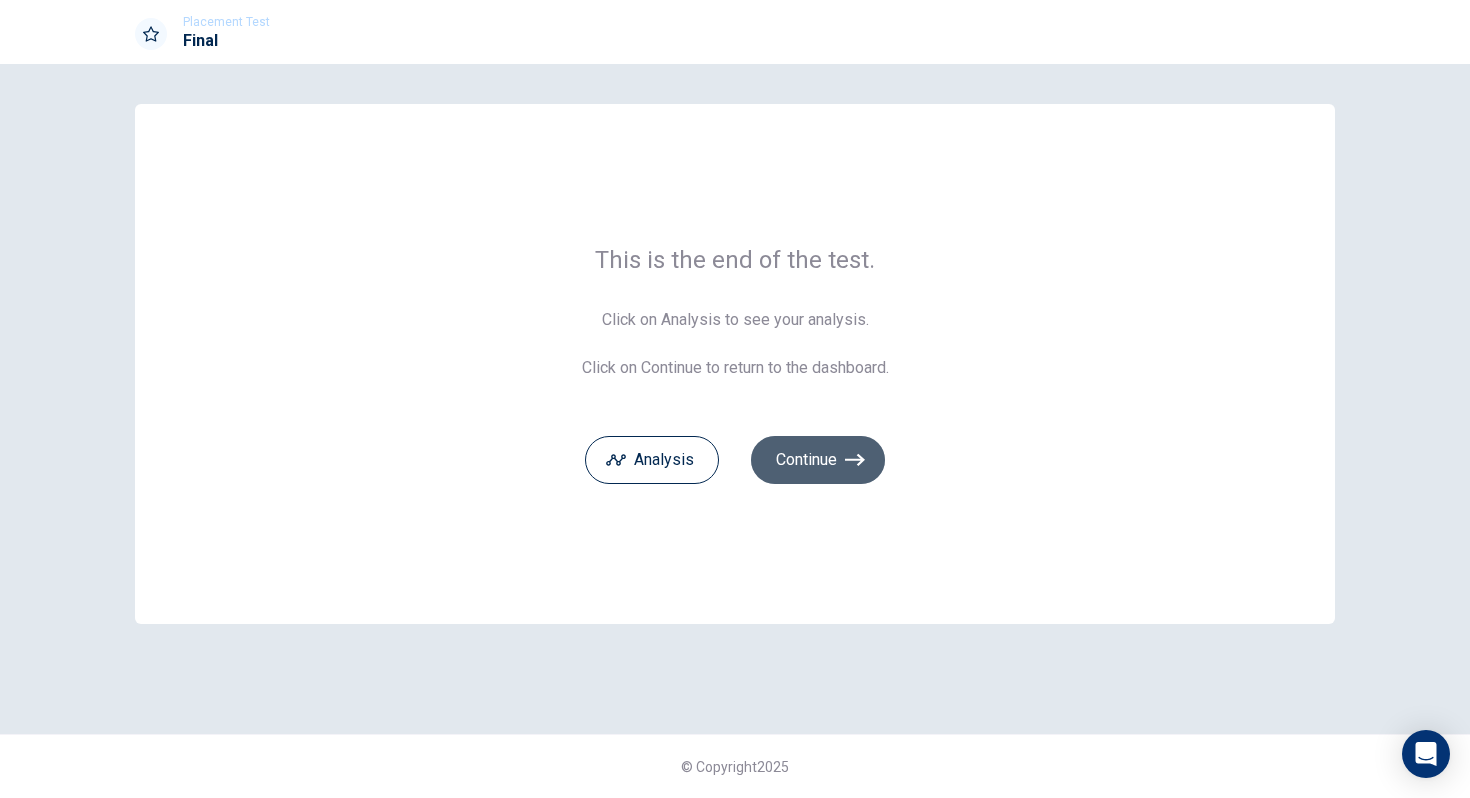 click on "Continue" at bounding box center (818, 460) 